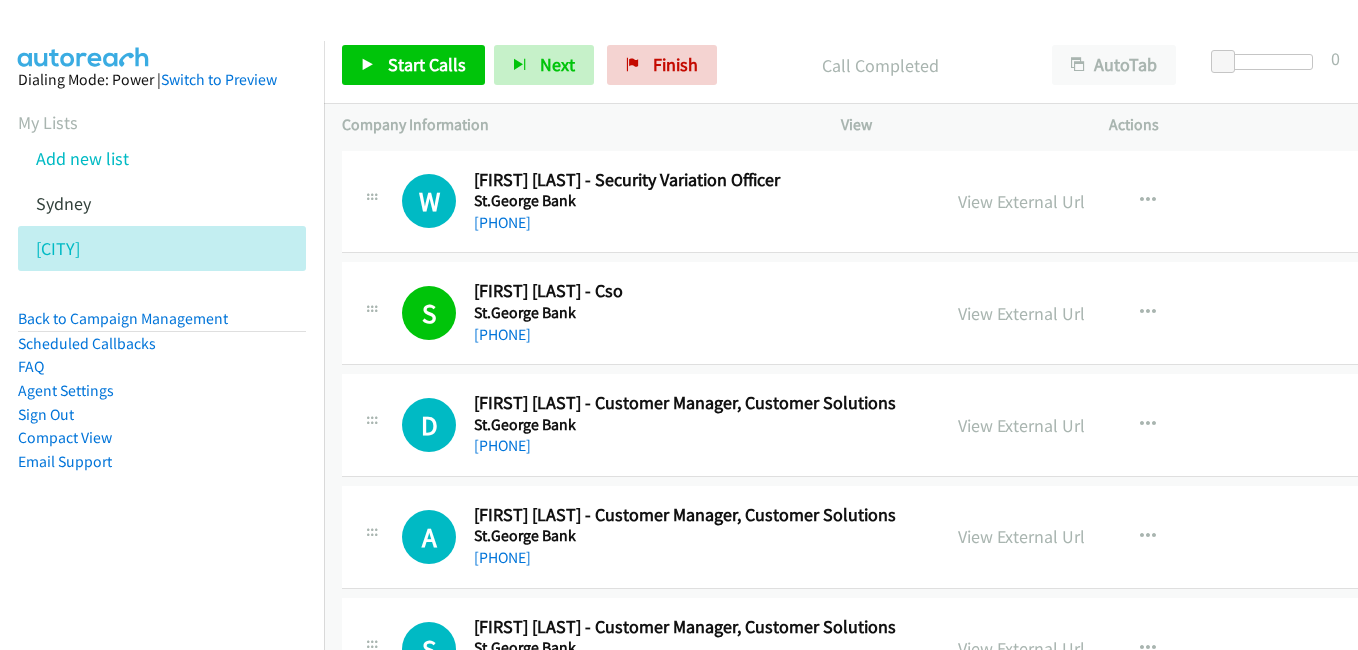 scroll, scrollTop: 0, scrollLeft: 0, axis: both 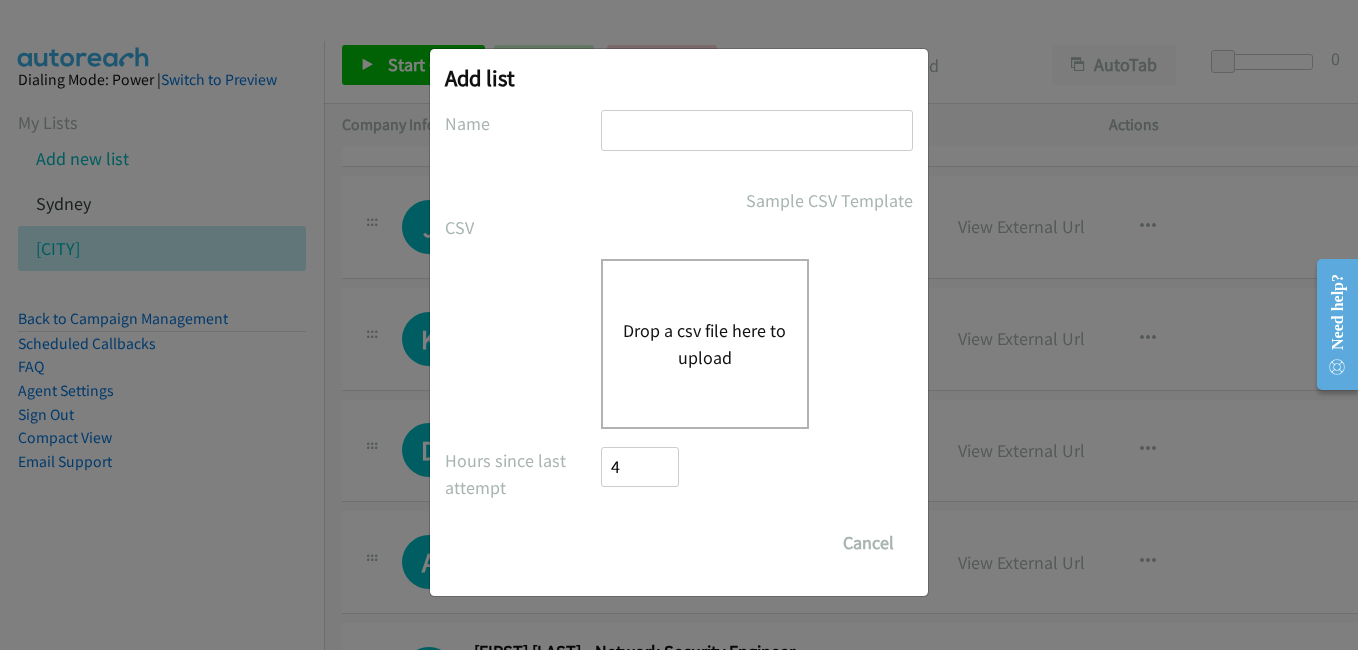 click at bounding box center (757, 130) 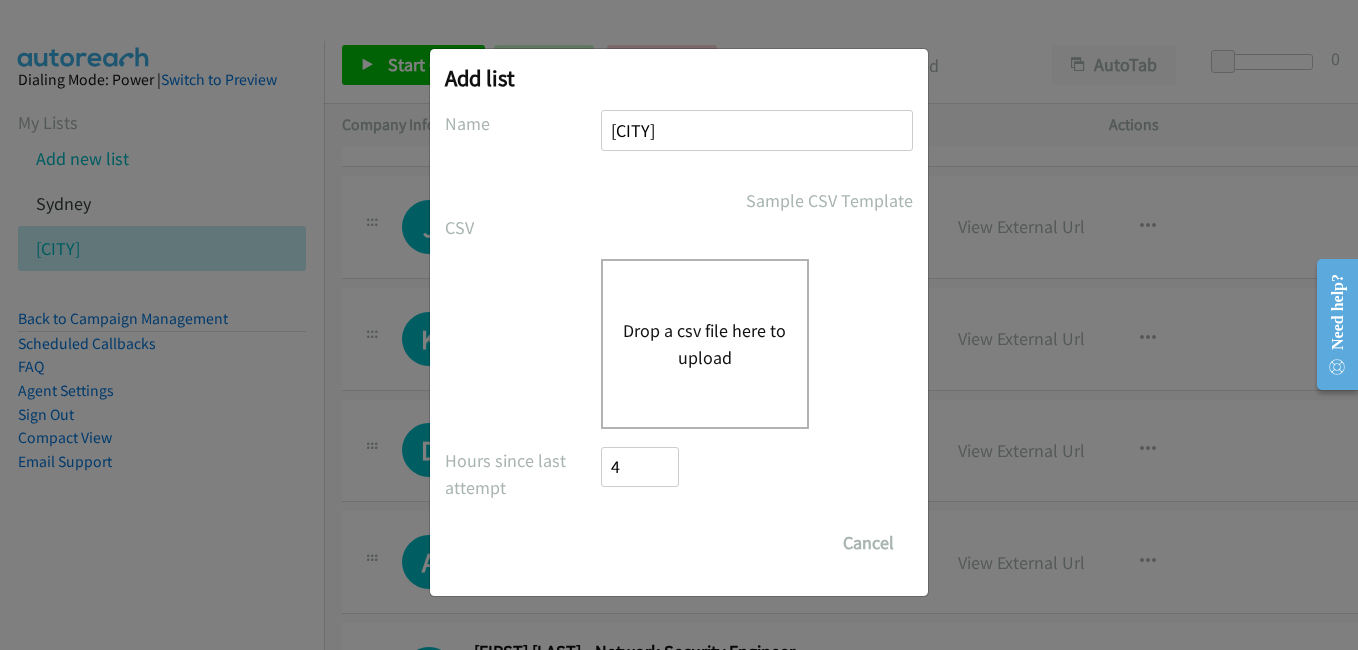 type on "[CITY]" 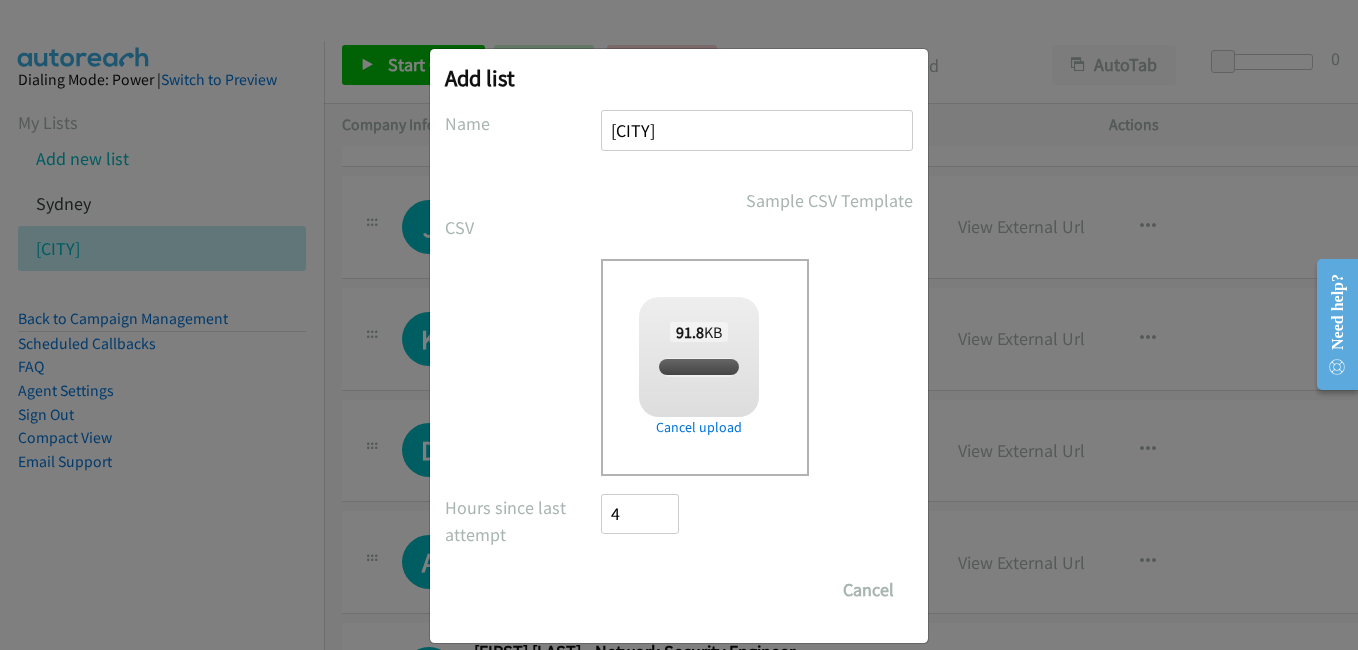 checkbox on "true" 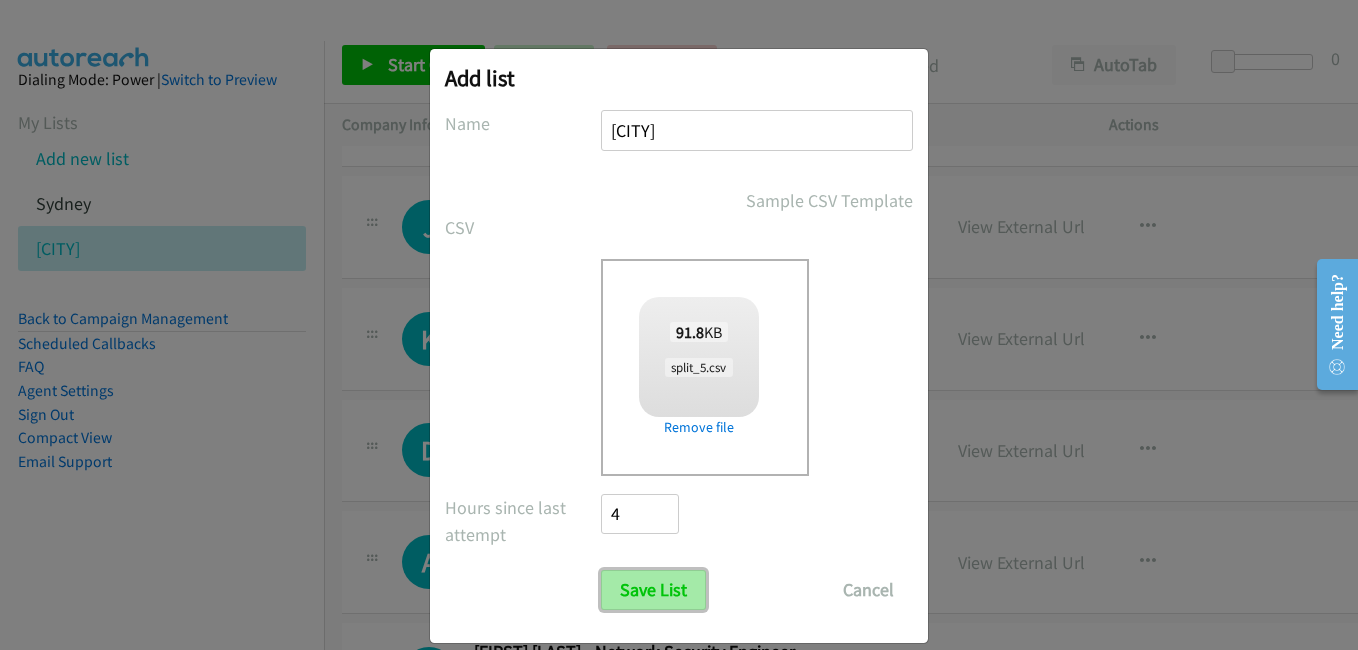 click on "Save List" at bounding box center [653, 590] 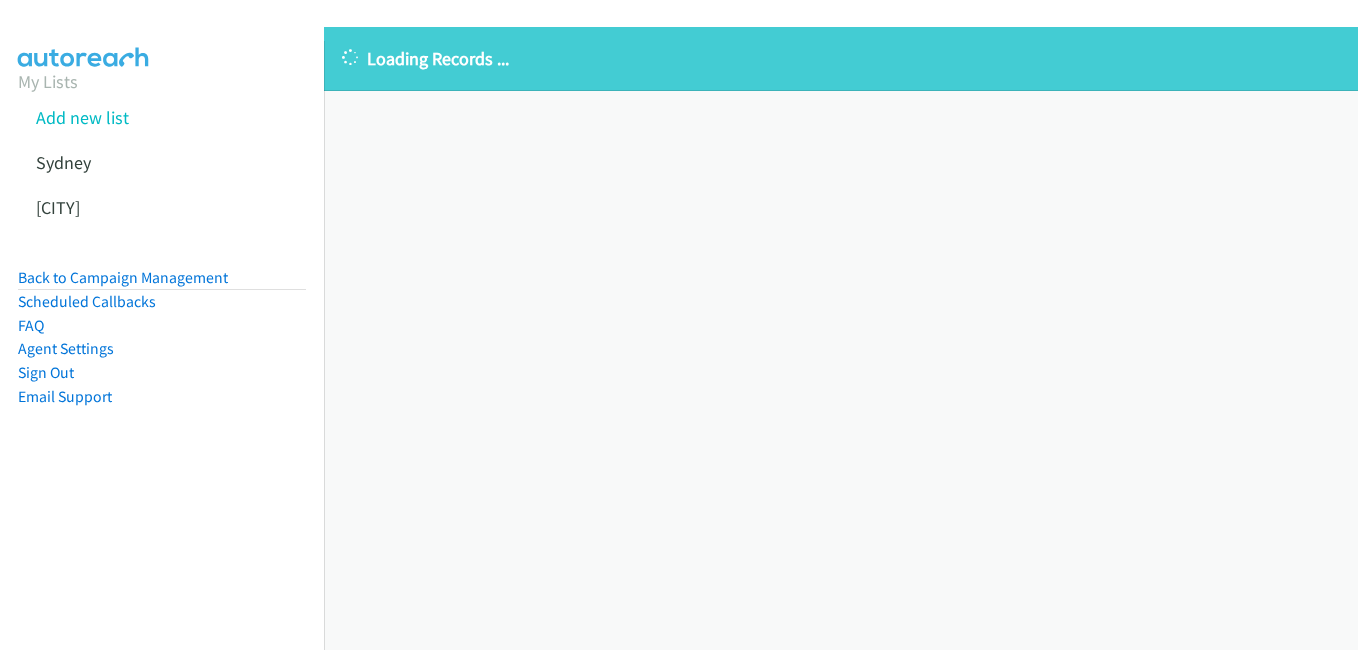 scroll, scrollTop: 0, scrollLeft: 0, axis: both 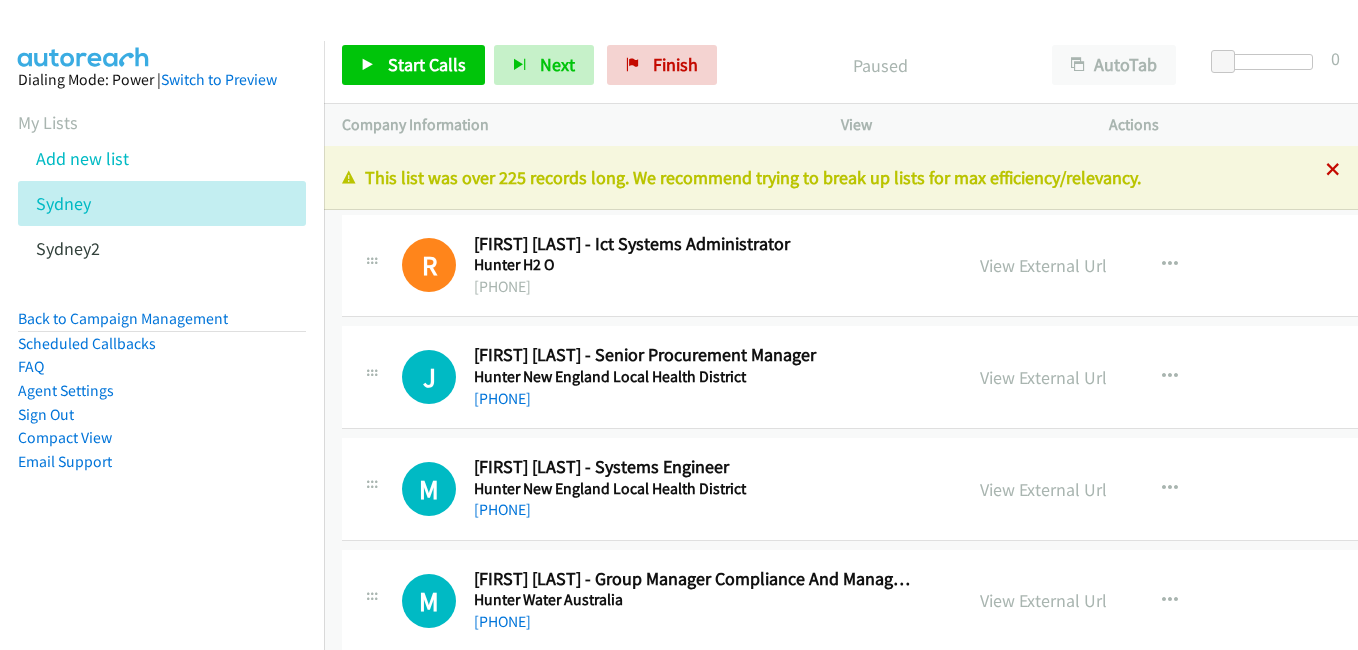 click at bounding box center (1333, 171) 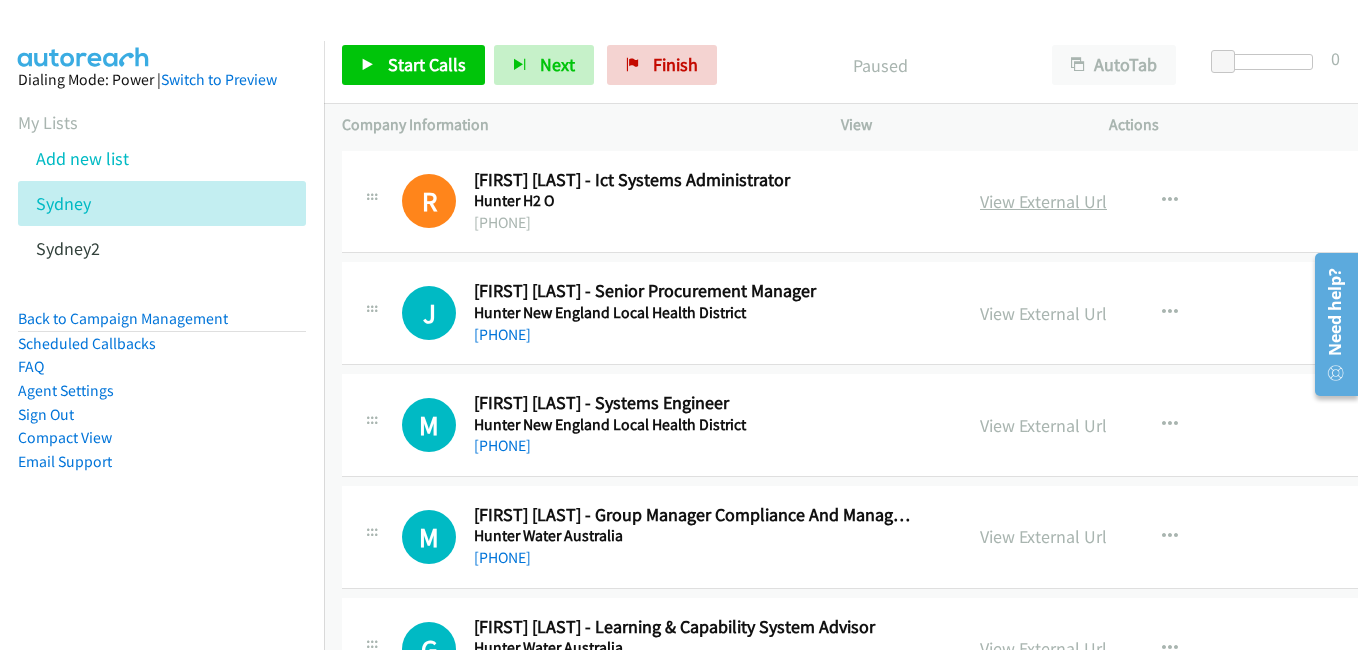 click on "View External Url" at bounding box center [1043, 201] 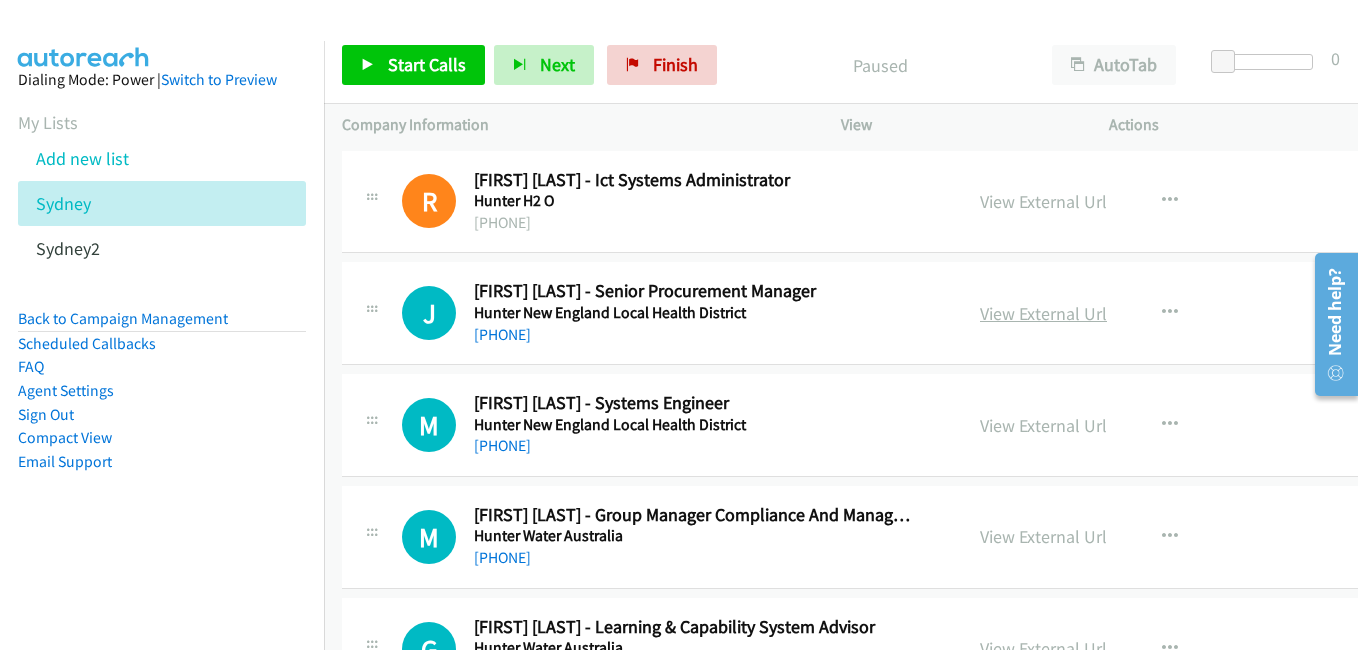 click on "View External Url" at bounding box center [1043, 313] 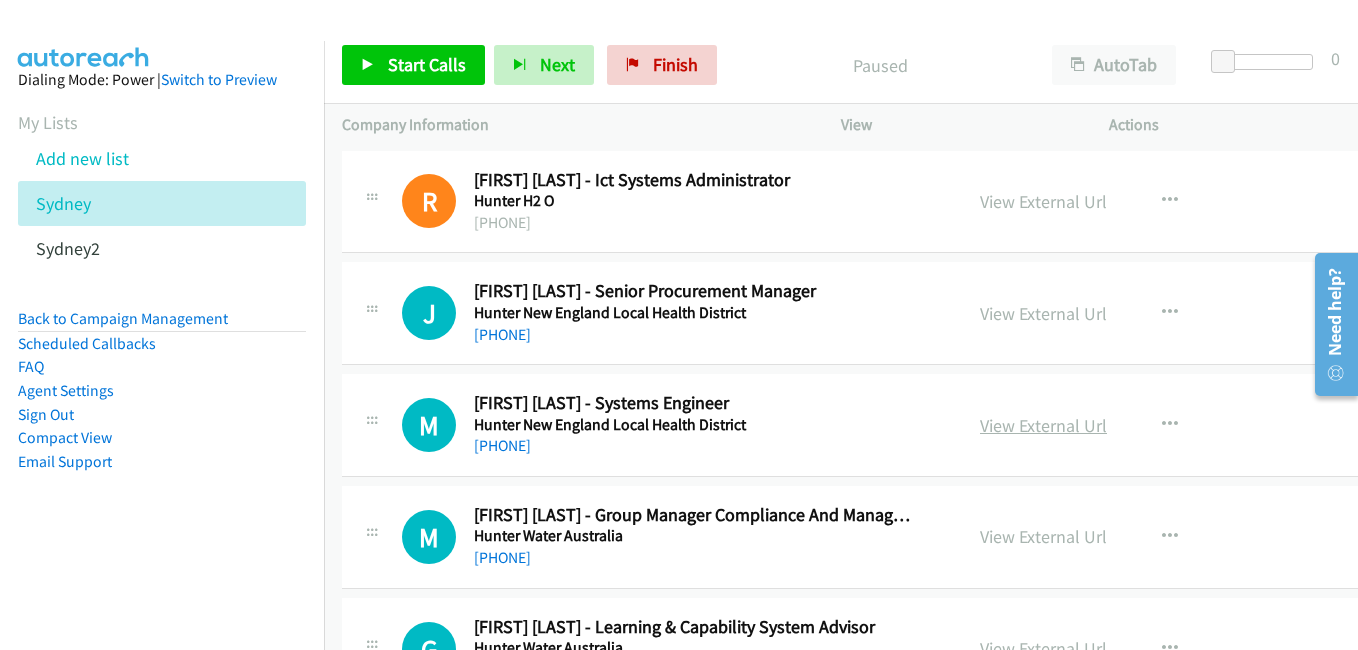 click on "View External Url" at bounding box center [1043, 425] 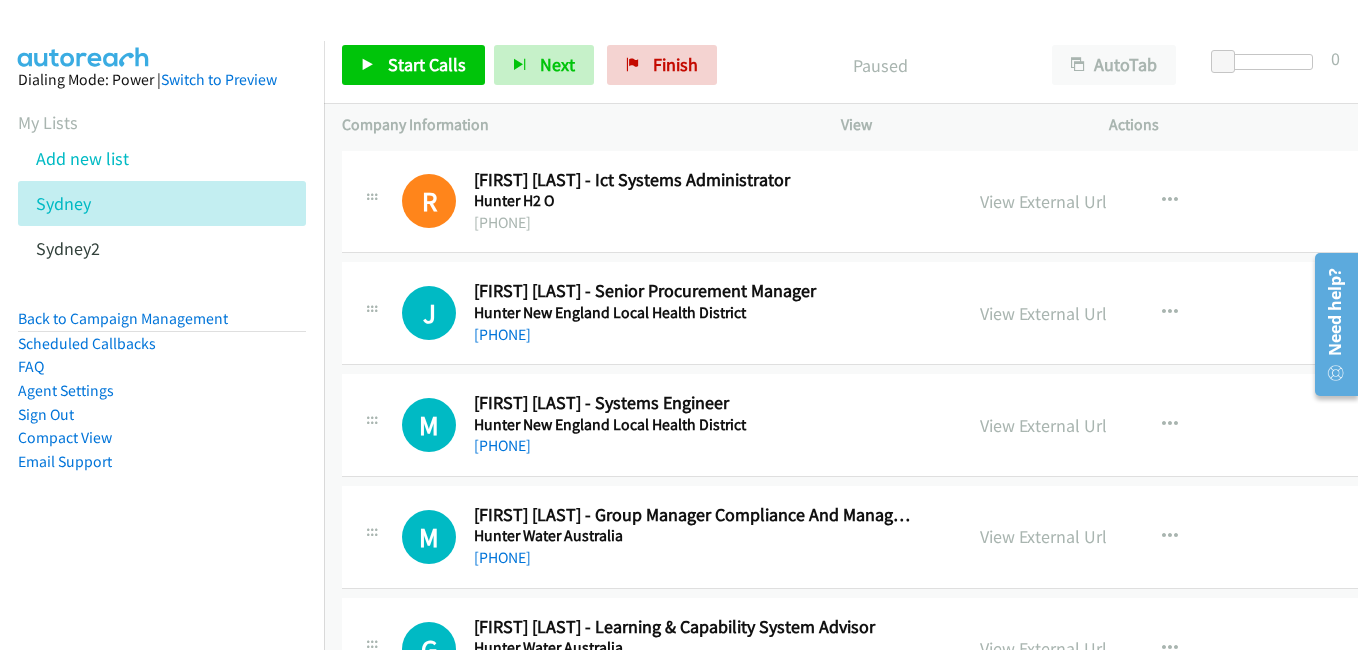 scroll, scrollTop: 100, scrollLeft: 0, axis: vertical 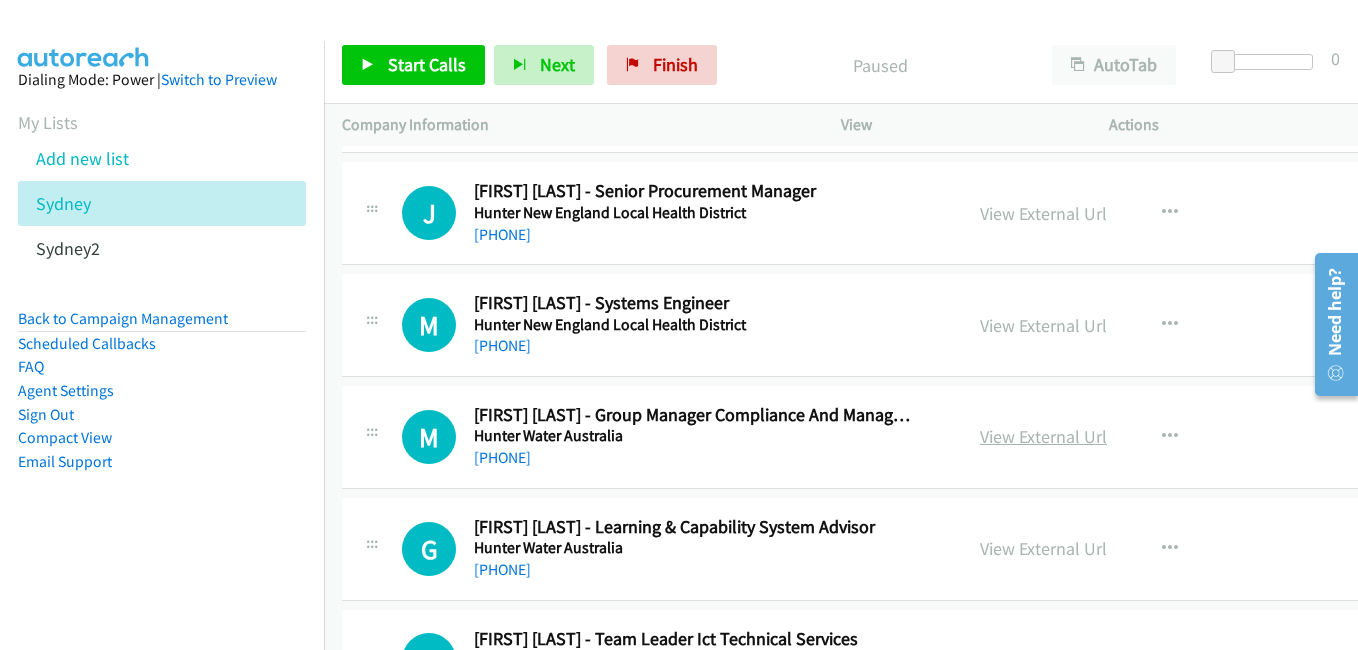 click on "View External Url" at bounding box center (1043, 436) 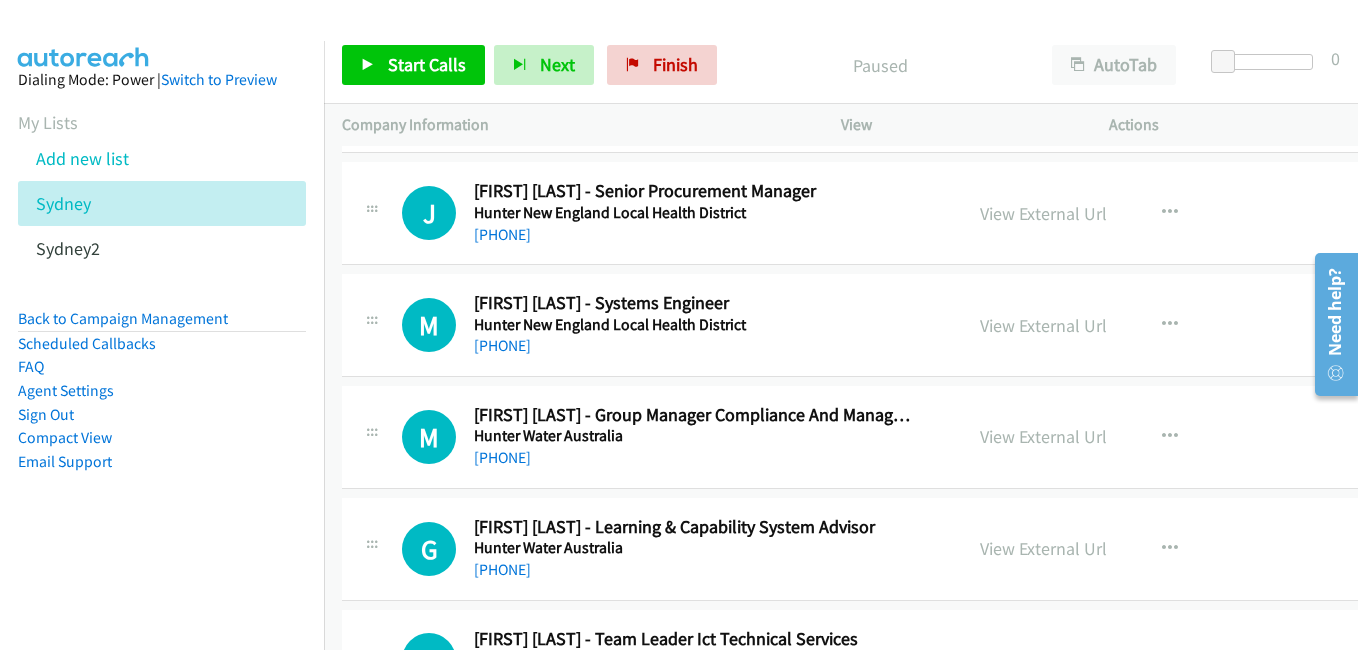 scroll, scrollTop: 300, scrollLeft: 0, axis: vertical 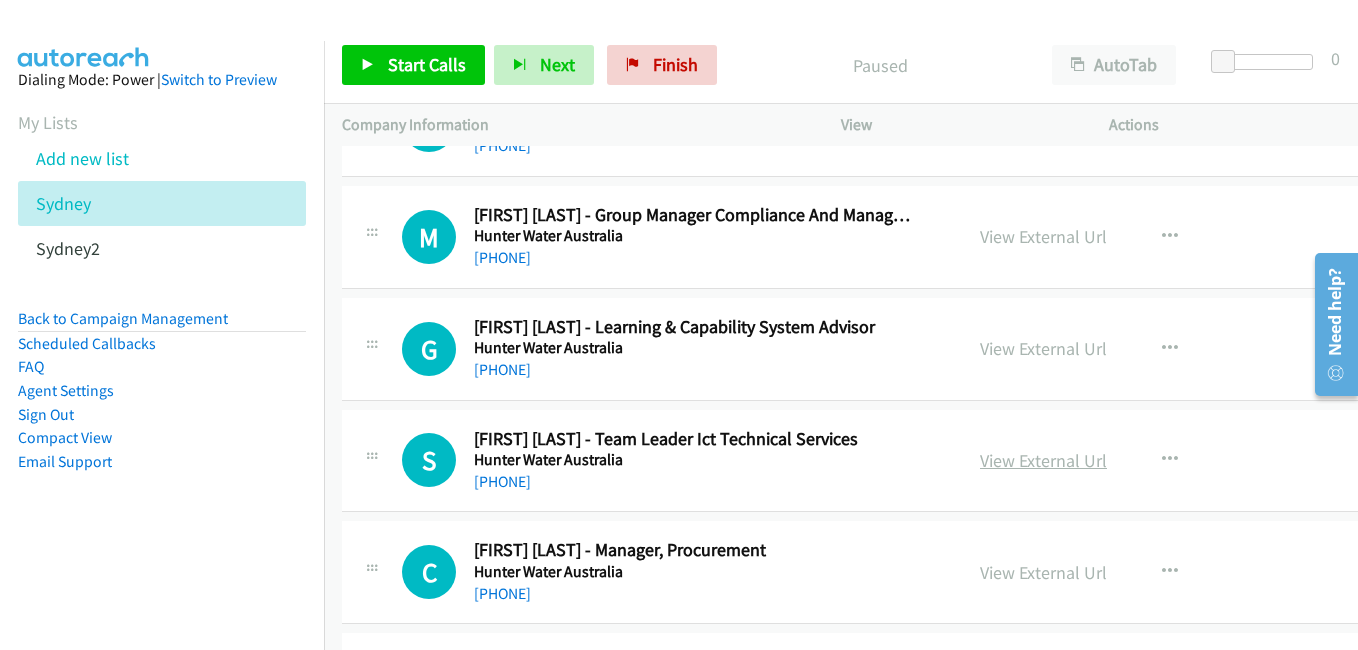 click on "View External Url" at bounding box center (1043, 460) 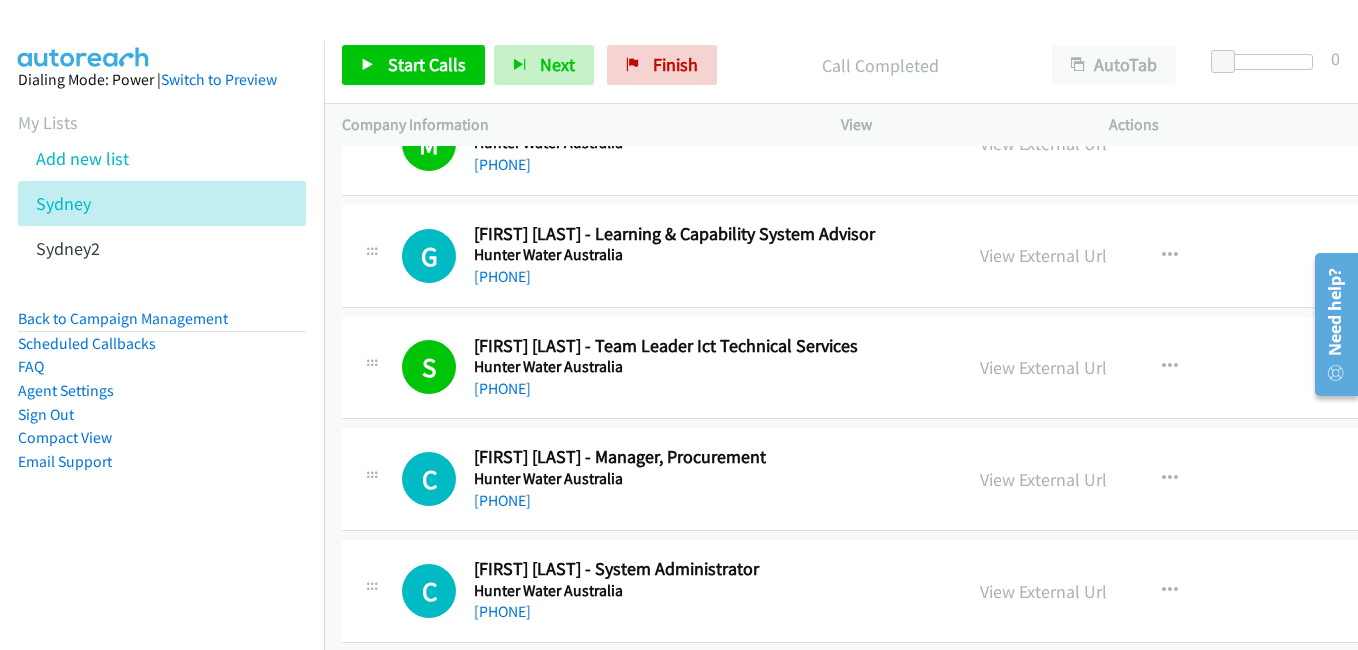 scroll, scrollTop: 500, scrollLeft: 0, axis: vertical 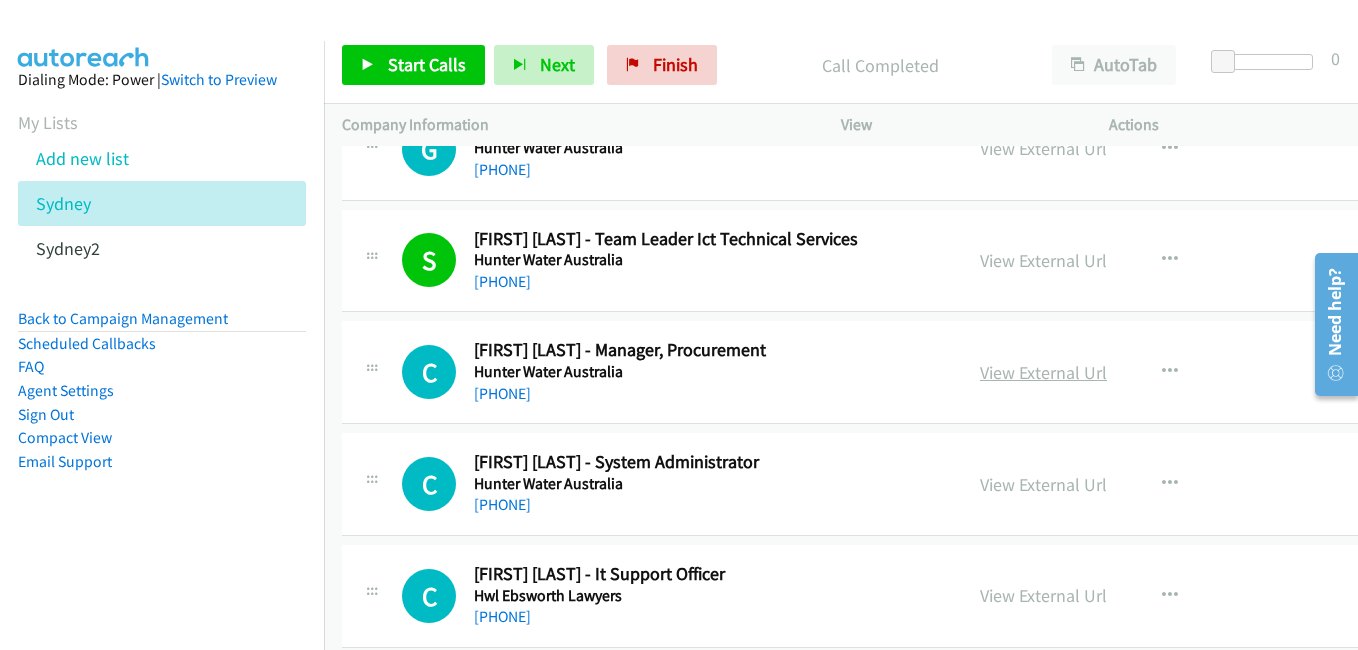 click on "View External Url" at bounding box center (1043, 372) 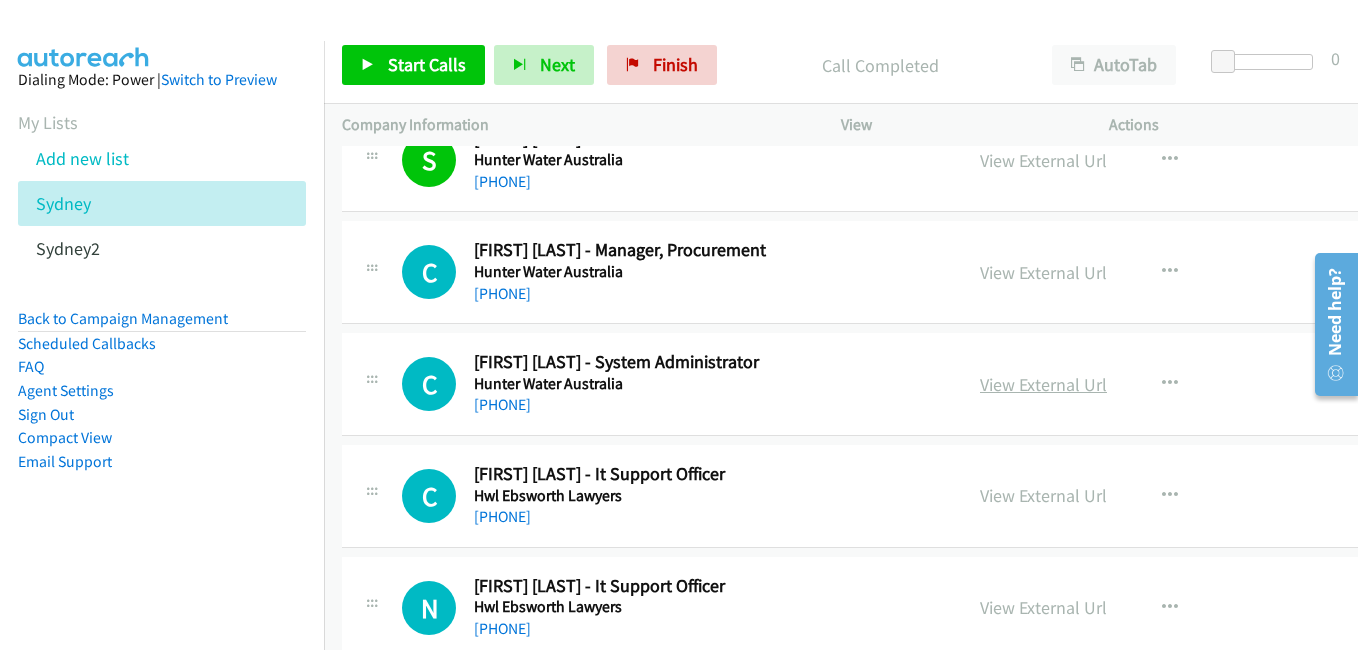 click on "View External Url" at bounding box center (1043, 384) 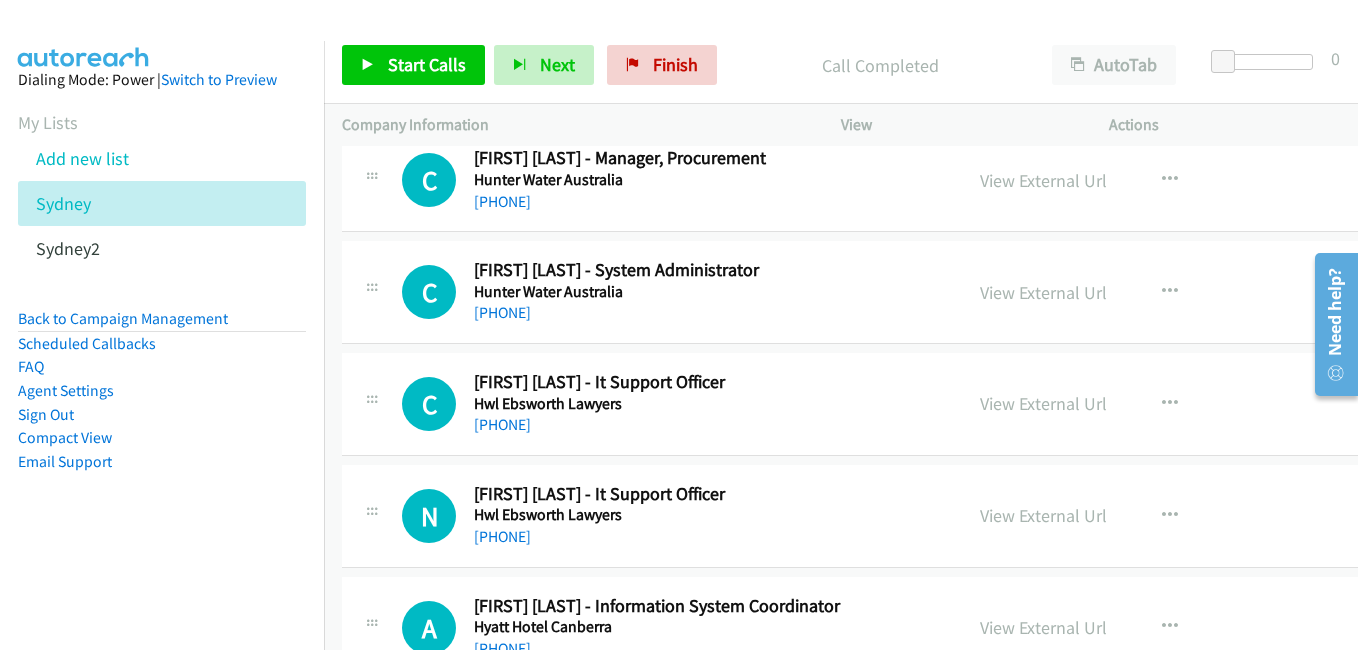 scroll, scrollTop: 700, scrollLeft: 0, axis: vertical 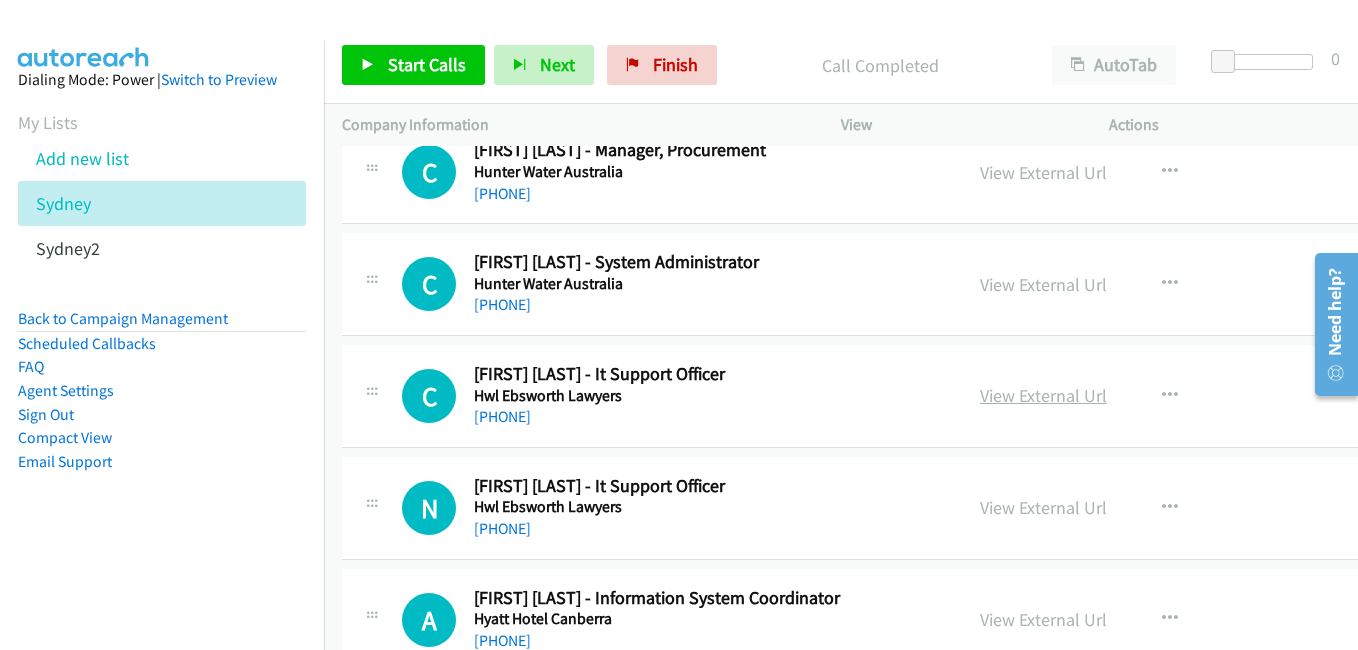 click on "View External Url" at bounding box center (1043, 395) 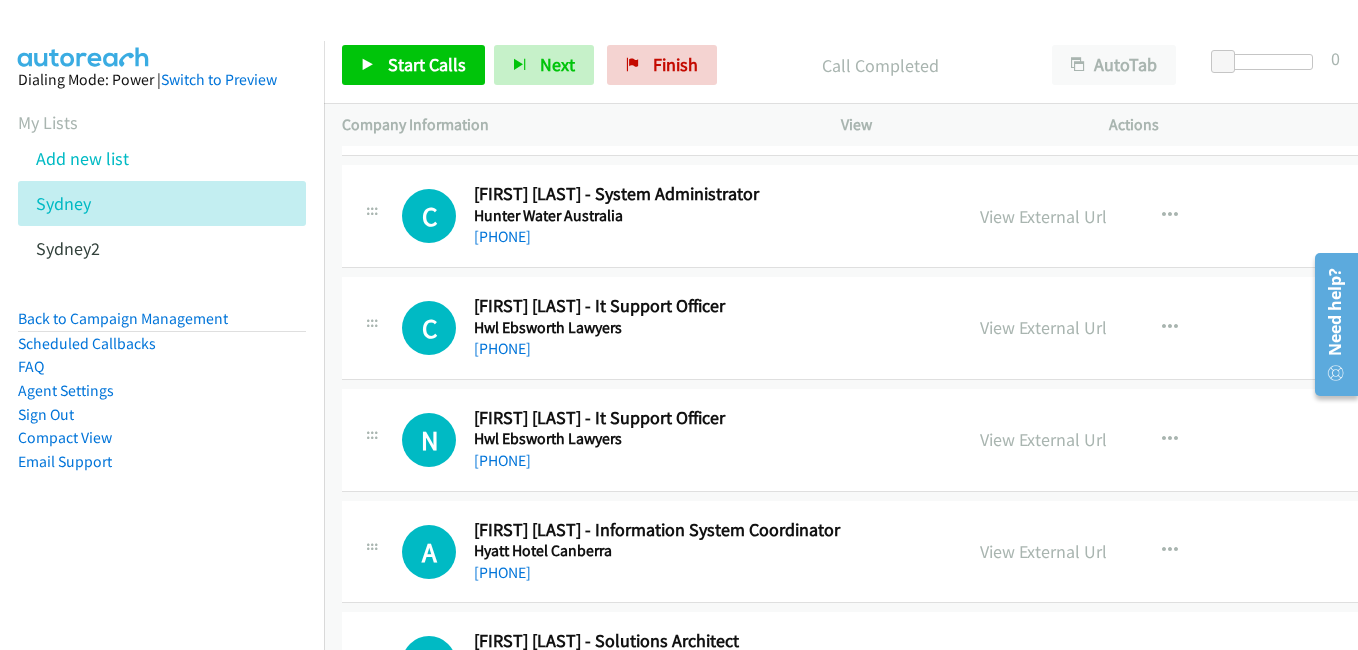 scroll, scrollTop: 800, scrollLeft: 0, axis: vertical 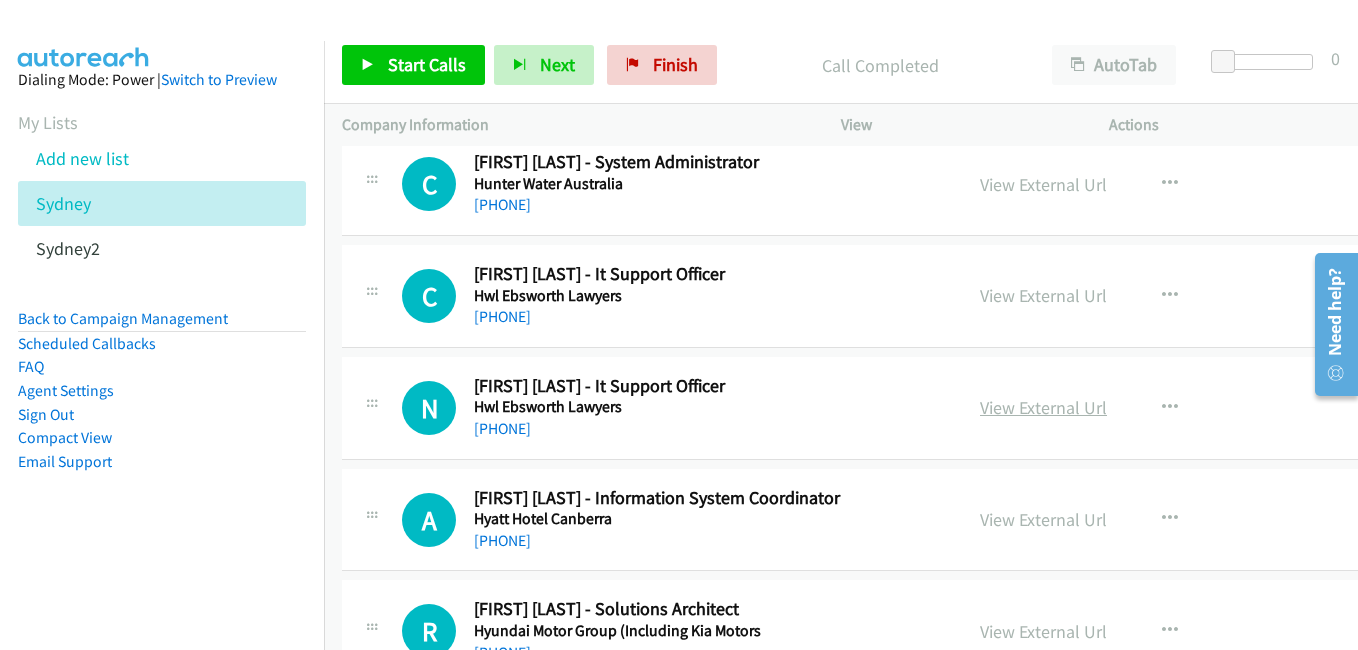 click on "View External Url" at bounding box center [1043, 407] 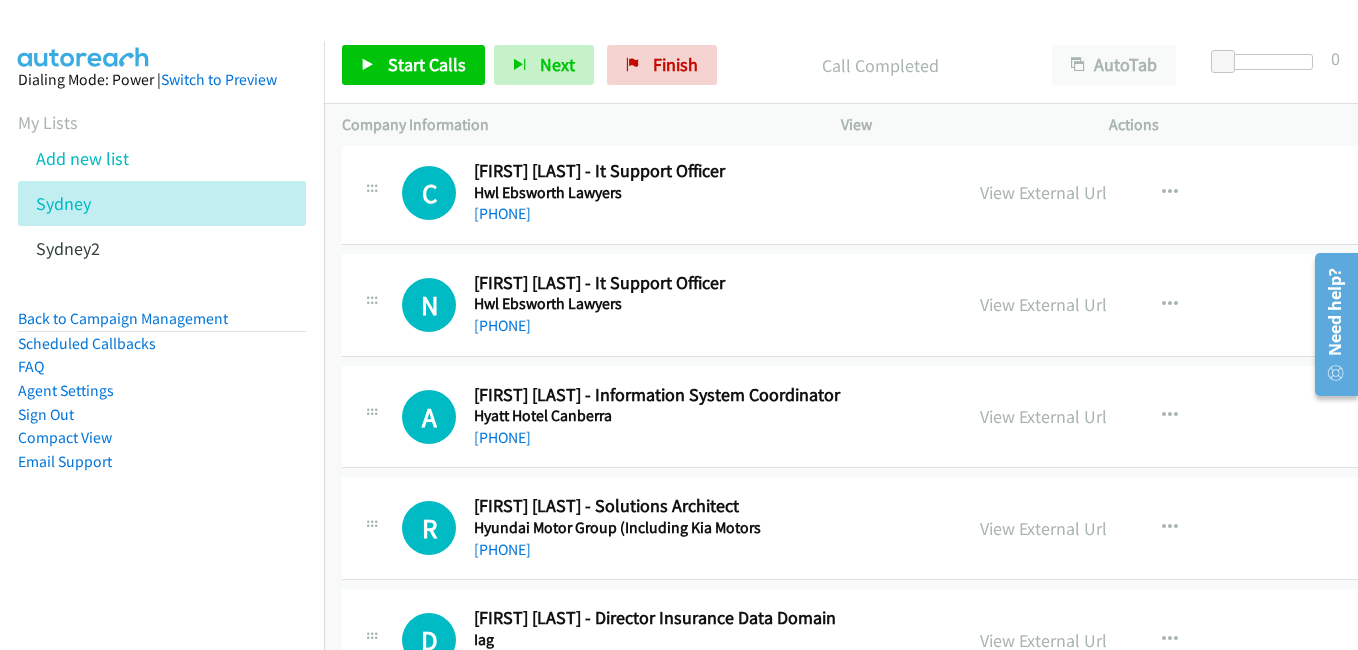 scroll, scrollTop: 1000, scrollLeft: 0, axis: vertical 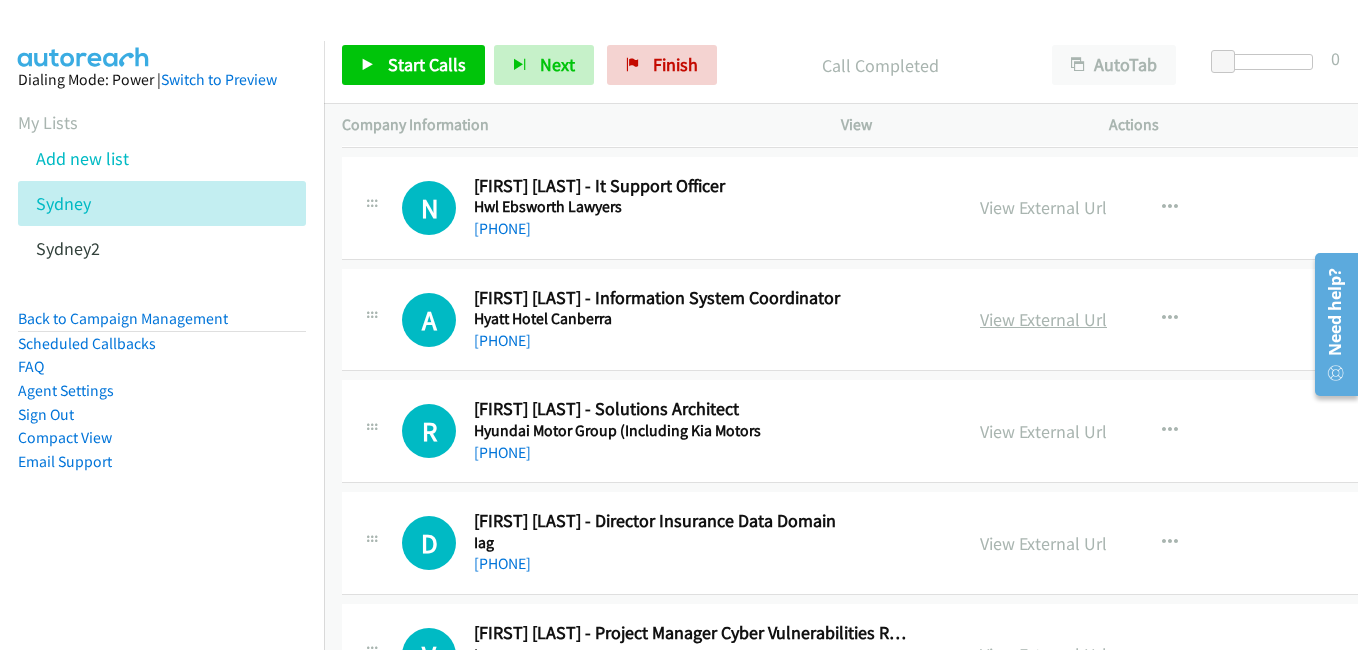 click on "View External Url" at bounding box center (1043, 319) 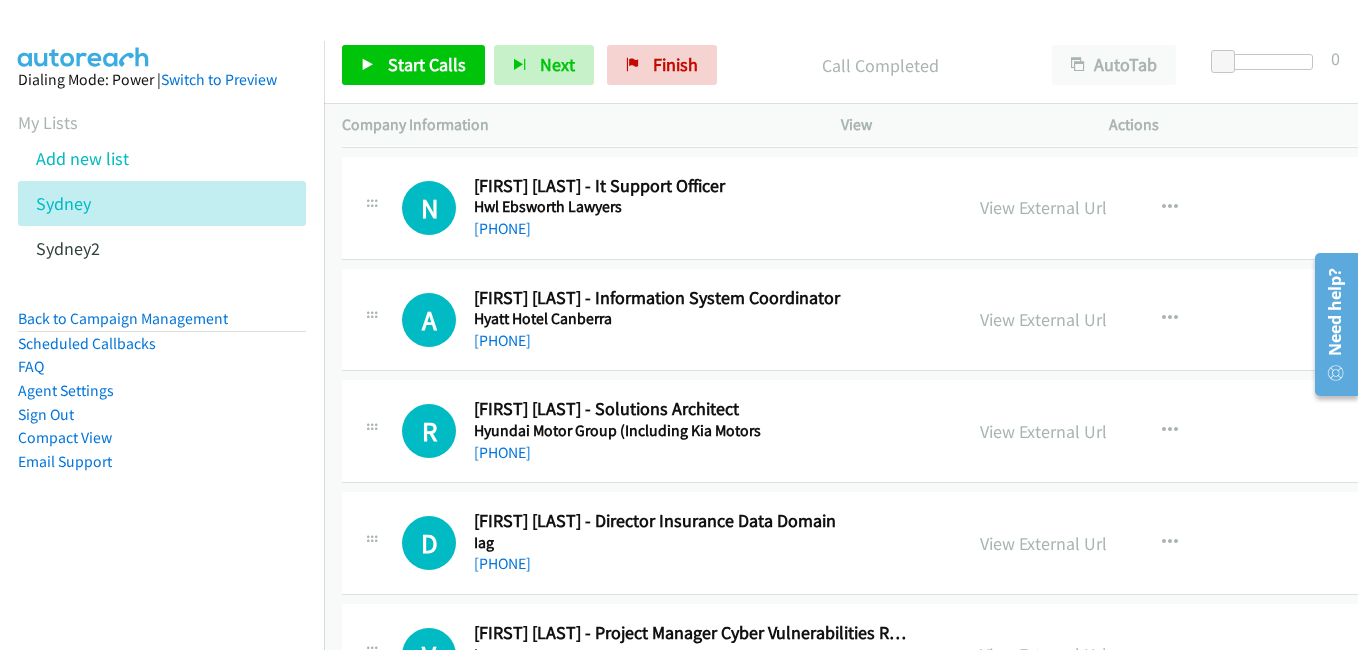 drag, startPoint x: 1009, startPoint y: 429, endPoint x: 608, endPoint y: 88, distance: 526.3858 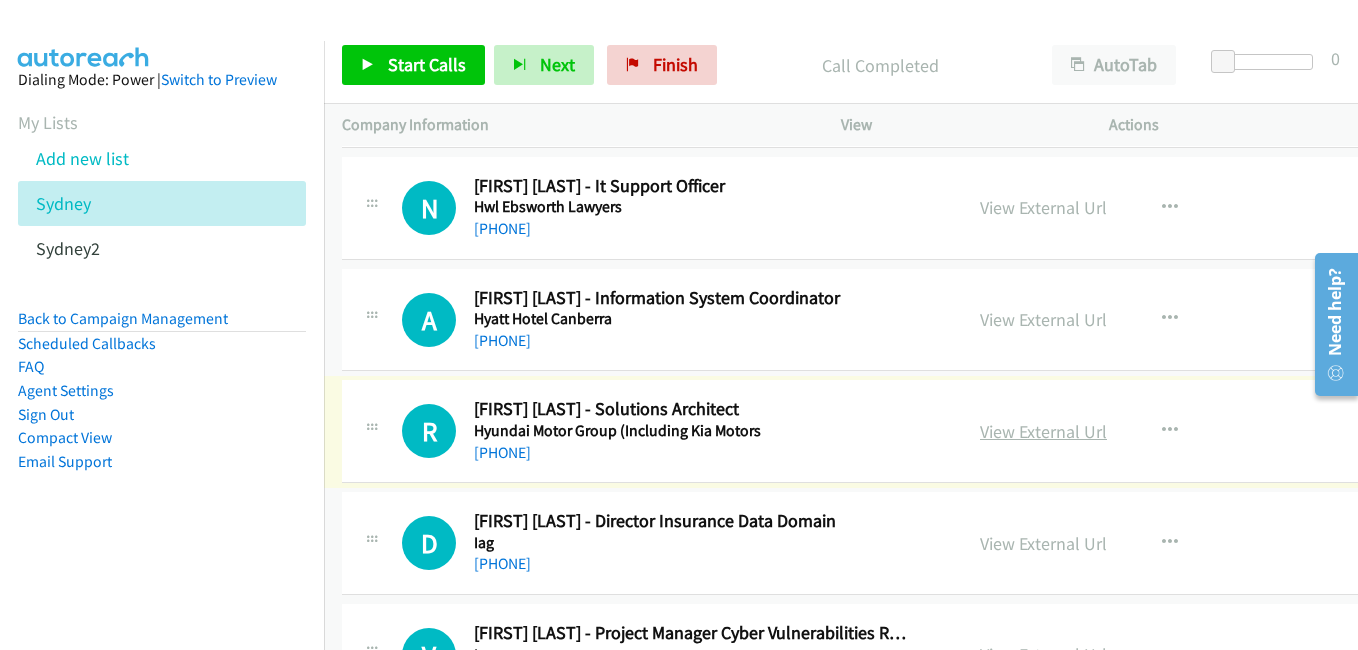 click on "View External Url" at bounding box center [1043, 431] 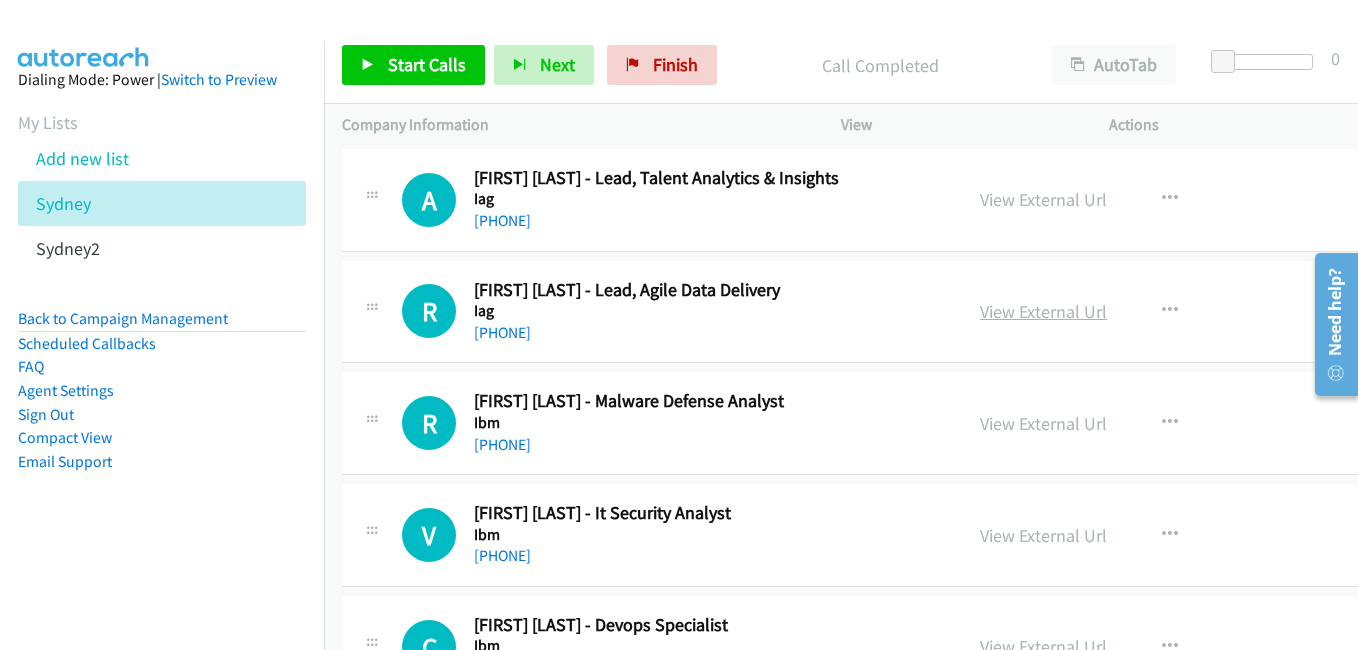 scroll, scrollTop: 1700, scrollLeft: 0, axis: vertical 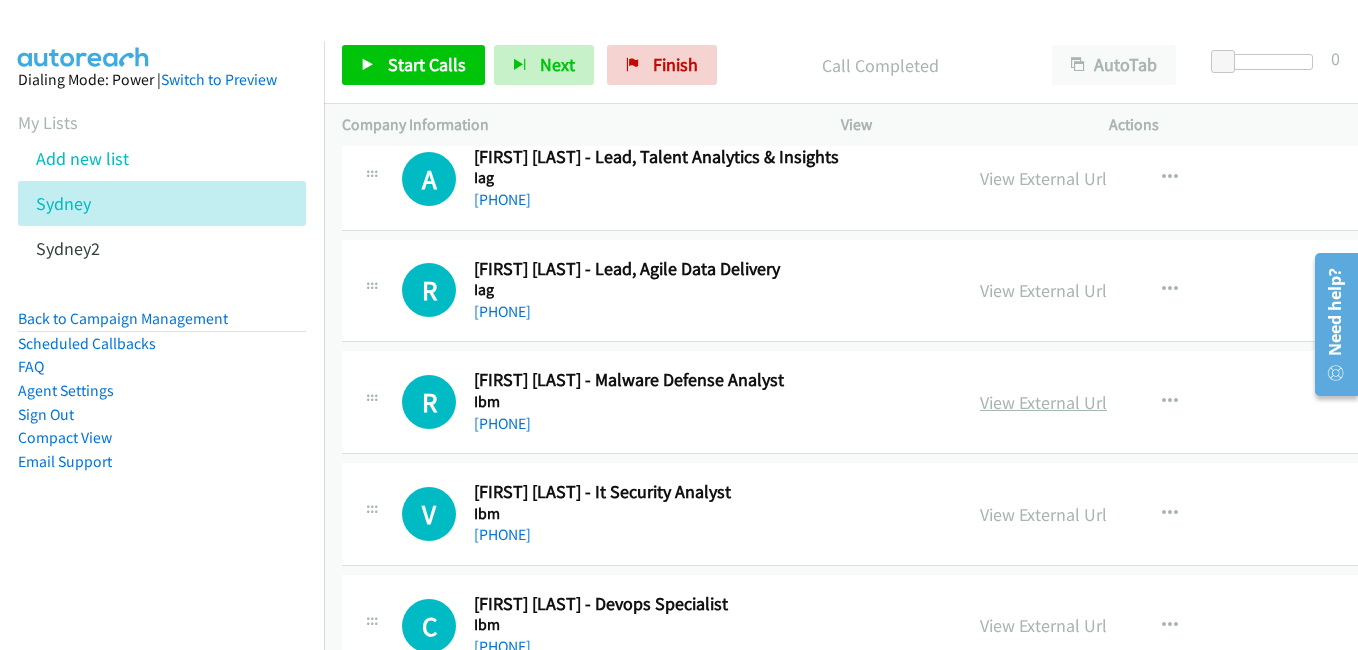 click on "View External Url" at bounding box center (1043, 402) 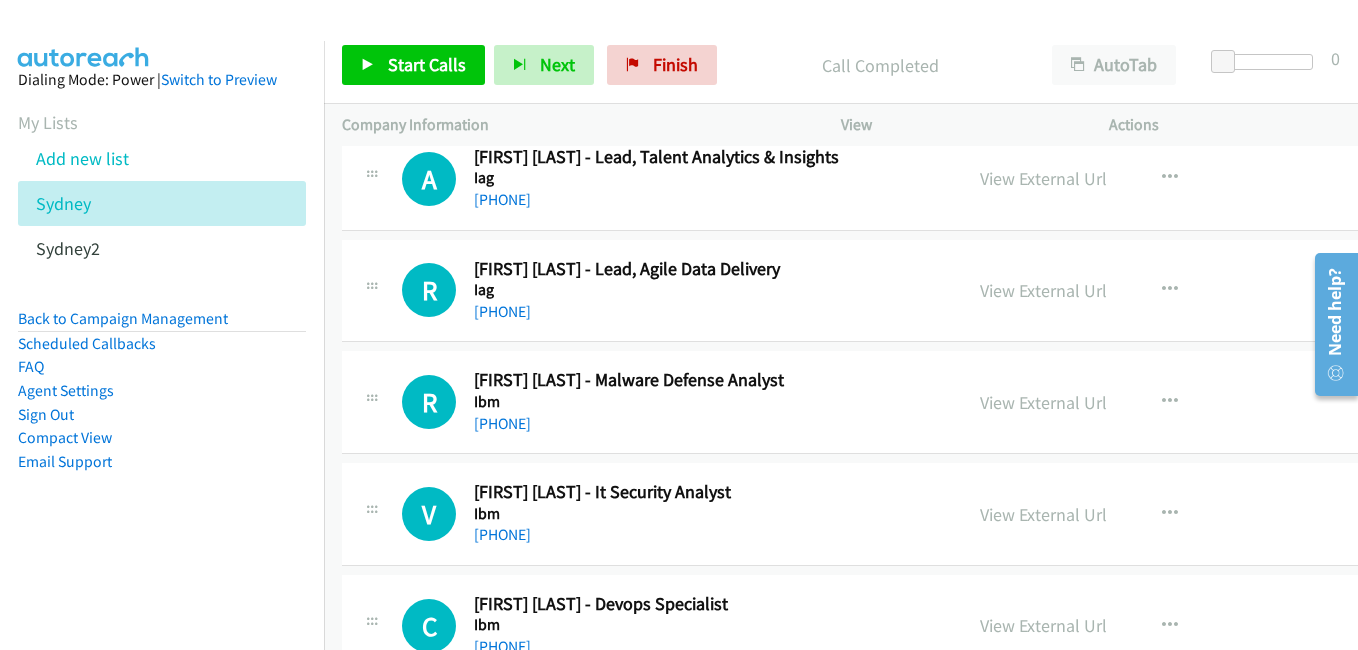 scroll, scrollTop: 1800, scrollLeft: 0, axis: vertical 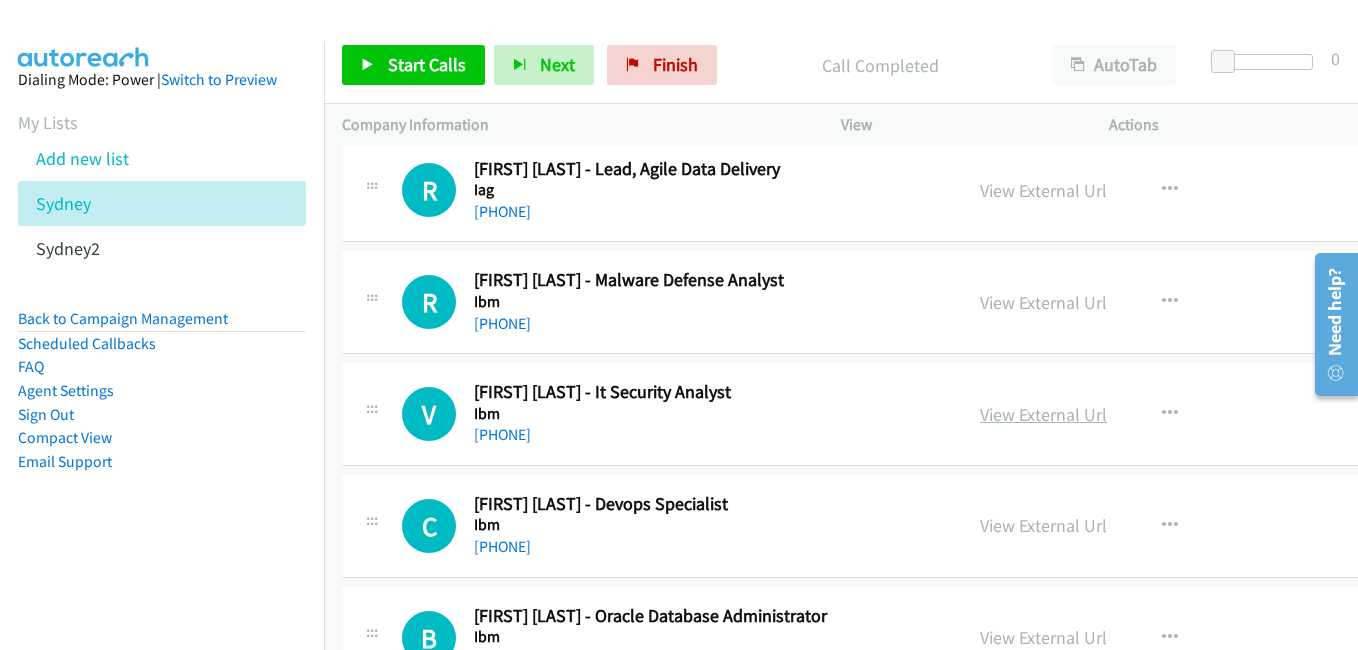 click on "View External Url" at bounding box center [1043, 414] 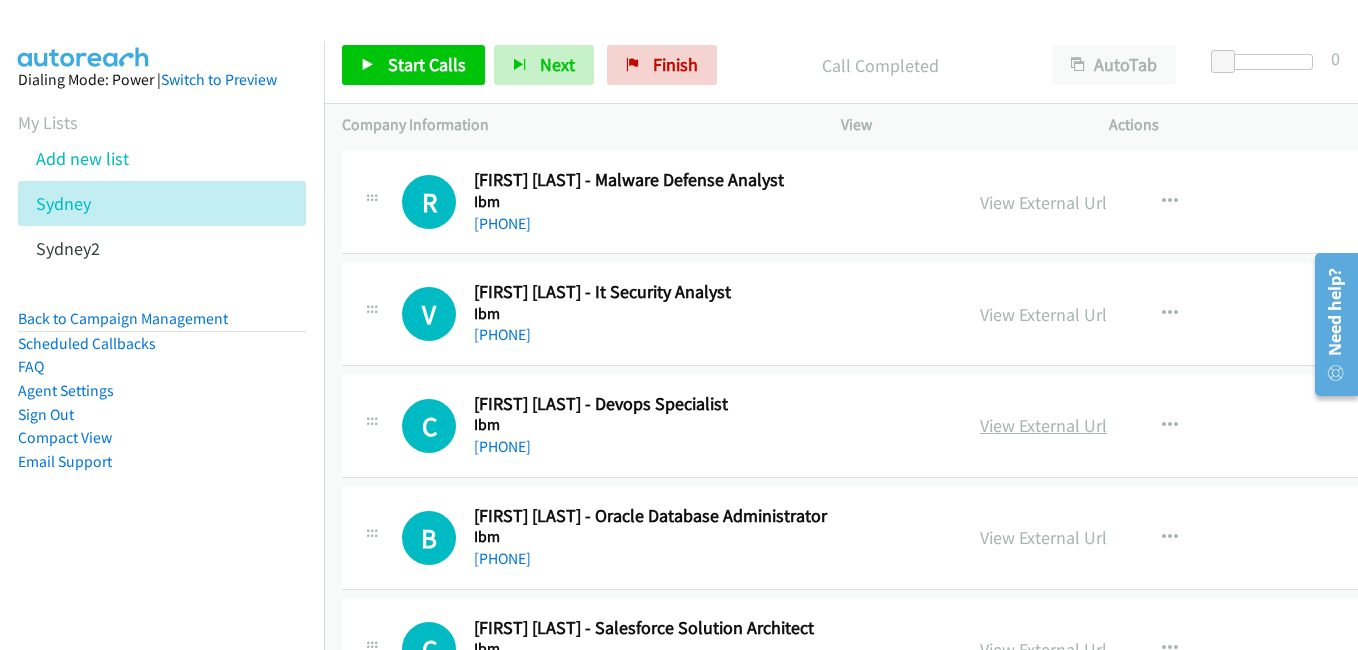 click on "View External Url" at bounding box center (1043, 425) 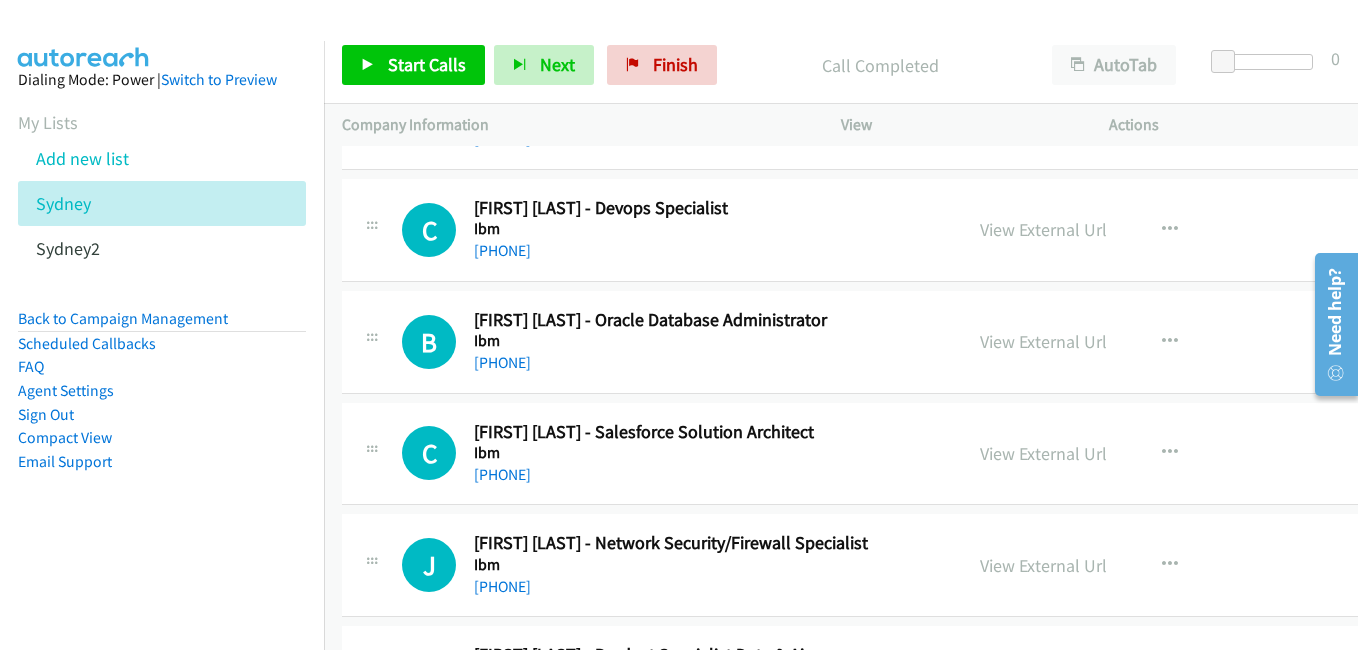 scroll, scrollTop: 2100, scrollLeft: 0, axis: vertical 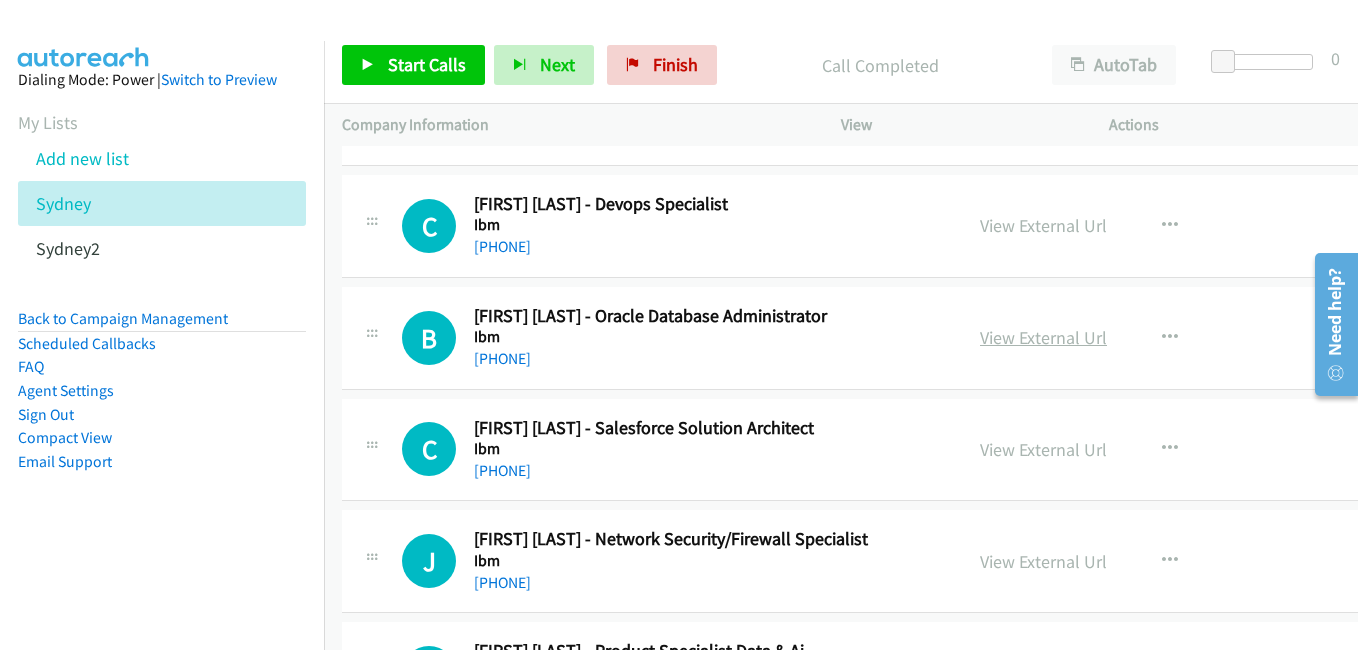 click on "View External Url" at bounding box center [1043, 337] 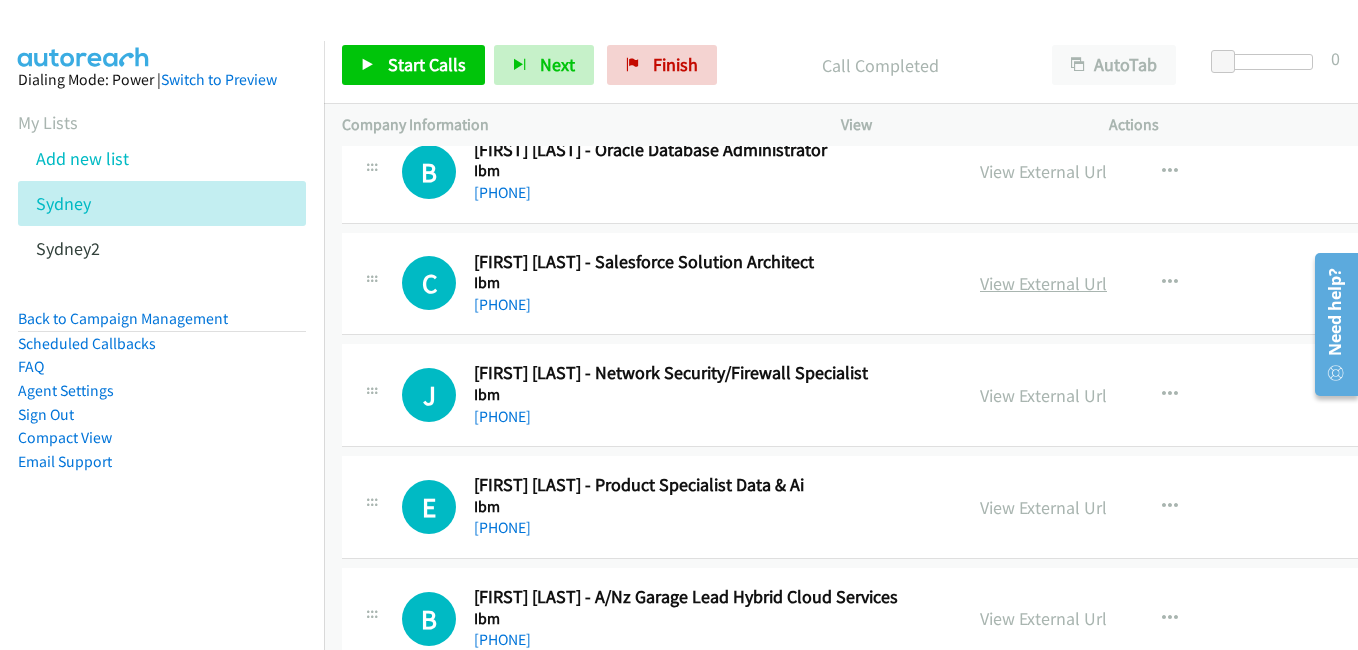 scroll, scrollTop: 2300, scrollLeft: 0, axis: vertical 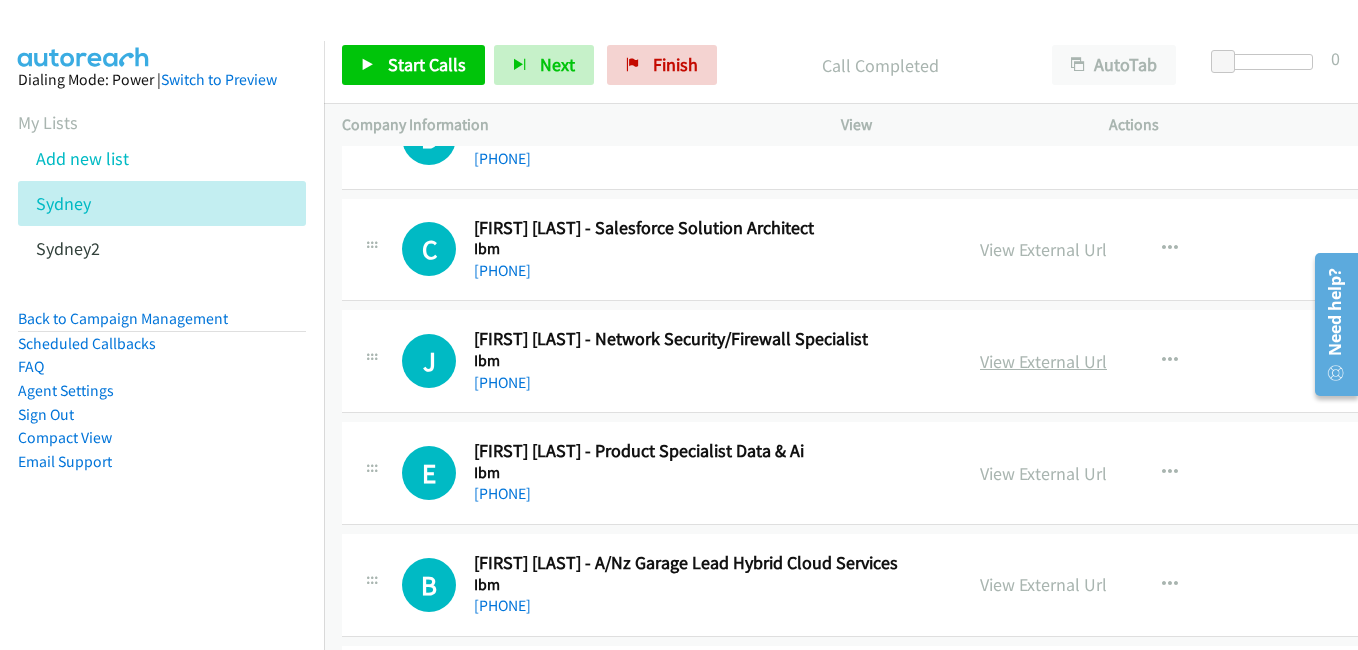 click on "View External Url" at bounding box center (1043, 361) 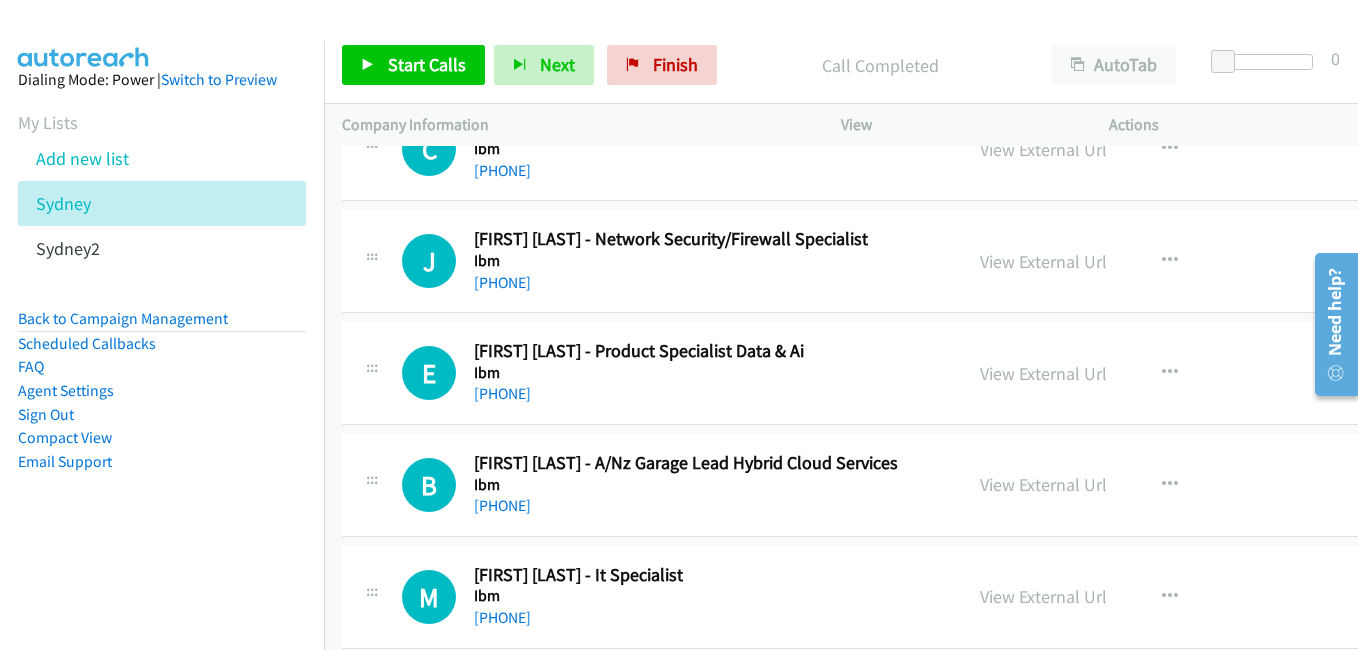 scroll, scrollTop: 2500, scrollLeft: 0, axis: vertical 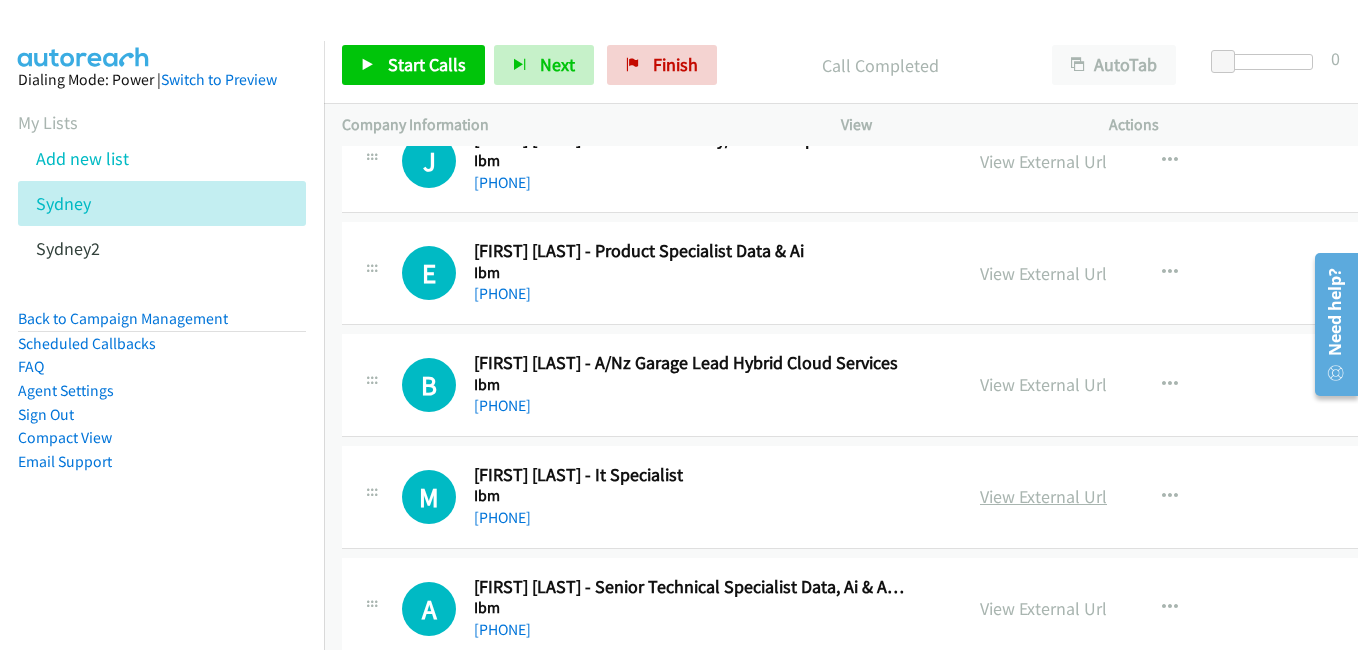 click on "View External Url" at bounding box center [1043, 496] 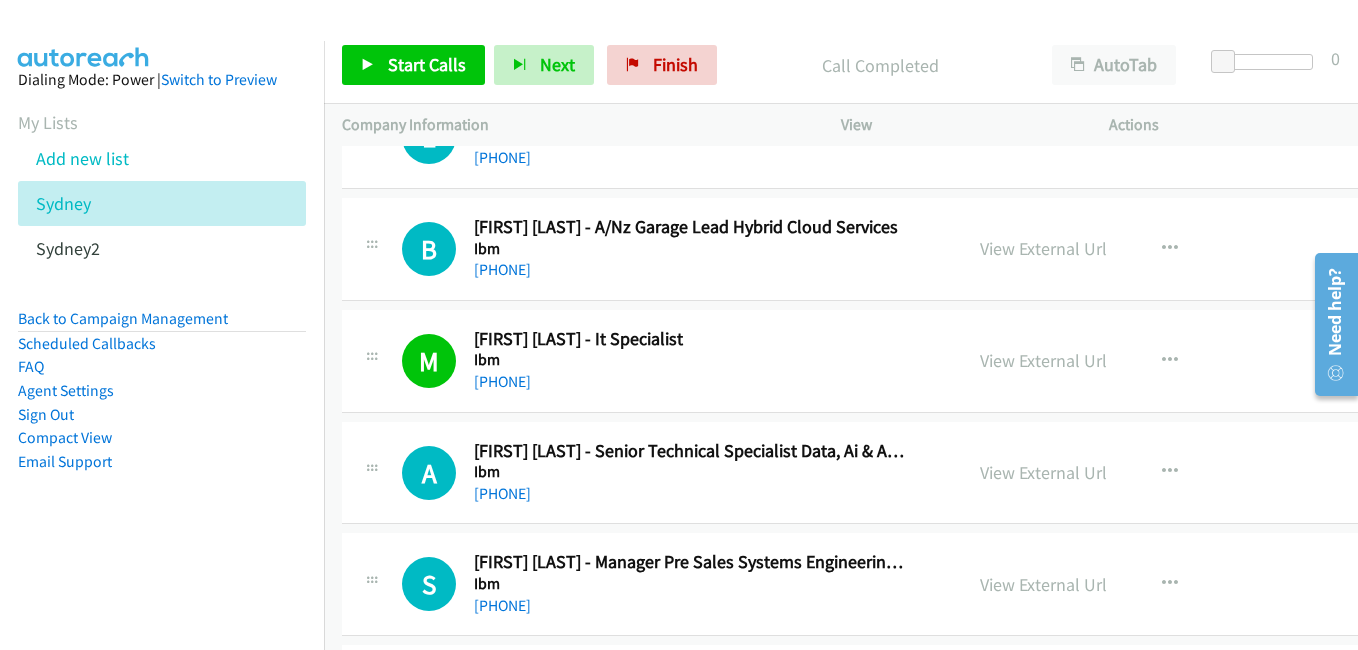 scroll, scrollTop: 2800, scrollLeft: 0, axis: vertical 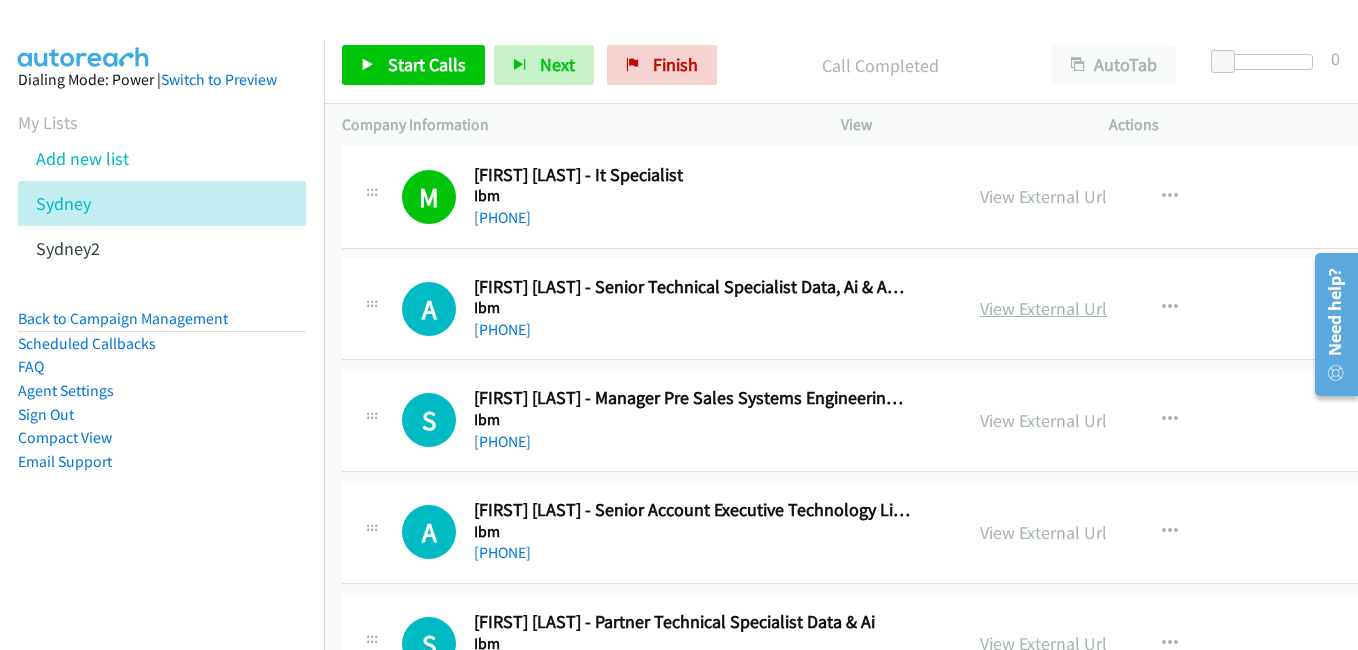 click on "View External Url" at bounding box center [1043, 308] 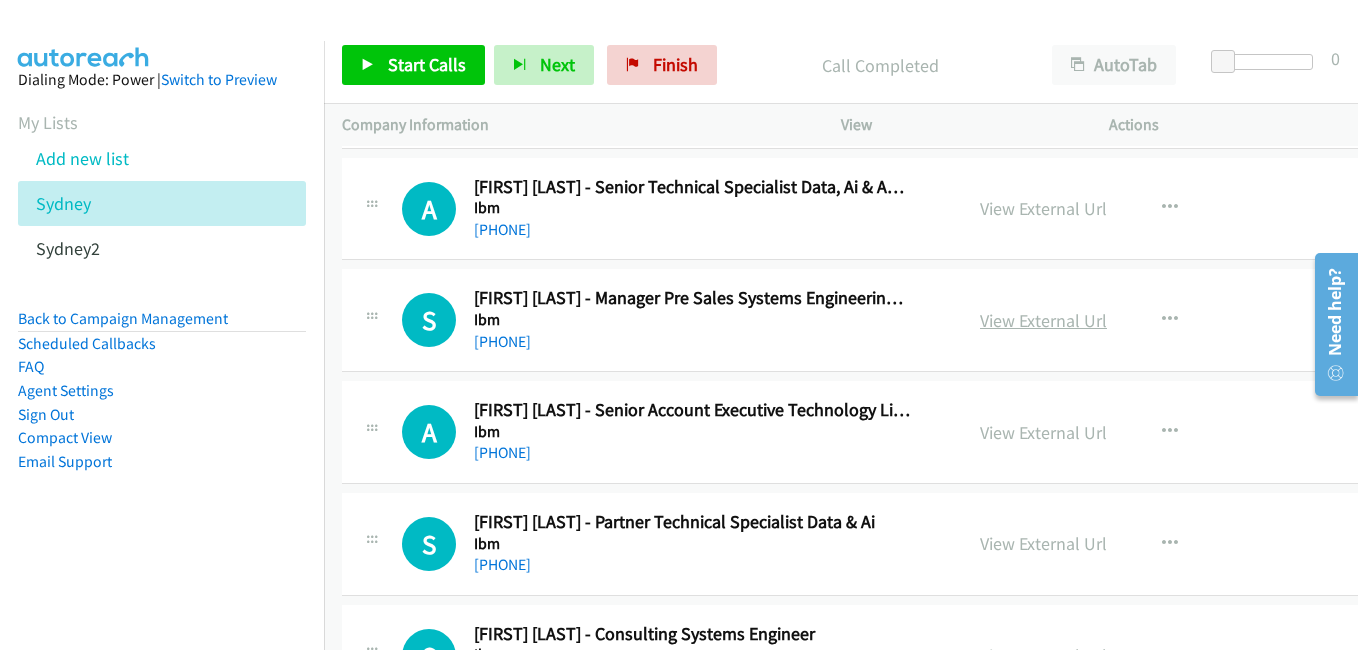 scroll, scrollTop: 3000, scrollLeft: 0, axis: vertical 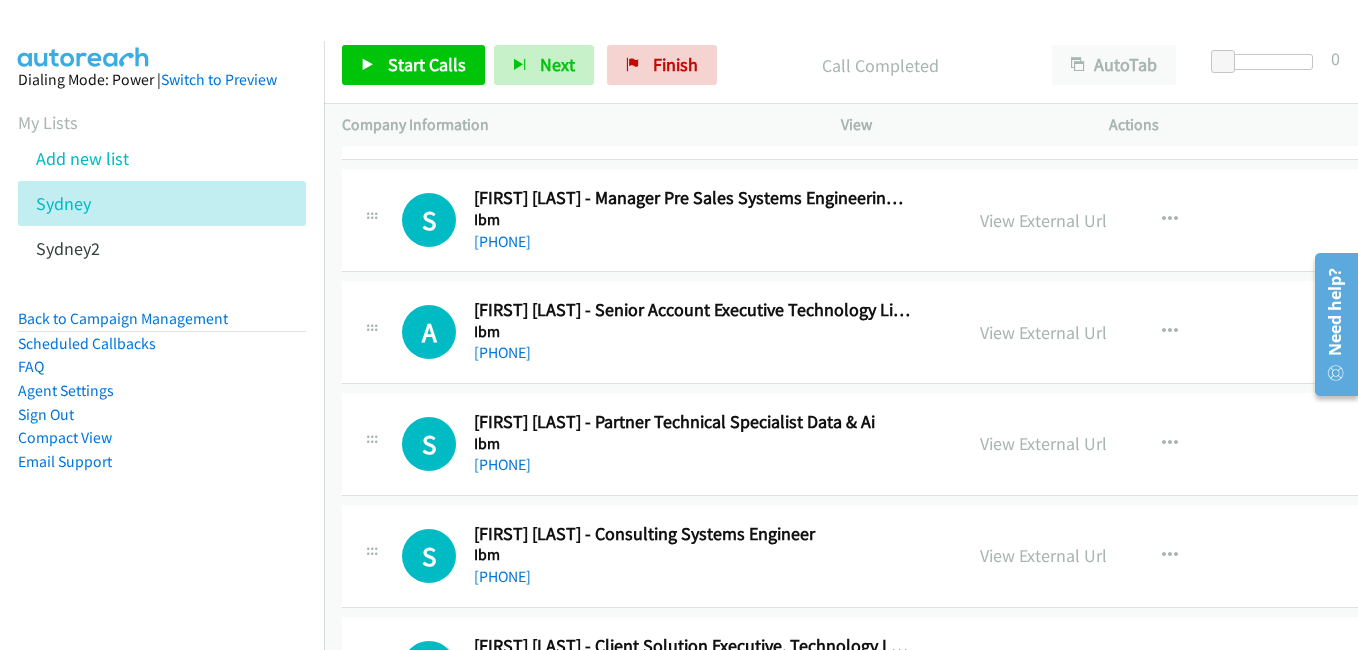 drag, startPoint x: 993, startPoint y: 331, endPoint x: 265, endPoint y: 1, distance: 799.3022 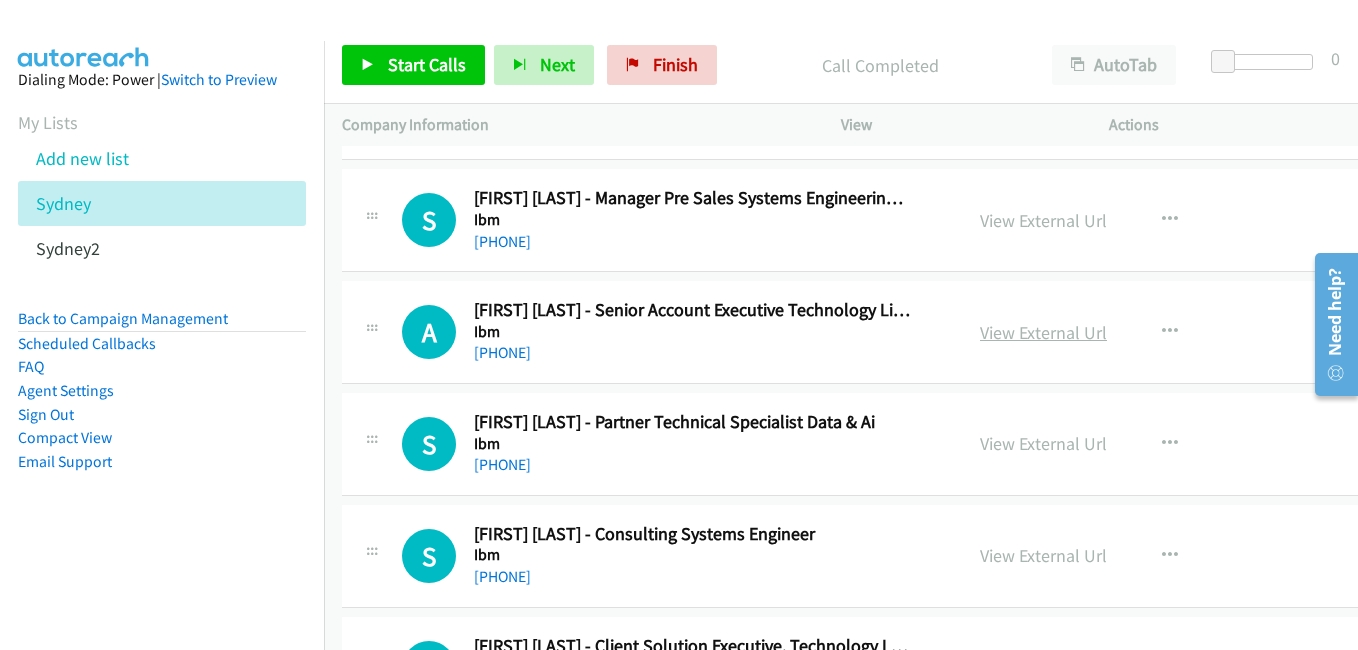 click on "View External Url" at bounding box center (1043, 332) 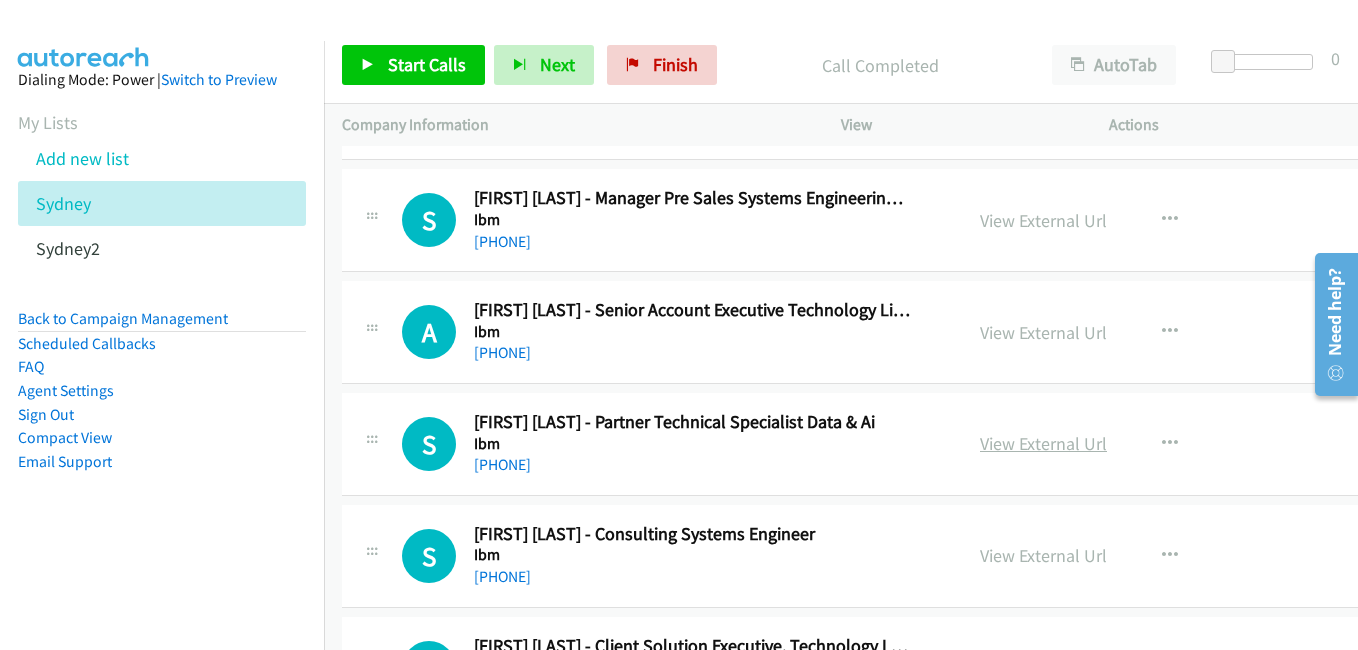 scroll, scrollTop: 3100, scrollLeft: 0, axis: vertical 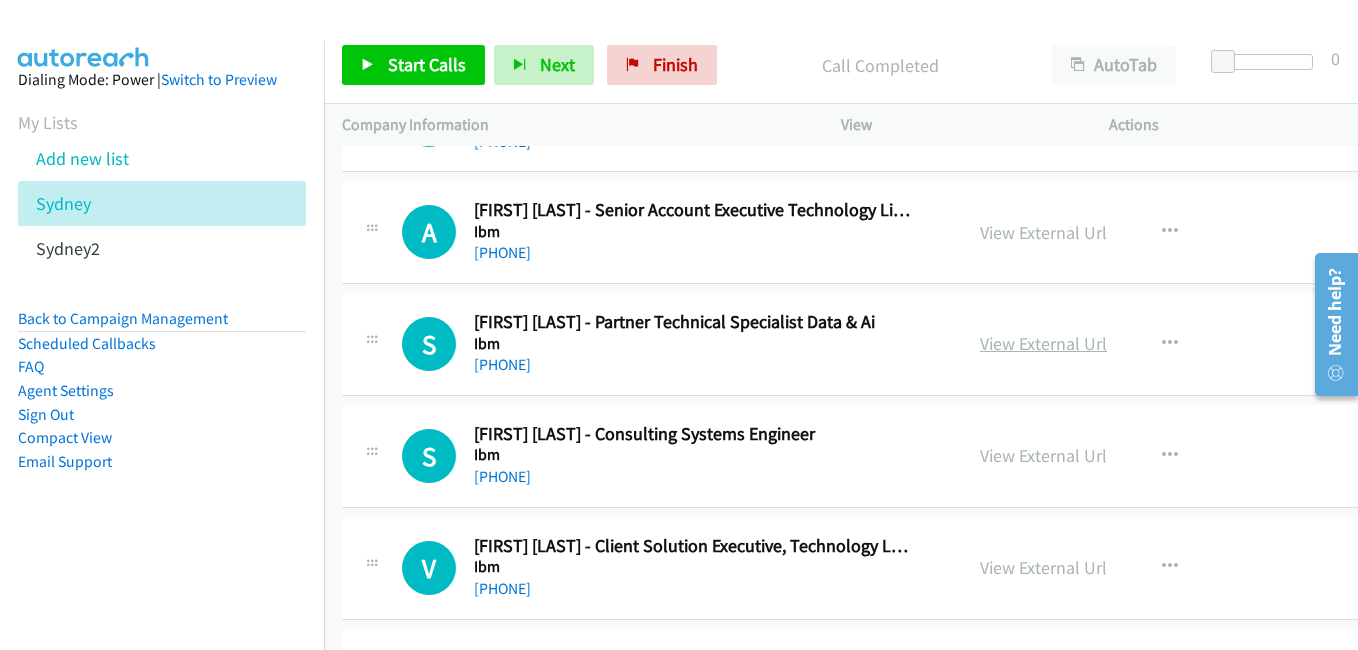 click on "View External Url" at bounding box center (1043, 343) 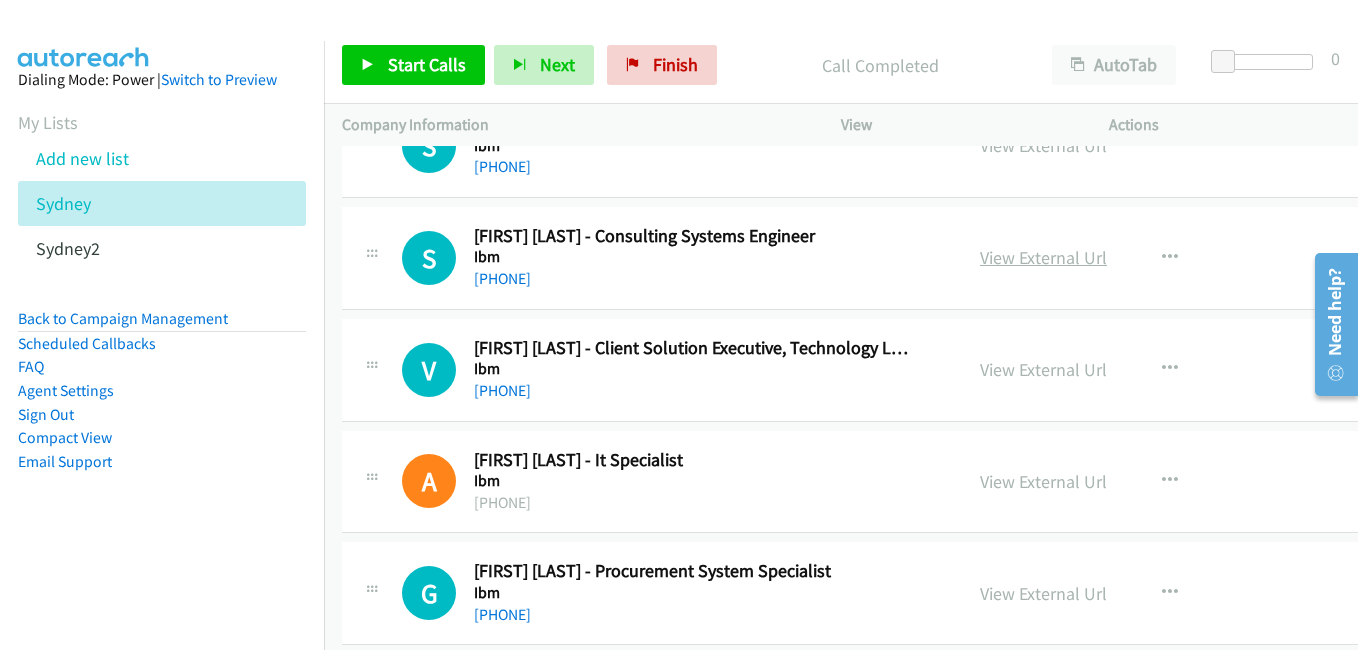 scroll, scrollTop: 3300, scrollLeft: 0, axis: vertical 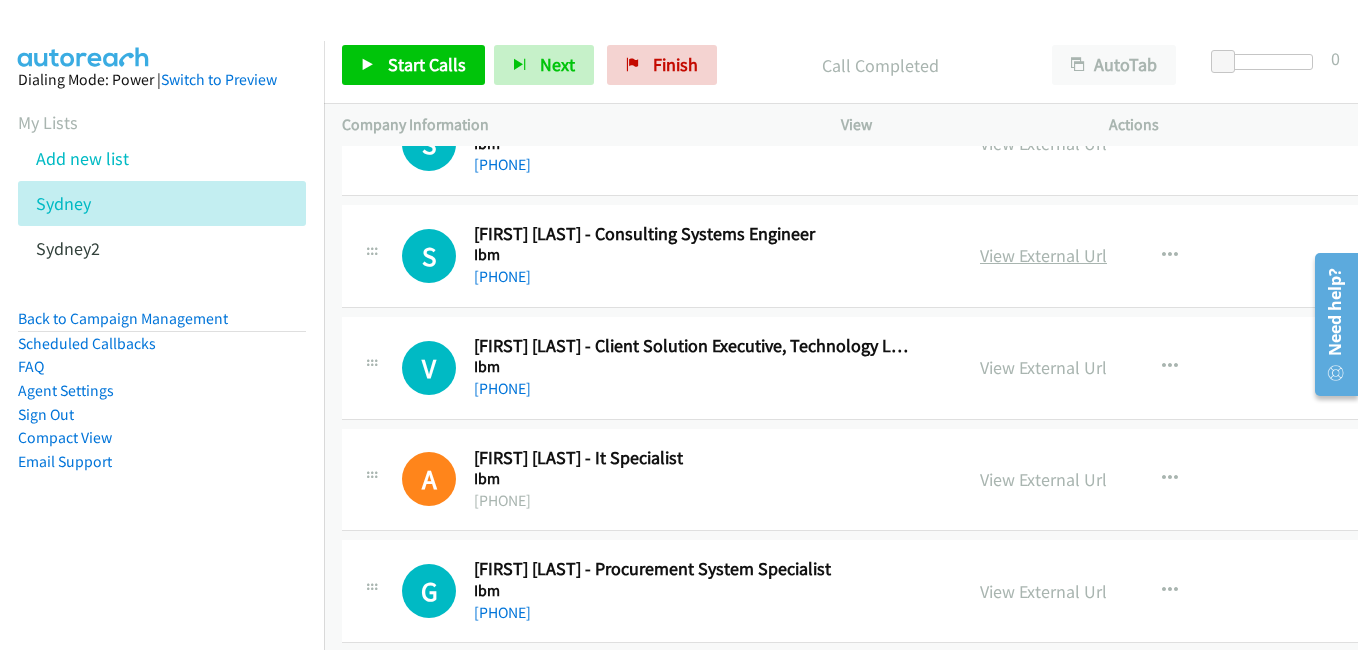 click on "View External Url" at bounding box center [1043, 255] 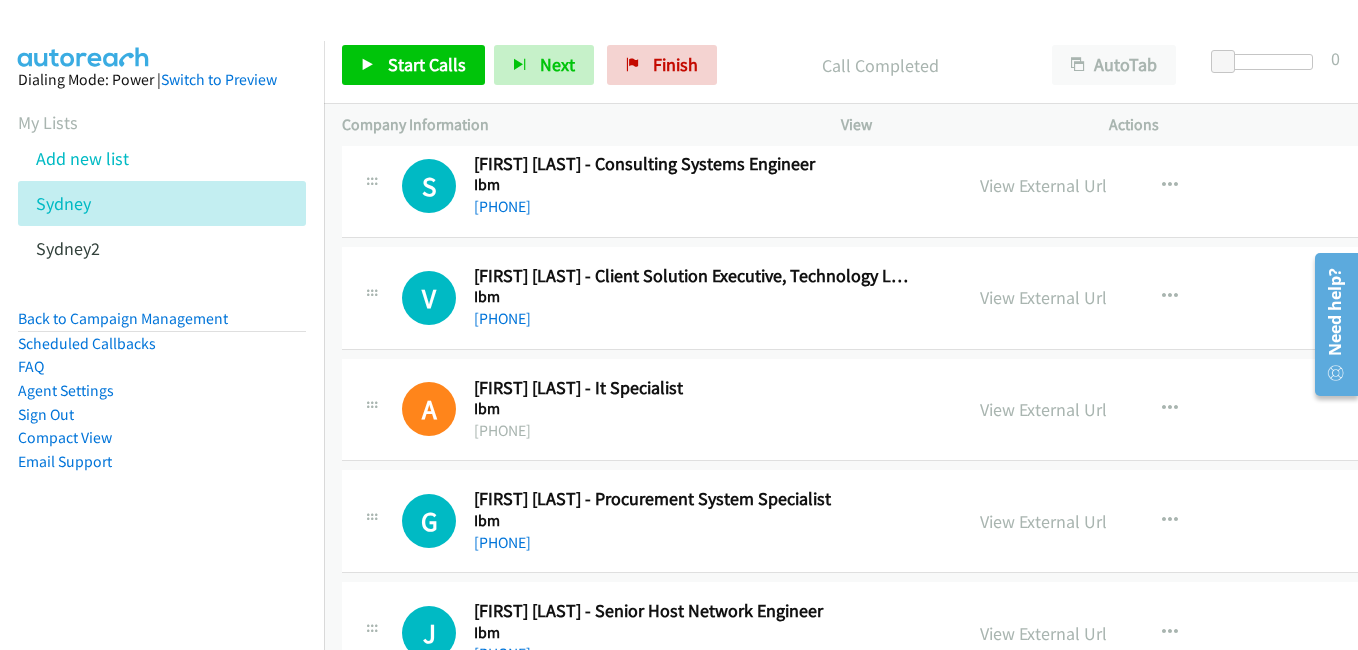 scroll, scrollTop: 3400, scrollLeft: 0, axis: vertical 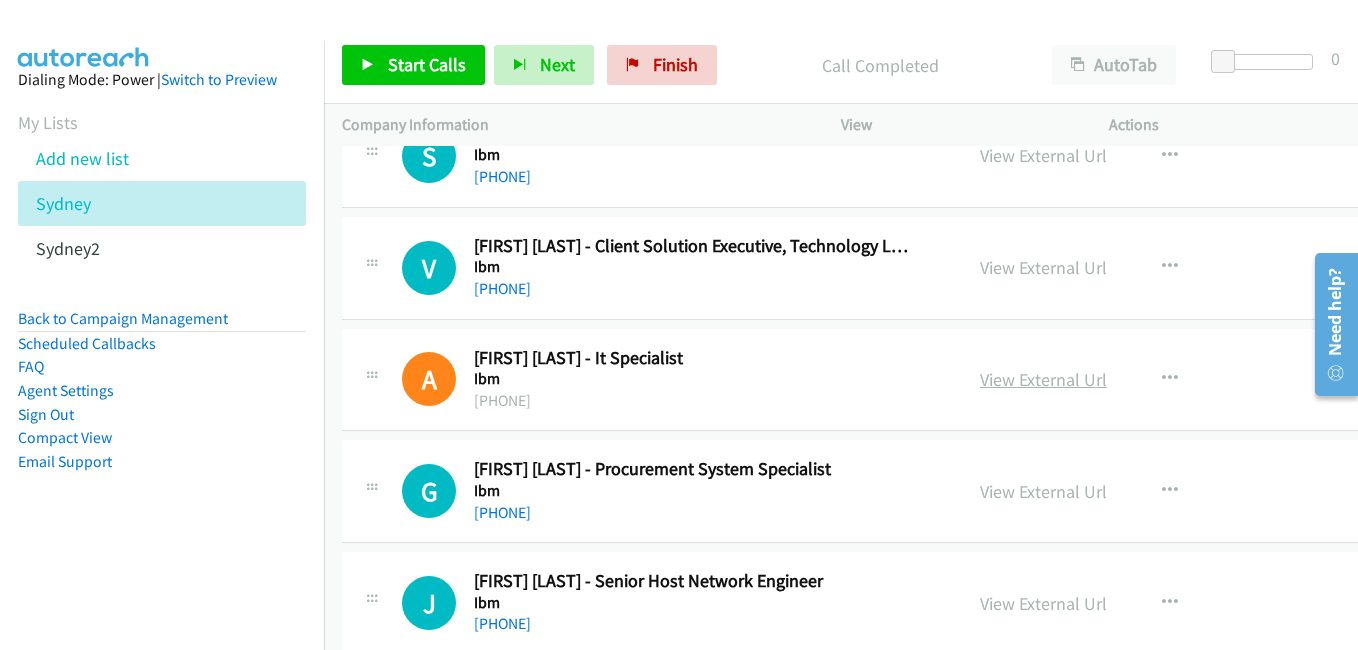 click on "View External Url" at bounding box center (1043, 379) 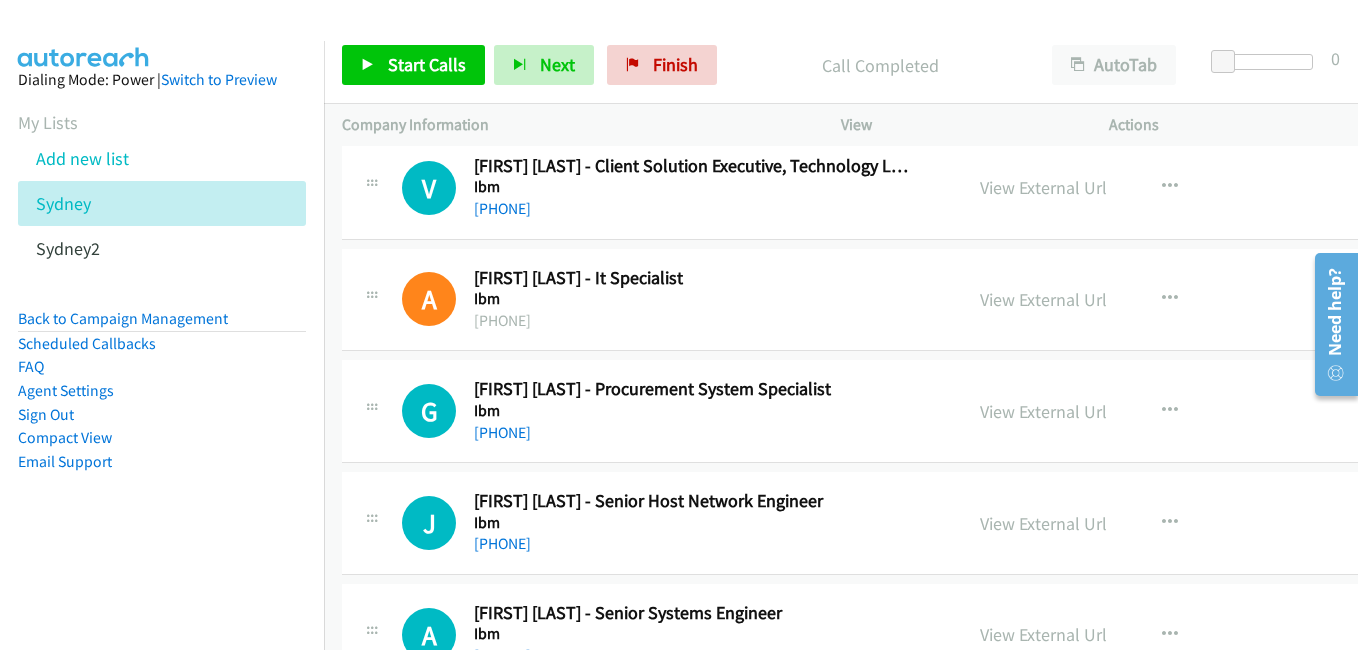 scroll, scrollTop: 3500, scrollLeft: 0, axis: vertical 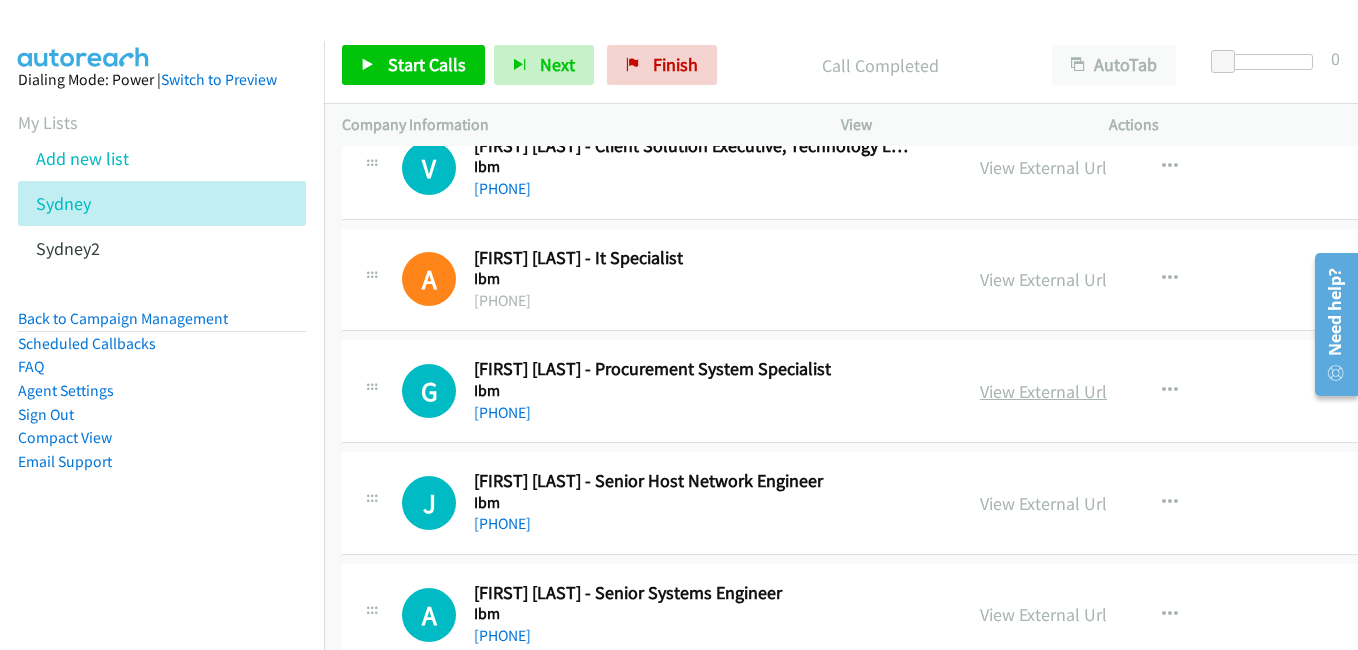 click on "View External Url" at bounding box center [1043, 391] 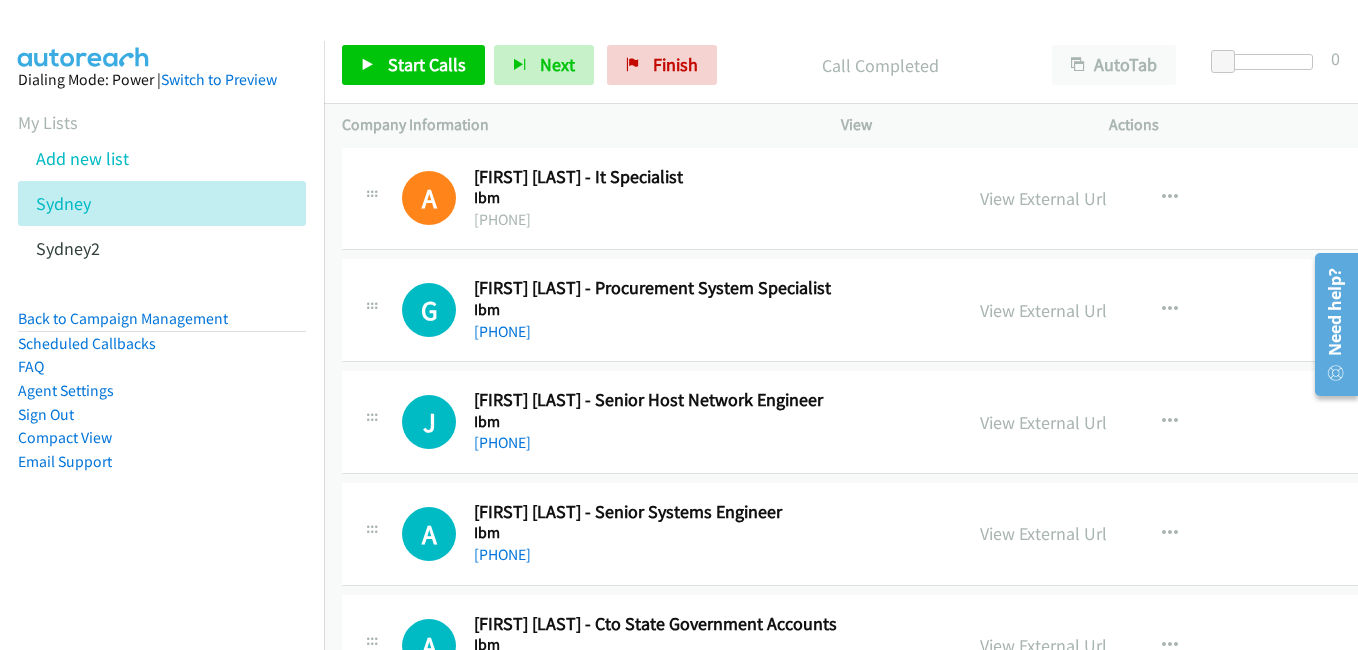 scroll, scrollTop: 3600, scrollLeft: 0, axis: vertical 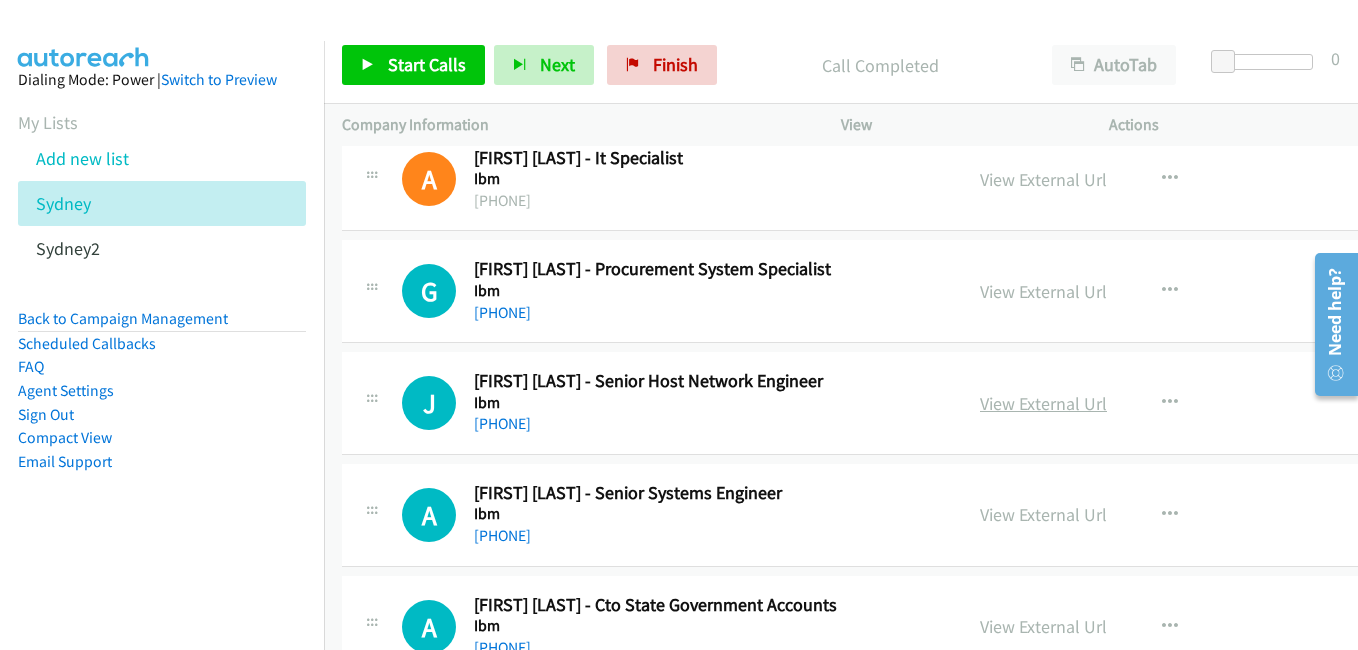 click on "View External Url" at bounding box center [1043, 403] 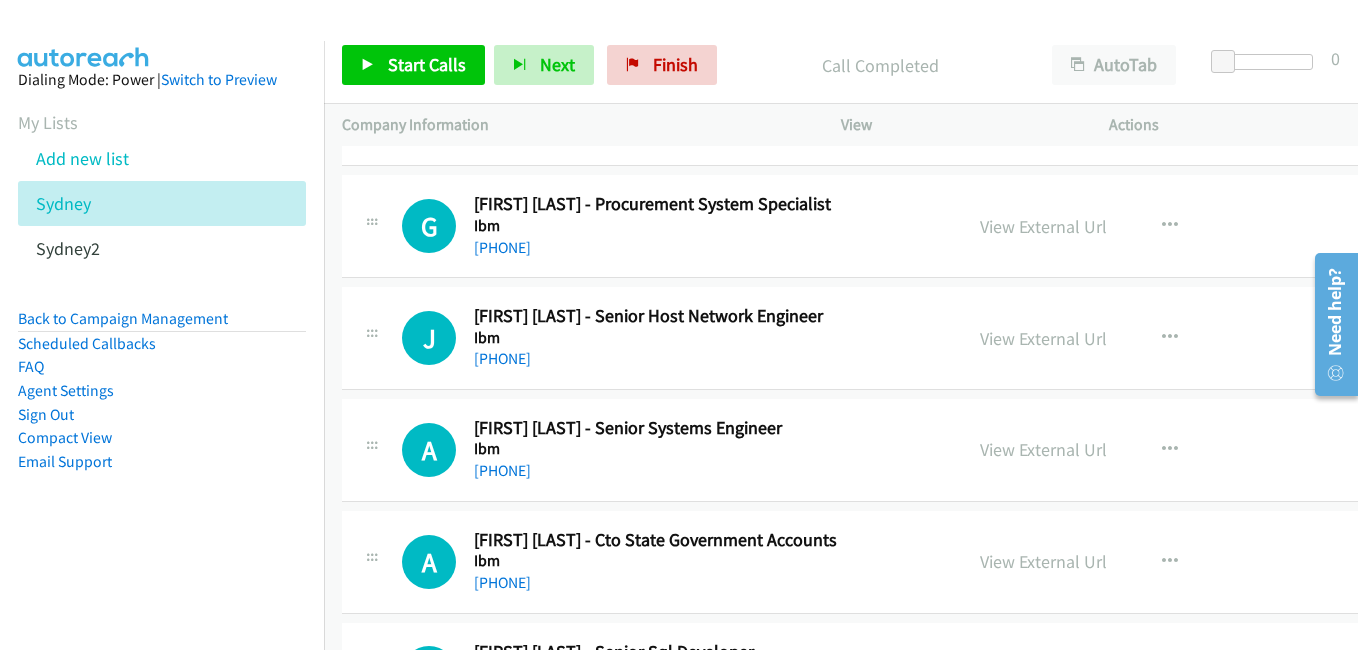 scroll, scrollTop: 3700, scrollLeft: 0, axis: vertical 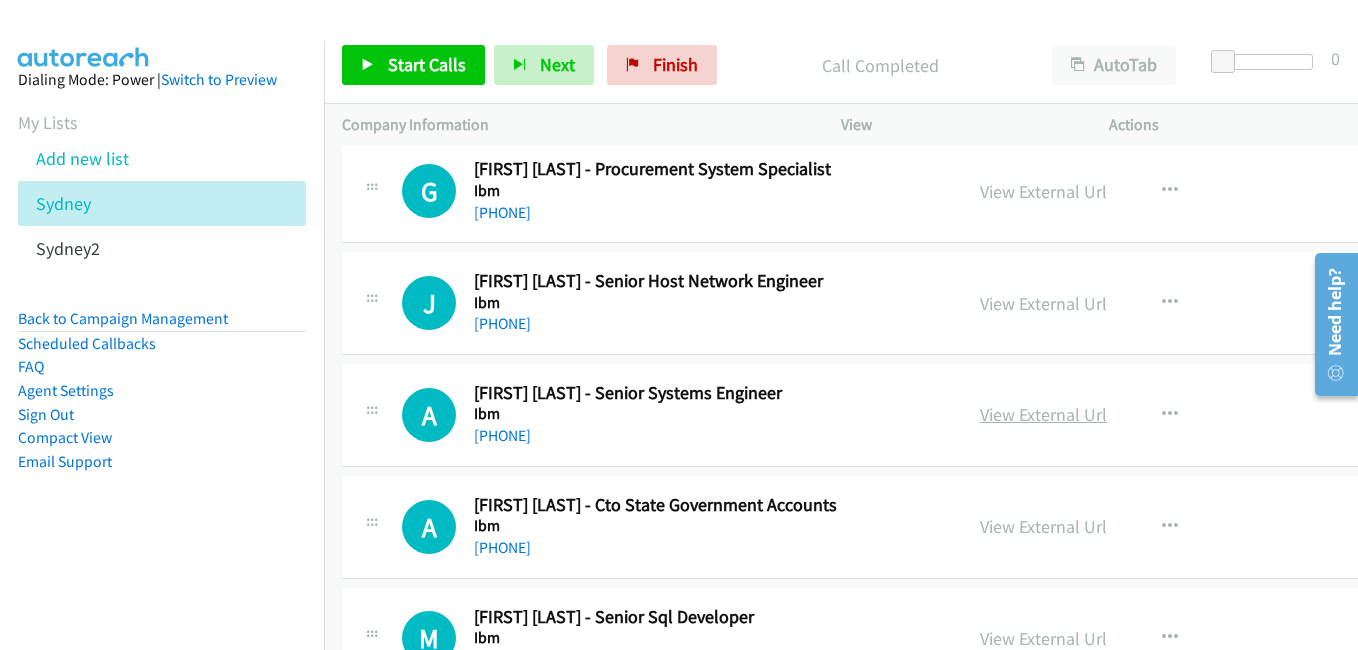 click on "View External Url" at bounding box center (1043, 414) 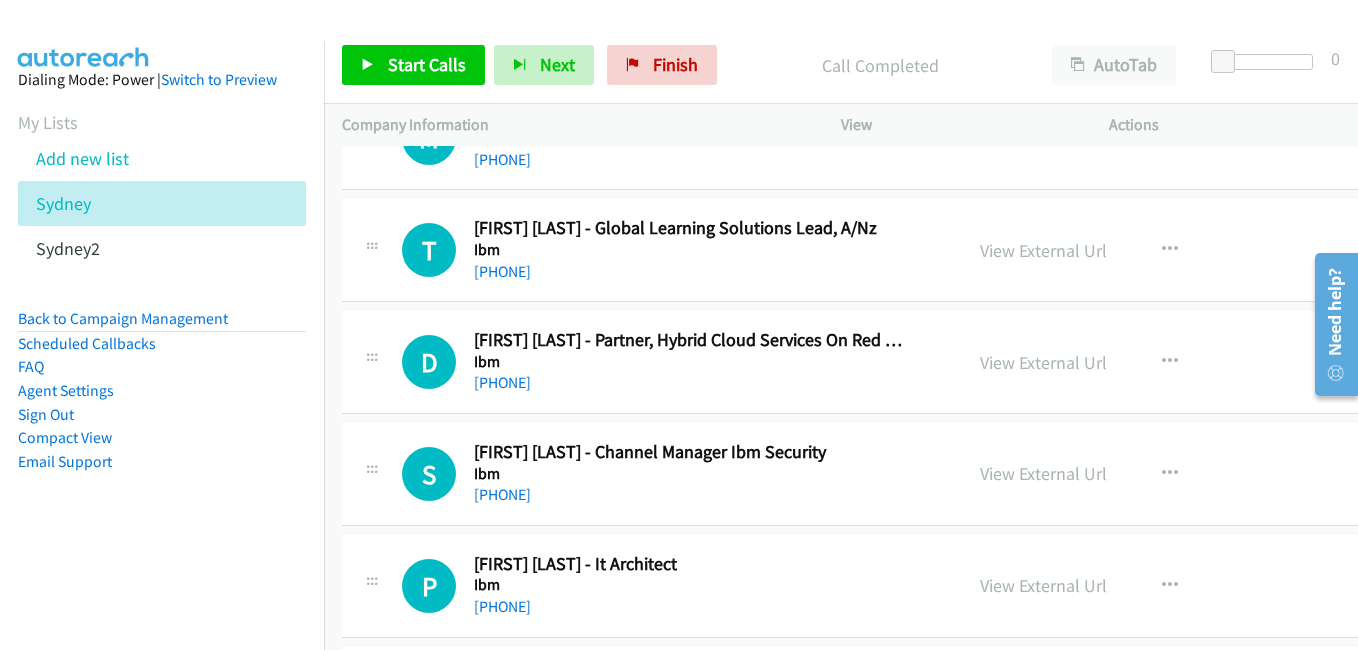 scroll, scrollTop: 4300, scrollLeft: 0, axis: vertical 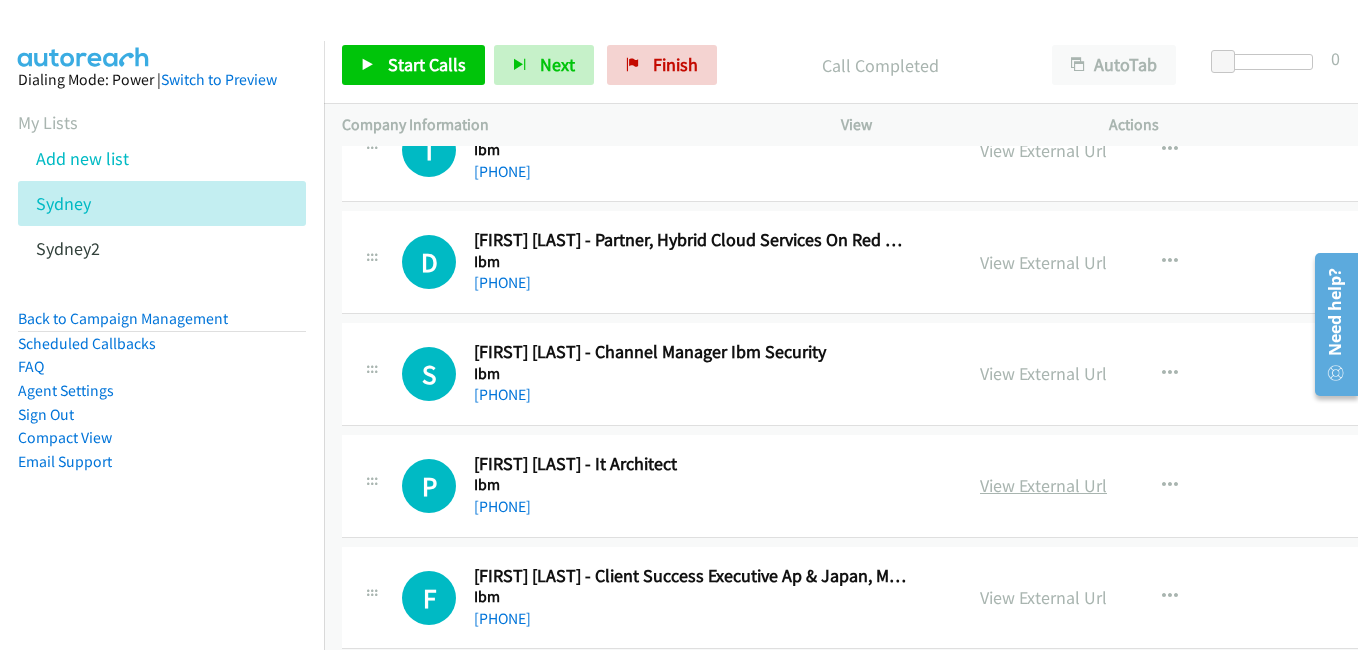 click on "View External Url" at bounding box center (1043, 485) 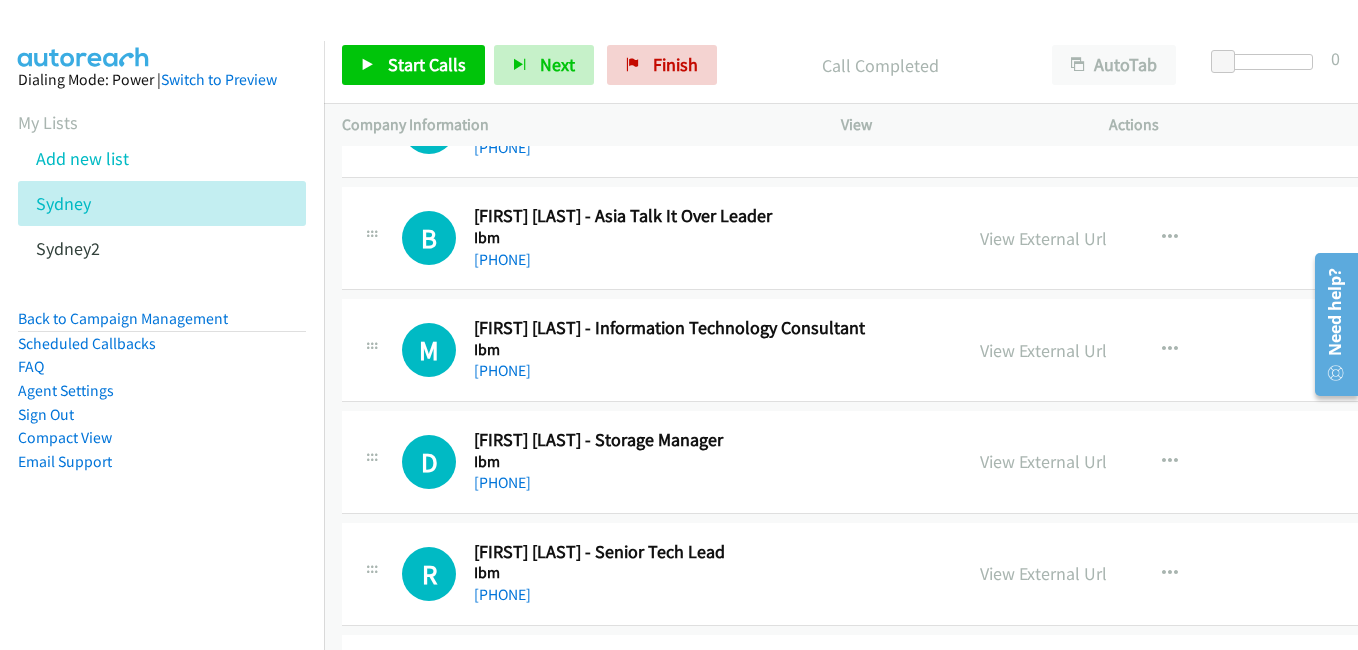 scroll, scrollTop: 4800, scrollLeft: 0, axis: vertical 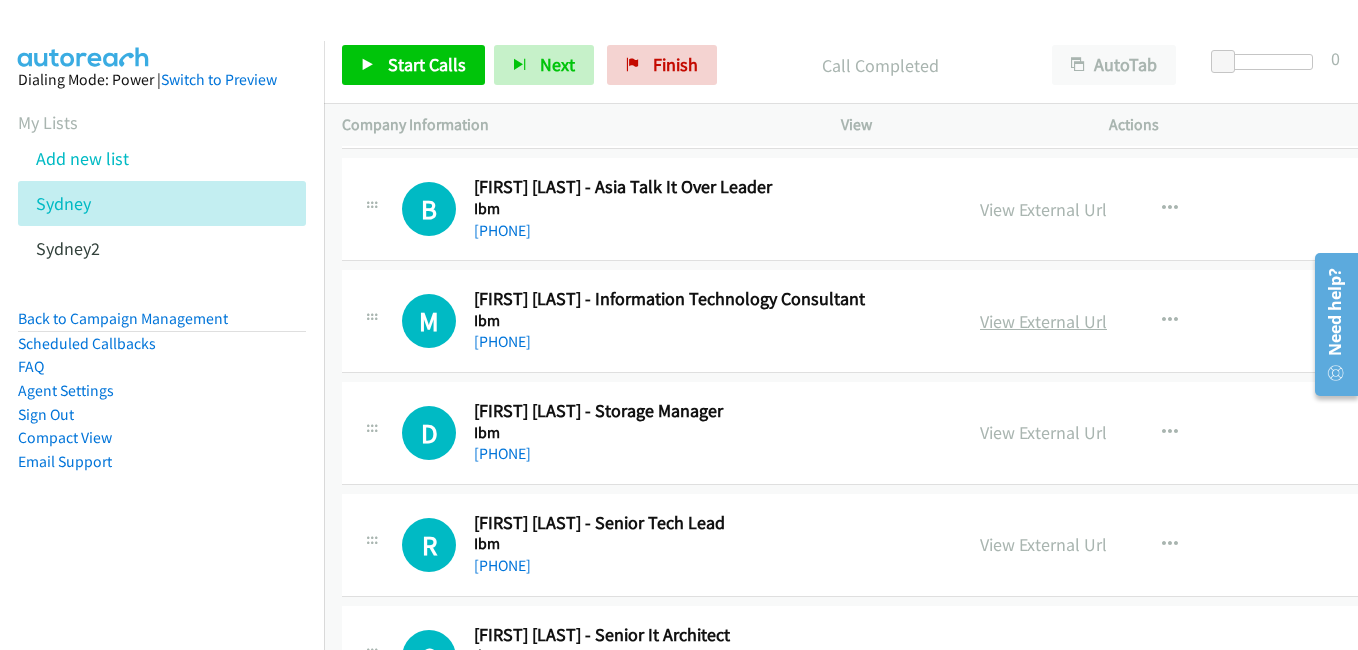 click on "View External Url" at bounding box center (1043, 321) 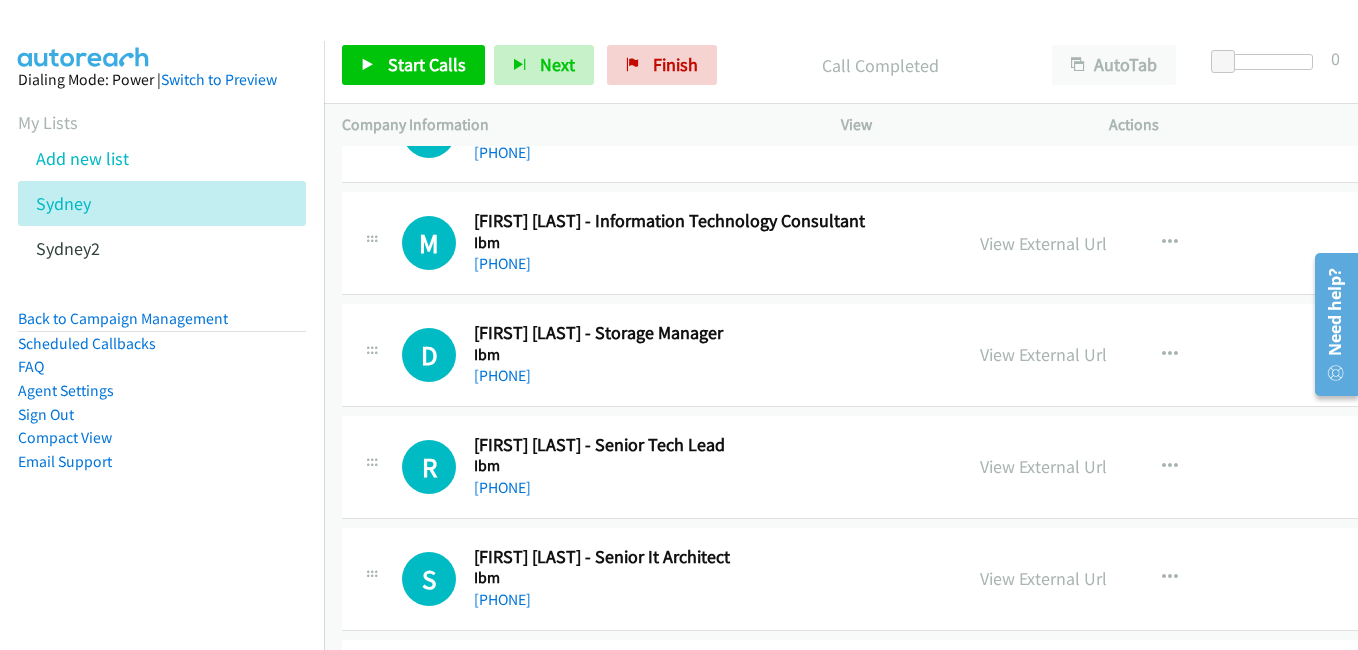 scroll, scrollTop: 4900, scrollLeft: 0, axis: vertical 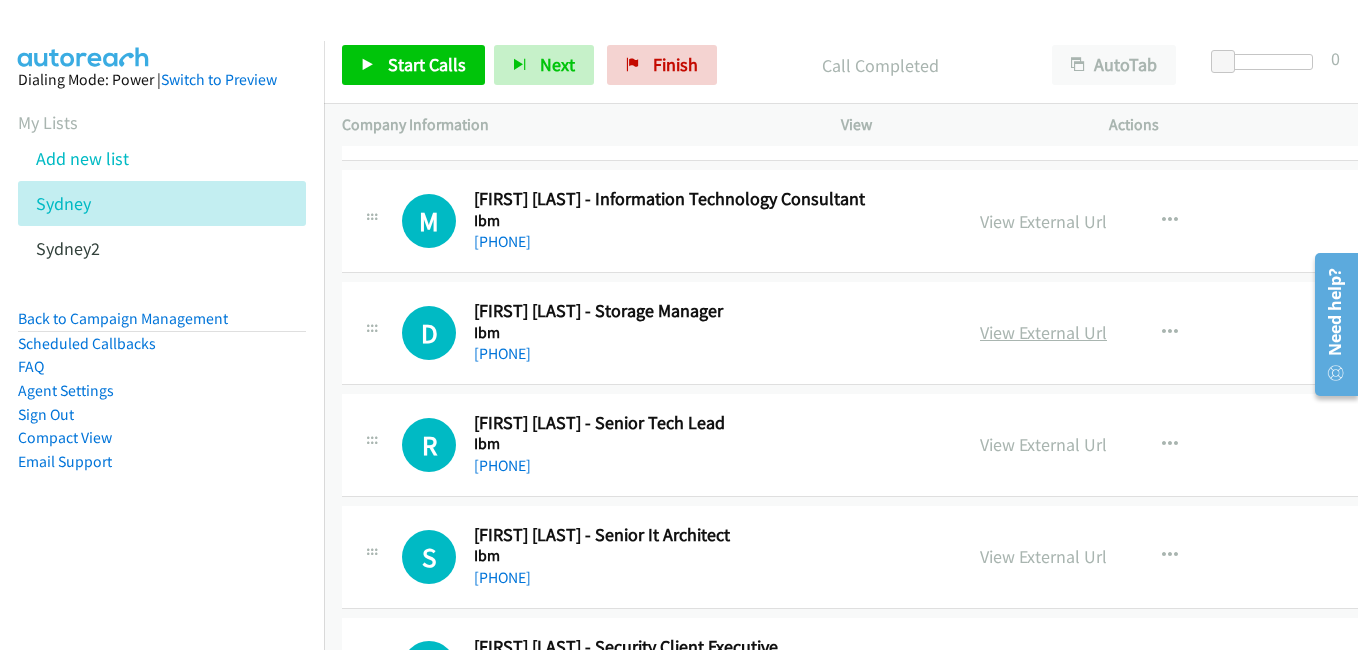 click on "View External Url" at bounding box center [1043, 332] 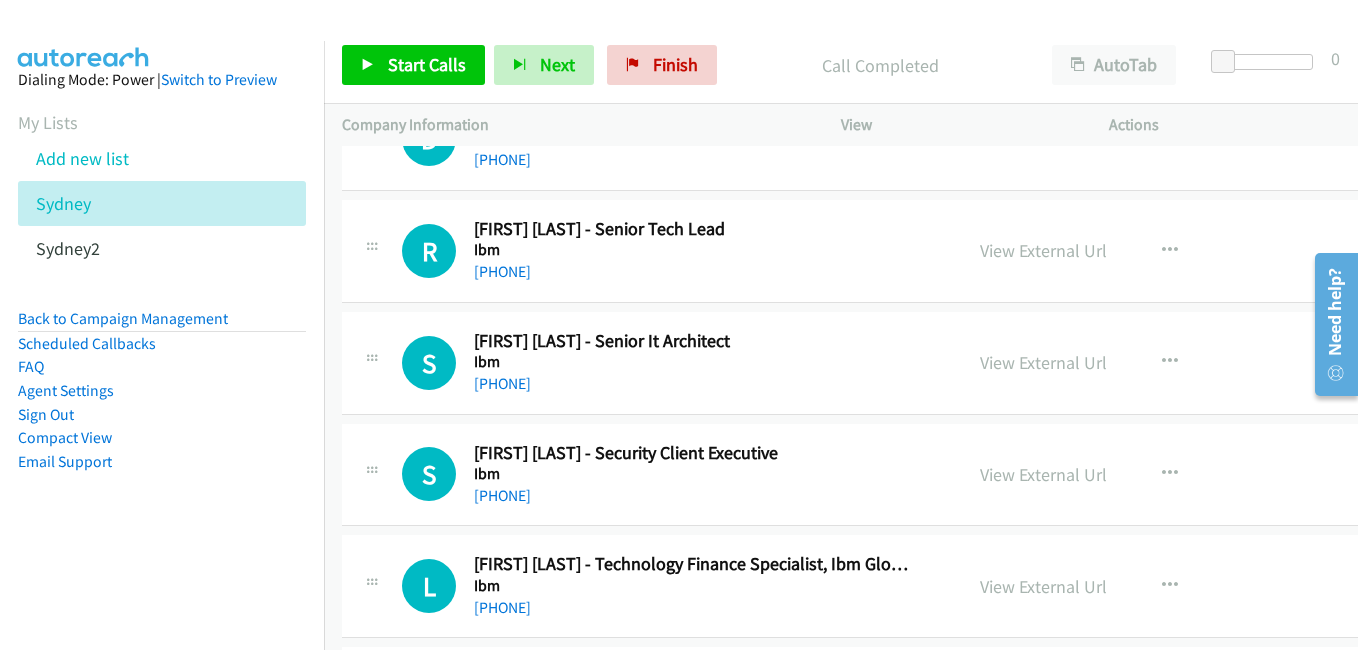 scroll, scrollTop: 5100, scrollLeft: 0, axis: vertical 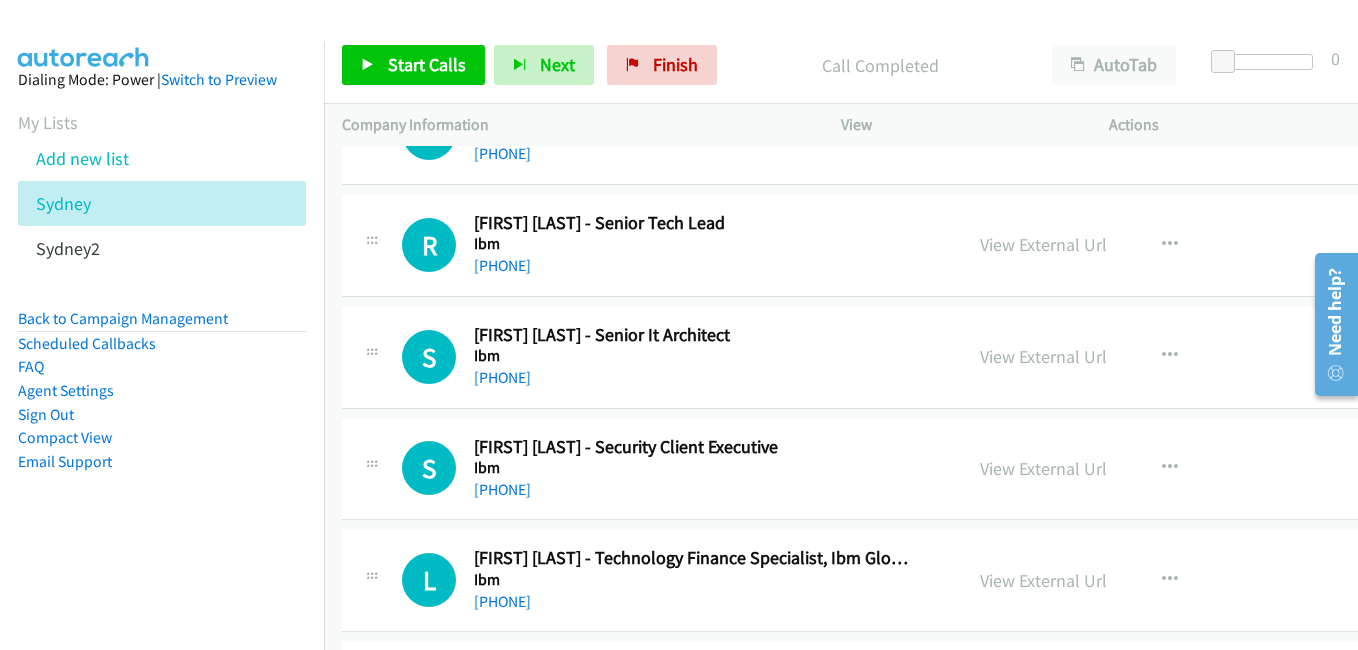 click on "View External Url" at bounding box center (1043, 244) 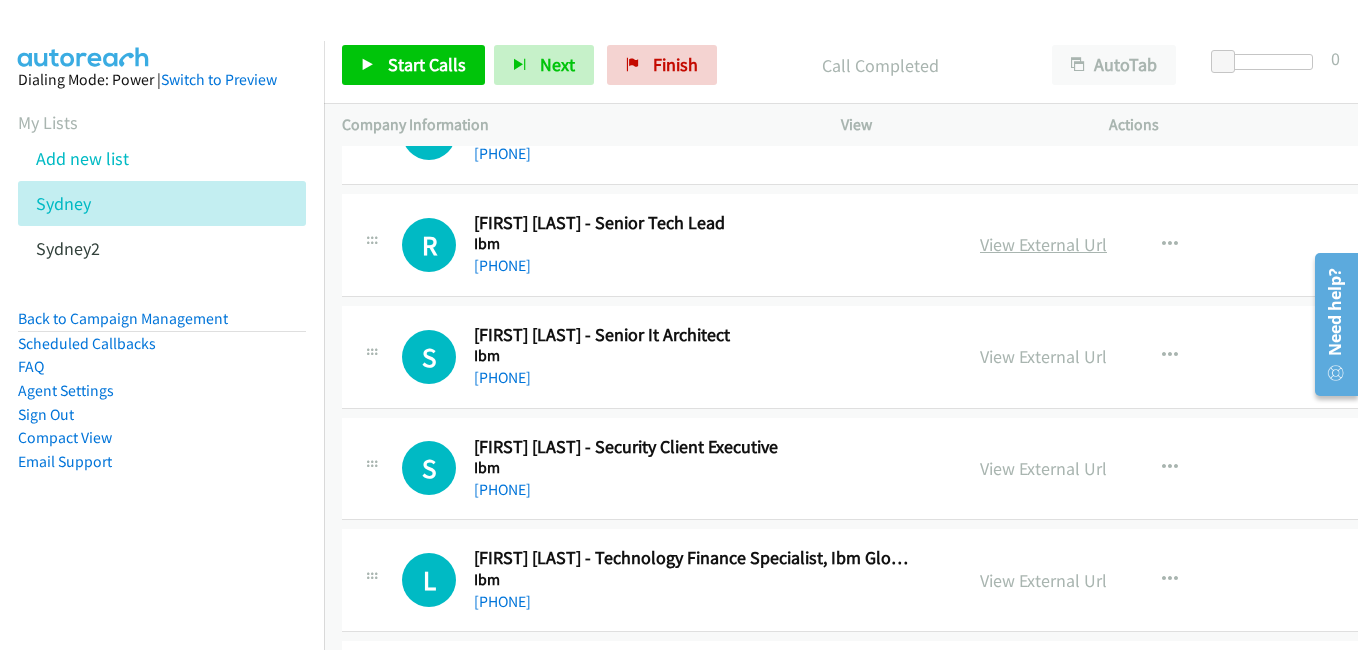 click on "View External Url" at bounding box center (1043, 244) 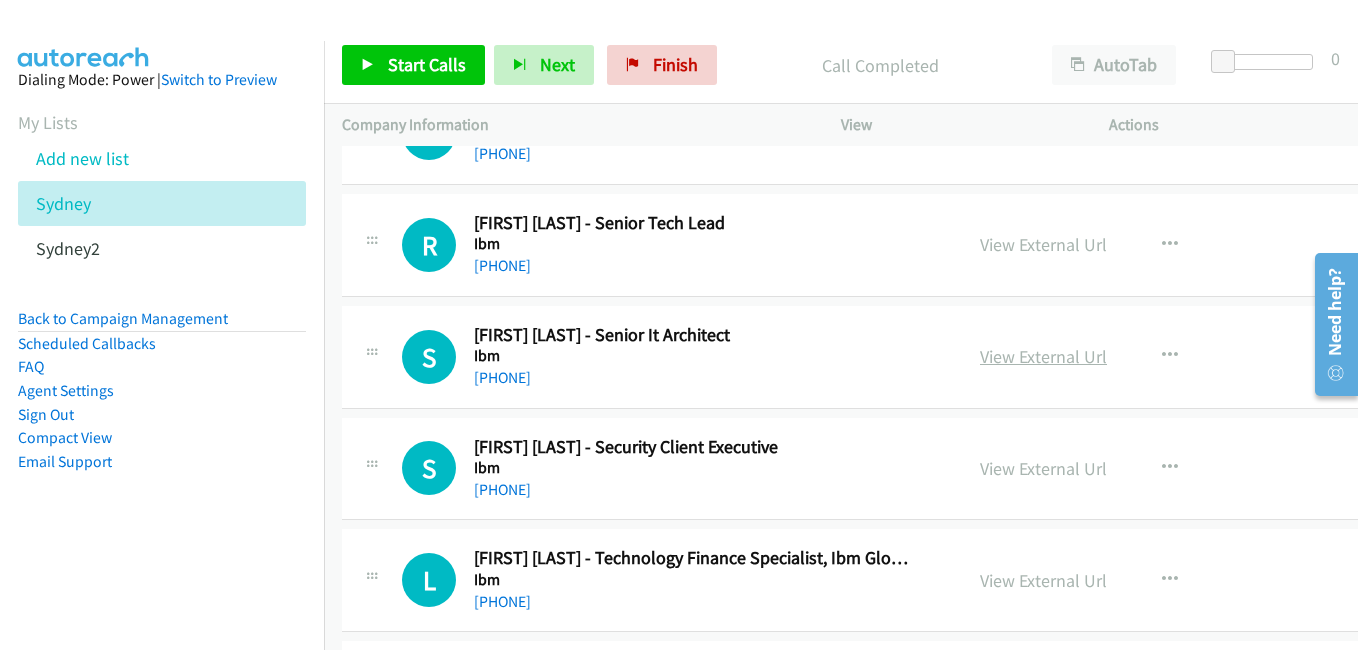 click on "View External Url" at bounding box center [1043, 356] 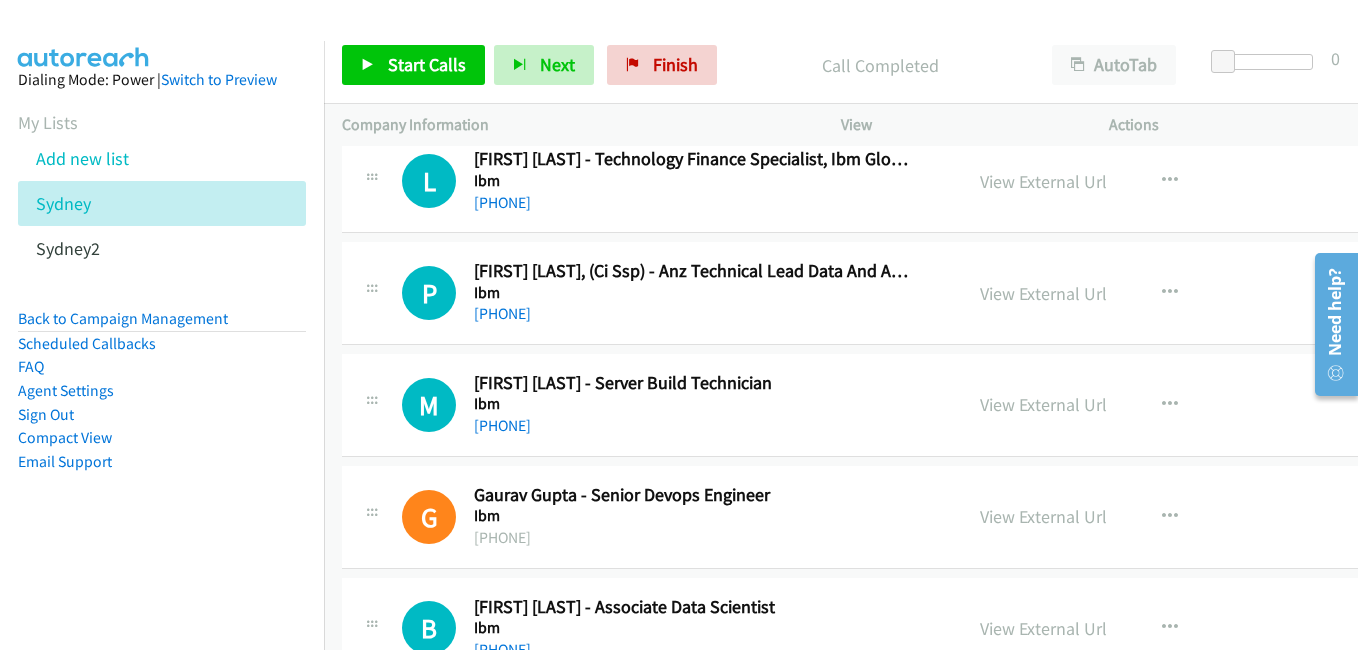 scroll, scrollTop: 5500, scrollLeft: 0, axis: vertical 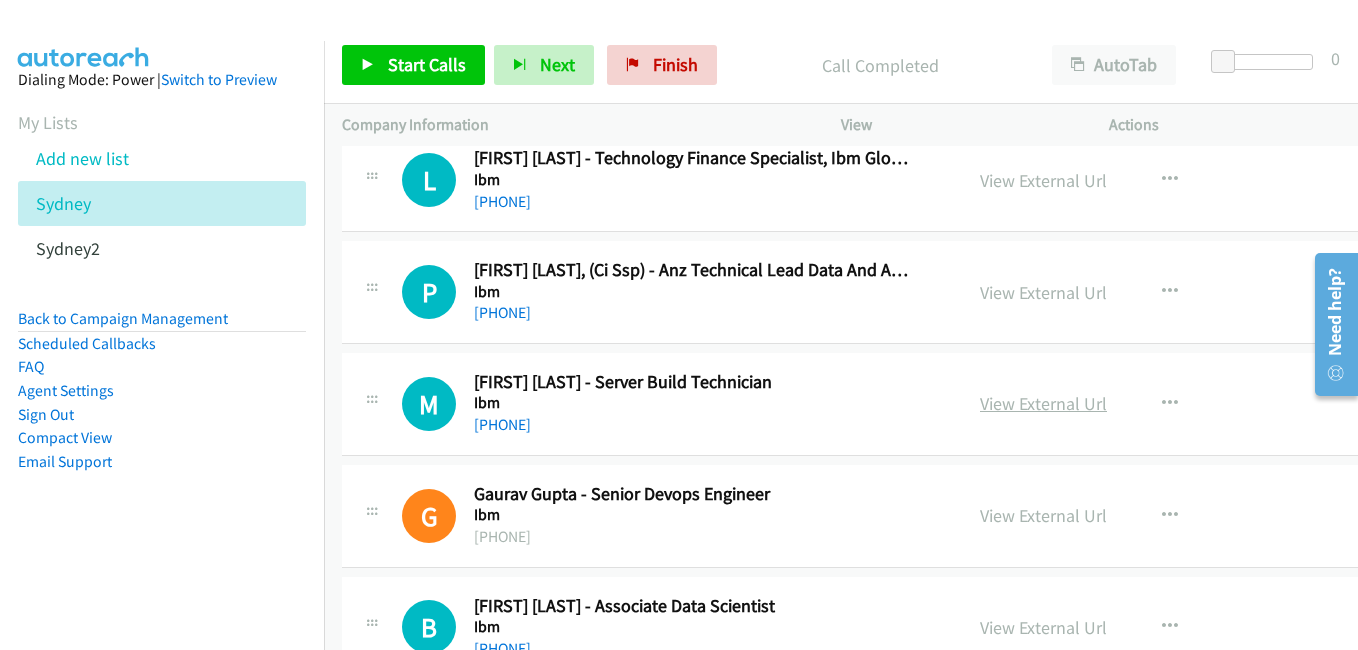 click on "View External Url" at bounding box center (1043, 403) 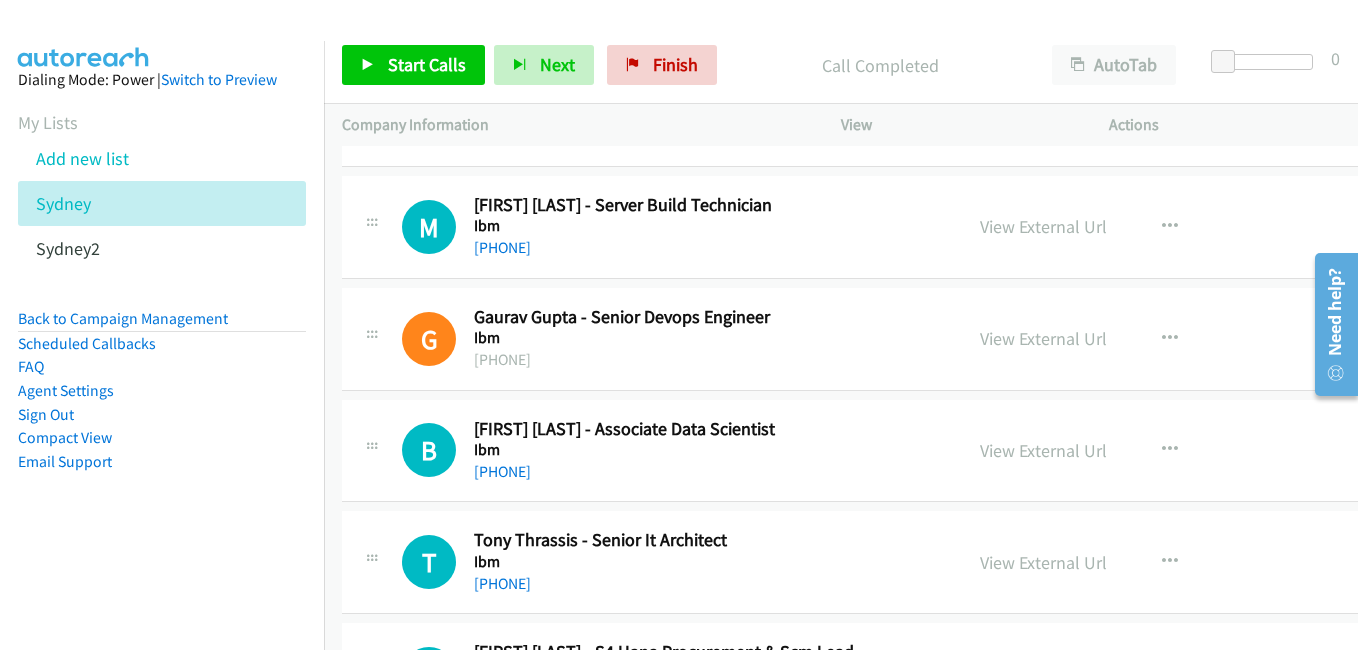 scroll, scrollTop: 5700, scrollLeft: 0, axis: vertical 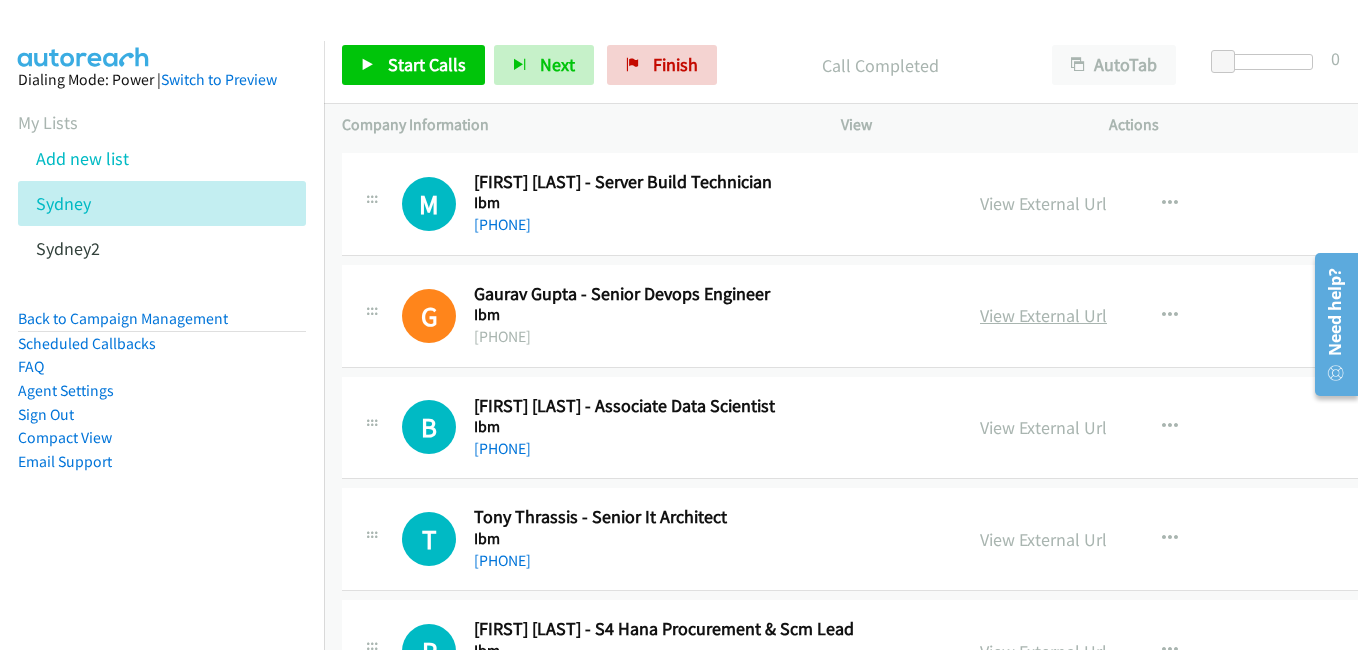 click on "View External Url" at bounding box center (1043, 315) 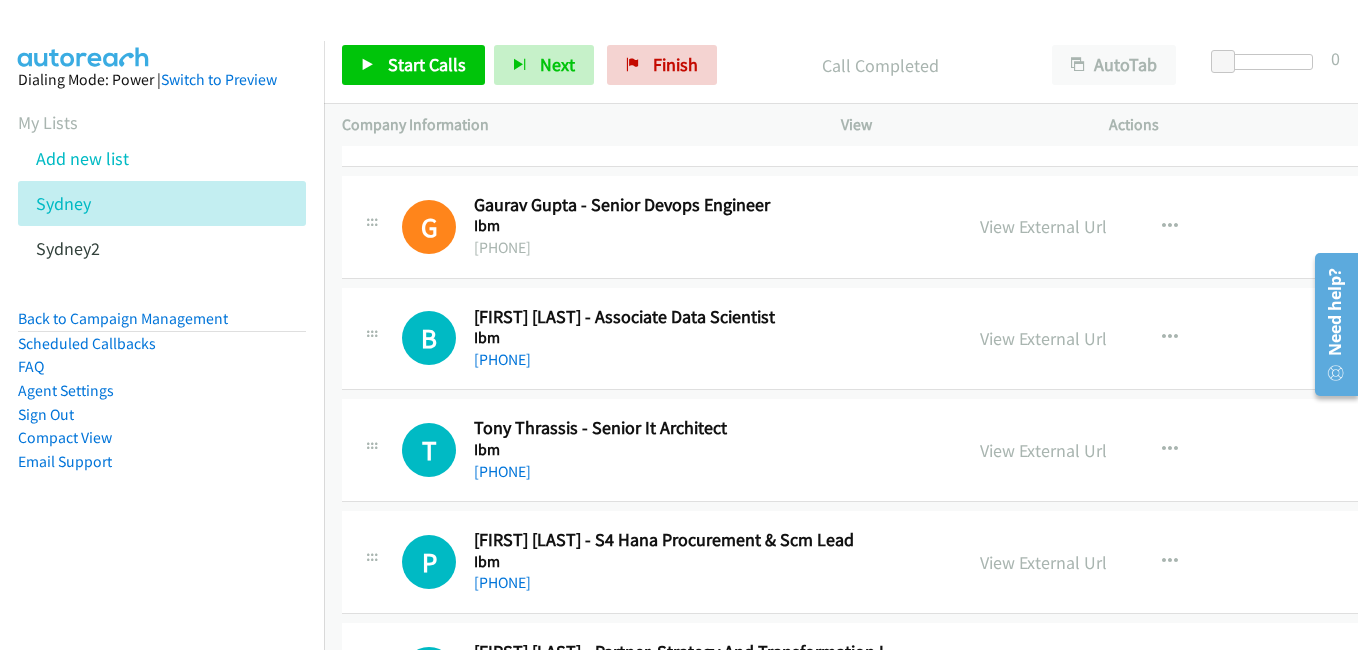 scroll, scrollTop: 5800, scrollLeft: 0, axis: vertical 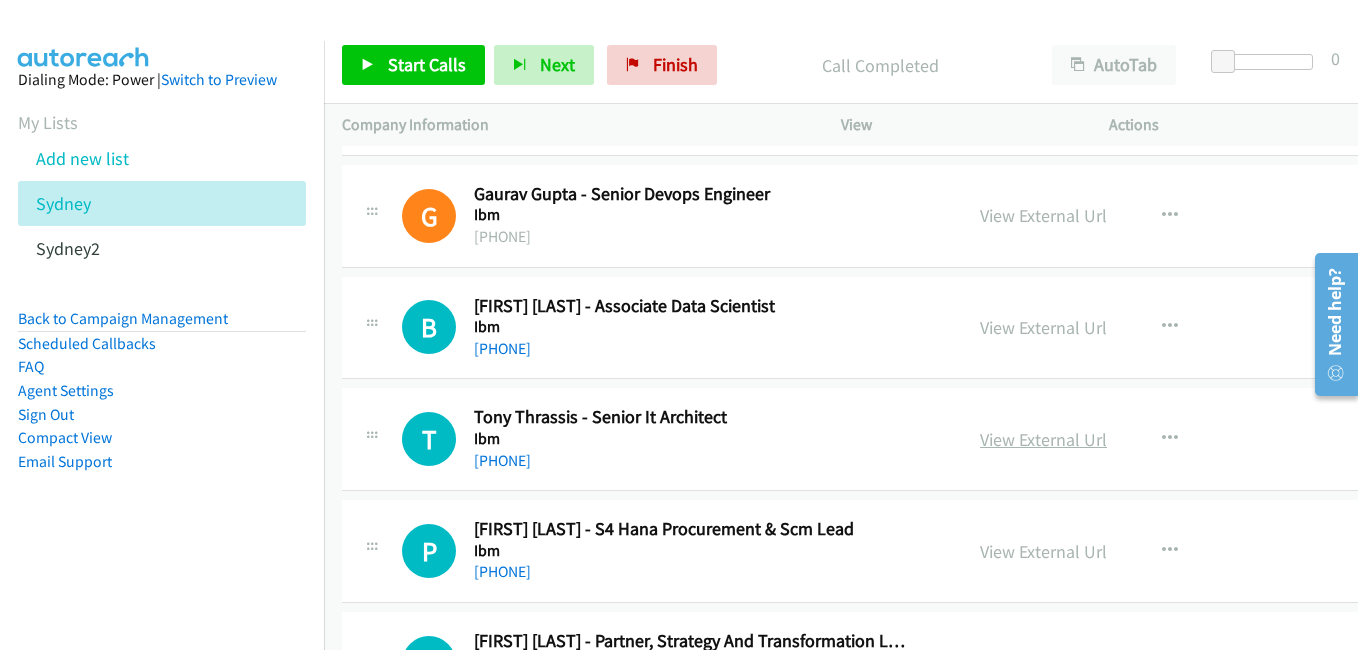 click on "View External Url" at bounding box center [1043, 439] 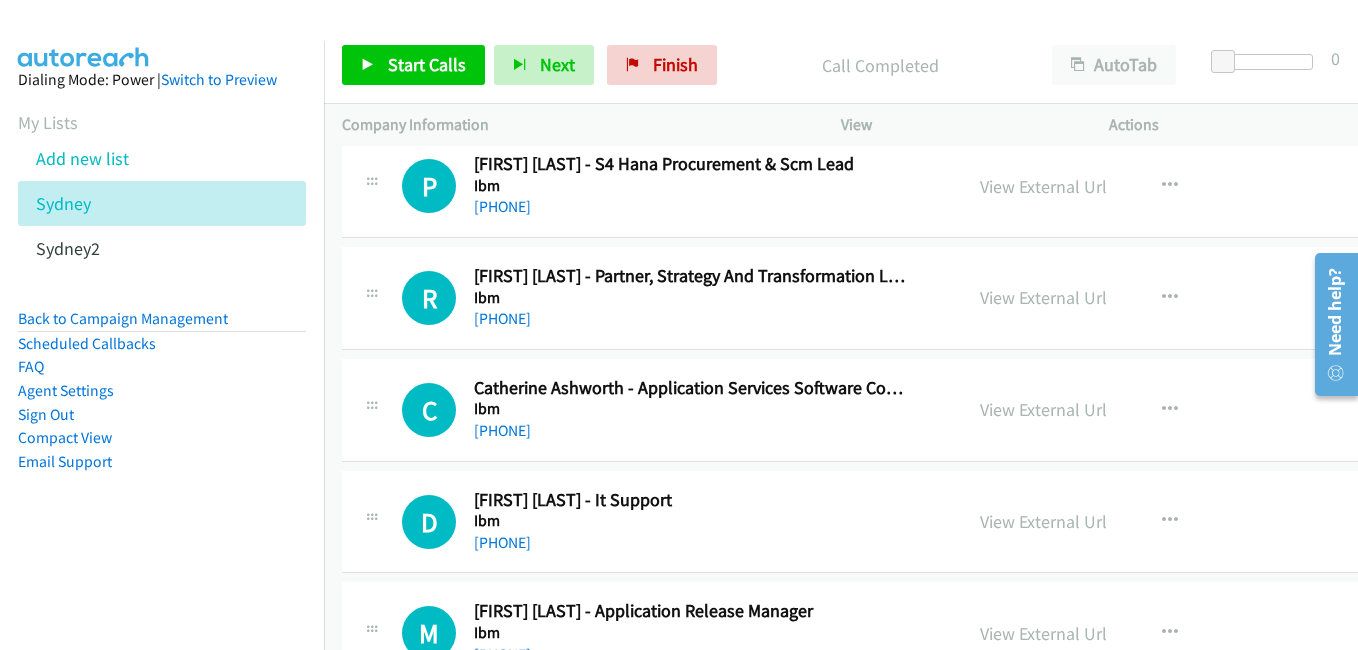 scroll, scrollTop: 6200, scrollLeft: 0, axis: vertical 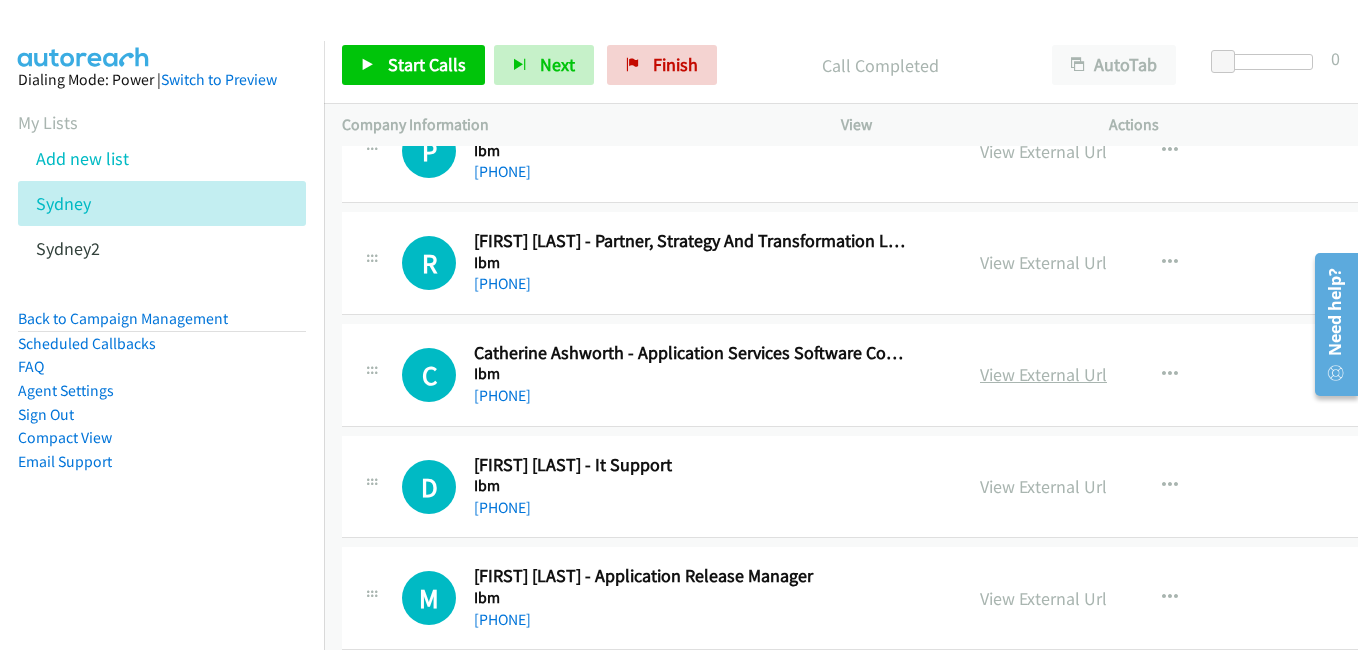 click on "View External Url" at bounding box center [1043, 374] 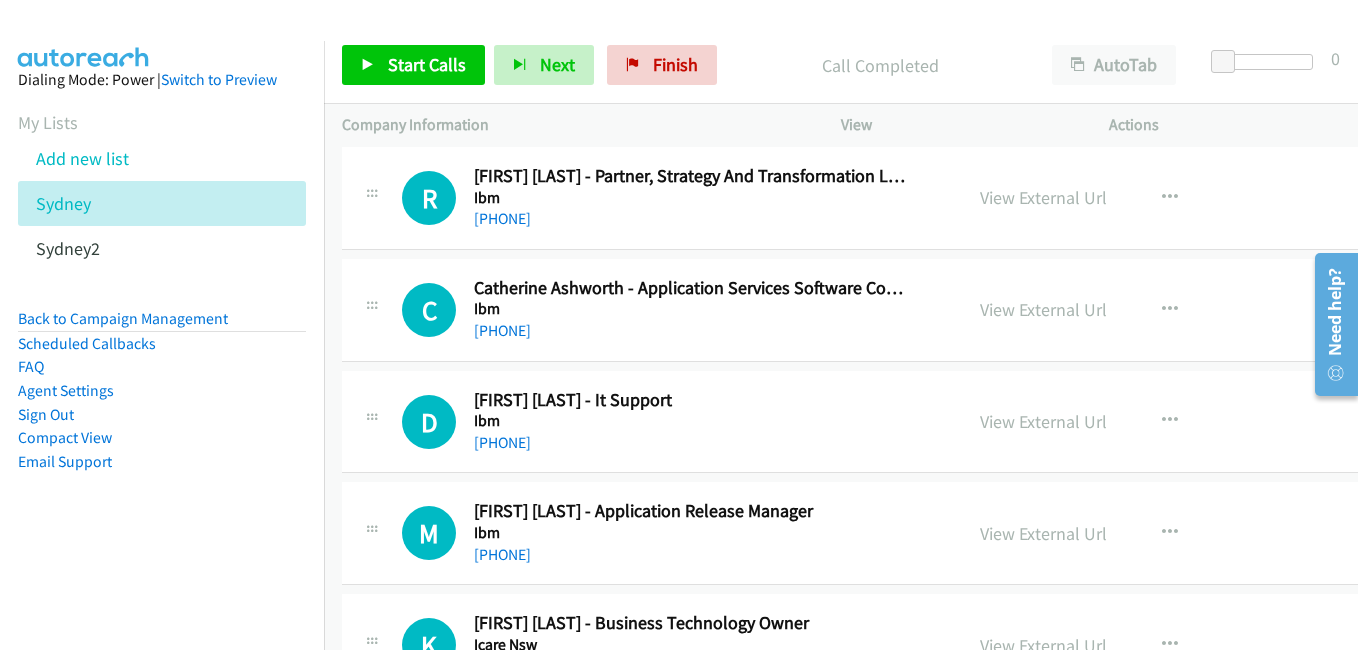 scroll, scrollTop: 6300, scrollLeft: 0, axis: vertical 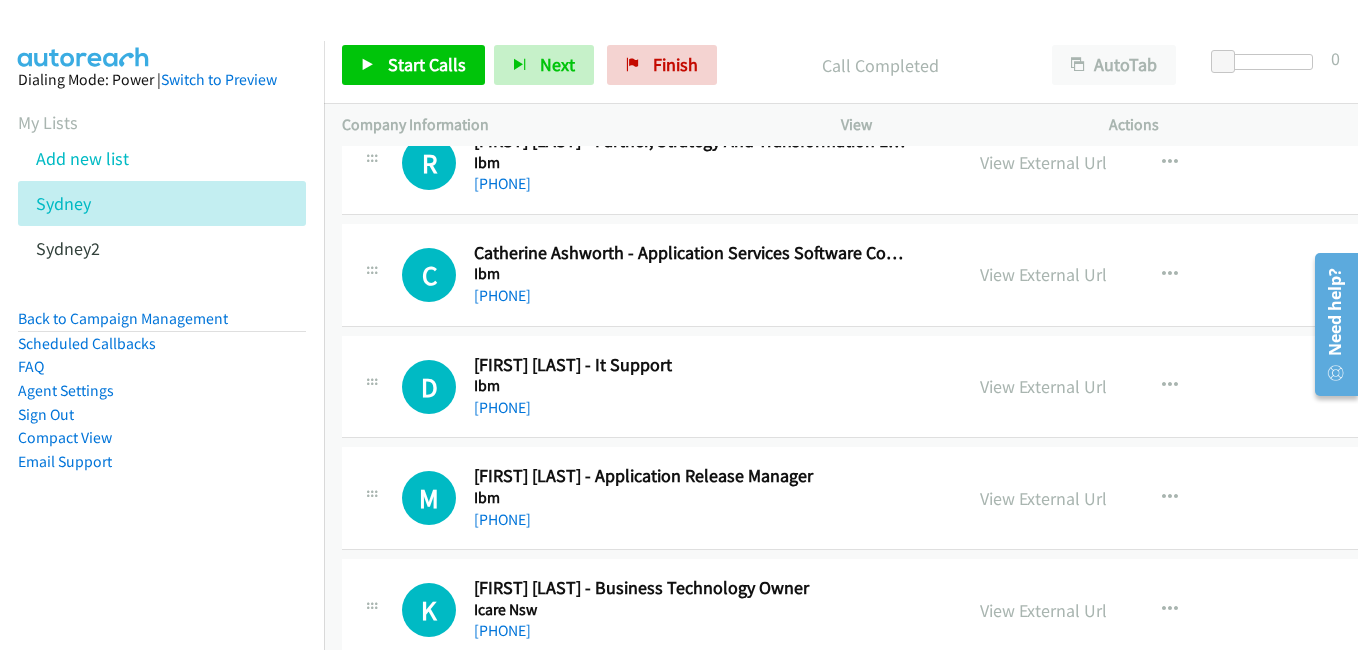 click on "View External Url" at bounding box center [1043, 386] 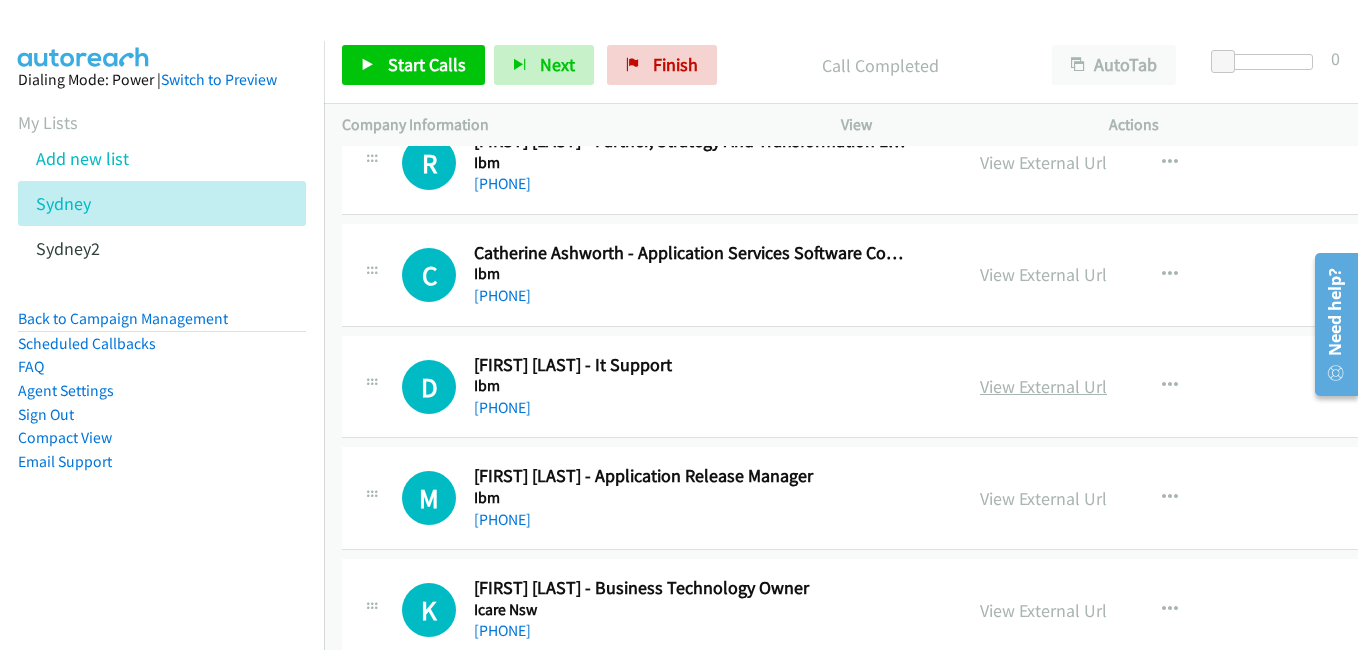 click on "View External Url" at bounding box center [1043, 386] 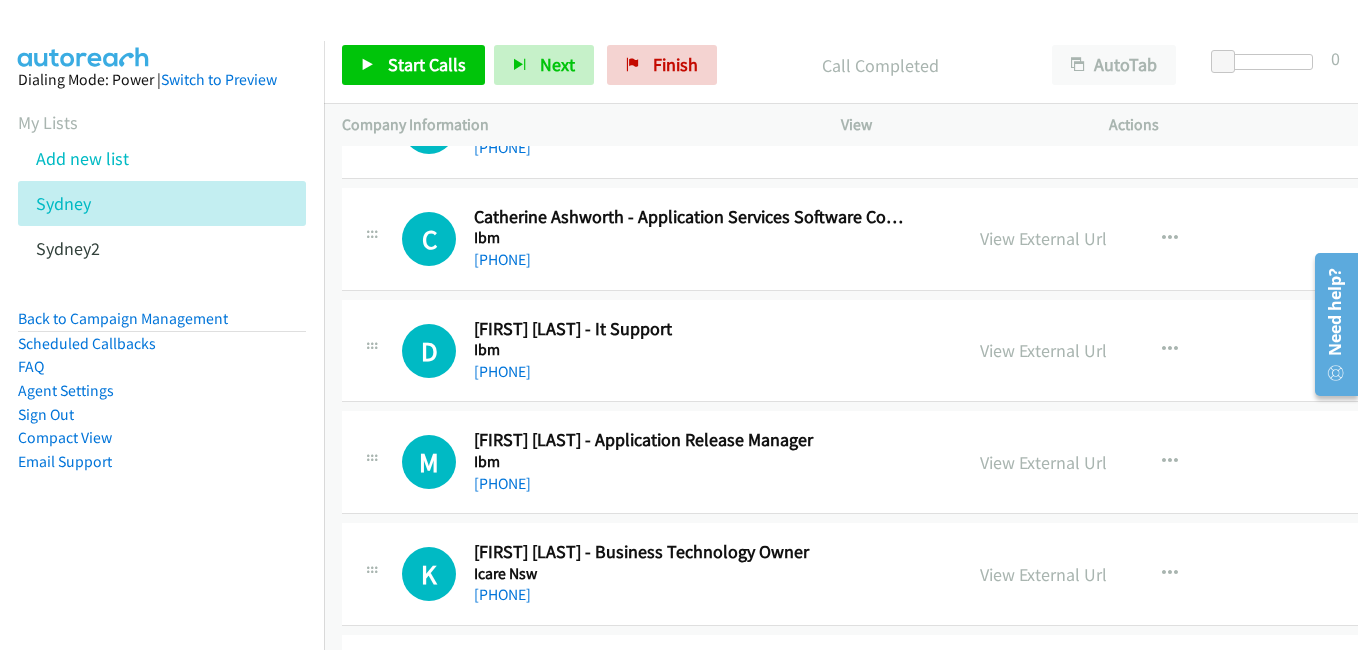 scroll, scrollTop: 6400, scrollLeft: 0, axis: vertical 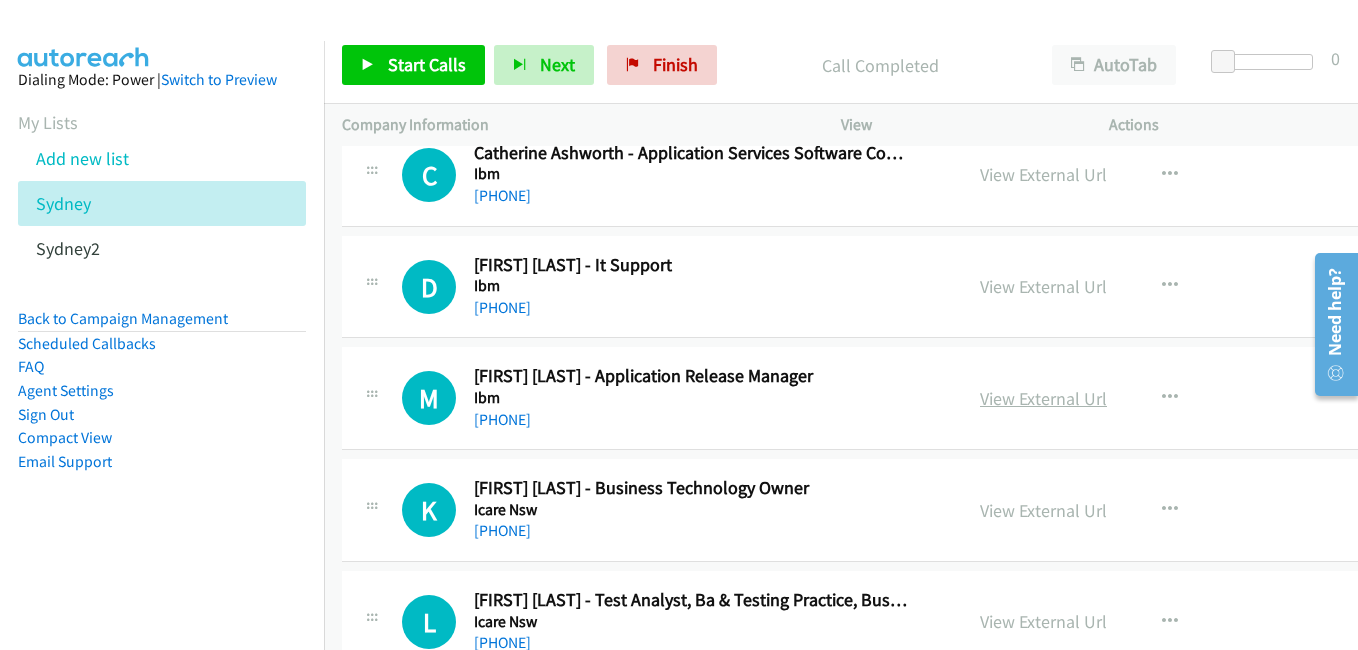 click on "View External Url" at bounding box center [1043, 398] 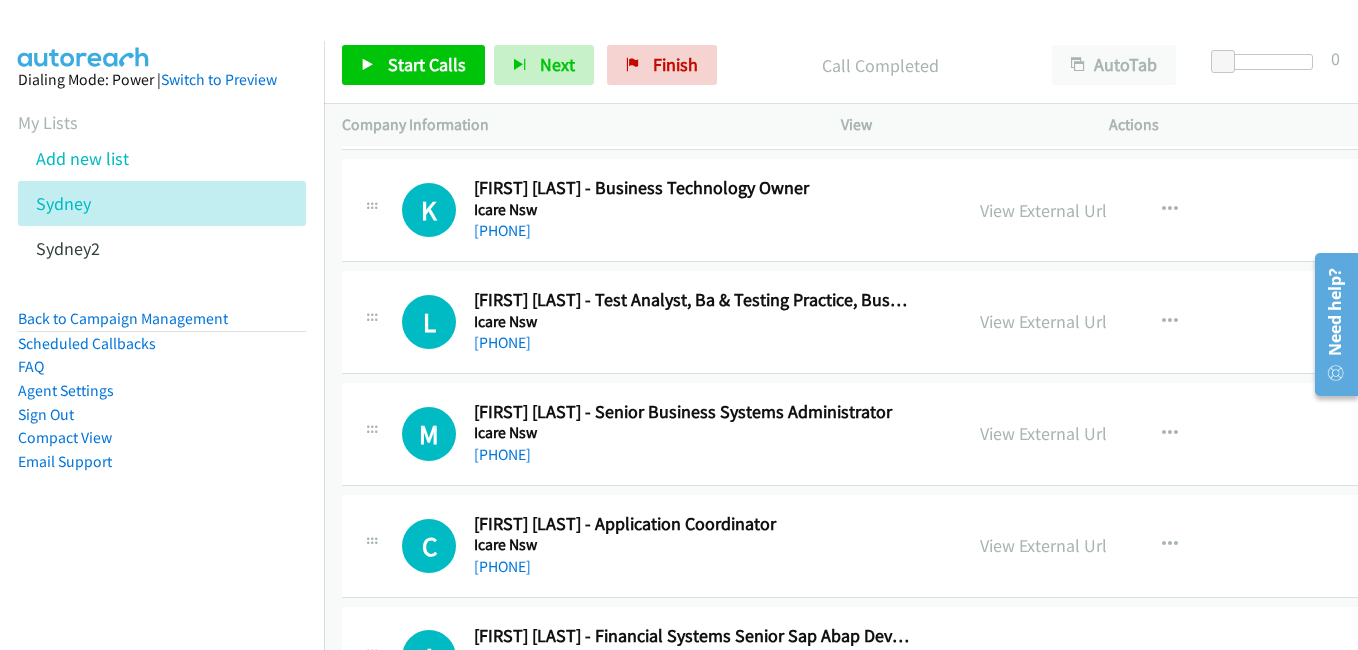 scroll, scrollTop: 6800, scrollLeft: 0, axis: vertical 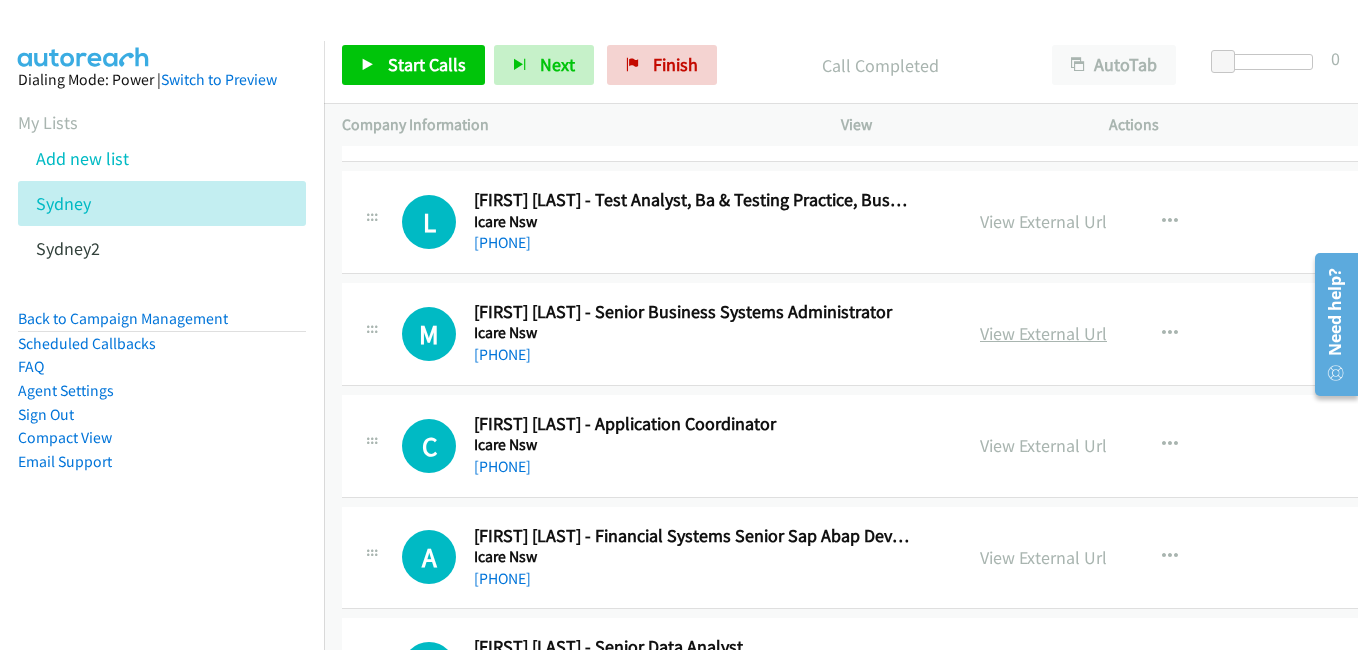 click on "View External Url" at bounding box center [1043, 333] 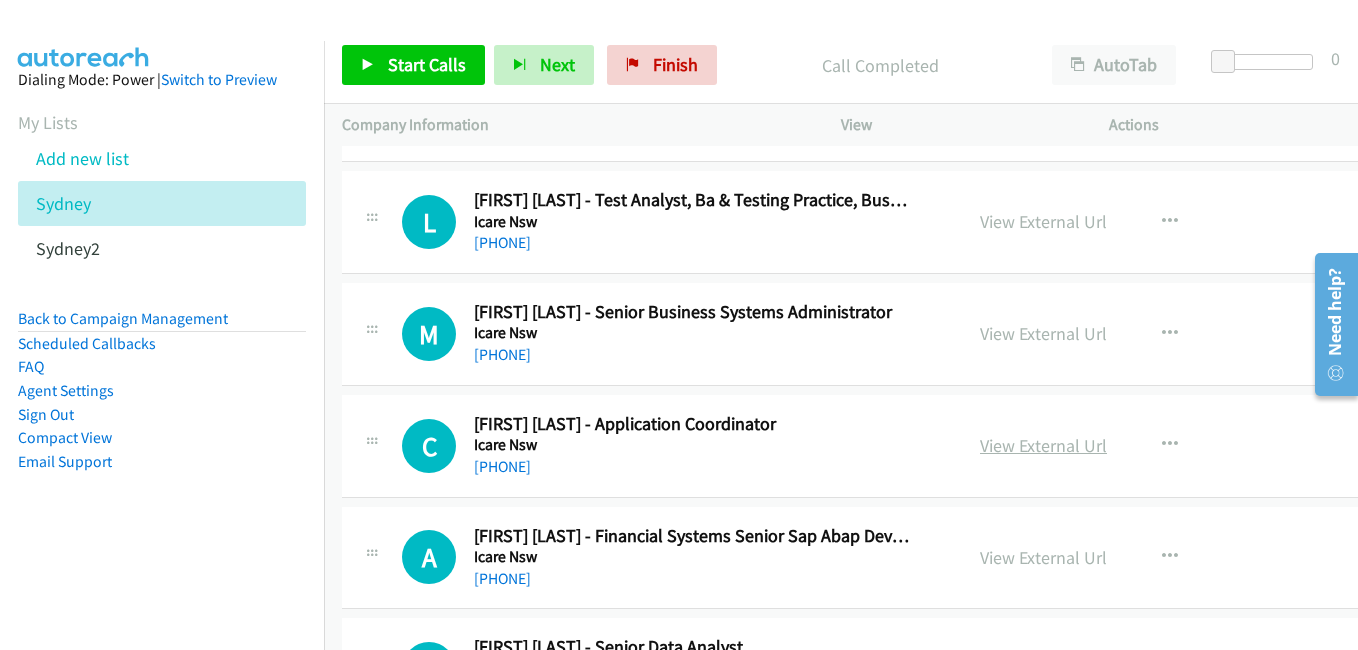 click on "View External Url" at bounding box center [1043, 445] 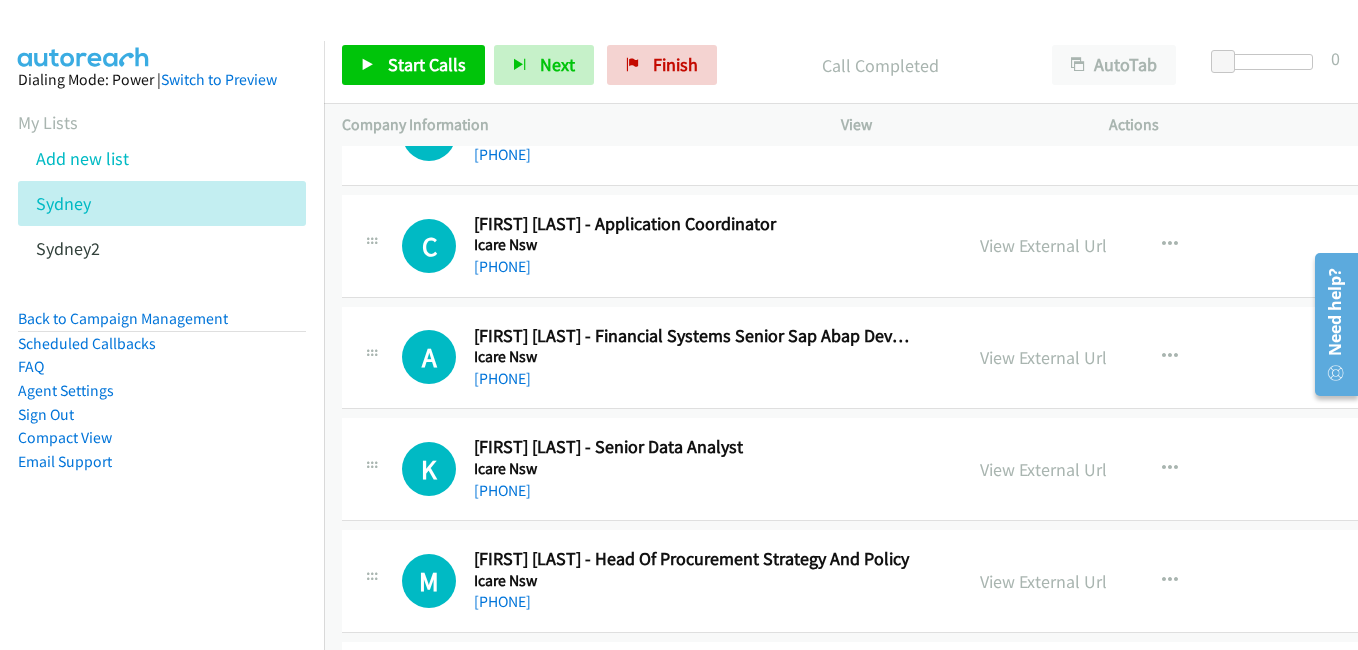 scroll, scrollTop: 7100, scrollLeft: 0, axis: vertical 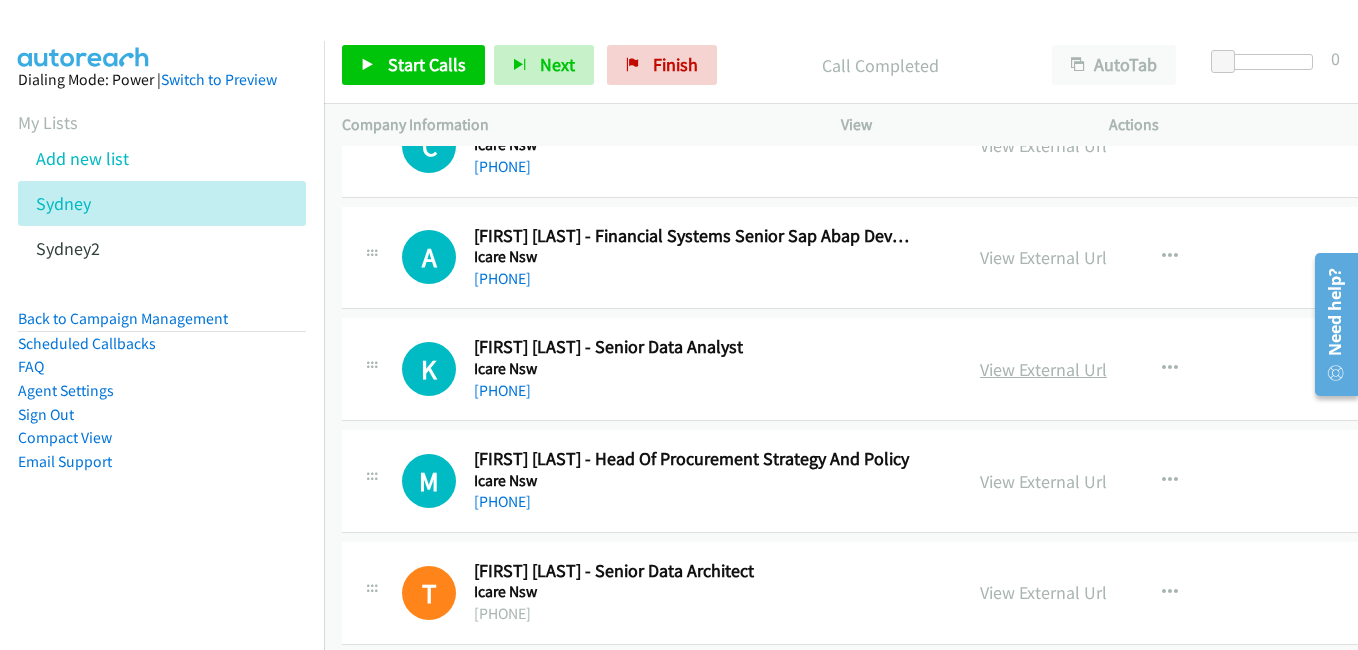 click on "View External Url" at bounding box center [1043, 369] 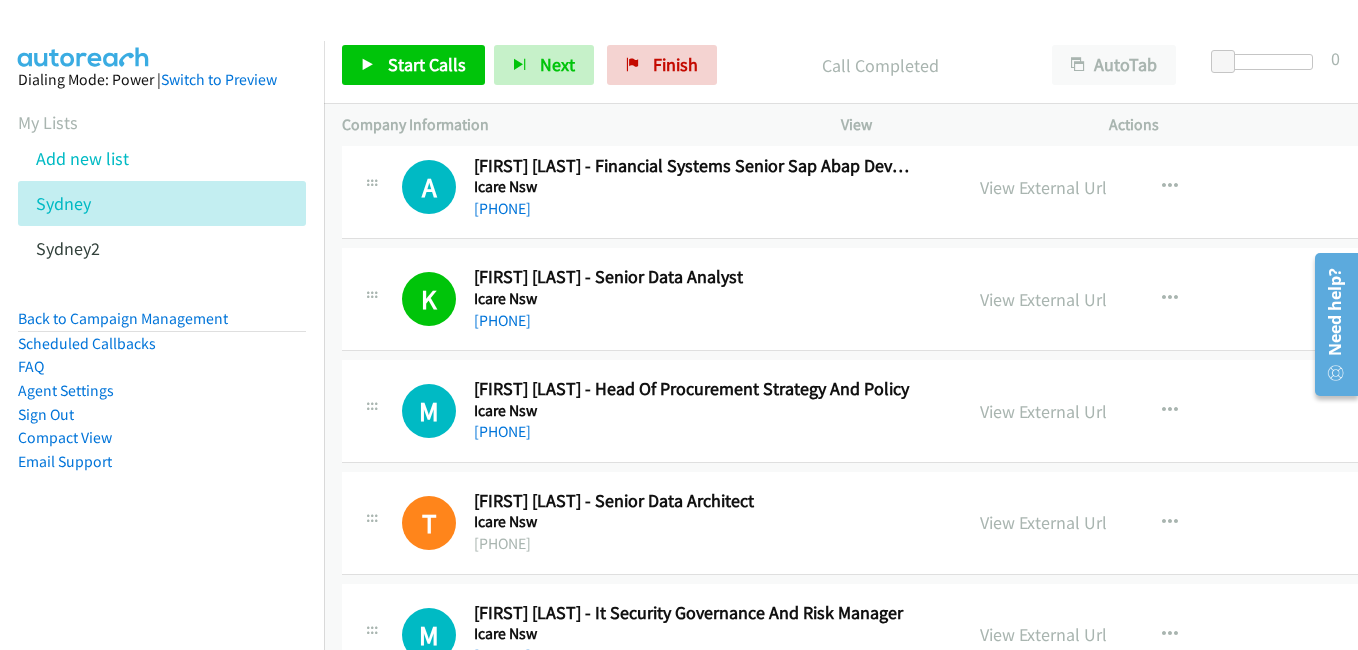 scroll, scrollTop: 7200, scrollLeft: 0, axis: vertical 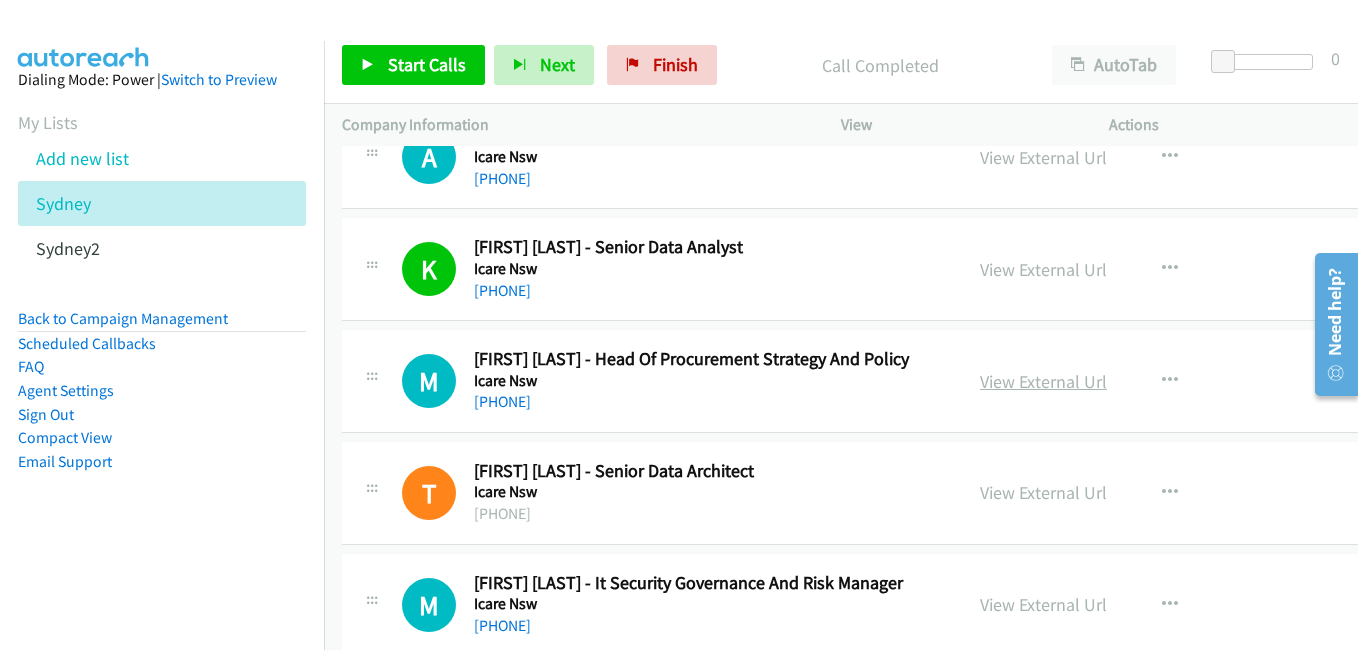 click on "View External Url" at bounding box center [1043, 381] 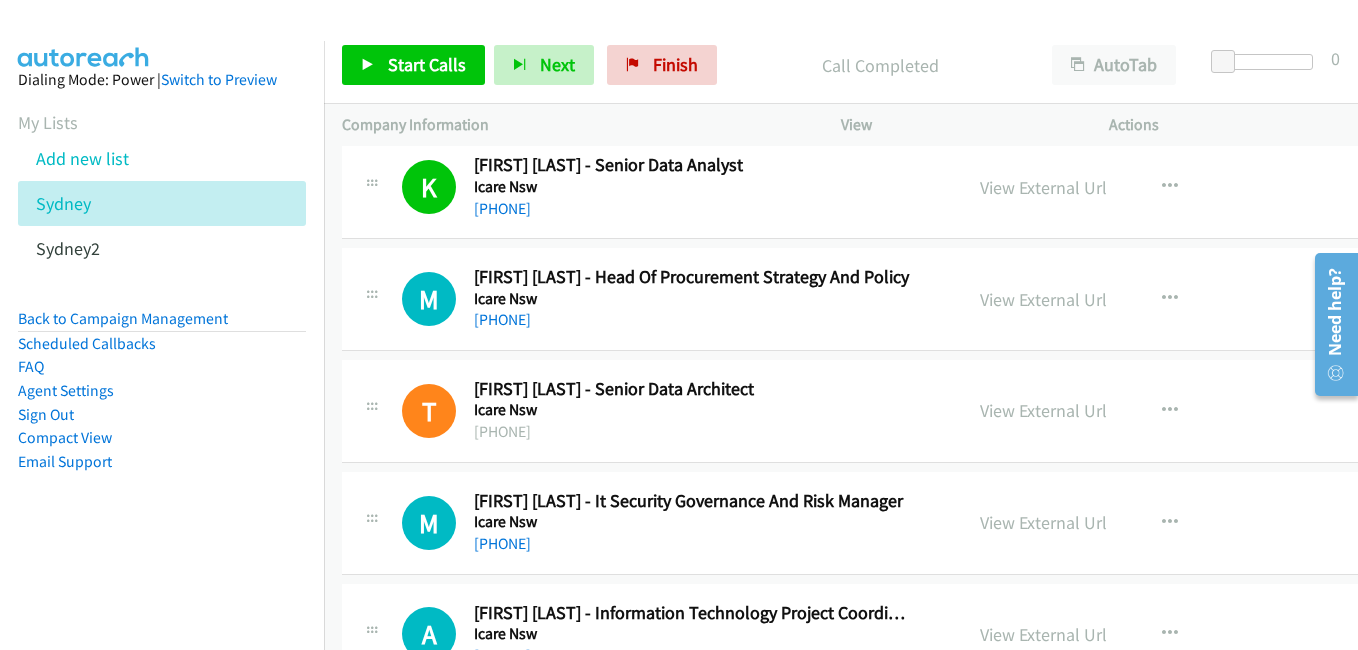 scroll, scrollTop: 7300, scrollLeft: 0, axis: vertical 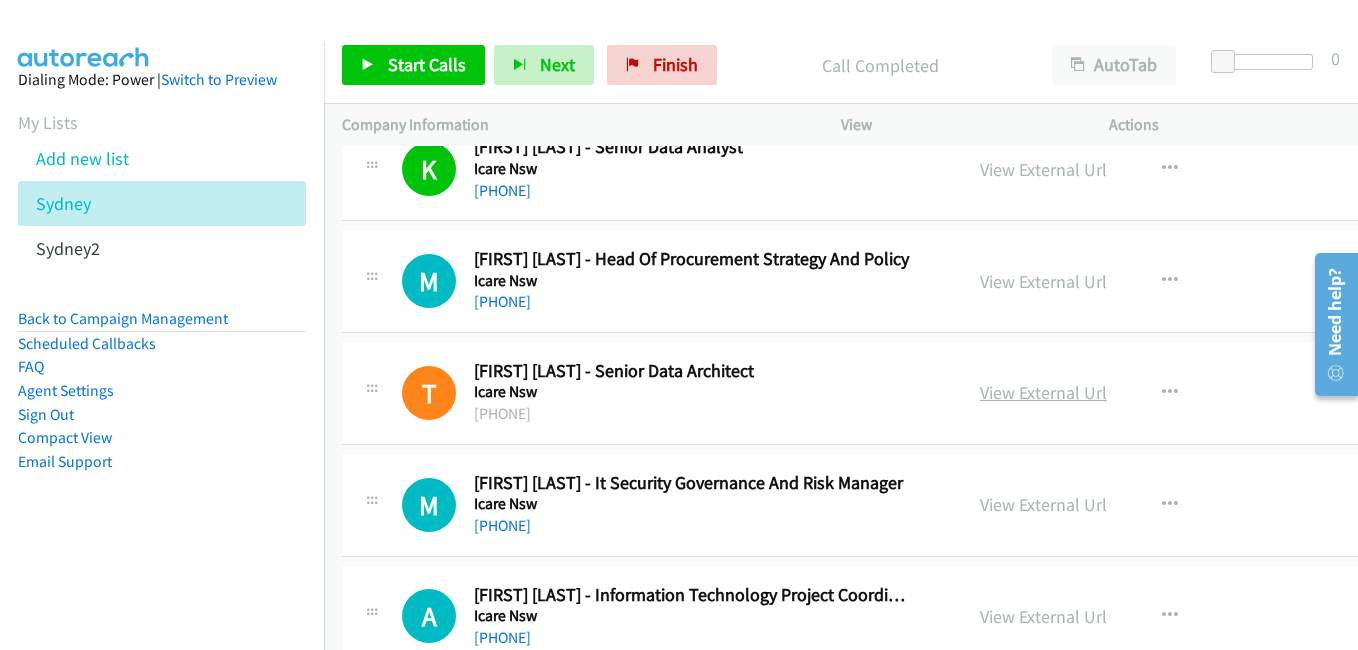 drag, startPoint x: 995, startPoint y: 390, endPoint x: 985, endPoint y: 387, distance: 10.440307 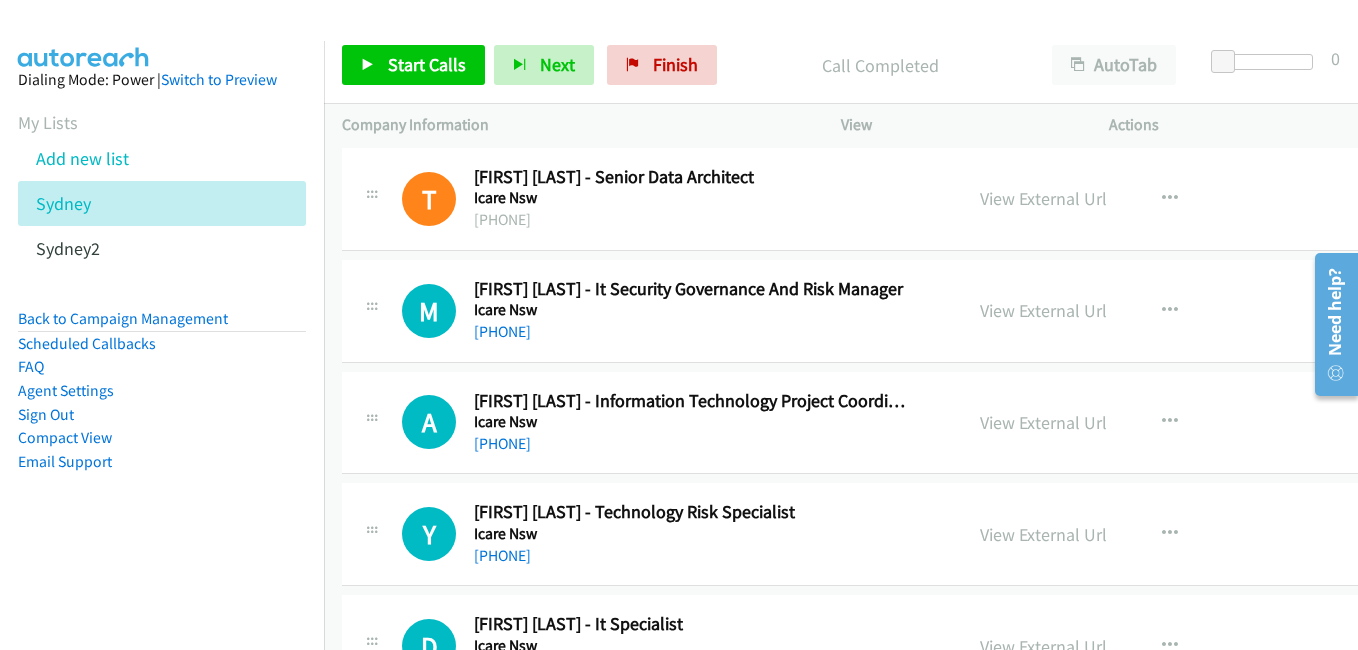 scroll, scrollTop: 7500, scrollLeft: 0, axis: vertical 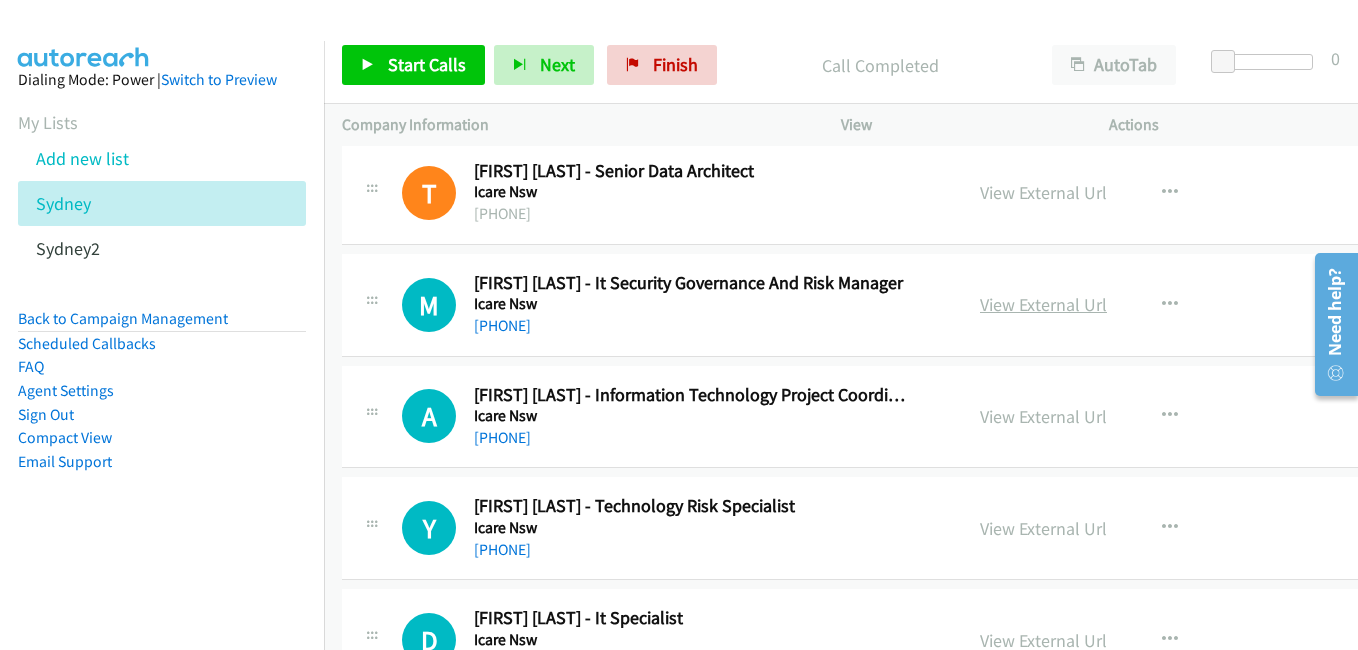 click on "View External Url" at bounding box center [1043, 304] 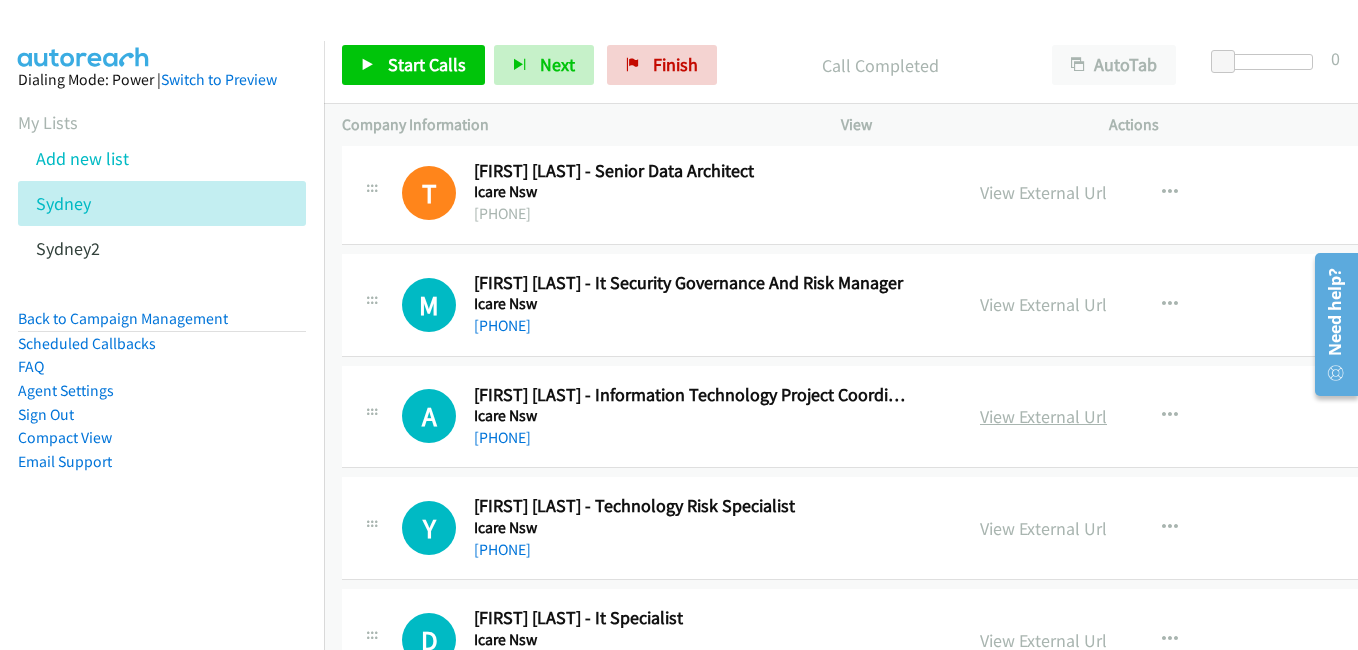 click on "View External Url" at bounding box center [1043, 416] 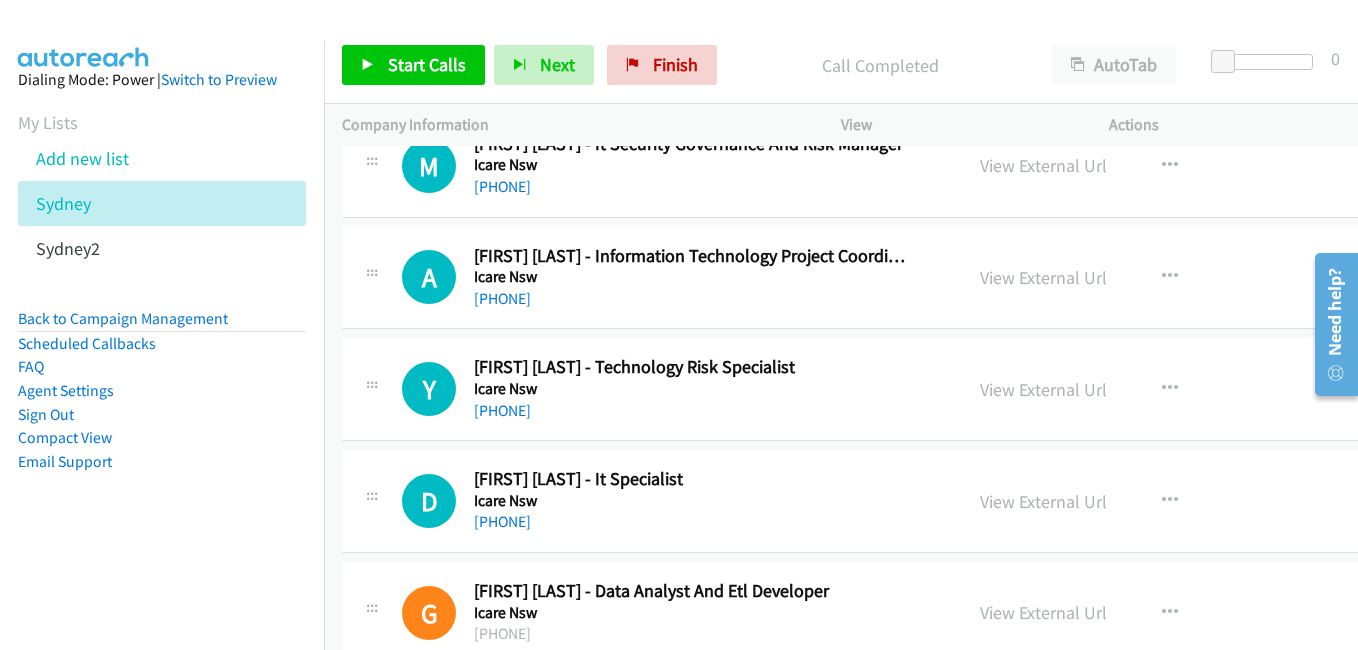 scroll, scrollTop: 7700, scrollLeft: 0, axis: vertical 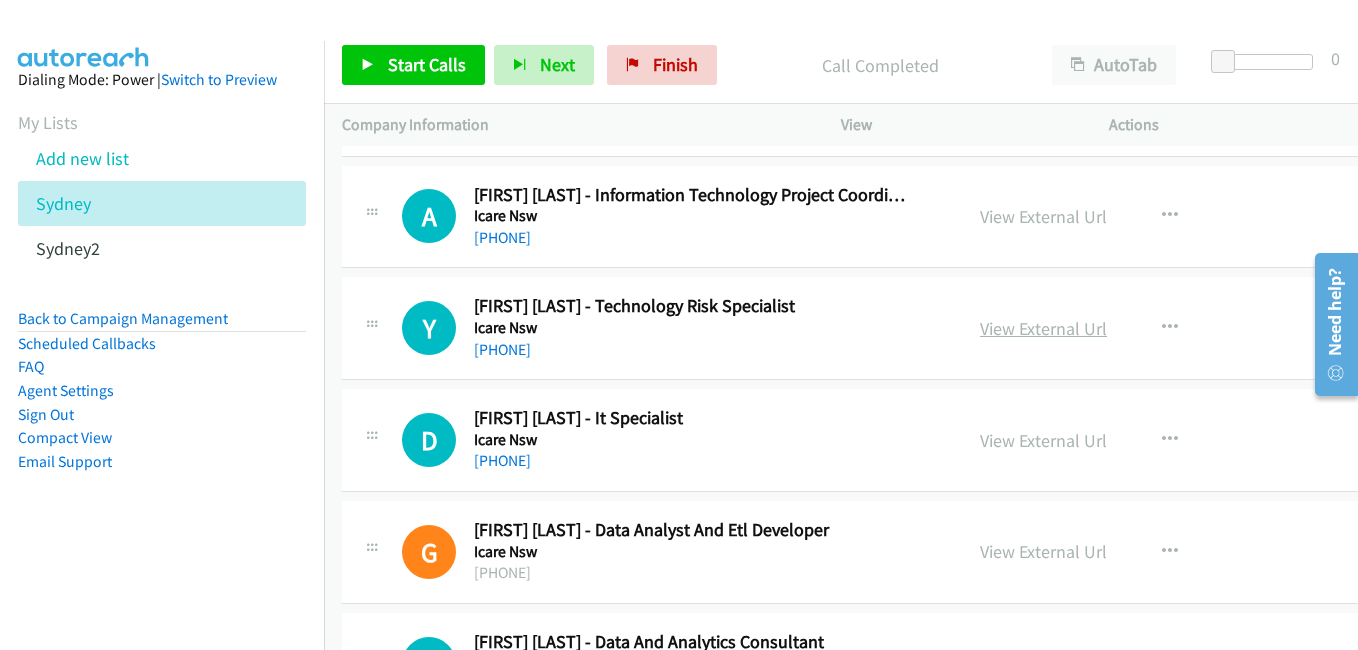 click on "View External Url" at bounding box center [1043, 328] 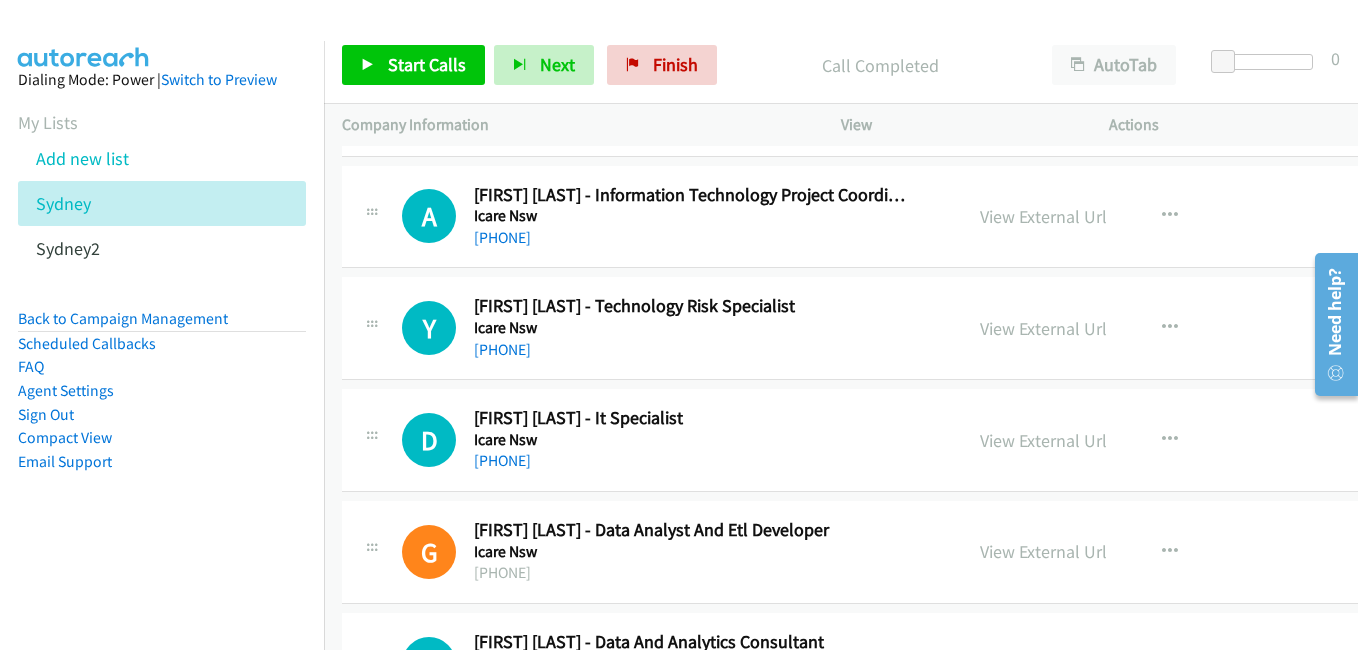 scroll, scrollTop: 7800, scrollLeft: 0, axis: vertical 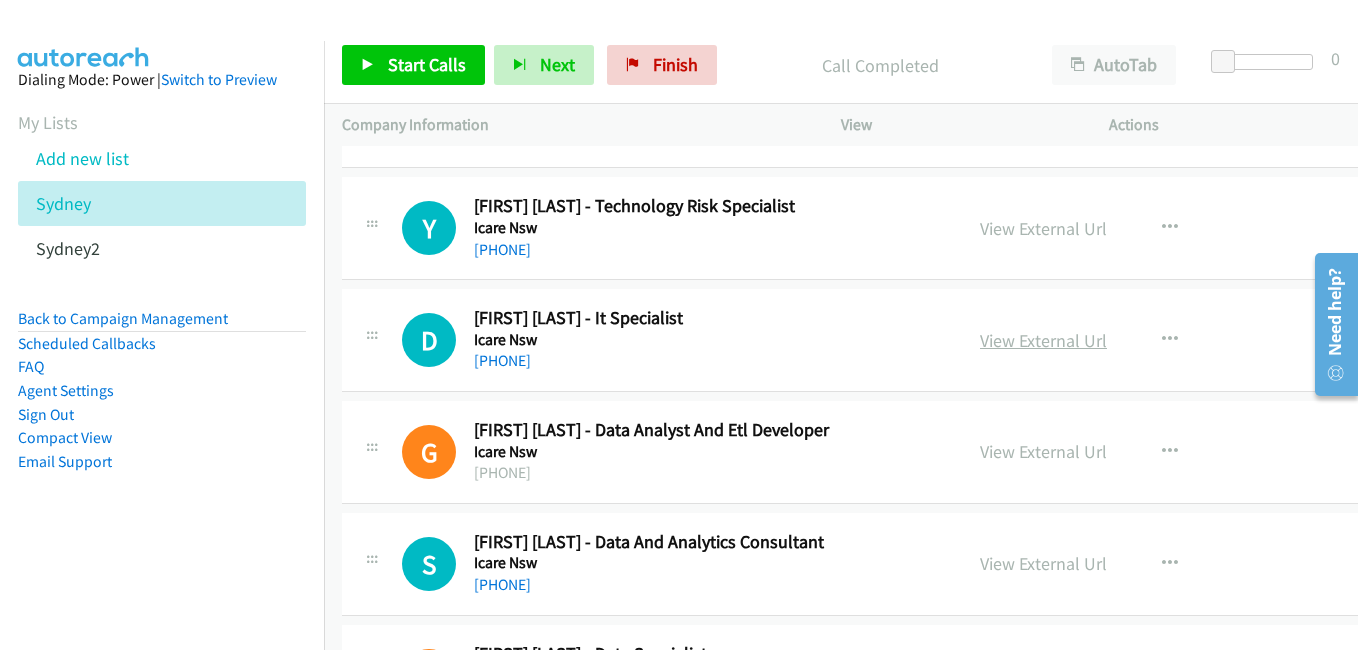 click on "View External Url" at bounding box center (1043, 340) 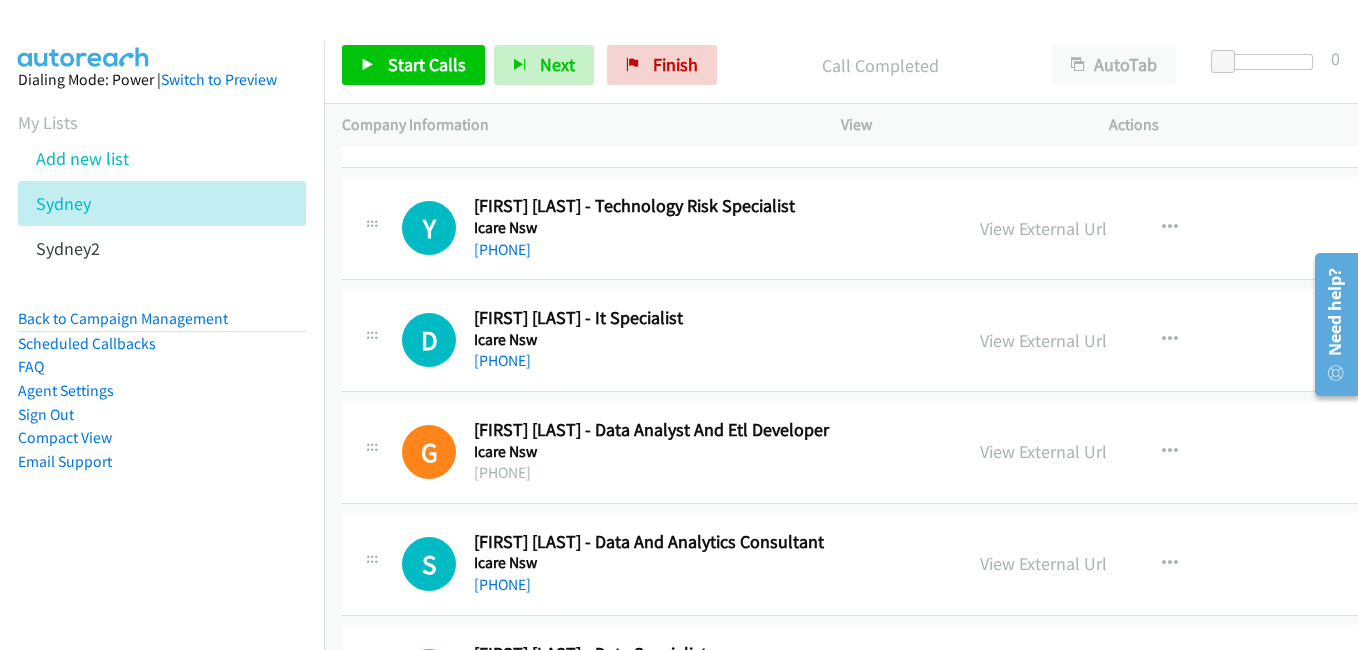 scroll, scrollTop: 7900, scrollLeft: 0, axis: vertical 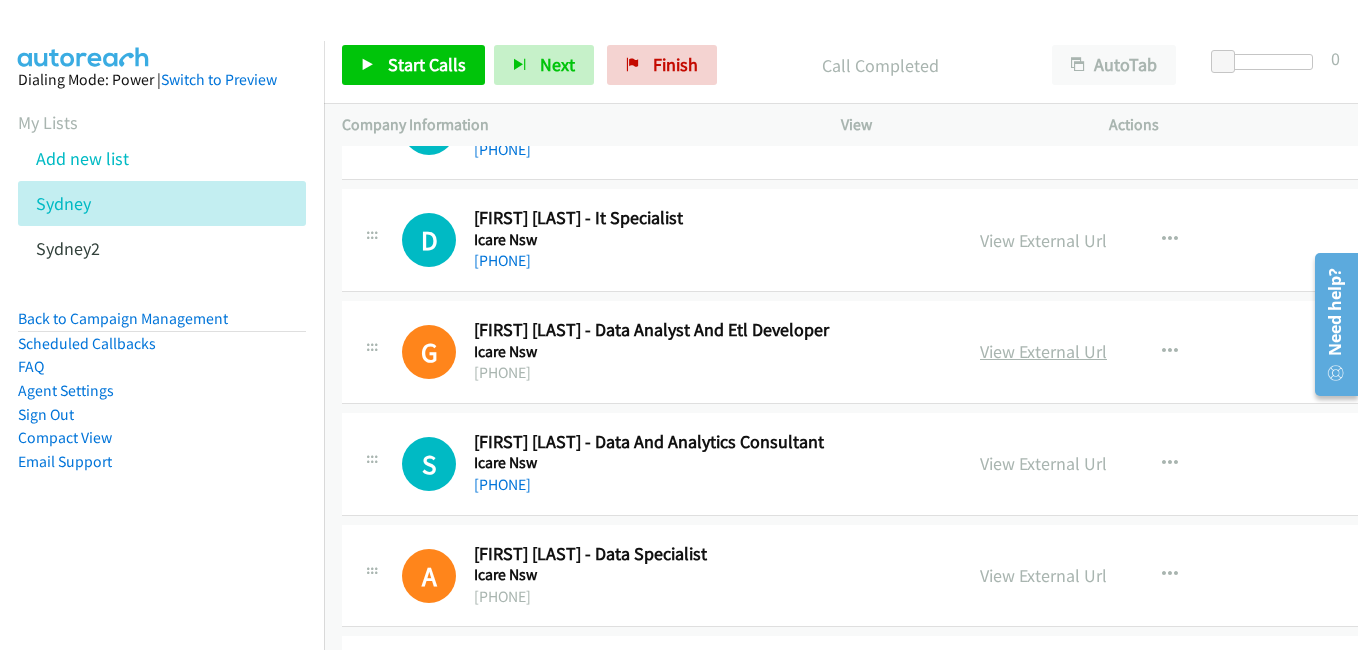 click on "View External Url" at bounding box center (1043, 351) 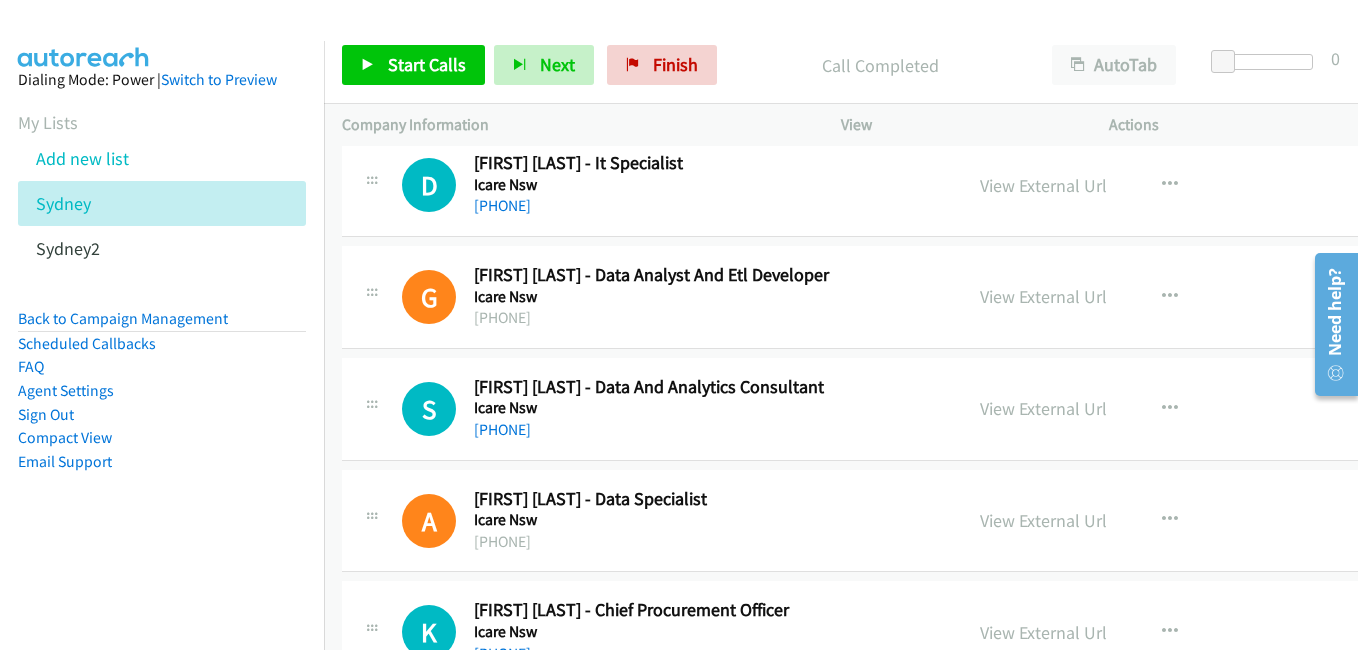 scroll, scrollTop: 8000, scrollLeft: 0, axis: vertical 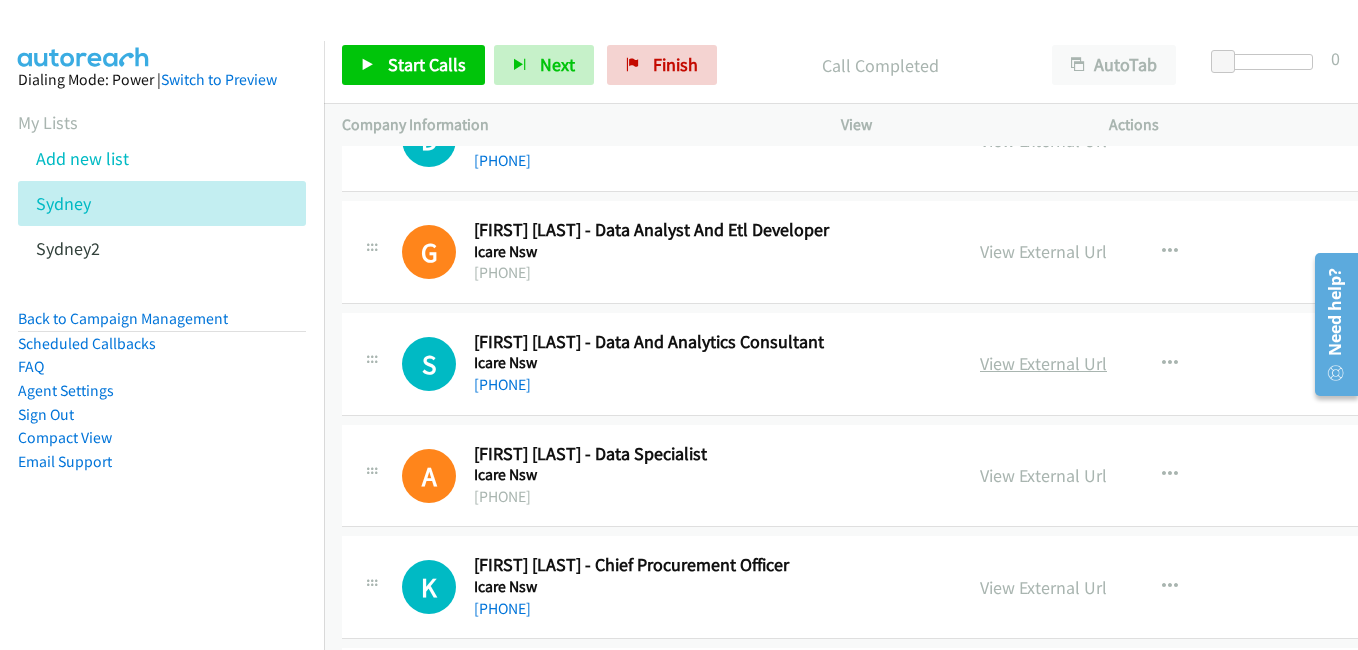 click on "View External Url" at bounding box center [1043, 363] 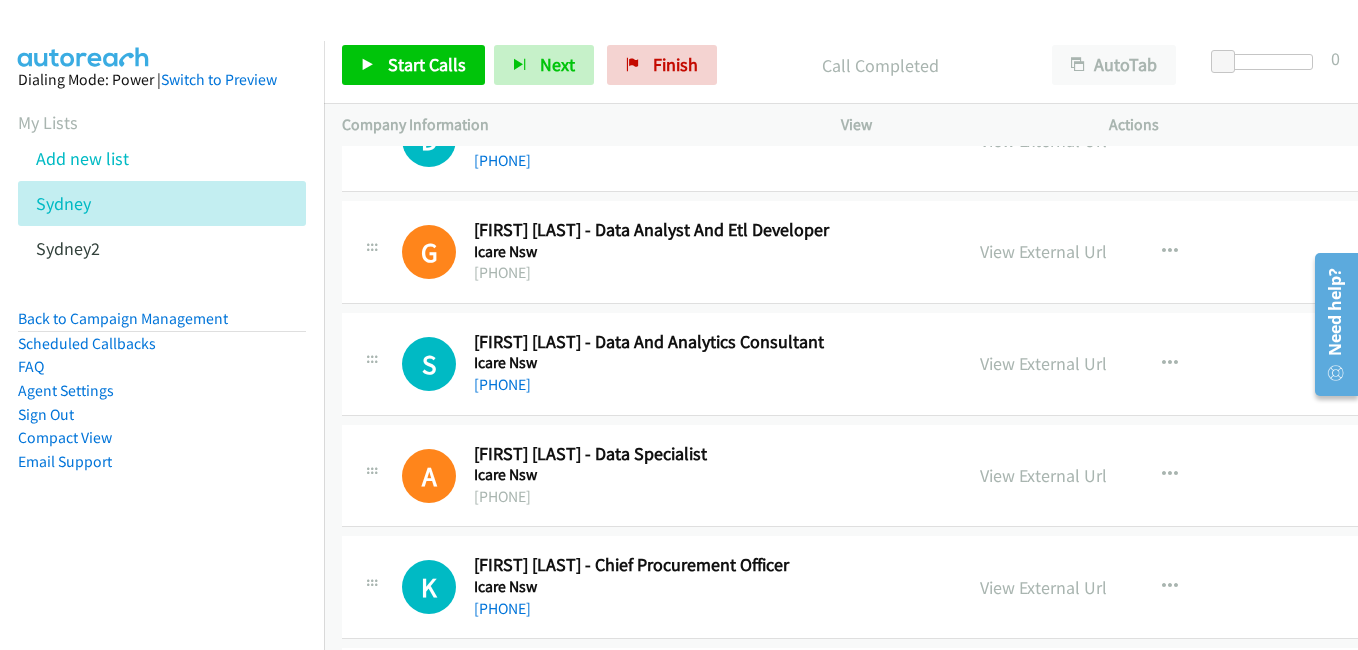 drag, startPoint x: 1012, startPoint y: 471, endPoint x: 507, endPoint y: 115, distance: 617.8681 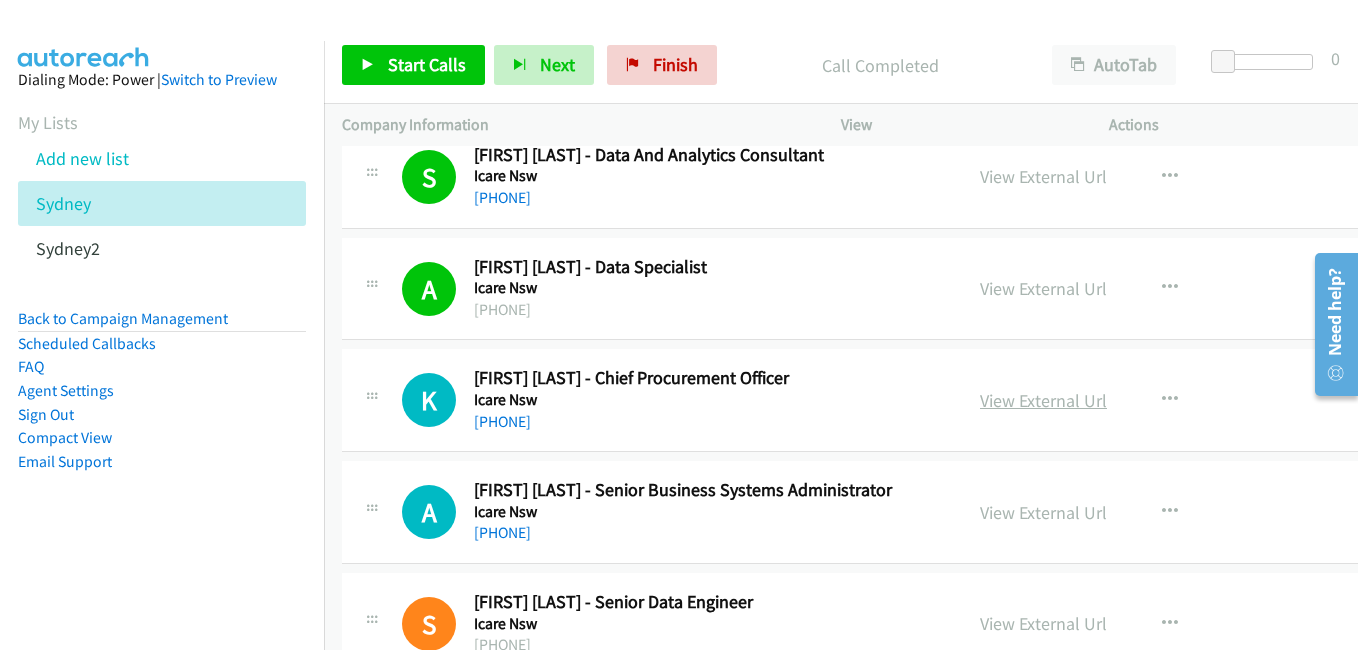 scroll, scrollTop: 8200, scrollLeft: 0, axis: vertical 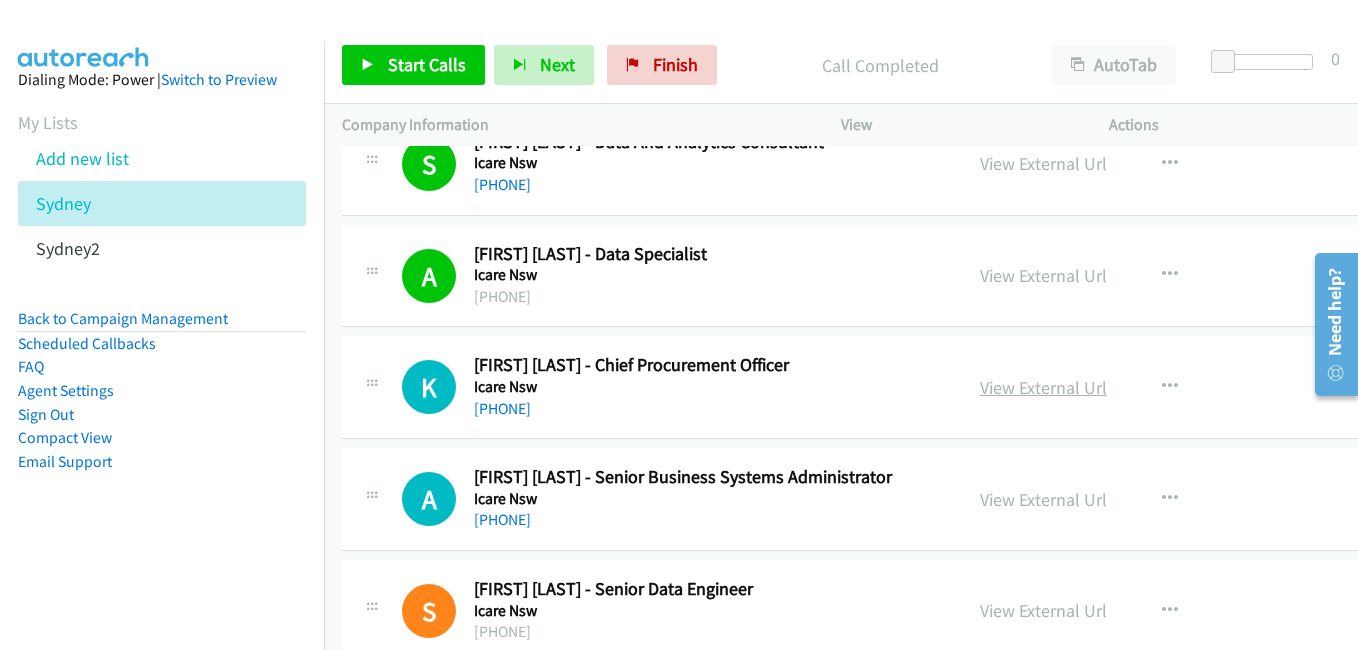 click on "View External Url" at bounding box center [1043, 387] 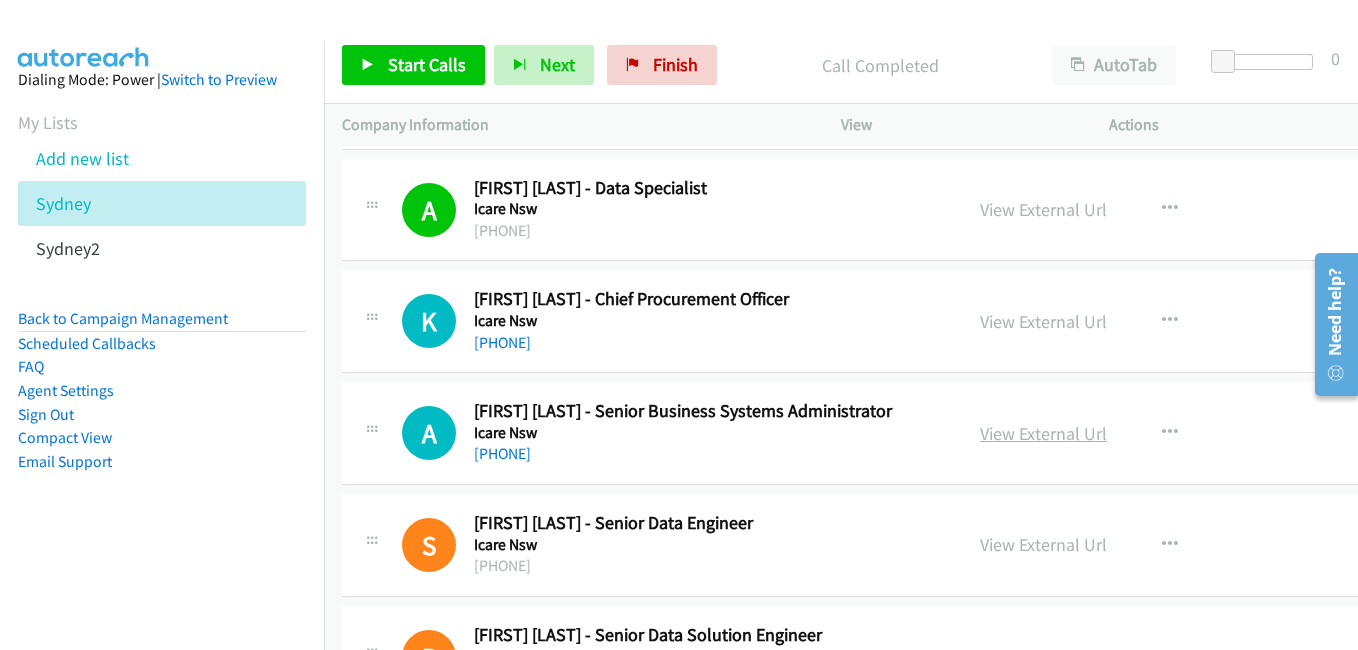 scroll, scrollTop: 8300, scrollLeft: 0, axis: vertical 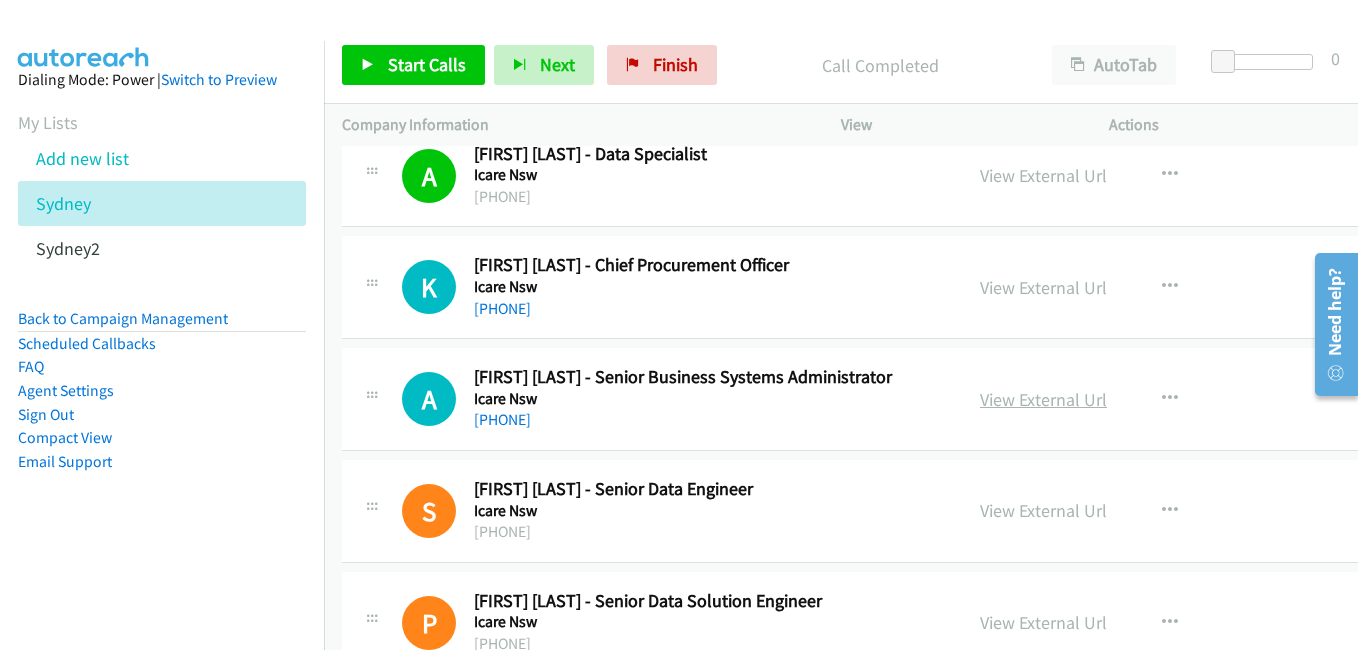 click on "View External Url" at bounding box center (1043, 399) 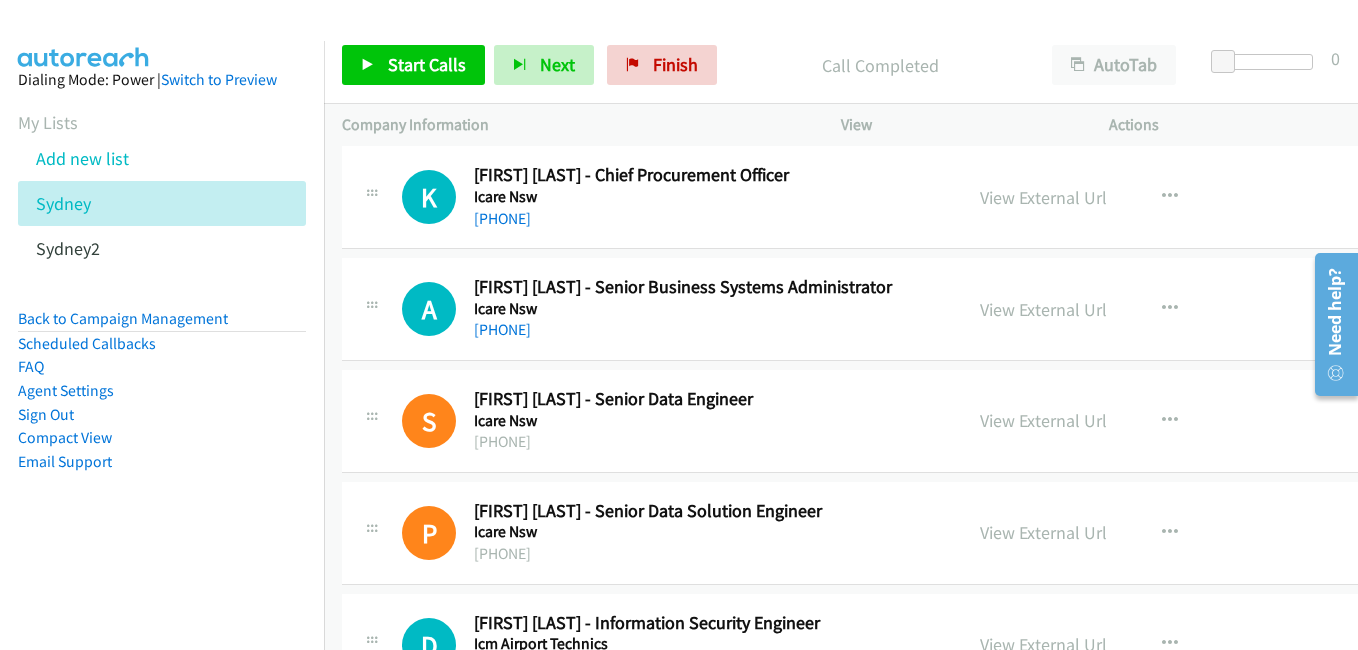 scroll, scrollTop: 8400, scrollLeft: 0, axis: vertical 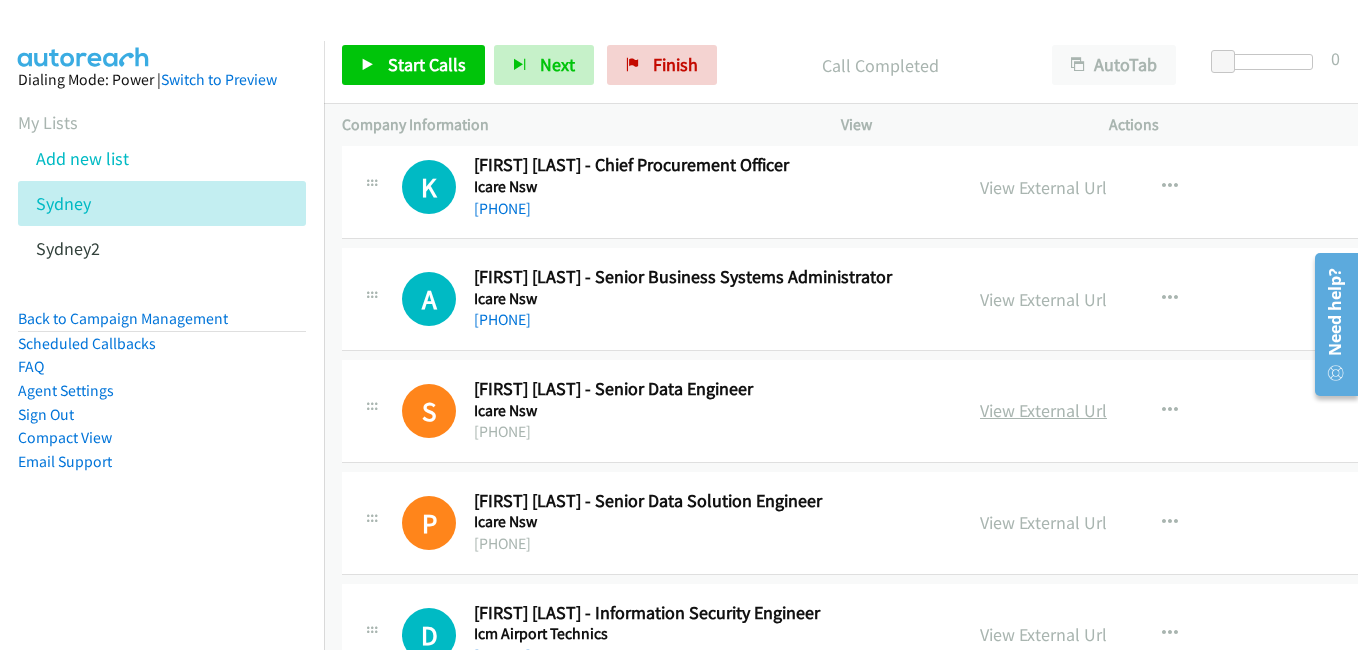 click on "View External Url" at bounding box center (1043, 410) 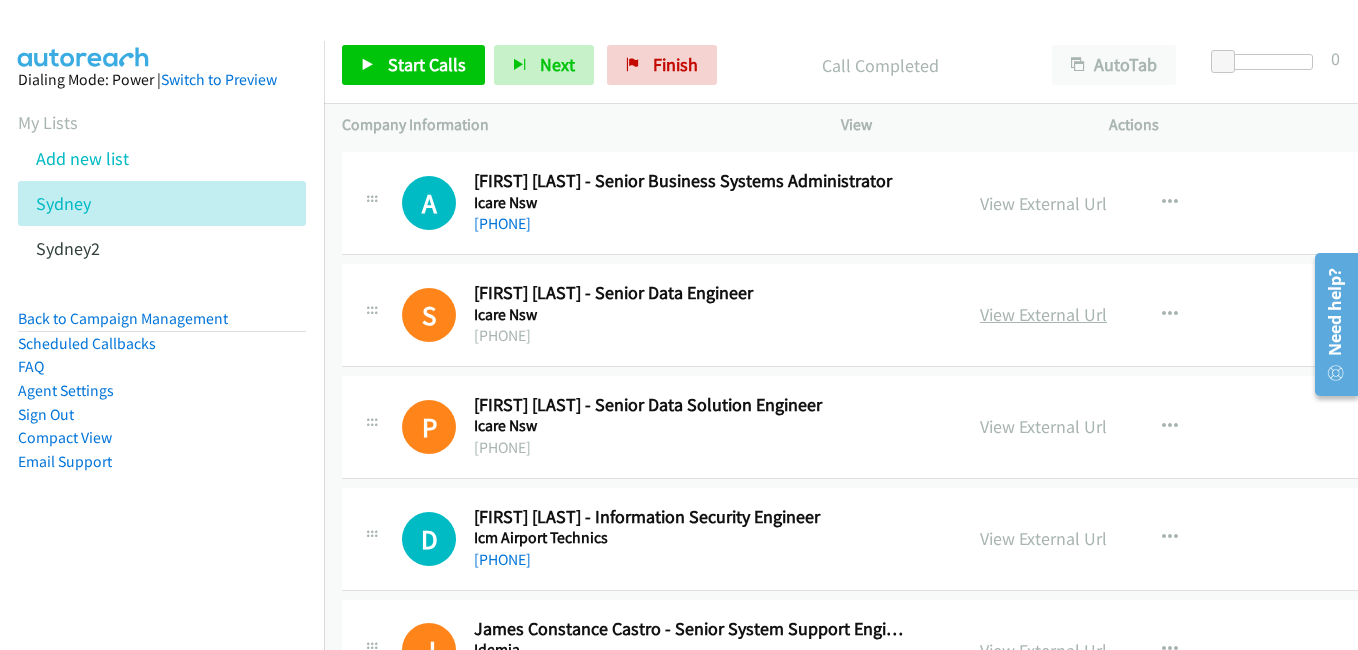 scroll, scrollTop: 8500, scrollLeft: 0, axis: vertical 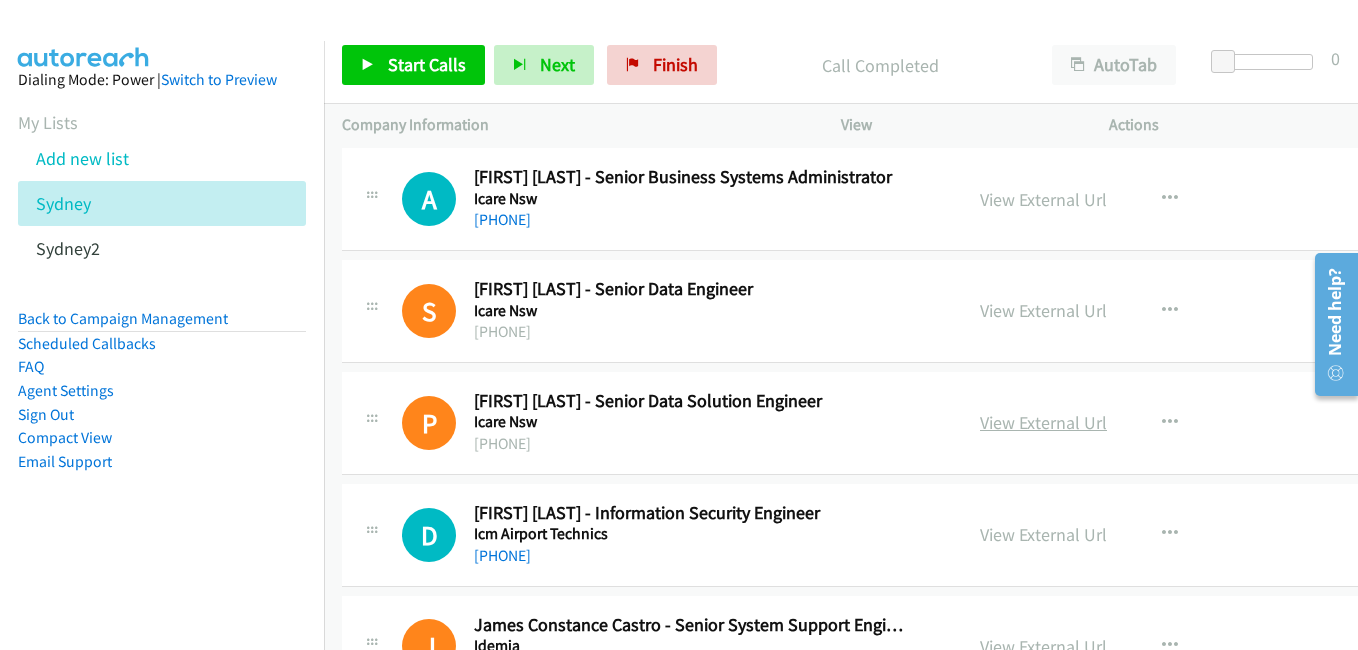 click on "View External Url" at bounding box center [1043, 422] 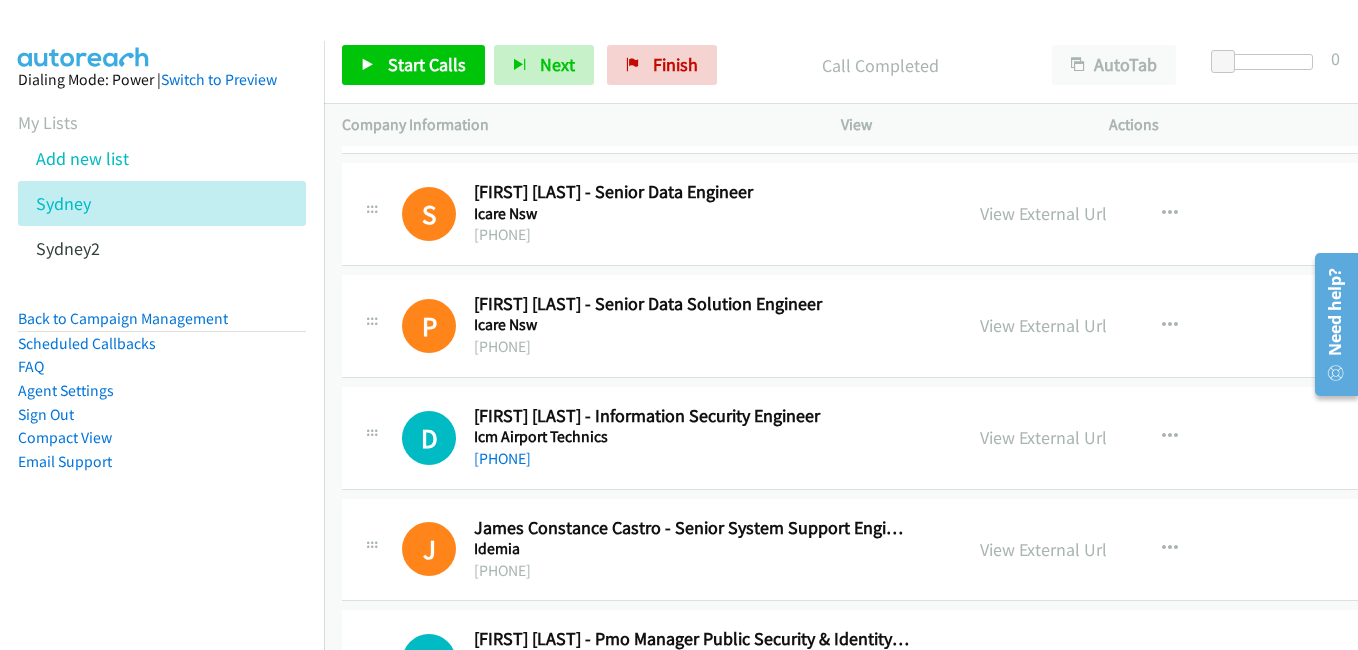 scroll, scrollTop: 8600, scrollLeft: 0, axis: vertical 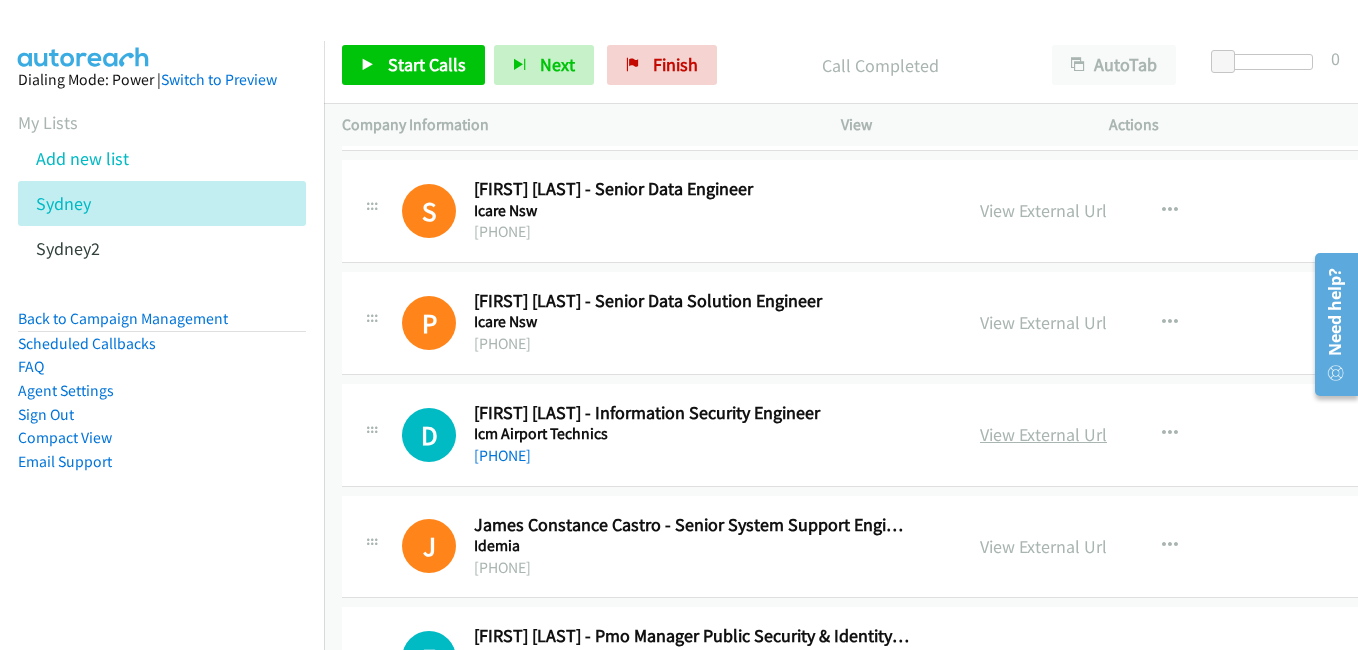 click on "View External Url" at bounding box center [1043, 434] 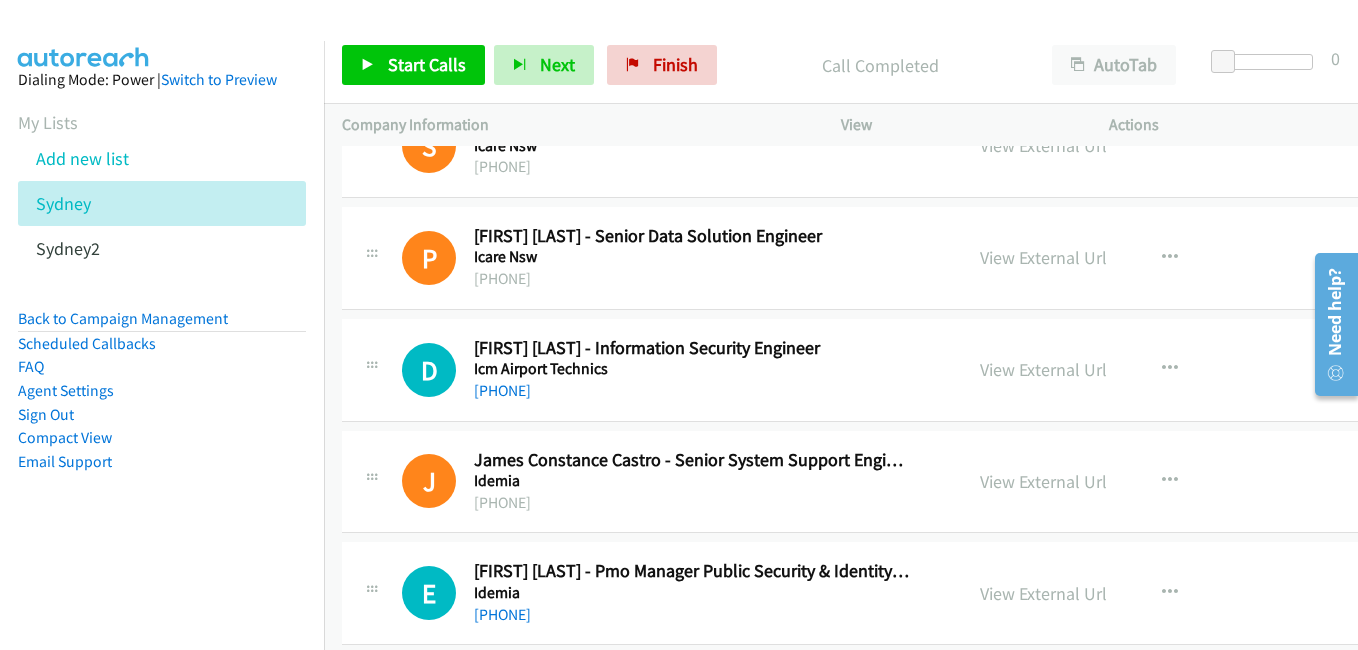 scroll, scrollTop: 8700, scrollLeft: 0, axis: vertical 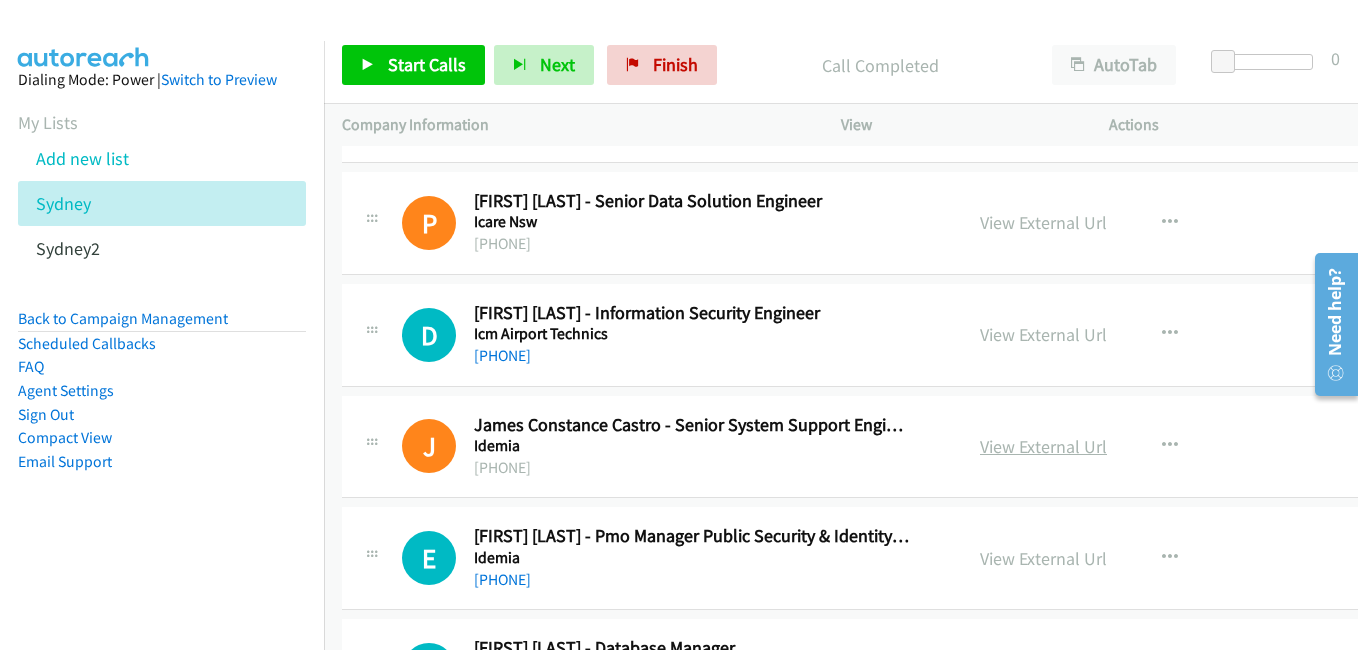 click on "View External Url" at bounding box center [1043, 446] 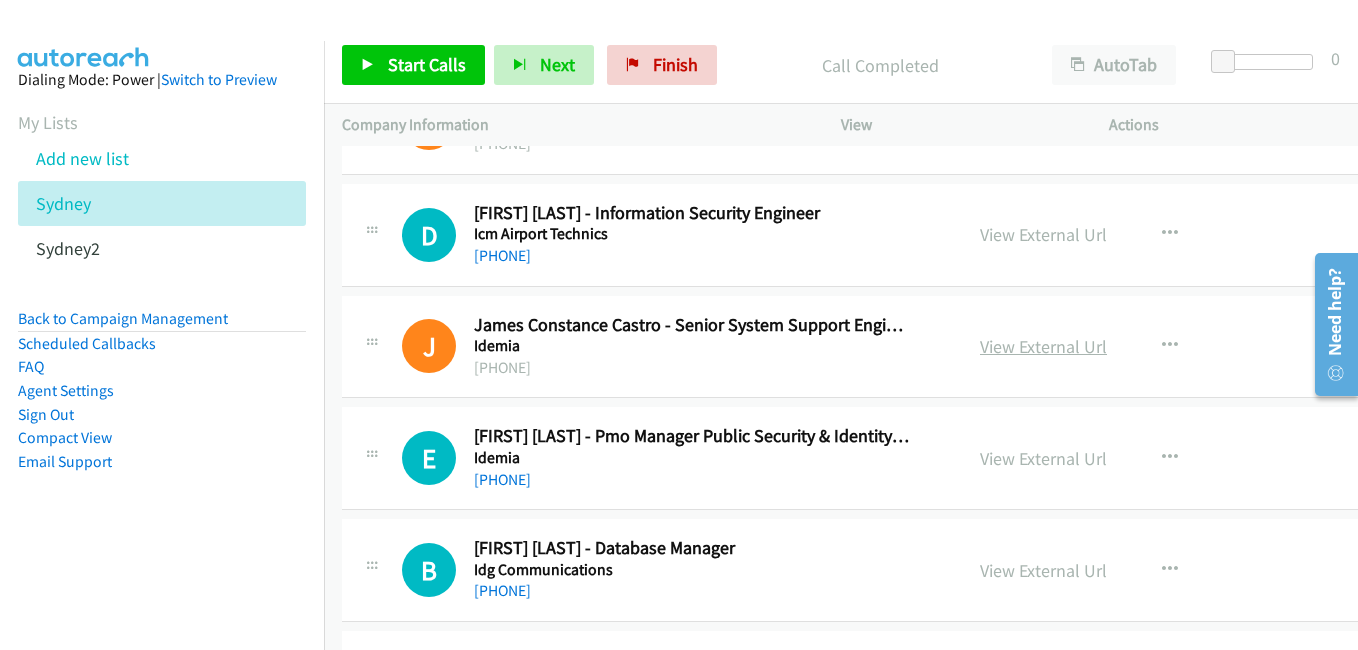 scroll, scrollTop: 8900, scrollLeft: 0, axis: vertical 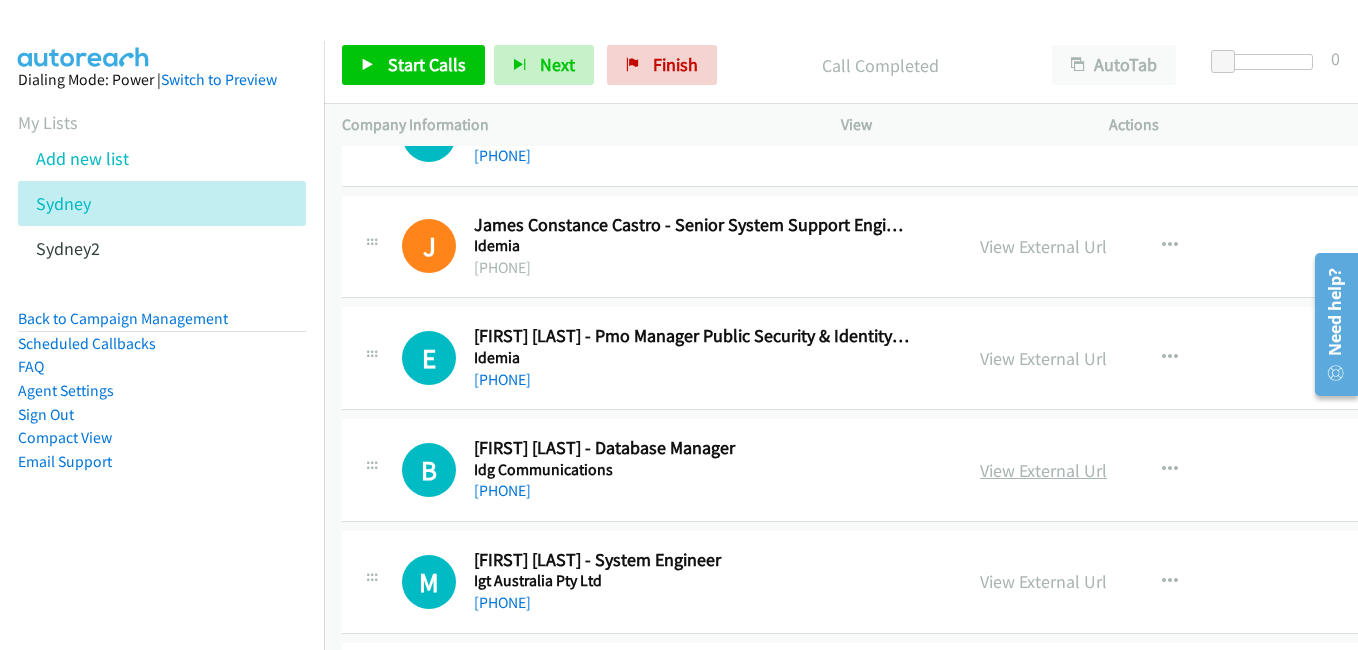 click on "View External Url" at bounding box center (1043, 470) 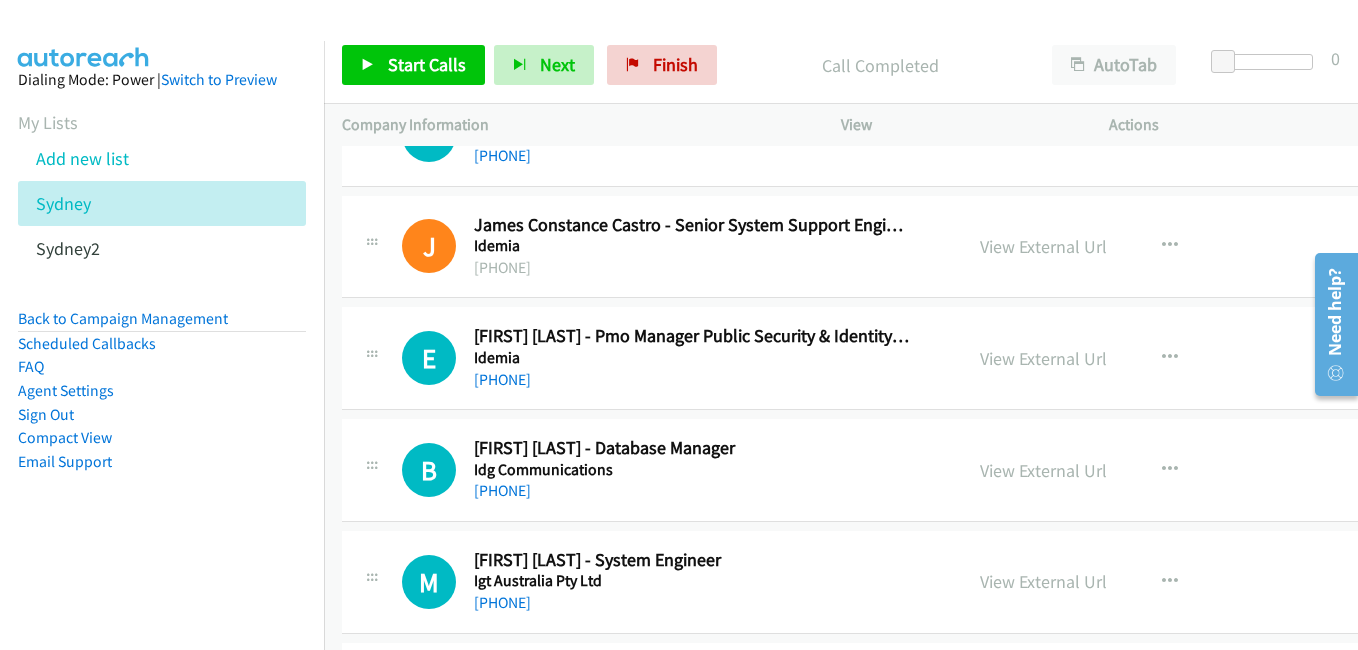 scroll, scrollTop: 9100, scrollLeft: 0, axis: vertical 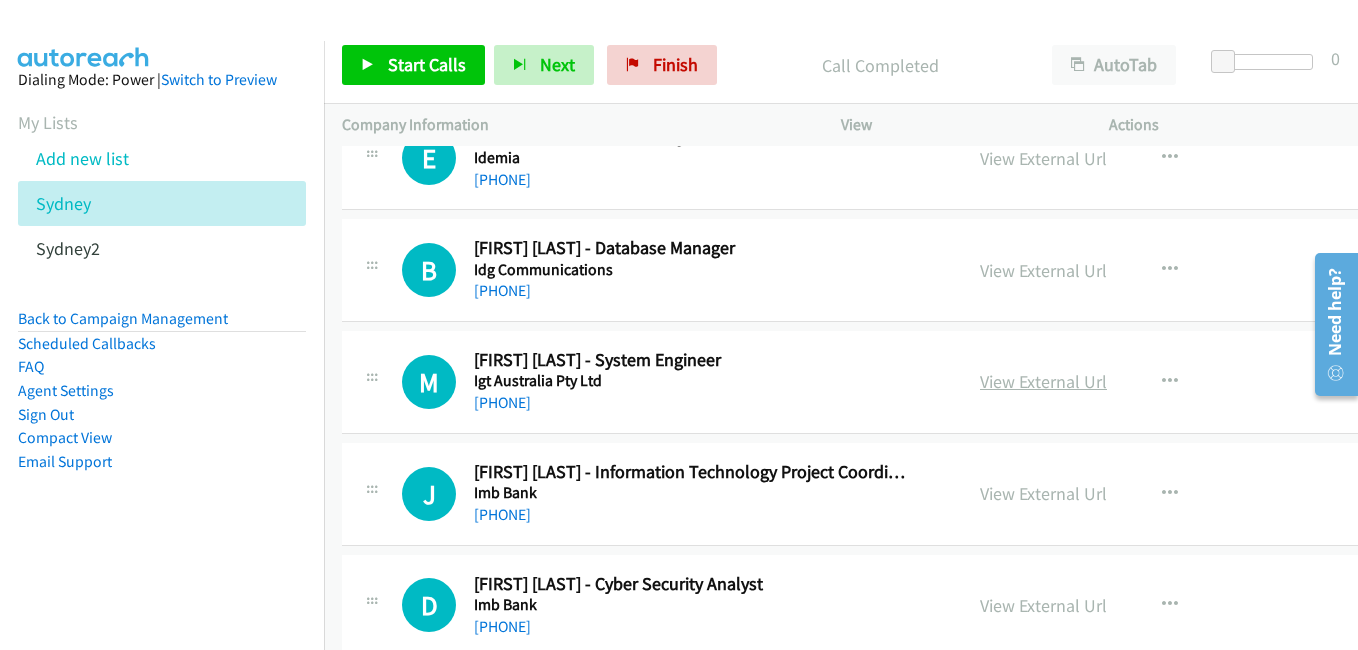 click on "View External Url" at bounding box center (1043, 381) 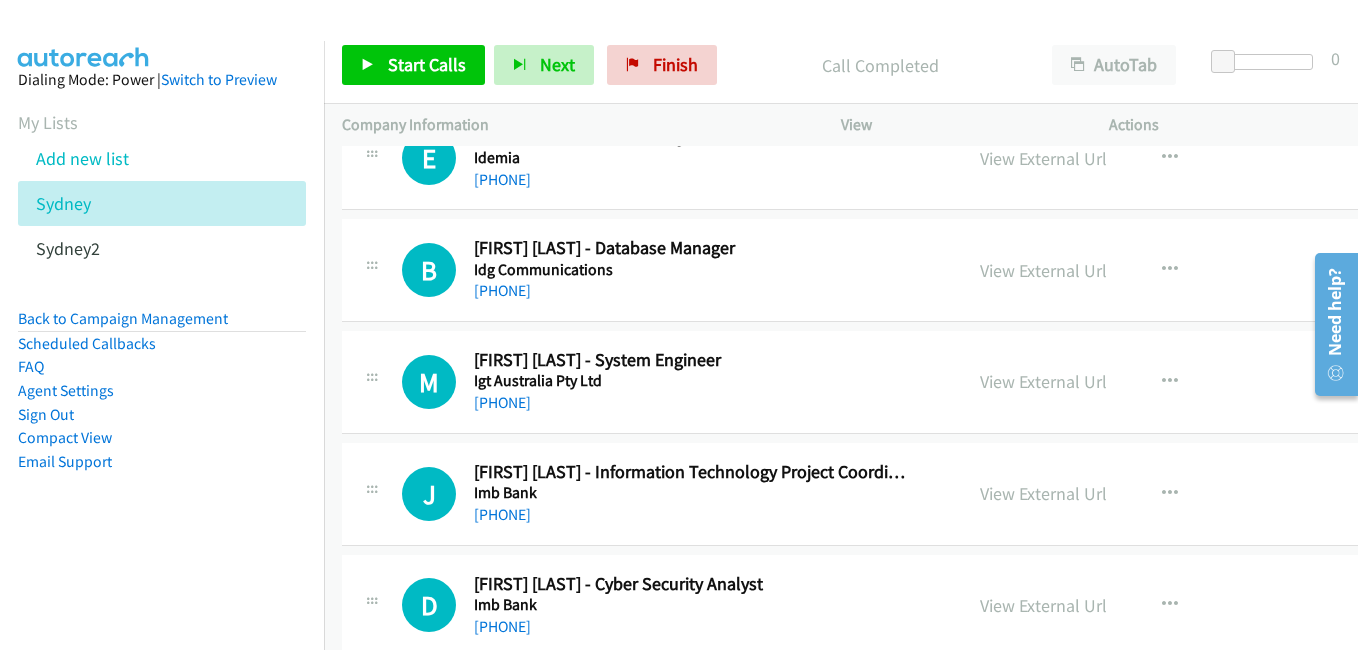 drag, startPoint x: 1010, startPoint y: 498, endPoint x: 910, endPoint y: 465, distance: 105.30432 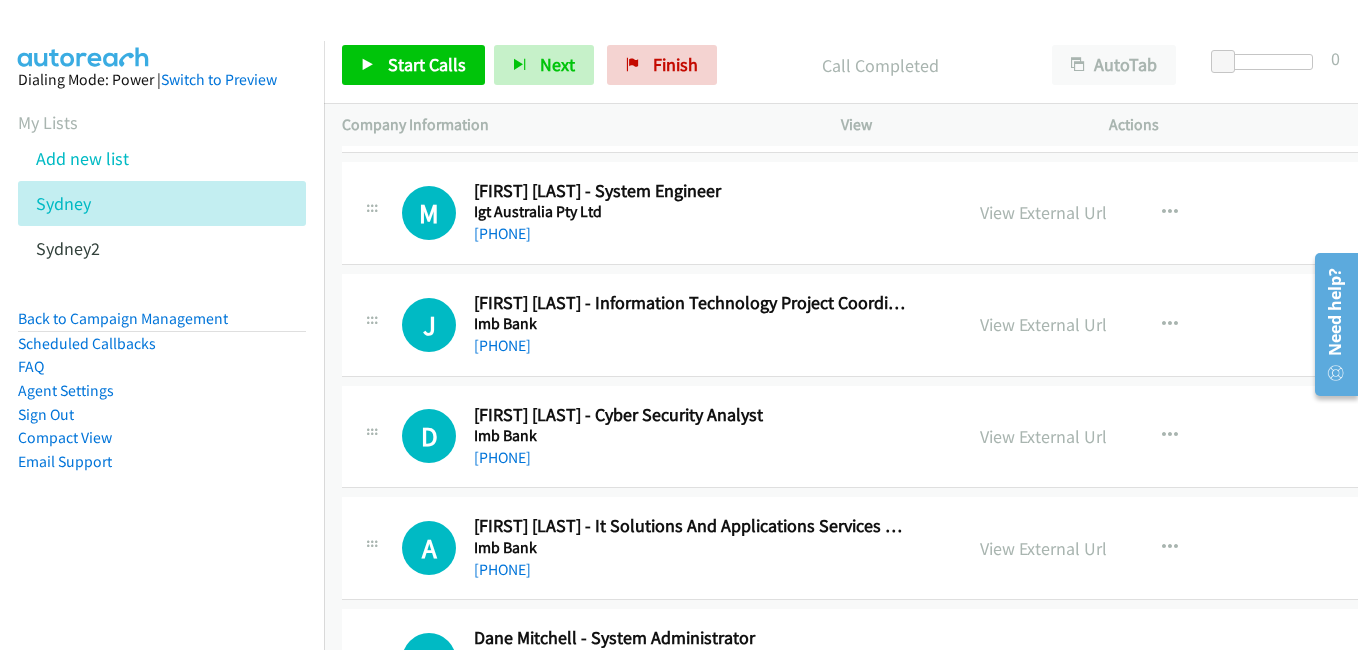 scroll, scrollTop: 9300, scrollLeft: 0, axis: vertical 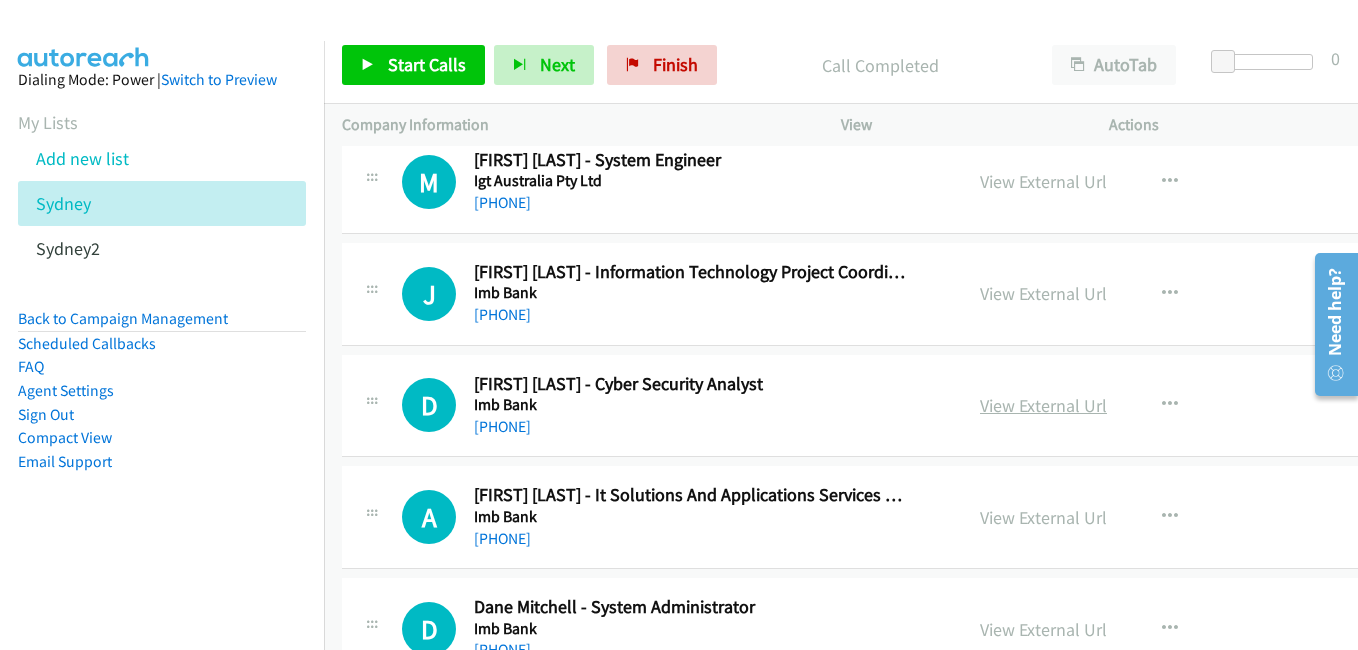 click on "View External Url" at bounding box center (1043, 405) 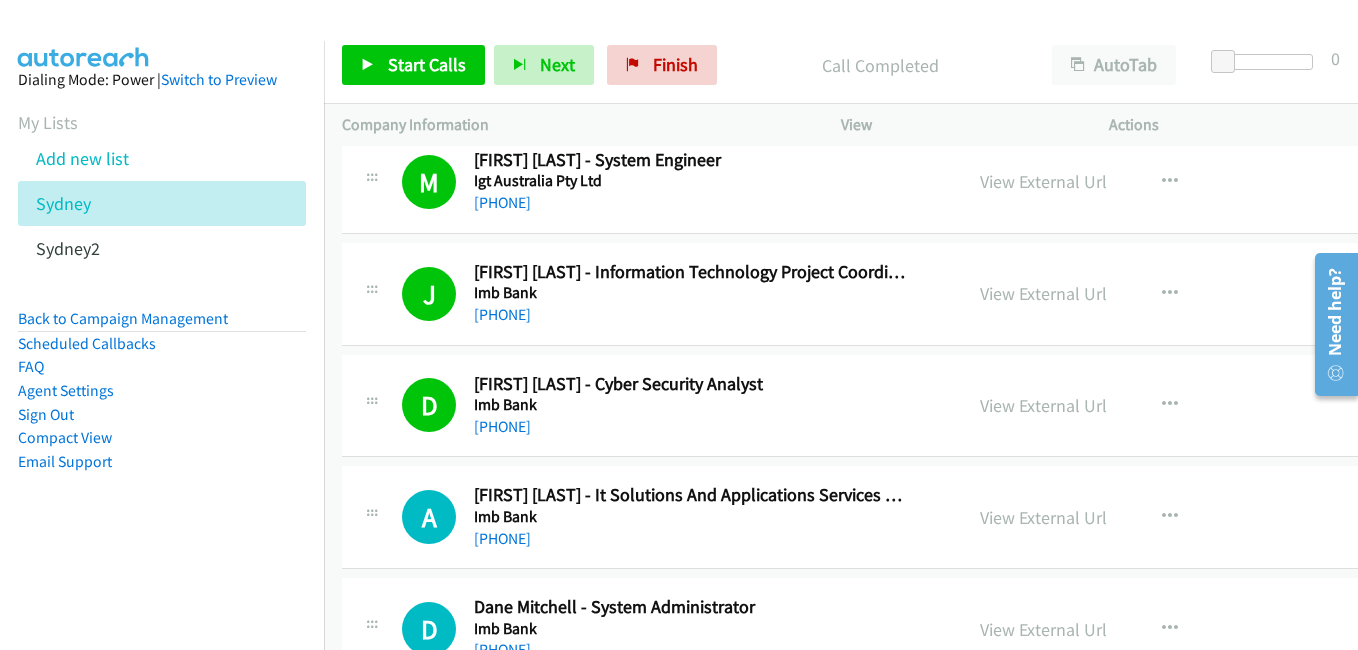 scroll, scrollTop: 9400, scrollLeft: 0, axis: vertical 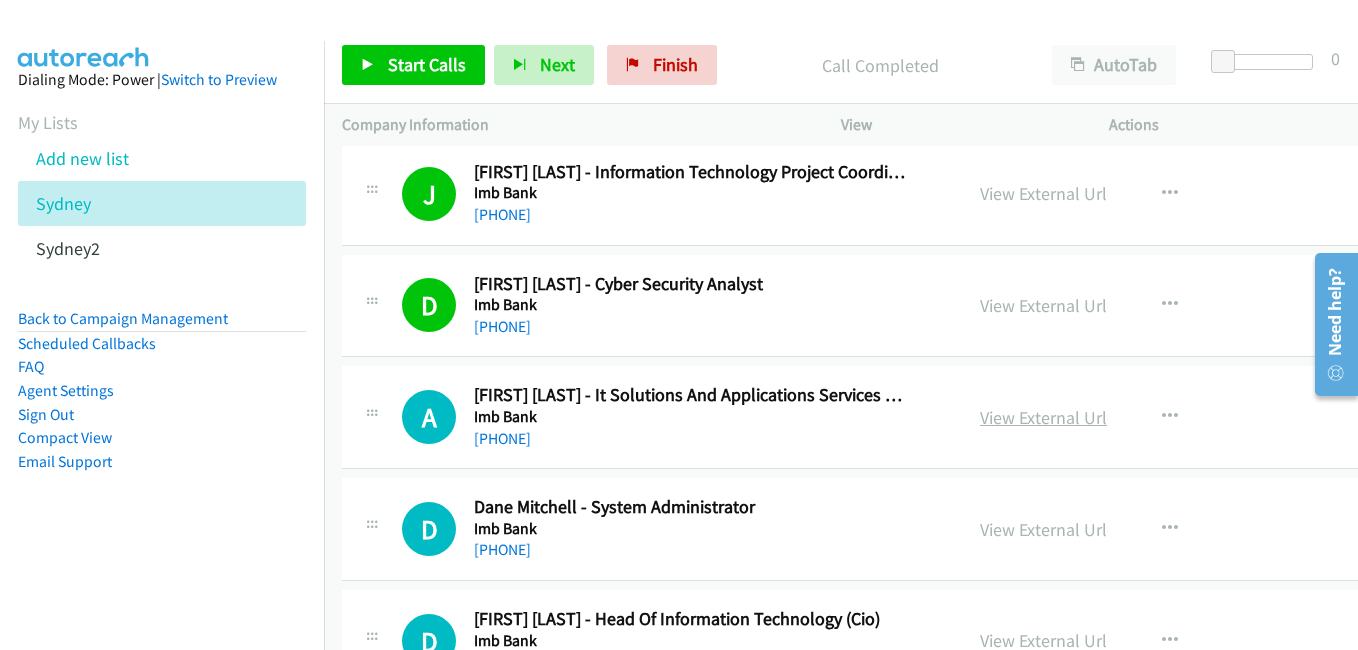 click on "View External Url" at bounding box center [1043, 417] 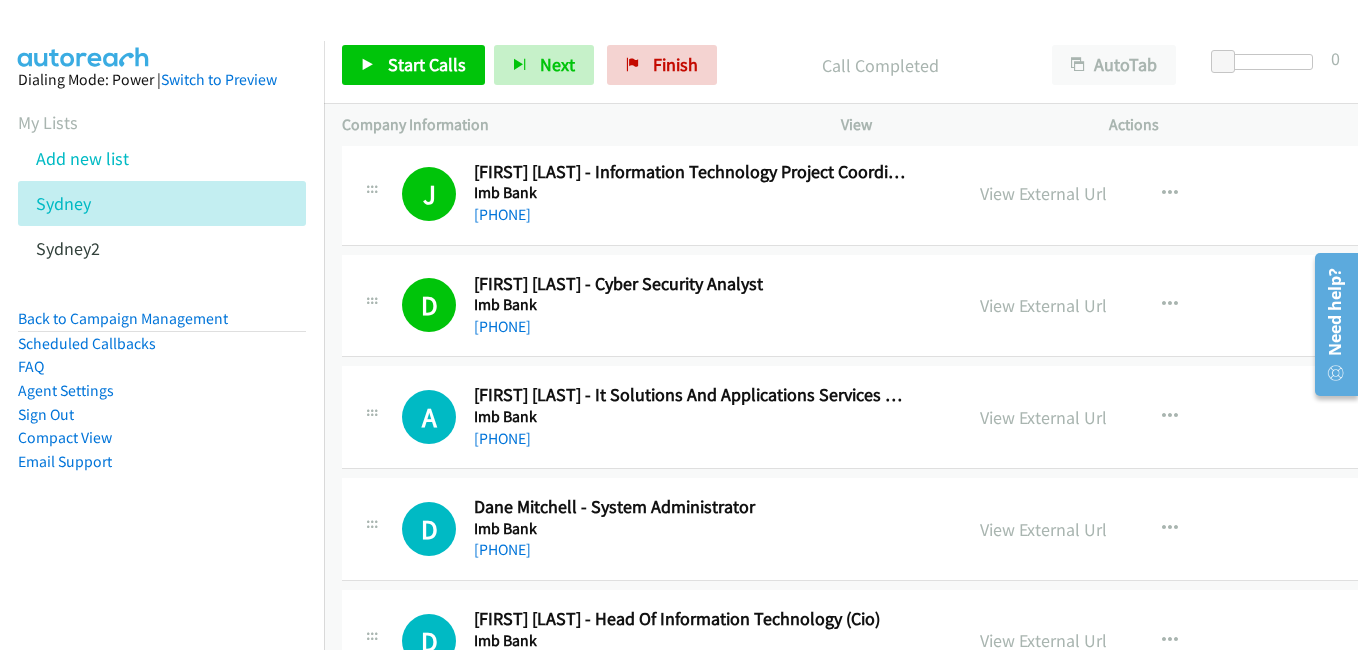 scroll, scrollTop: 9600, scrollLeft: 0, axis: vertical 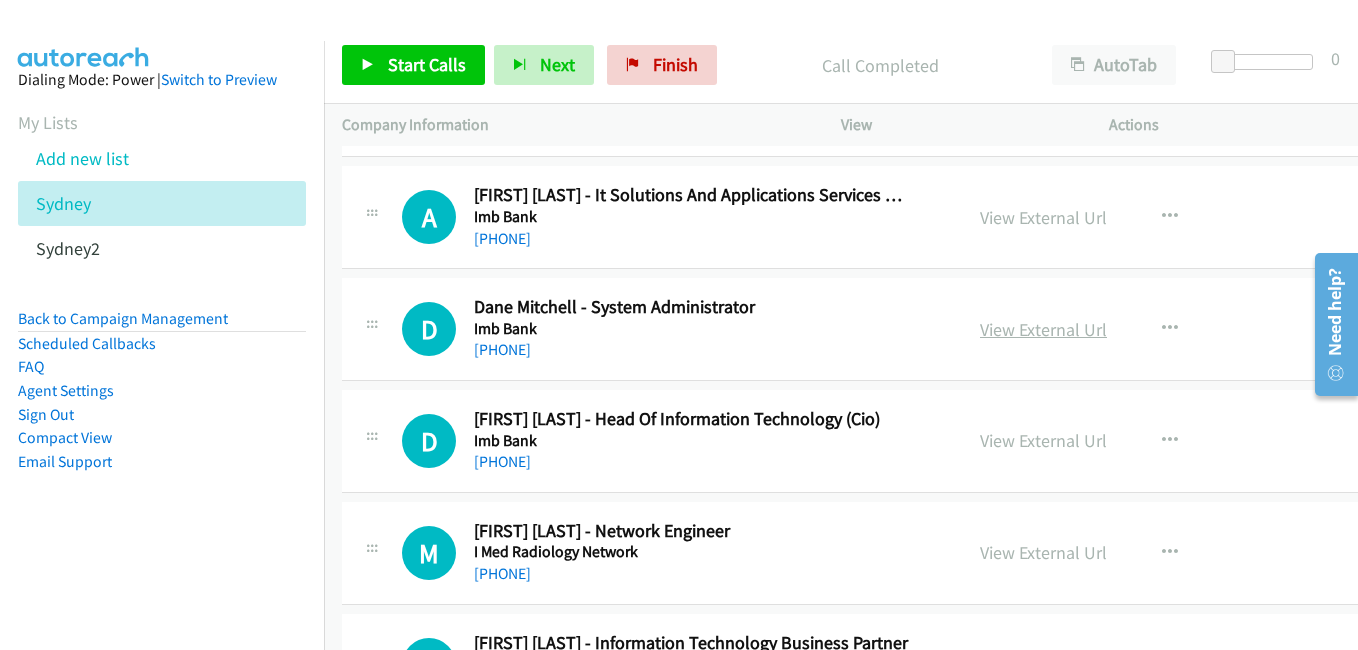 drag, startPoint x: 1022, startPoint y: 334, endPoint x: 967, endPoint y: 317, distance: 57.567352 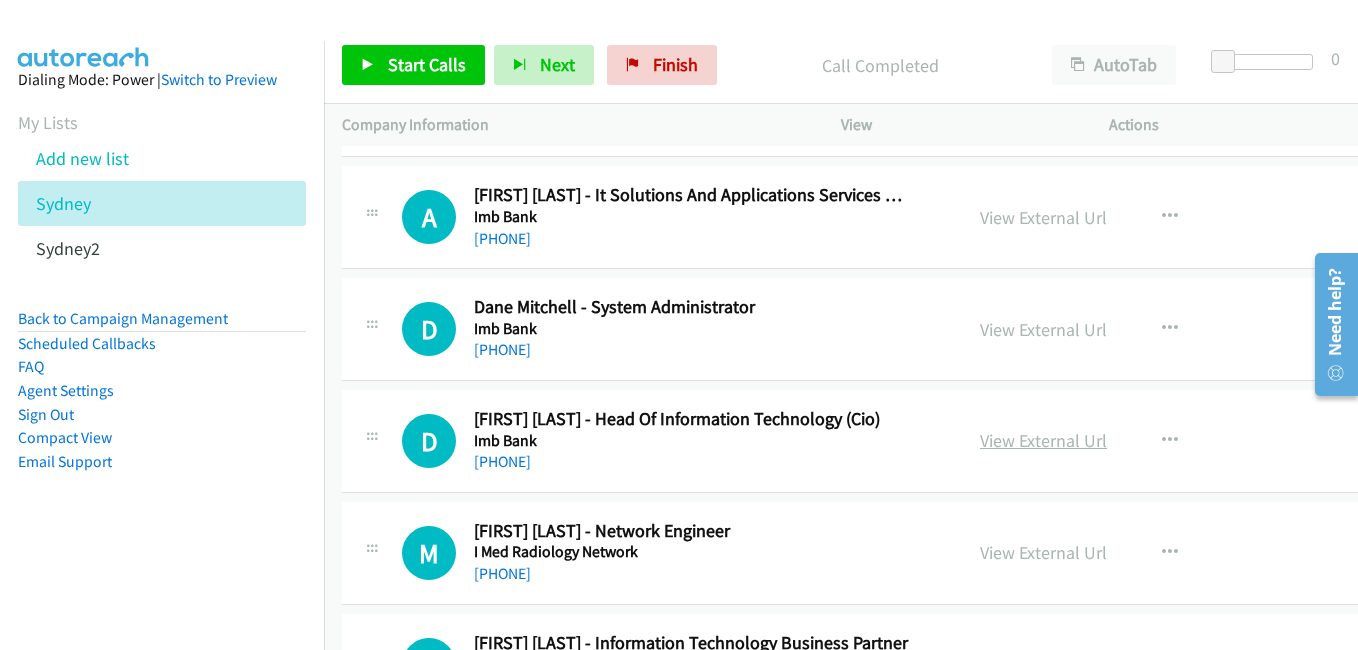 click on "View External Url" at bounding box center [1043, 440] 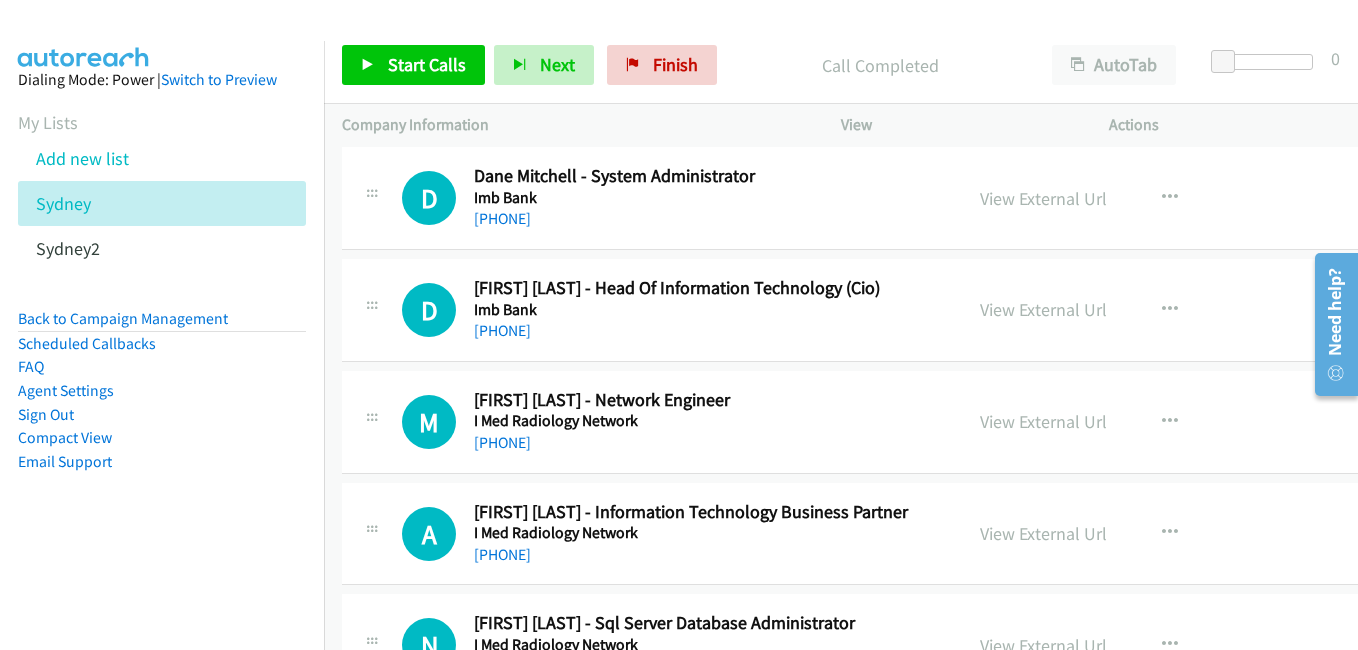 scroll, scrollTop: 9800, scrollLeft: 0, axis: vertical 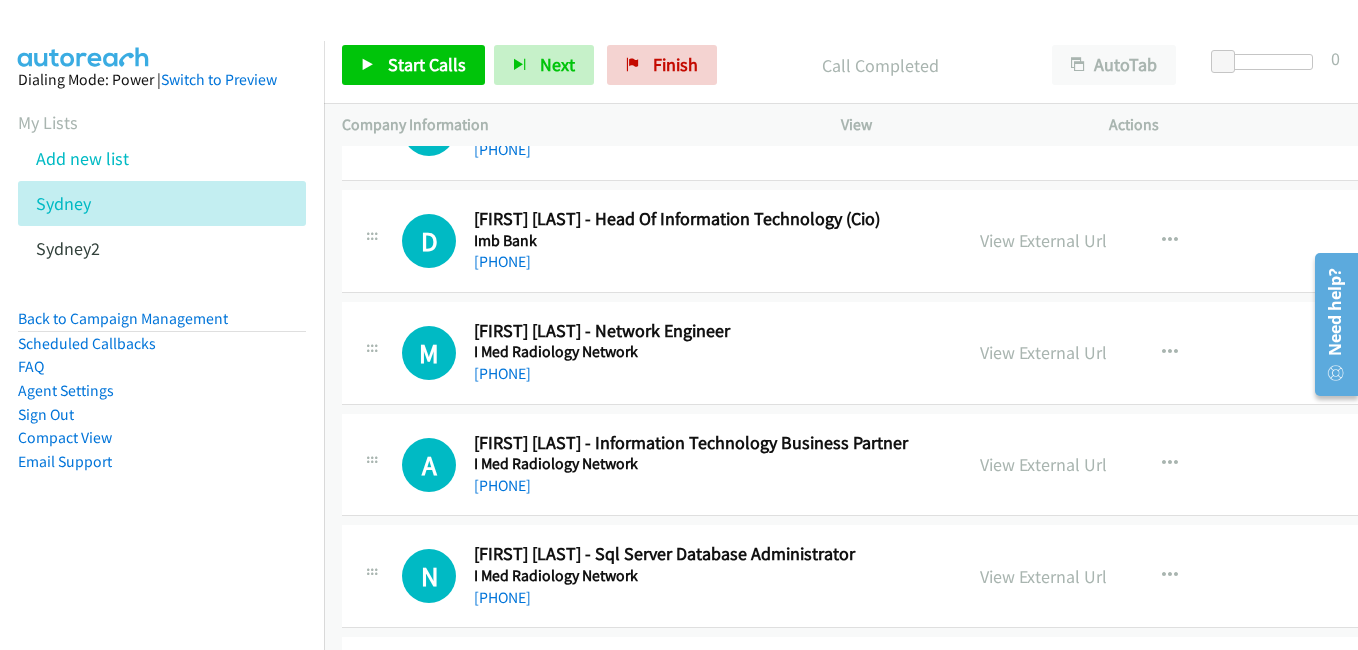 drag, startPoint x: 1037, startPoint y: 358, endPoint x: 588, endPoint y: 186, distance: 480.81702 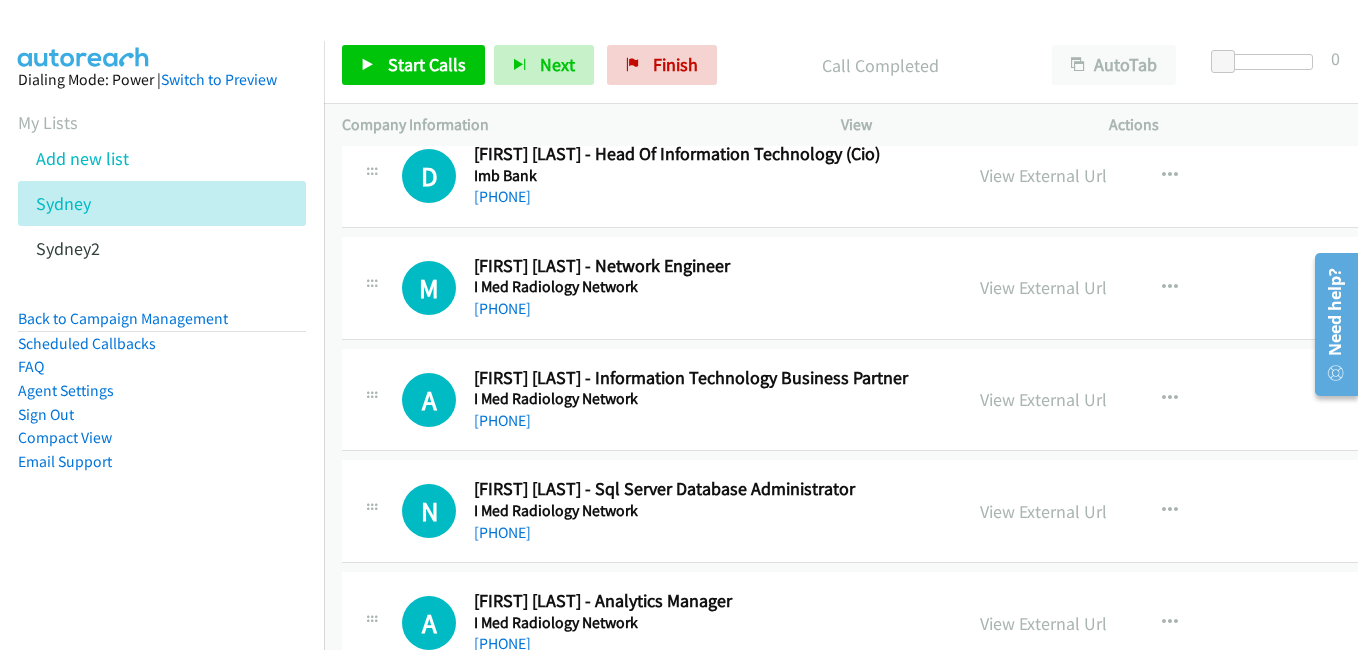 scroll, scrollTop: 9900, scrollLeft: 0, axis: vertical 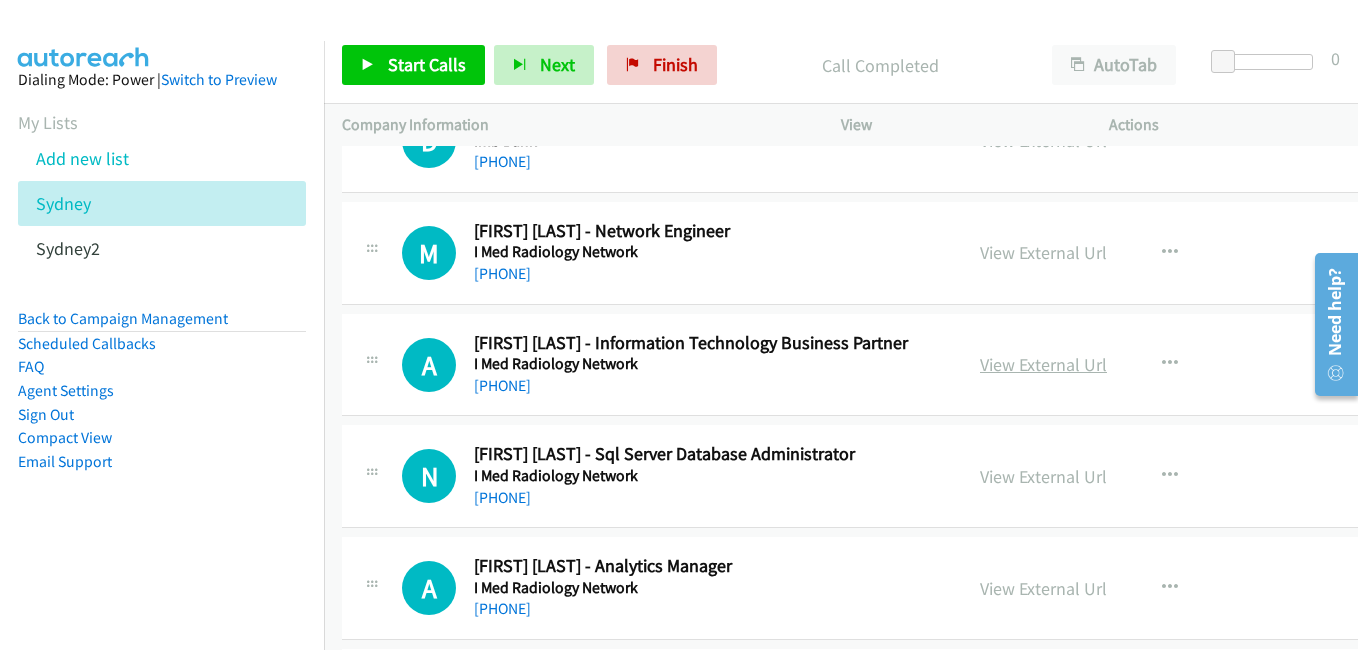 click on "View External Url" at bounding box center [1043, 364] 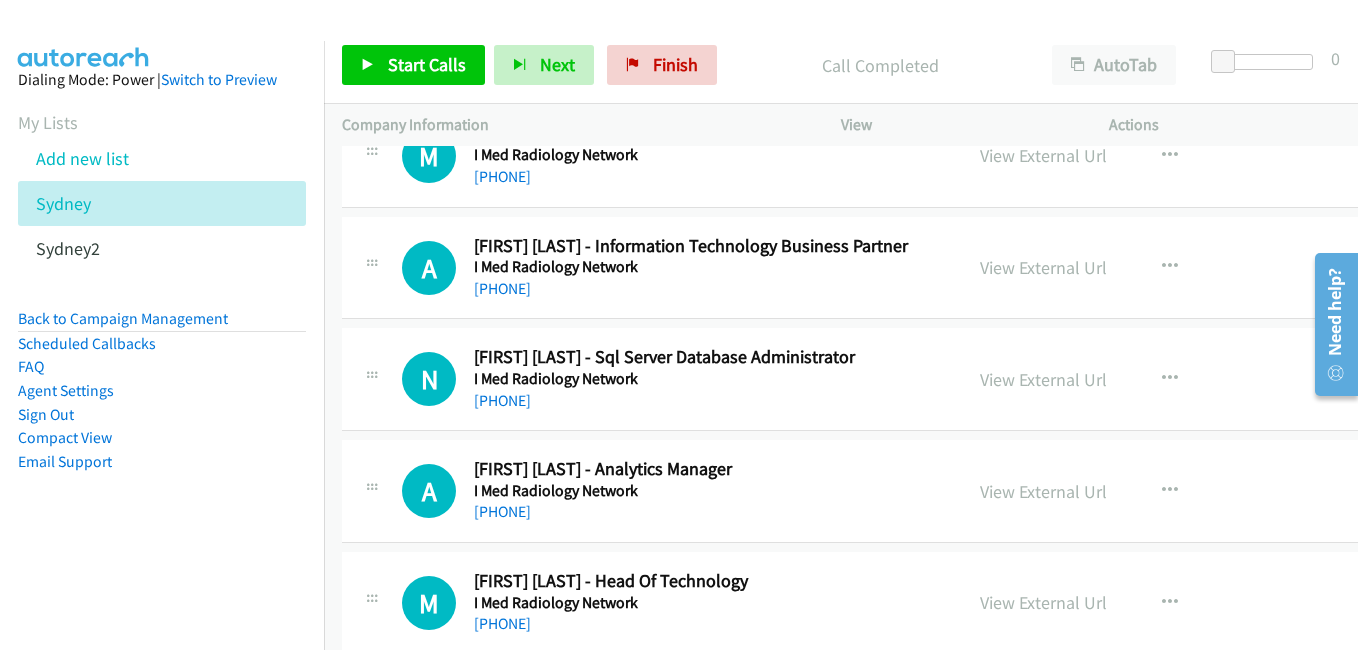 scroll, scrollTop: 10000, scrollLeft: 0, axis: vertical 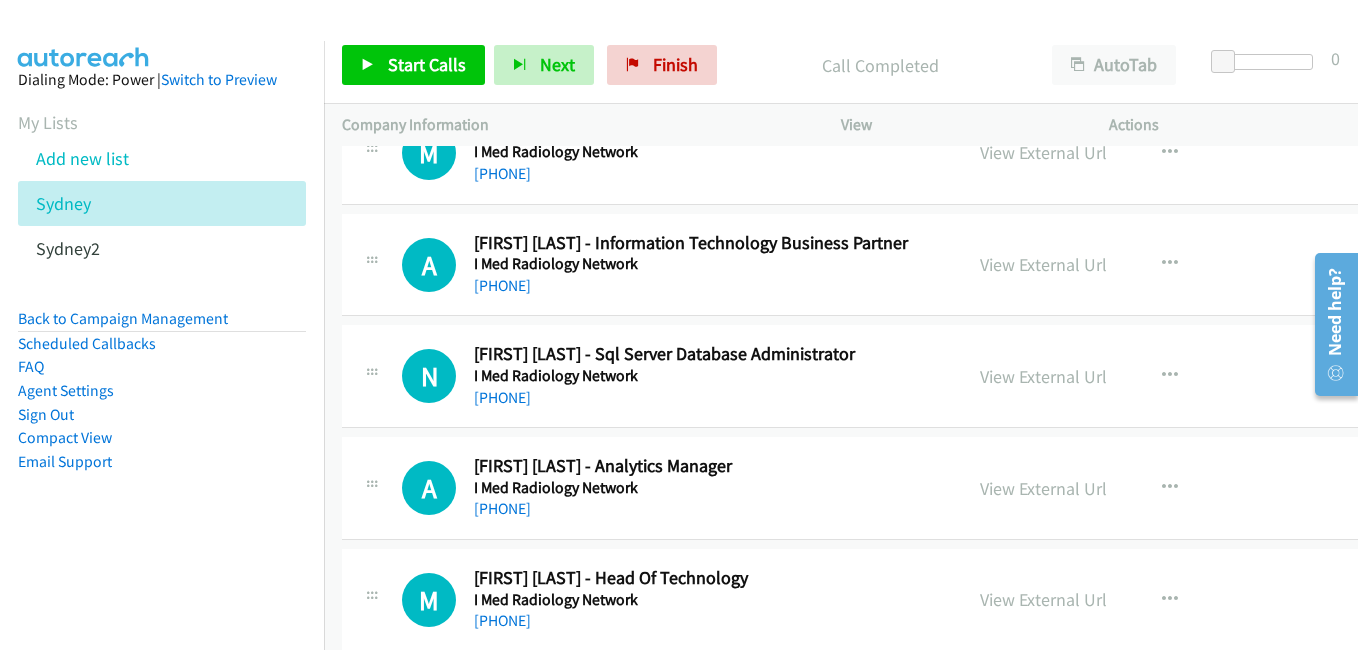 drag, startPoint x: 1053, startPoint y: 376, endPoint x: 502, endPoint y: 154, distance: 594.04126 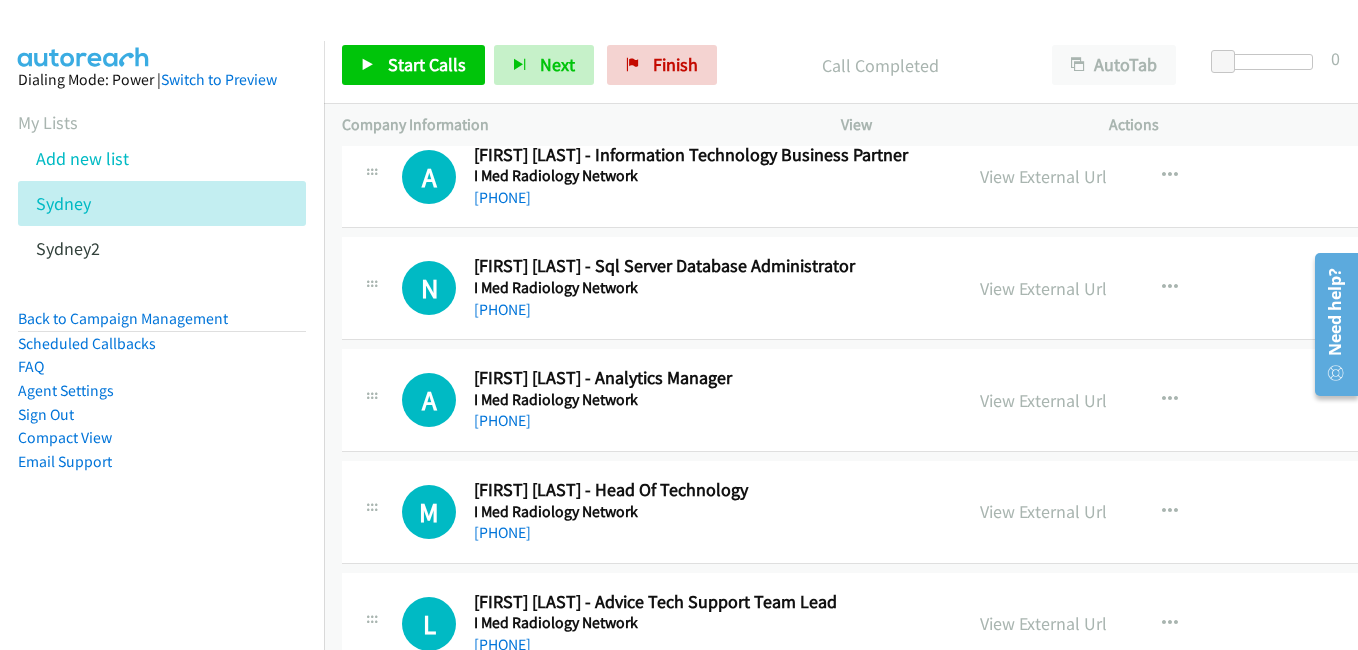 scroll, scrollTop: 10100, scrollLeft: 0, axis: vertical 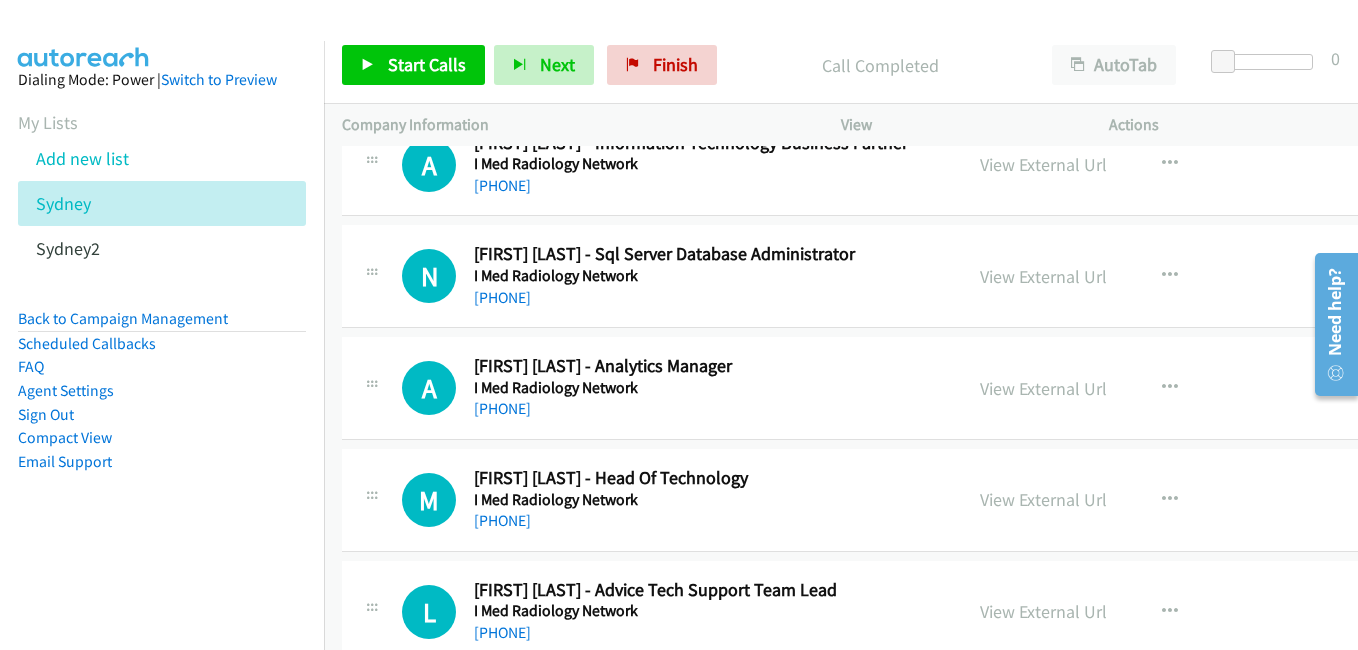 drag, startPoint x: 1025, startPoint y: 385, endPoint x: 962, endPoint y: 361, distance: 67.41662 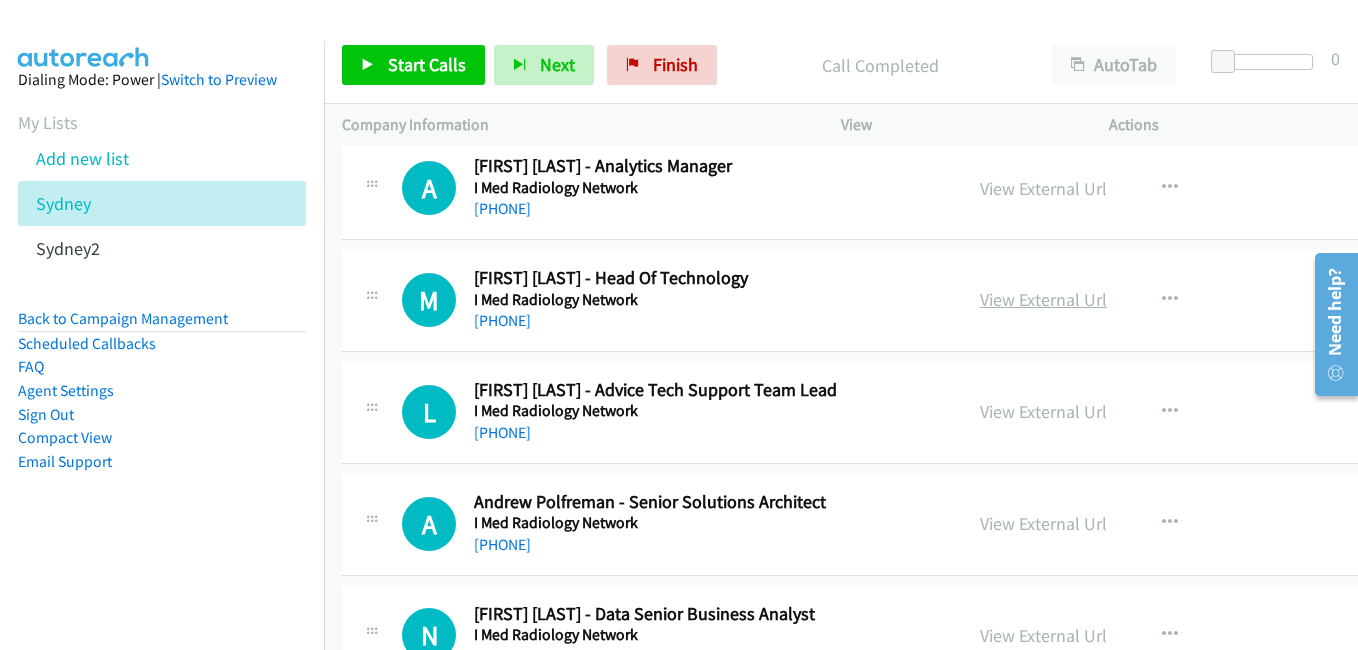click on "View External Url" at bounding box center (1043, 299) 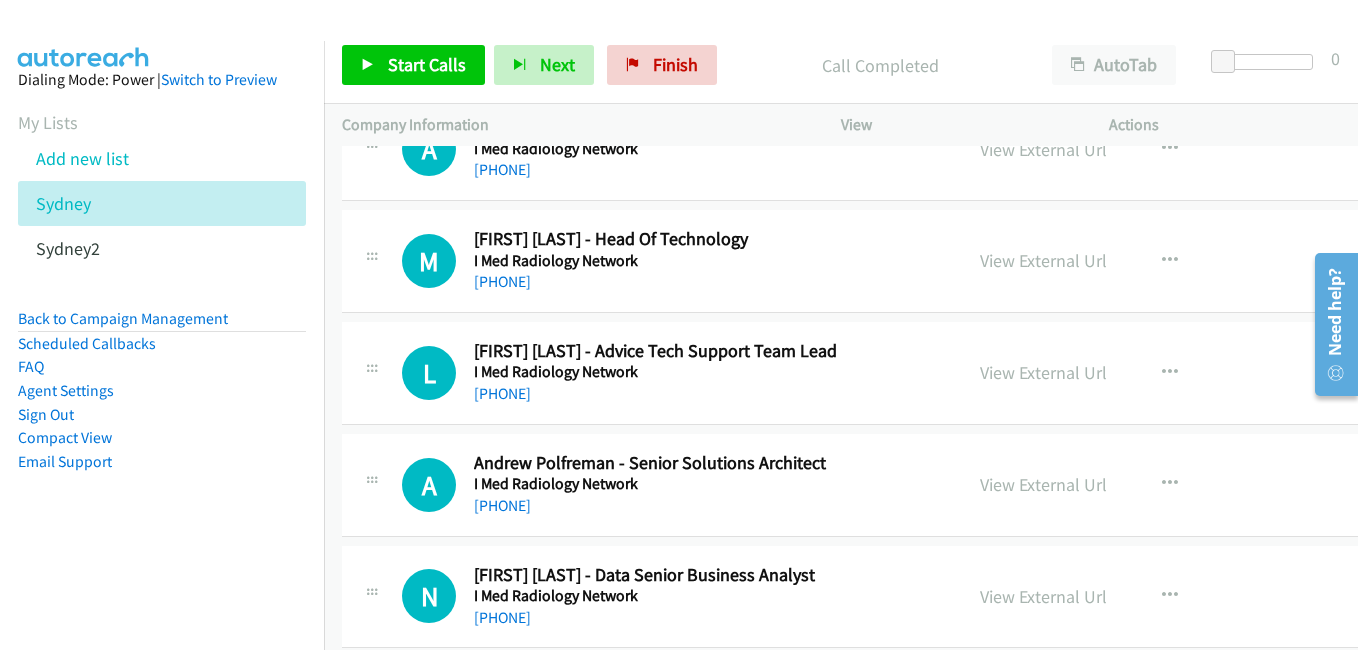 scroll, scrollTop: 10400, scrollLeft: 0, axis: vertical 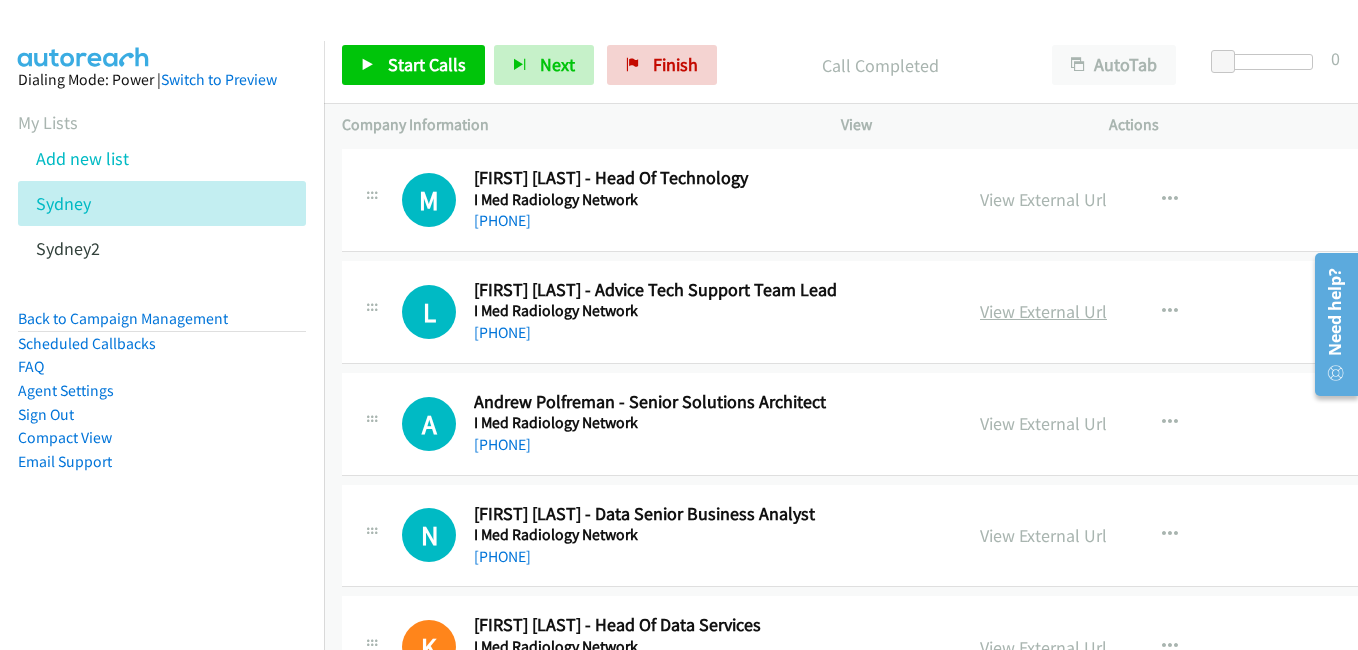 click on "View External Url" at bounding box center (1043, 311) 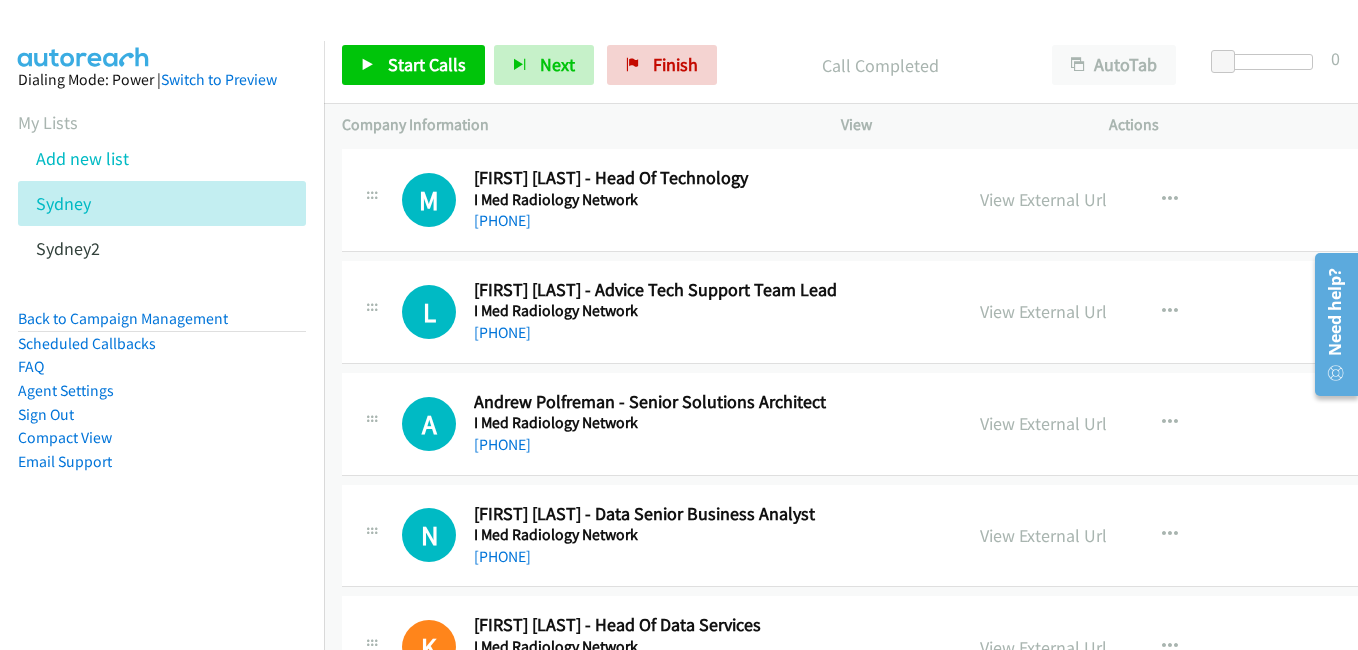 drag, startPoint x: 1063, startPoint y: 422, endPoint x: 1040, endPoint y: 409, distance: 26.41969 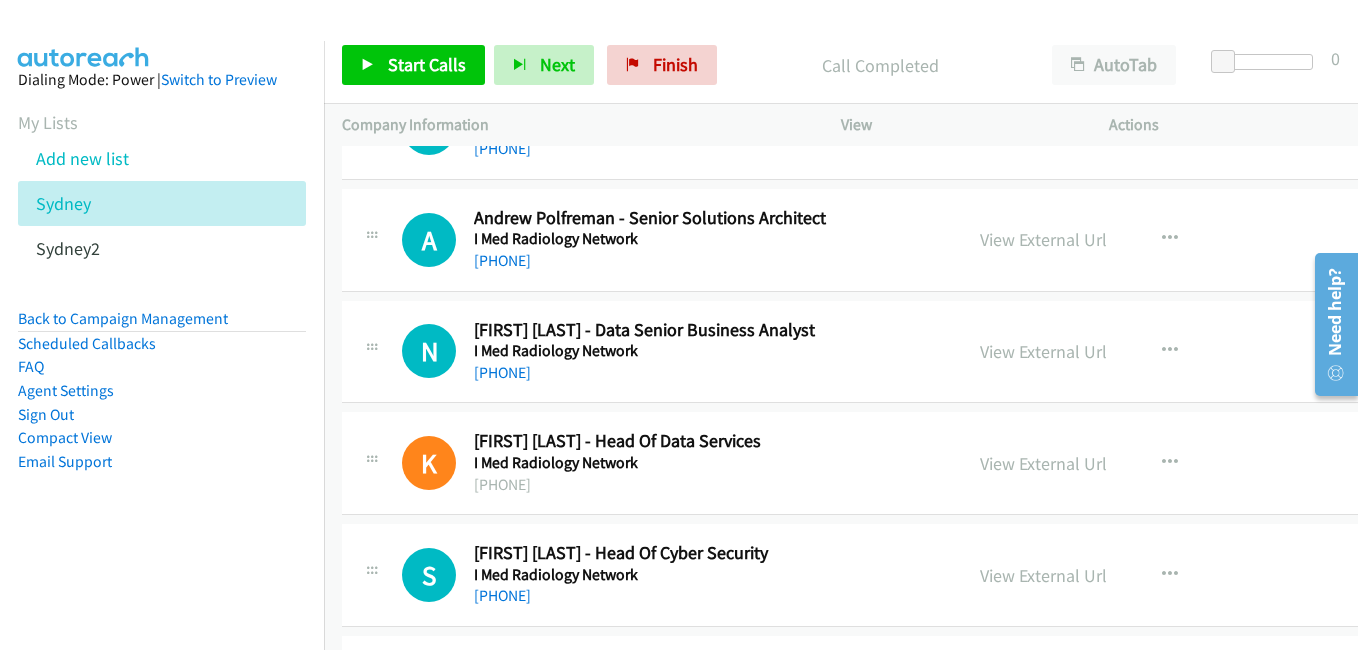 scroll, scrollTop: 10600, scrollLeft: 0, axis: vertical 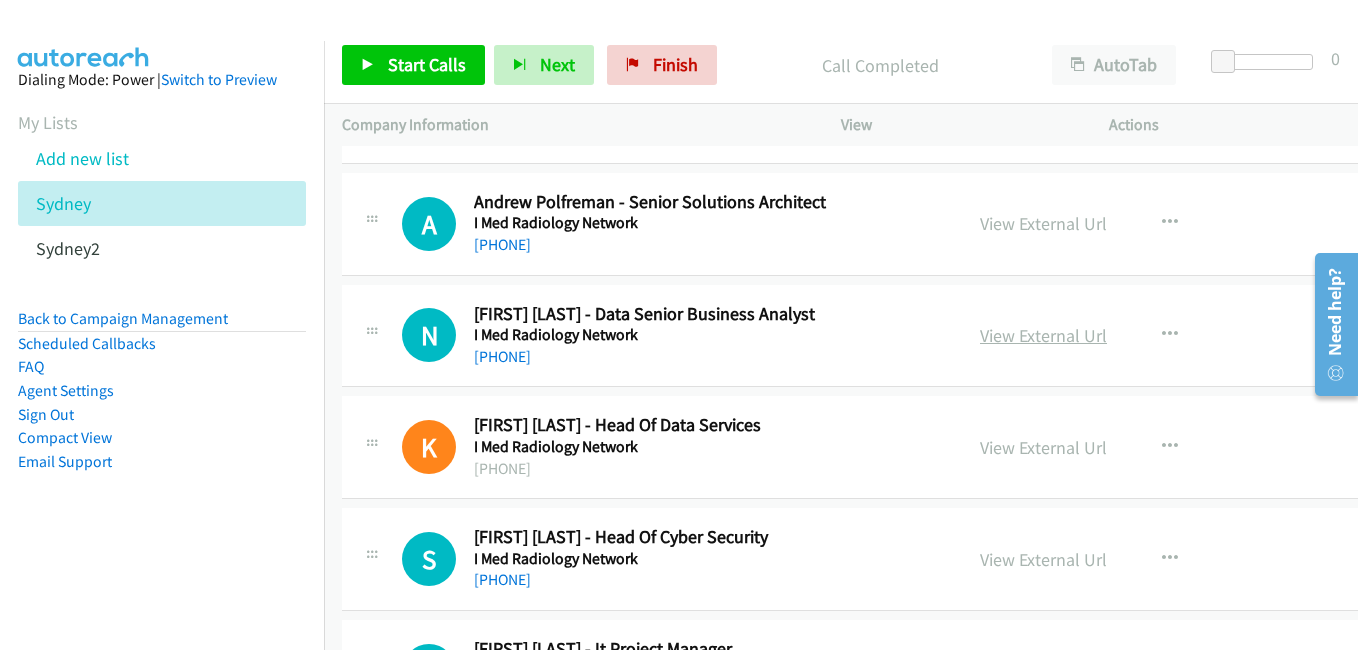 click on "View External Url" at bounding box center [1043, 335] 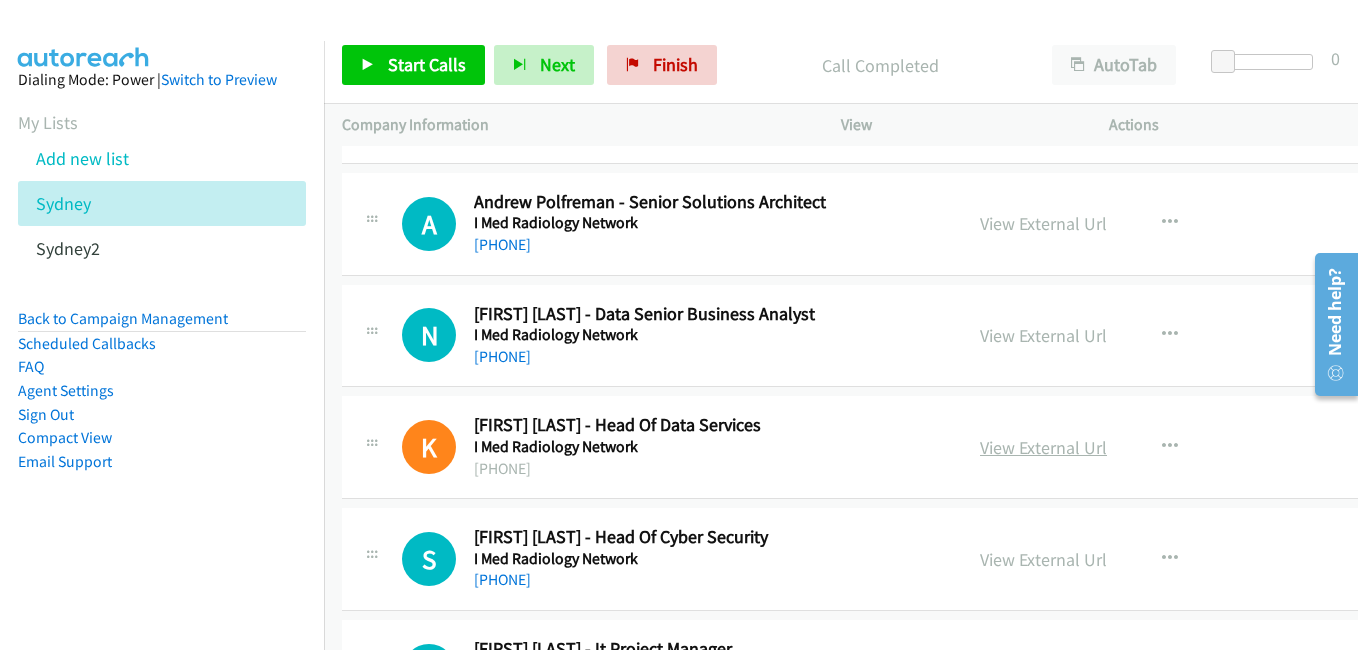 click on "View External Url" at bounding box center (1043, 447) 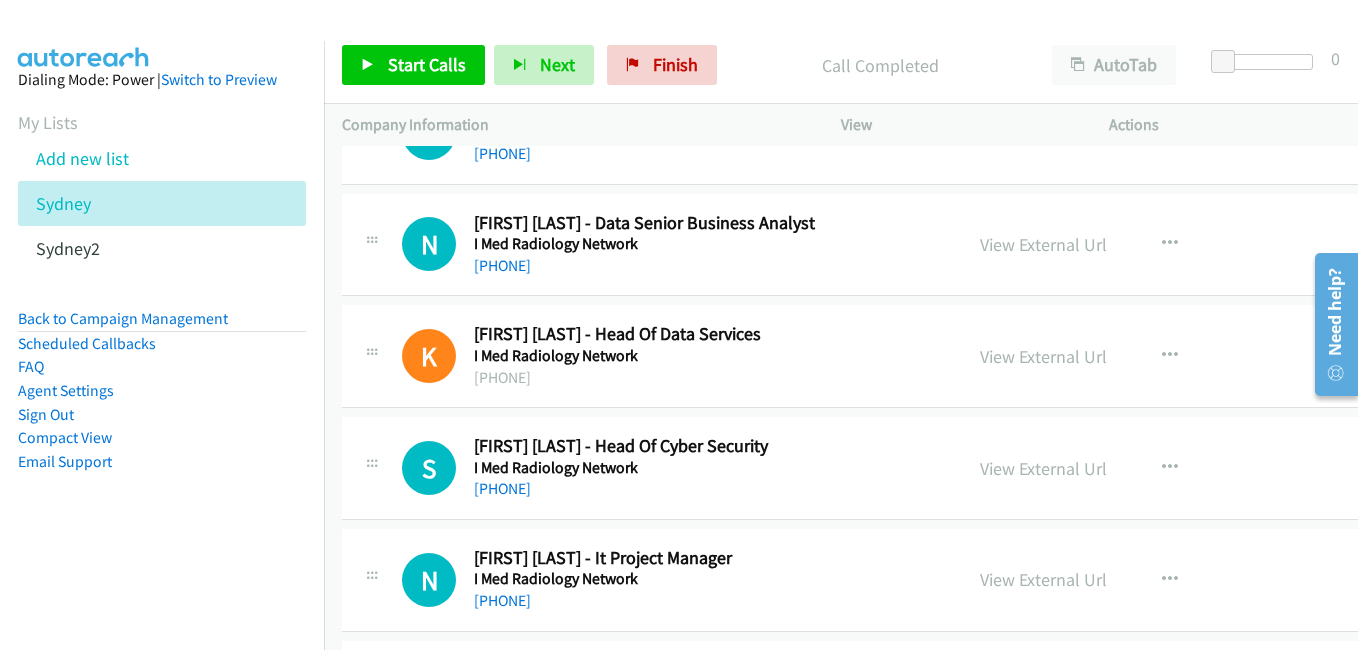 scroll, scrollTop: 10700, scrollLeft: 0, axis: vertical 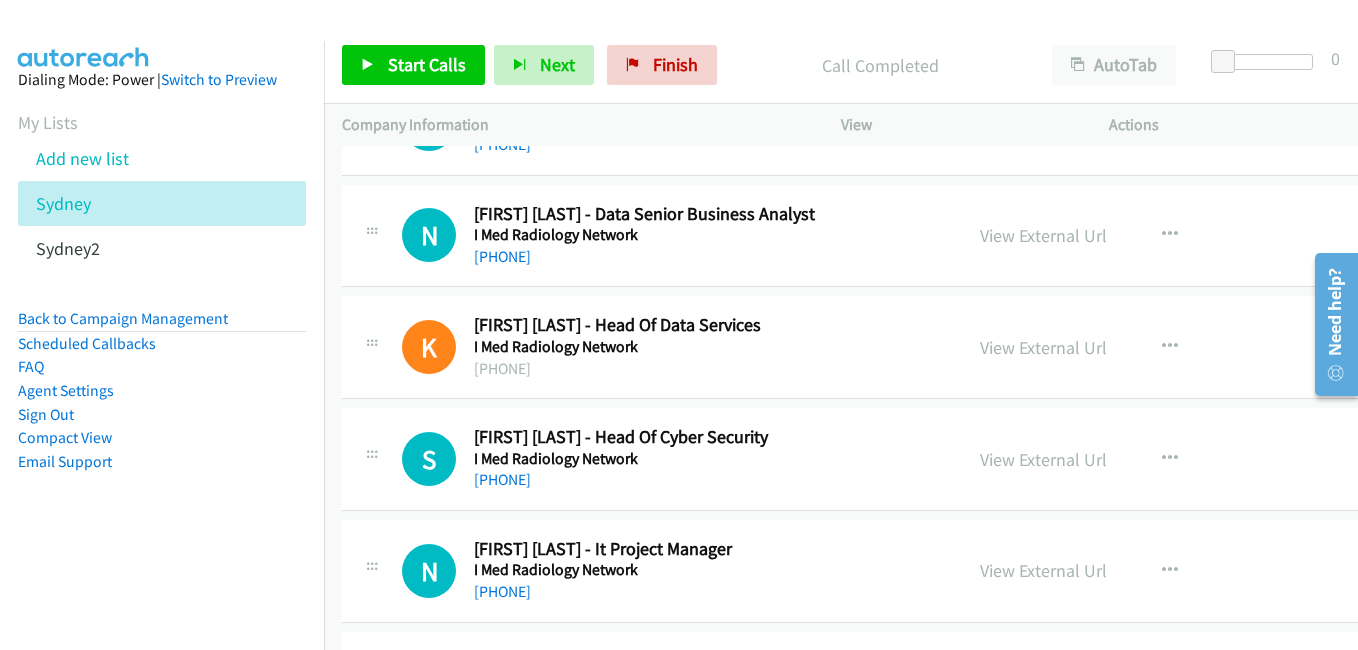 drag, startPoint x: 1037, startPoint y: 468, endPoint x: 181, endPoint y: 7, distance: 972.2433 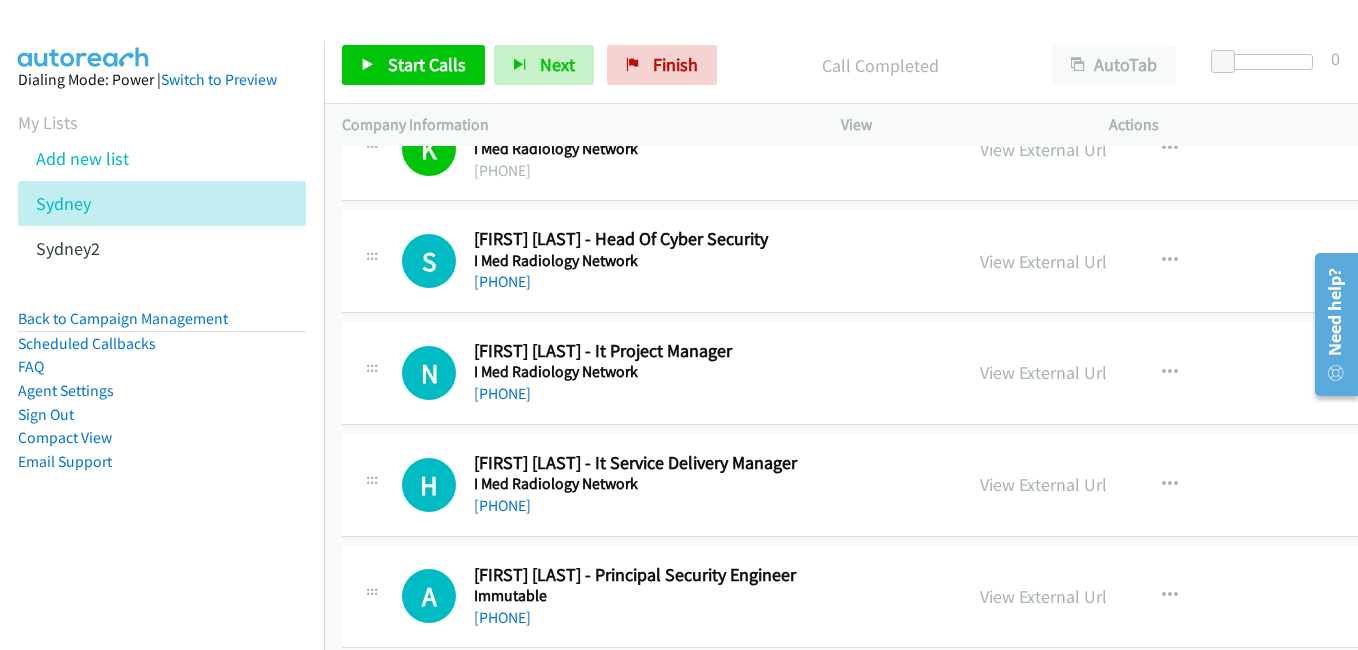 scroll, scrollTop: 10900, scrollLeft: 0, axis: vertical 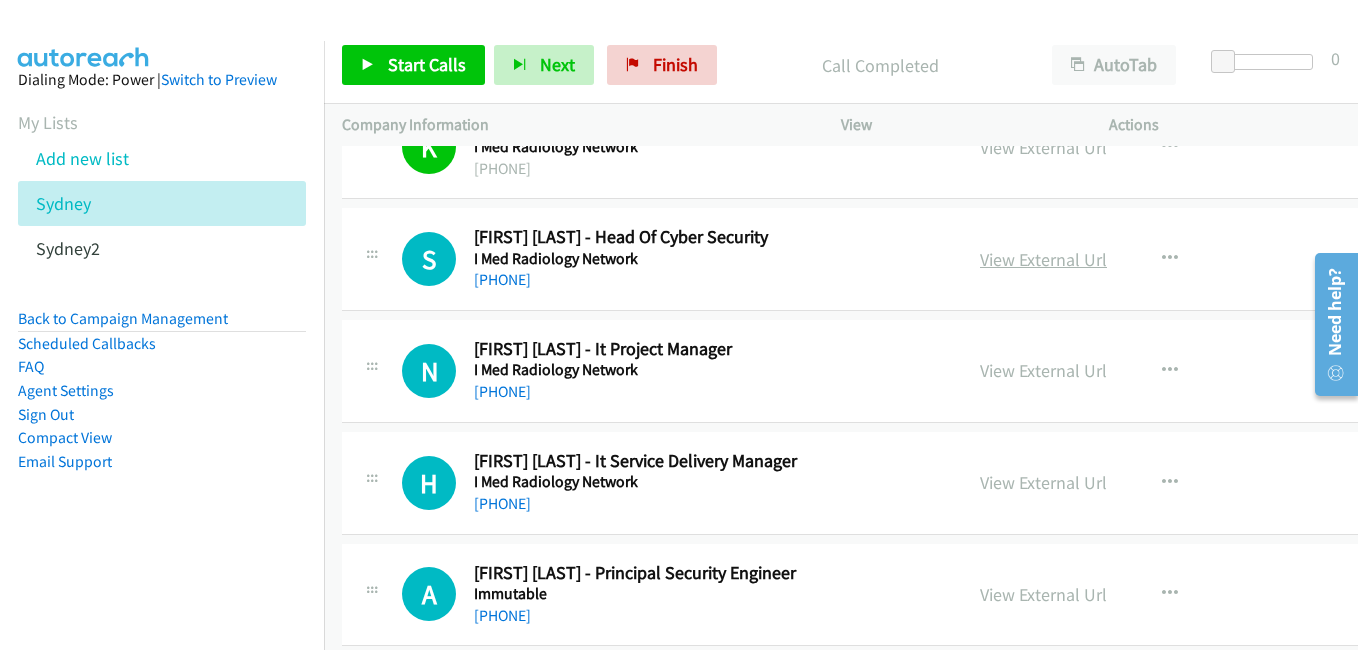 click on "View External Url" at bounding box center [1043, 259] 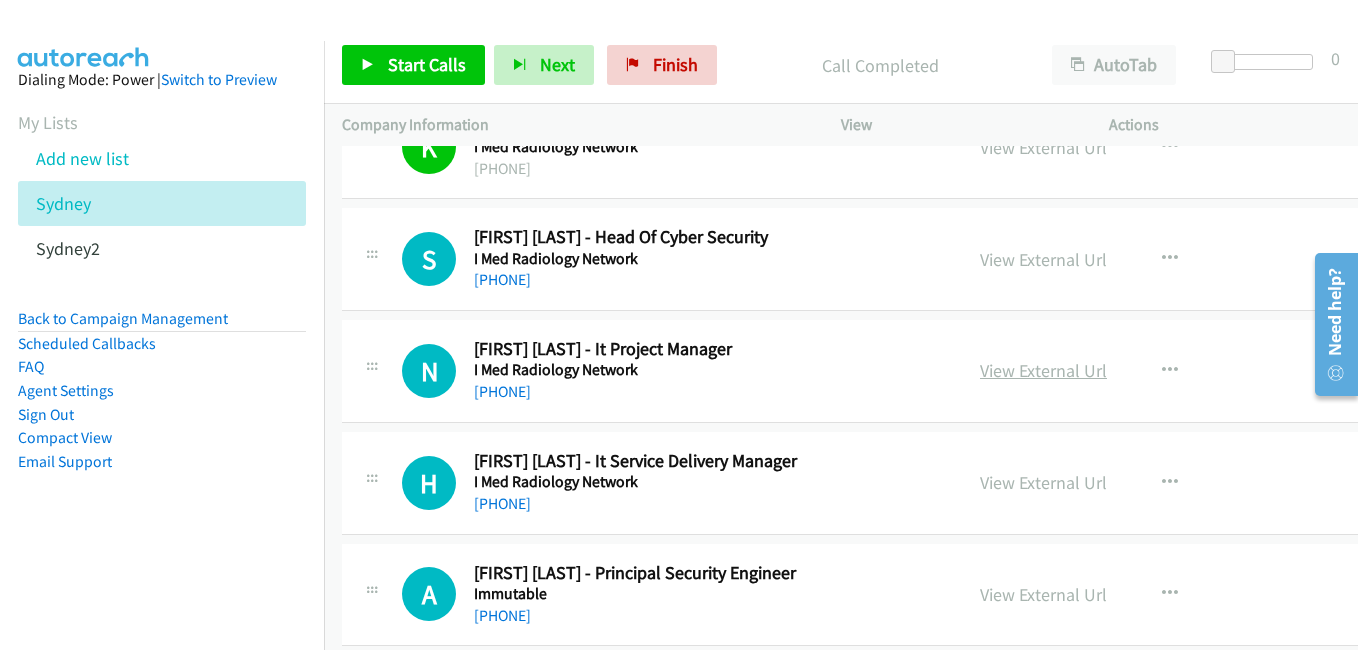 drag, startPoint x: 1049, startPoint y: 374, endPoint x: 1029, endPoint y: 374, distance: 20 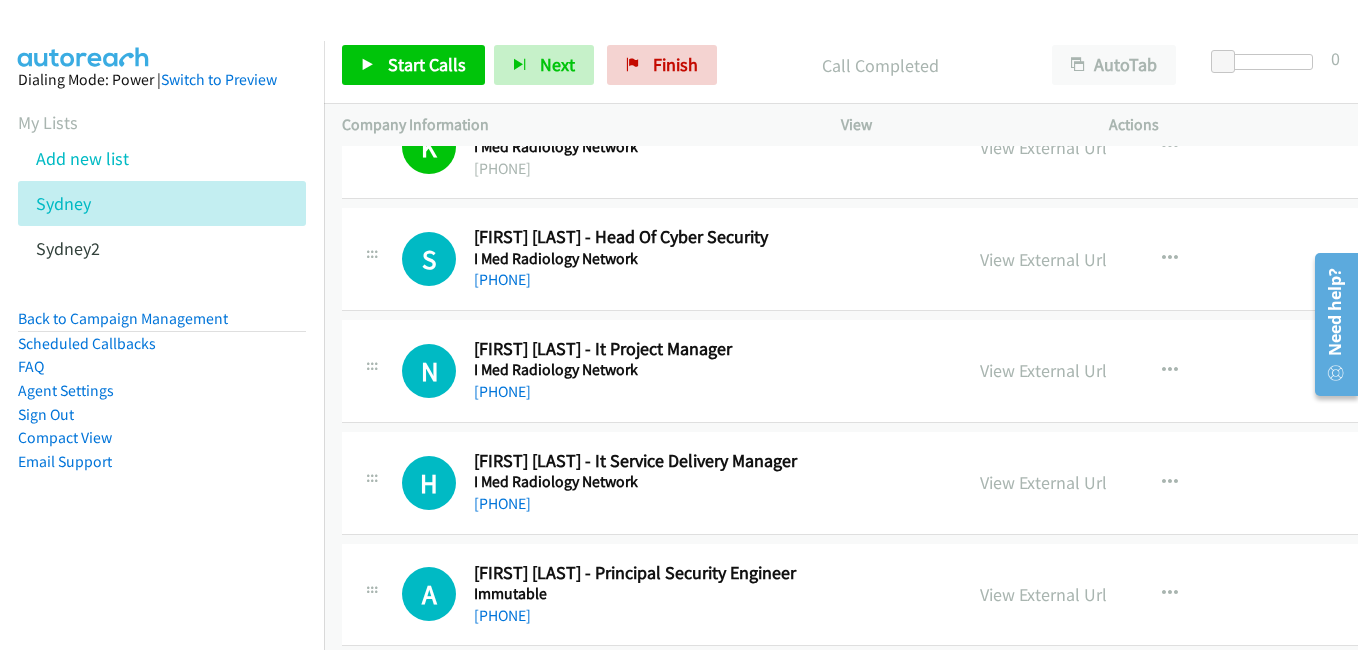 scroll, scrollTop: 11000, scrollLeft: 0, axis: vertical 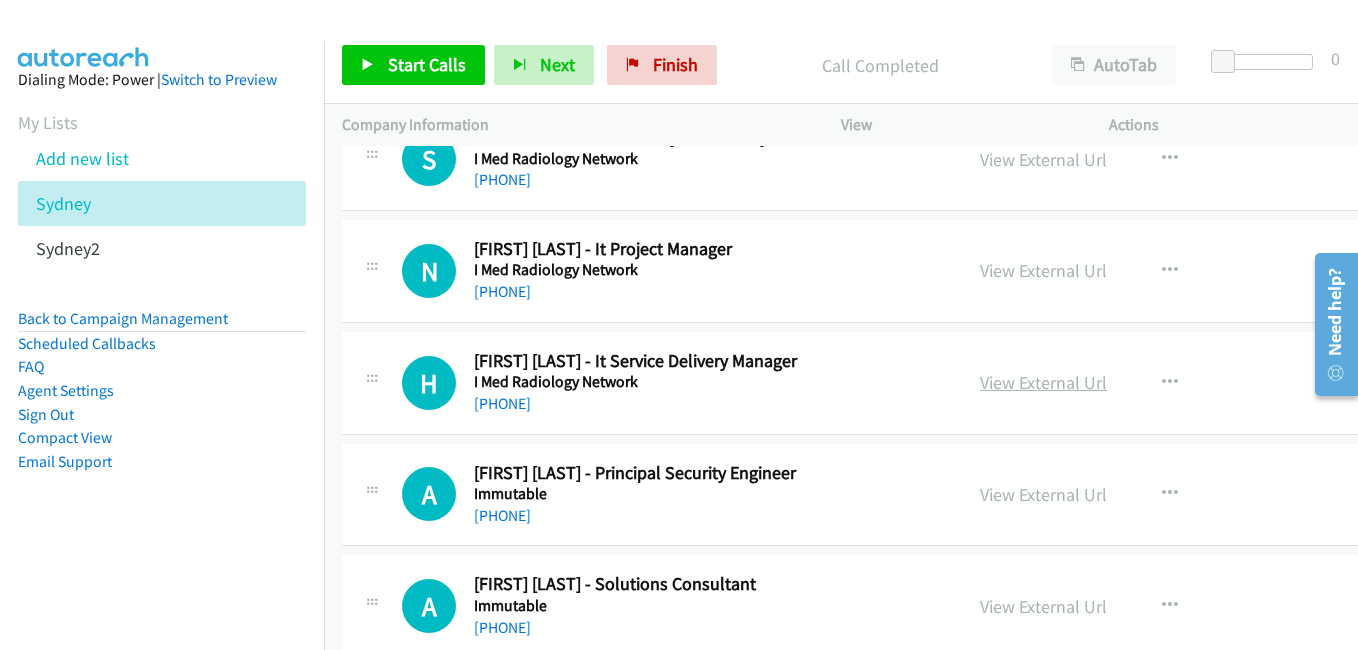 click on "View External Url" at bounding box center (1043, 382) 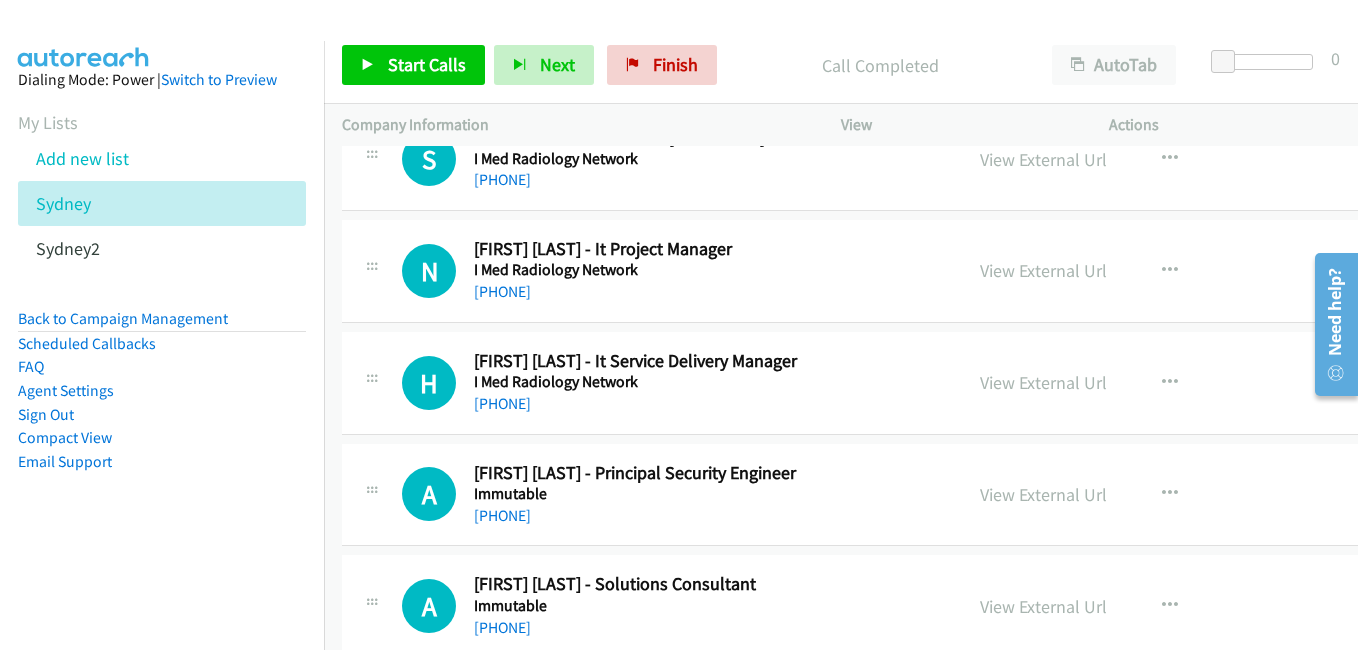 scroll, scrollTop: 11200, scrollLeft: 0, axis: vertical 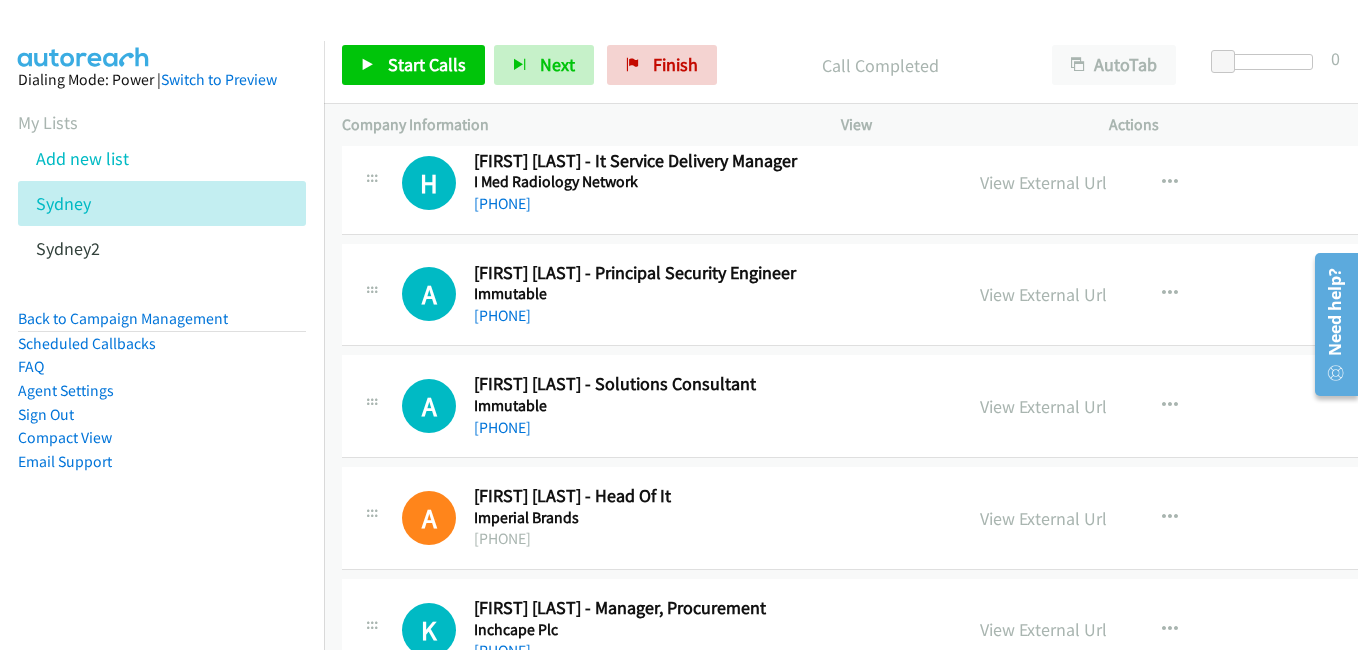drag, startPoint x: 1042, startPoint y: 296, endPoint x: 282, endPoint y: 69, distance: 793.1765 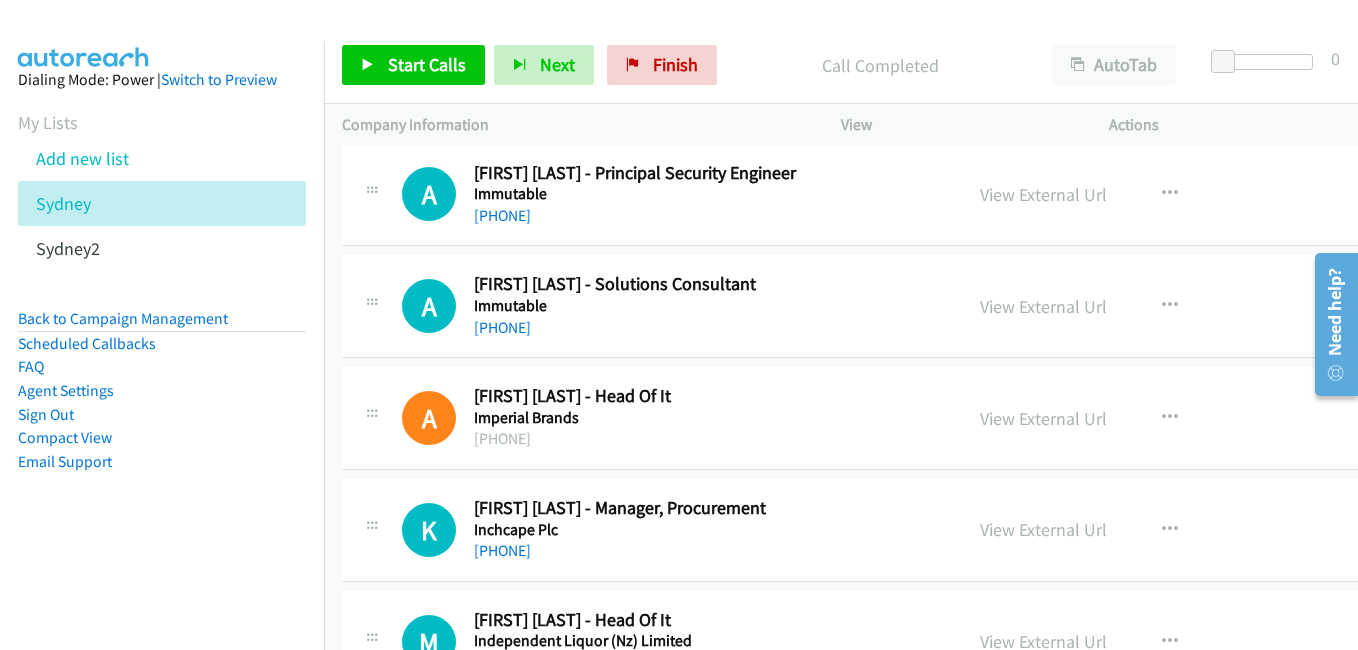 drag, startPoint x: 1026, startPoint y: 416, endPoint x: 675, endPoint y: 240, distance: 392.65378 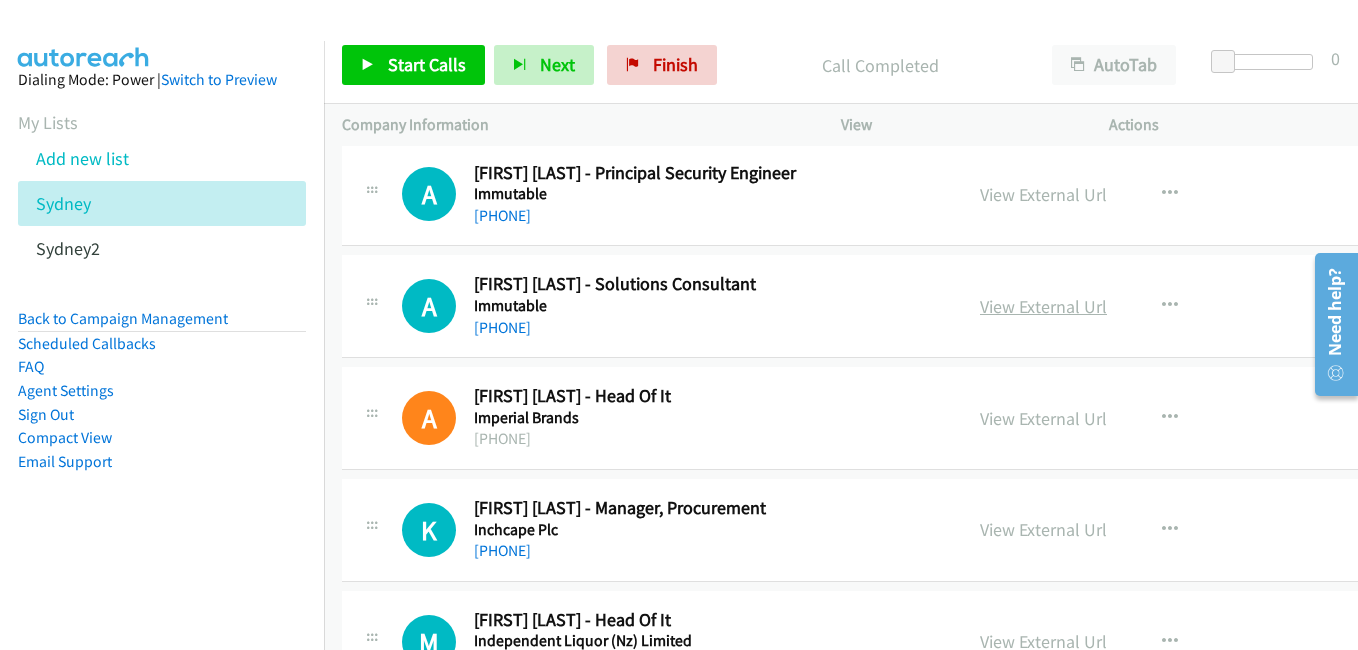 scroll, scrollTop: 11500, scrollLeft: 0, axis: vertical 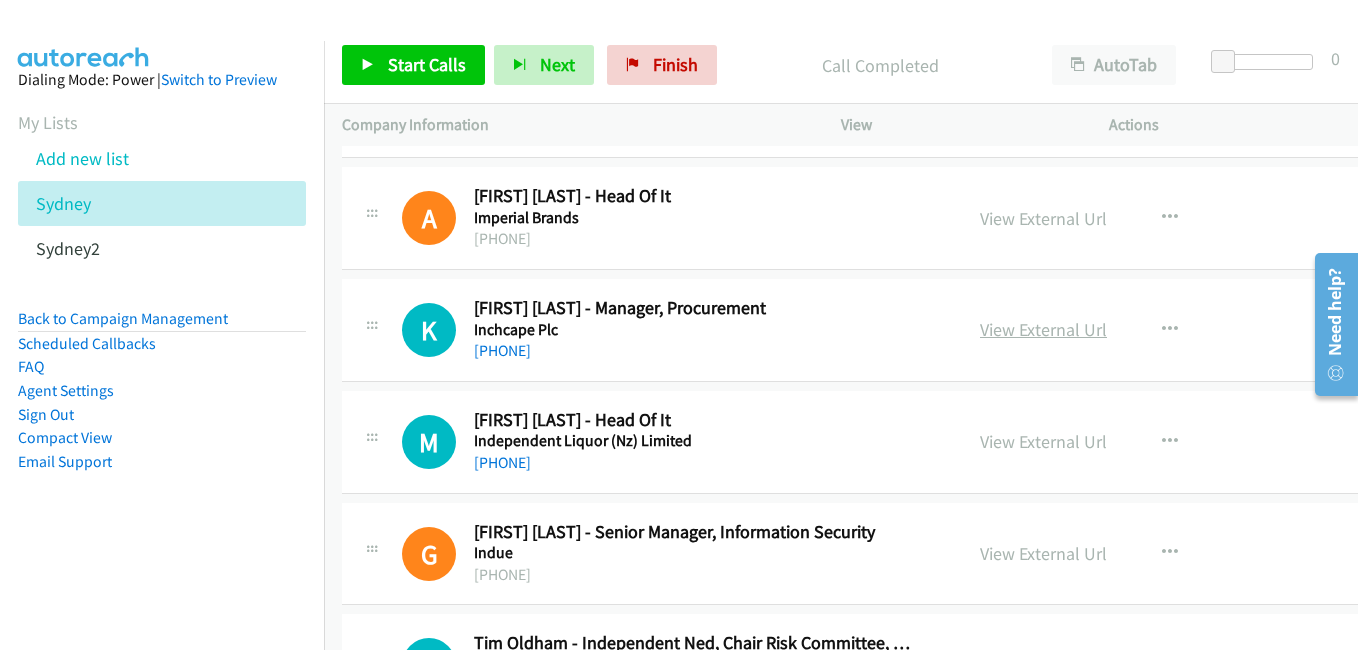 click on "View External Url" at bounding box center [1043, 329] 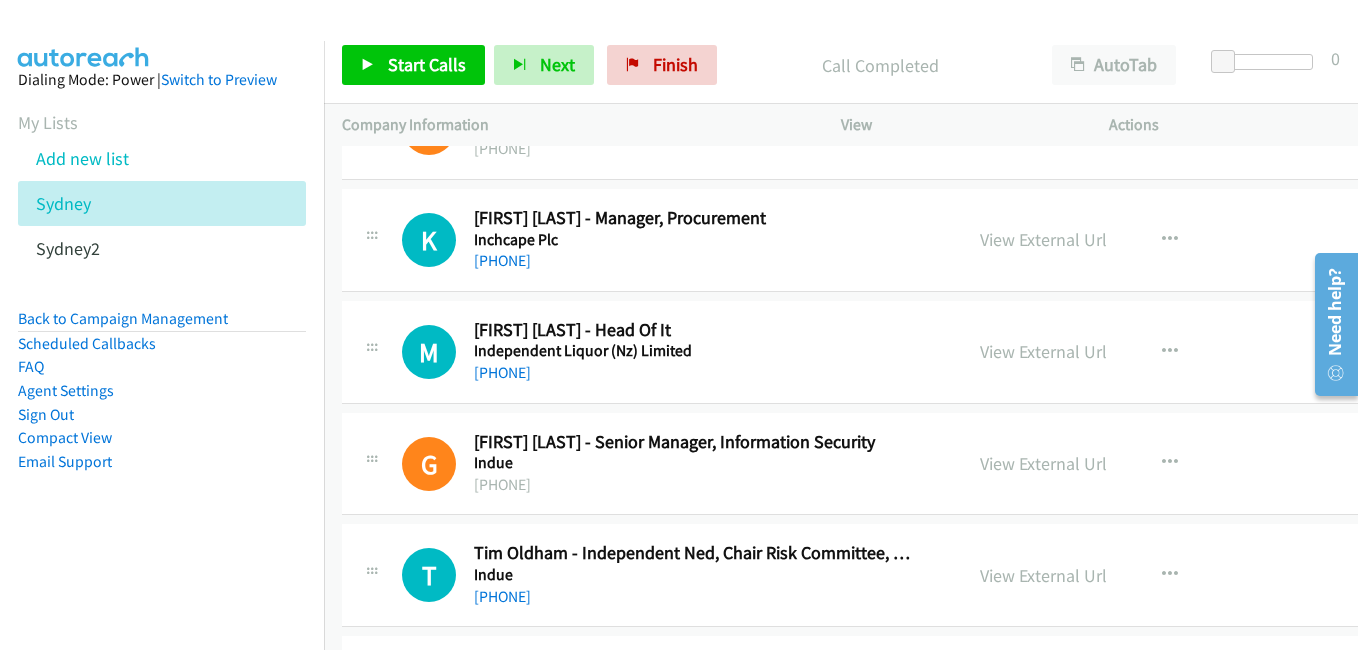 scroll, scrollTop: 11600, scrollLeft: 0, axis: vertical 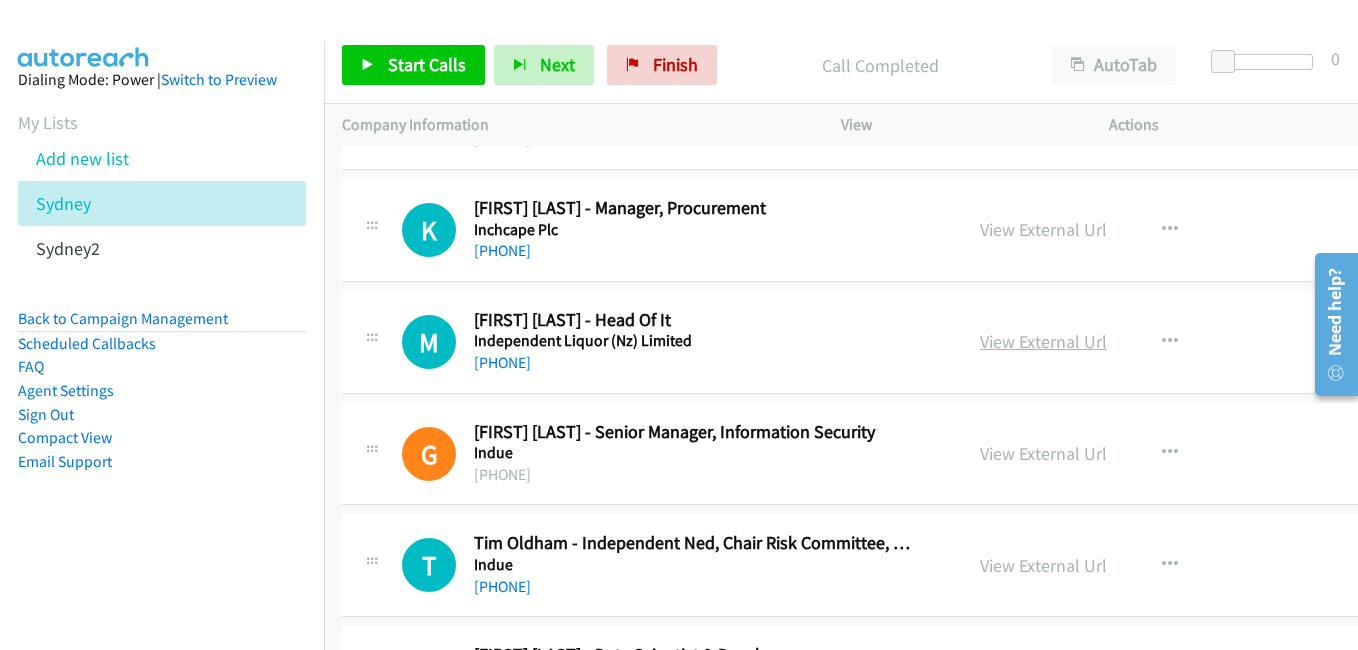 click on "View External Url" at bounding box center (1043, 341) 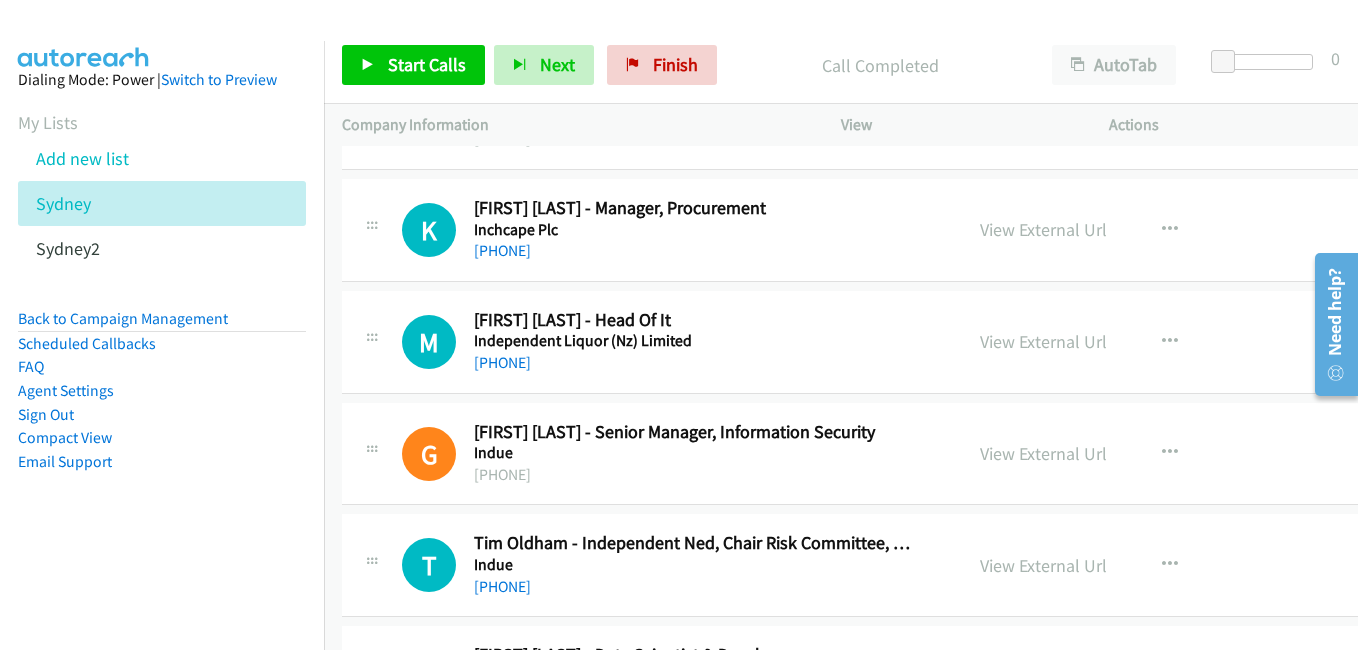 scroll, scrollTop: 11700, scrollLeft: 0, axis: vertical 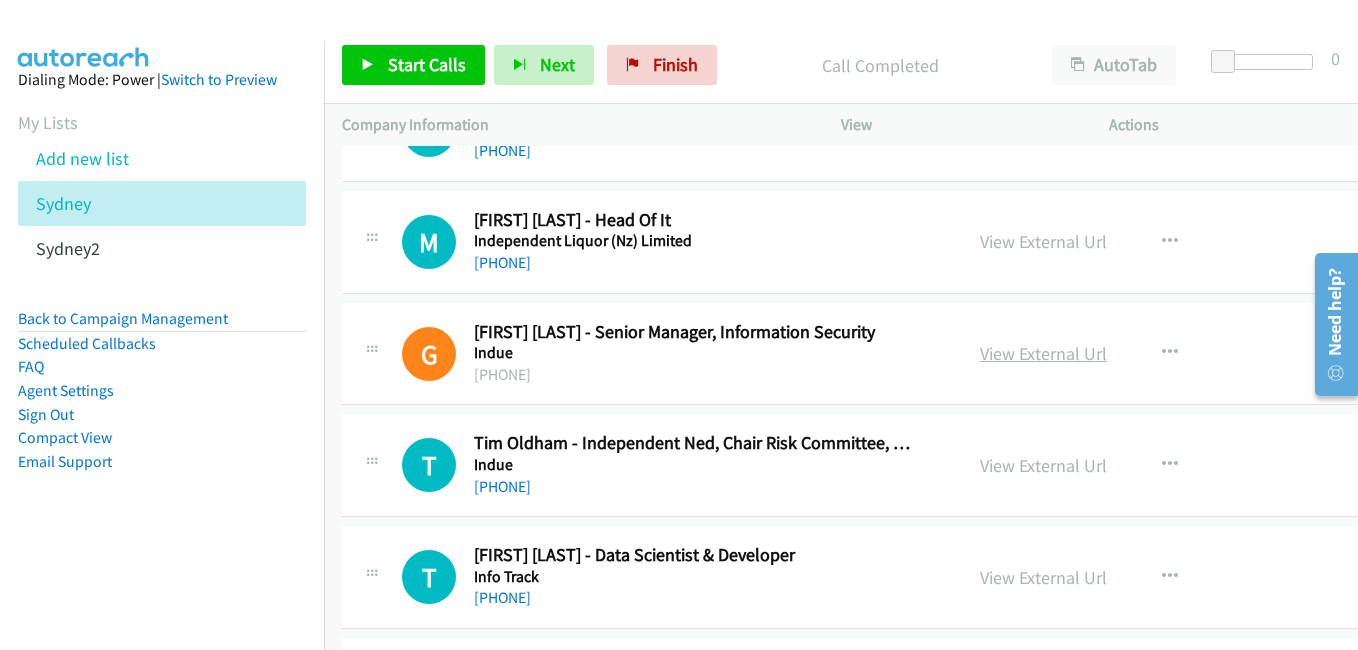 click on "View External Url" at bounding box center [1043, 353] 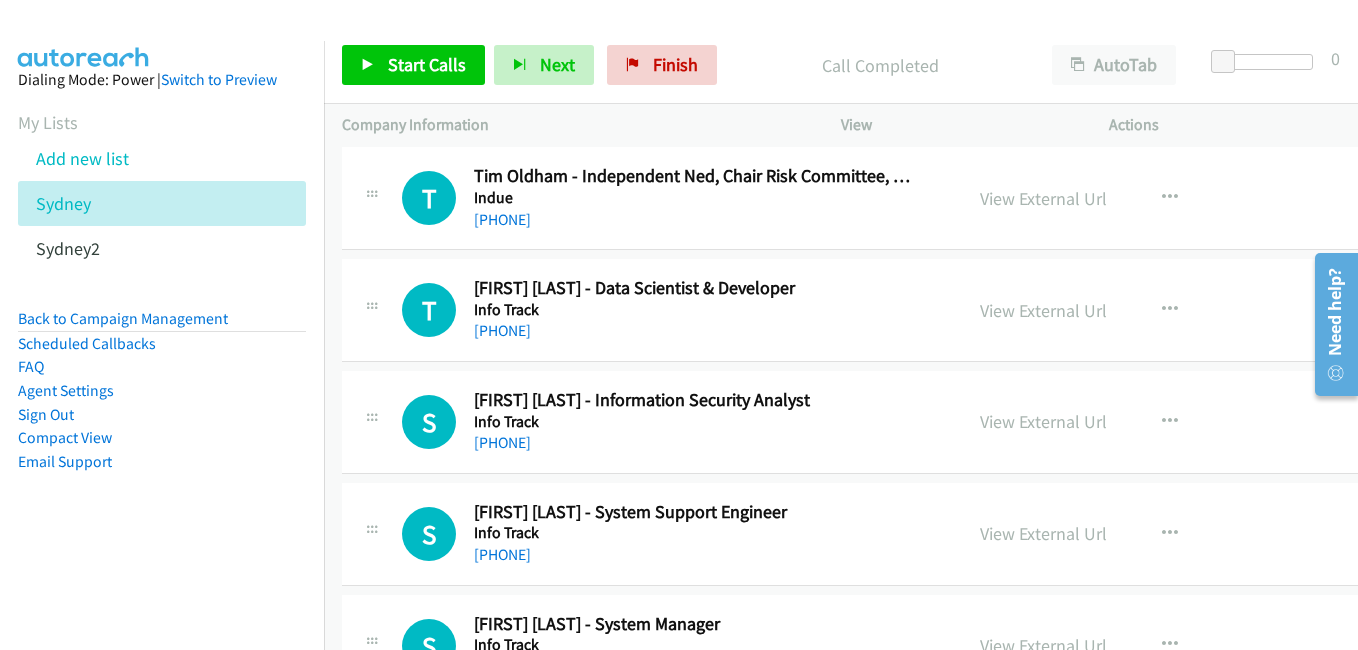 scroll, scrollTop: 12000, scrollLeft: 0, axis: vertical 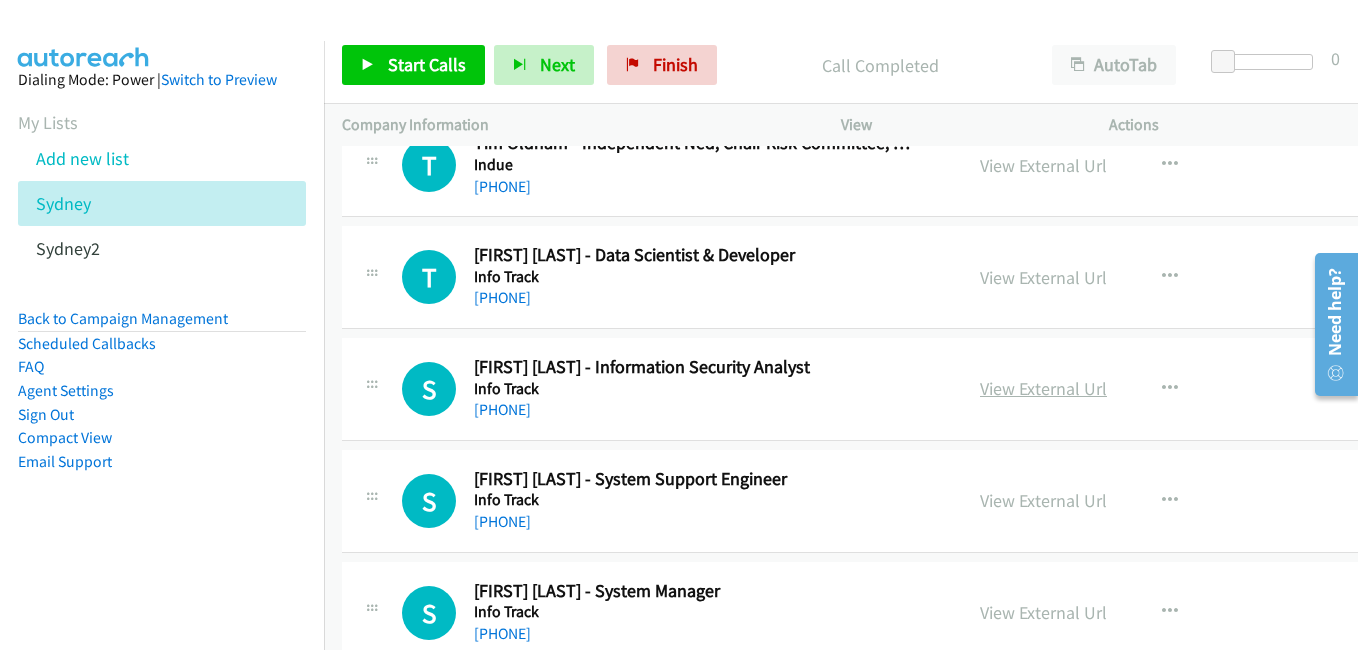 click on "View External Url" at bounding box center [1043, 388] 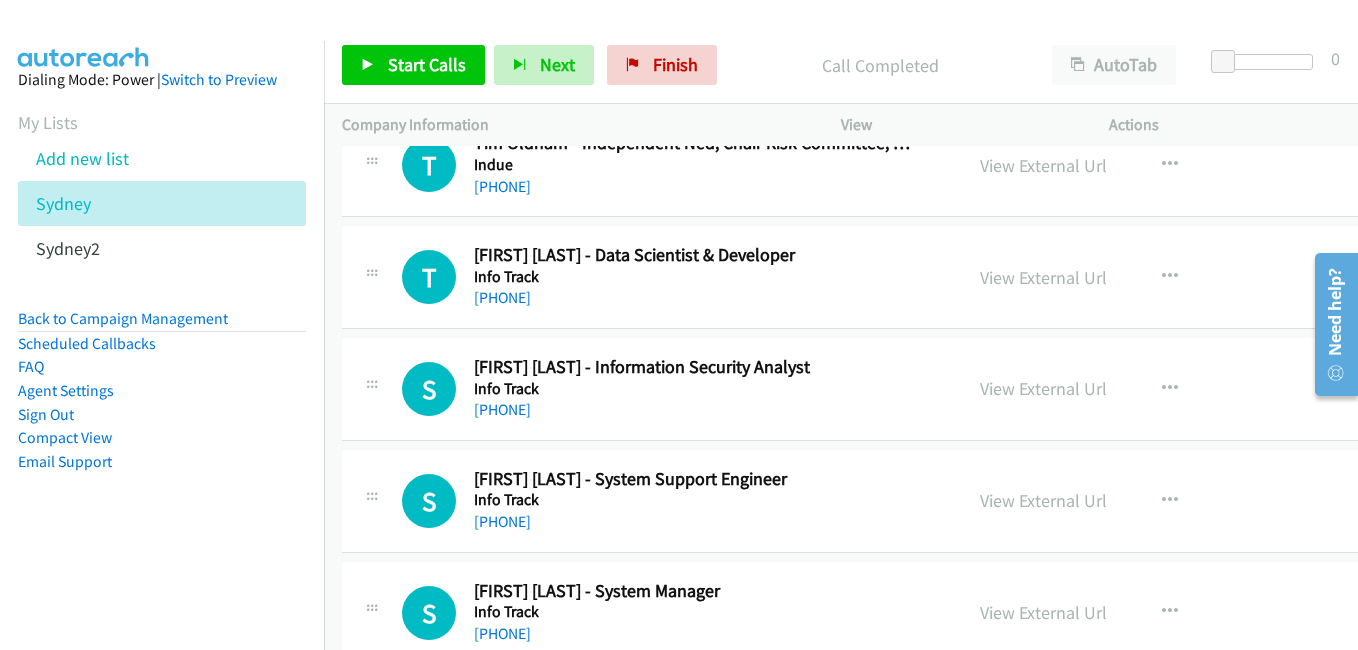 scroll, scrollTop: 12100, scrollLeft: 0, axis: vertical 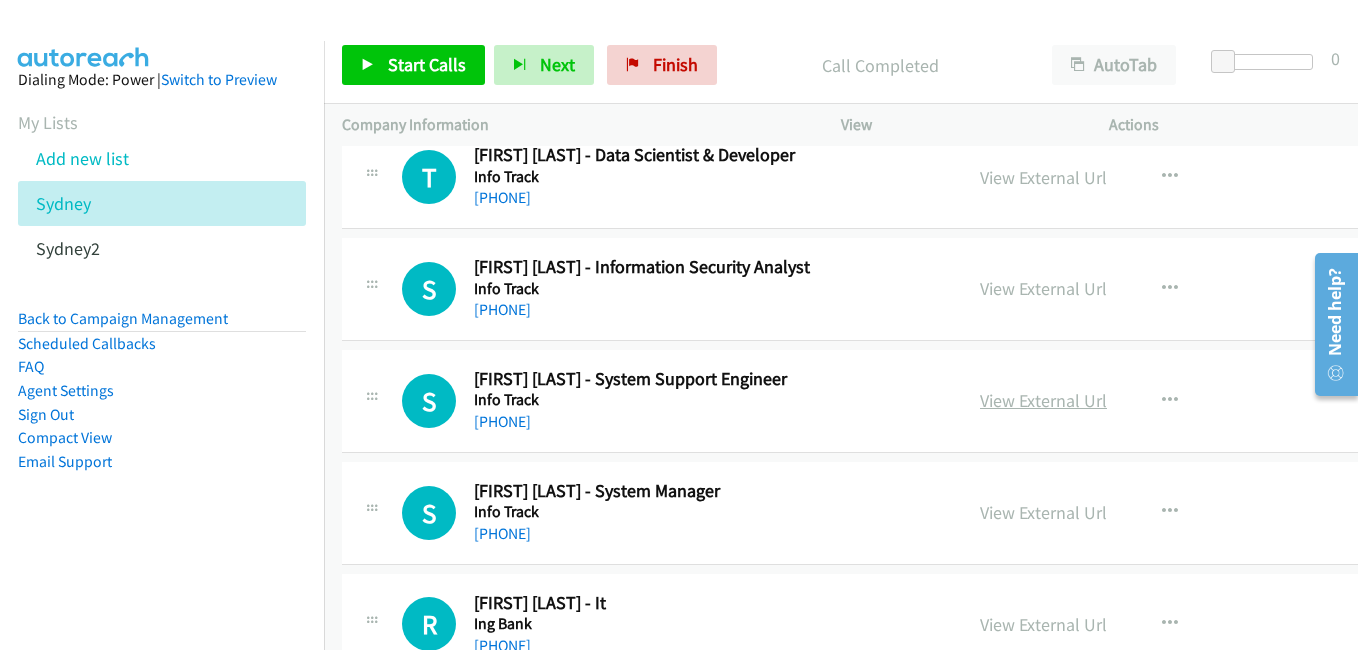 click on "View External Url" at bounding box center (1043, 400) 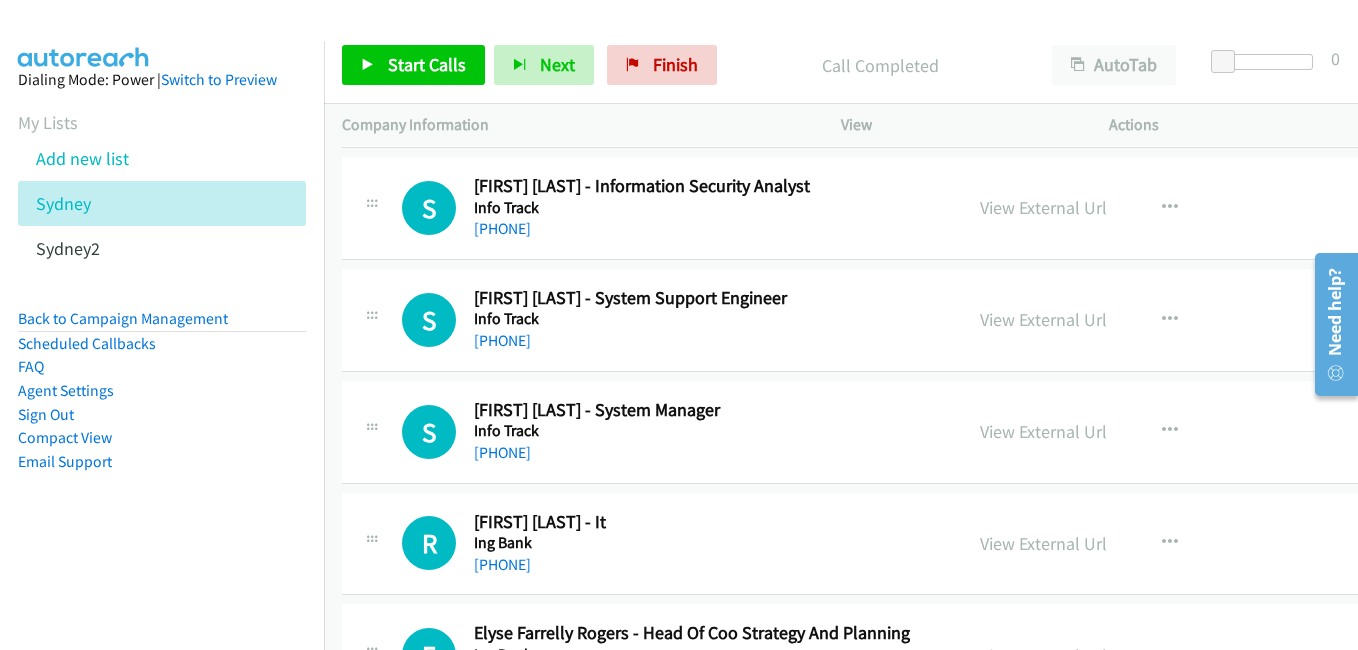 scroll, scrollTop: 12200, scrollLeft: 0, axis: vertical 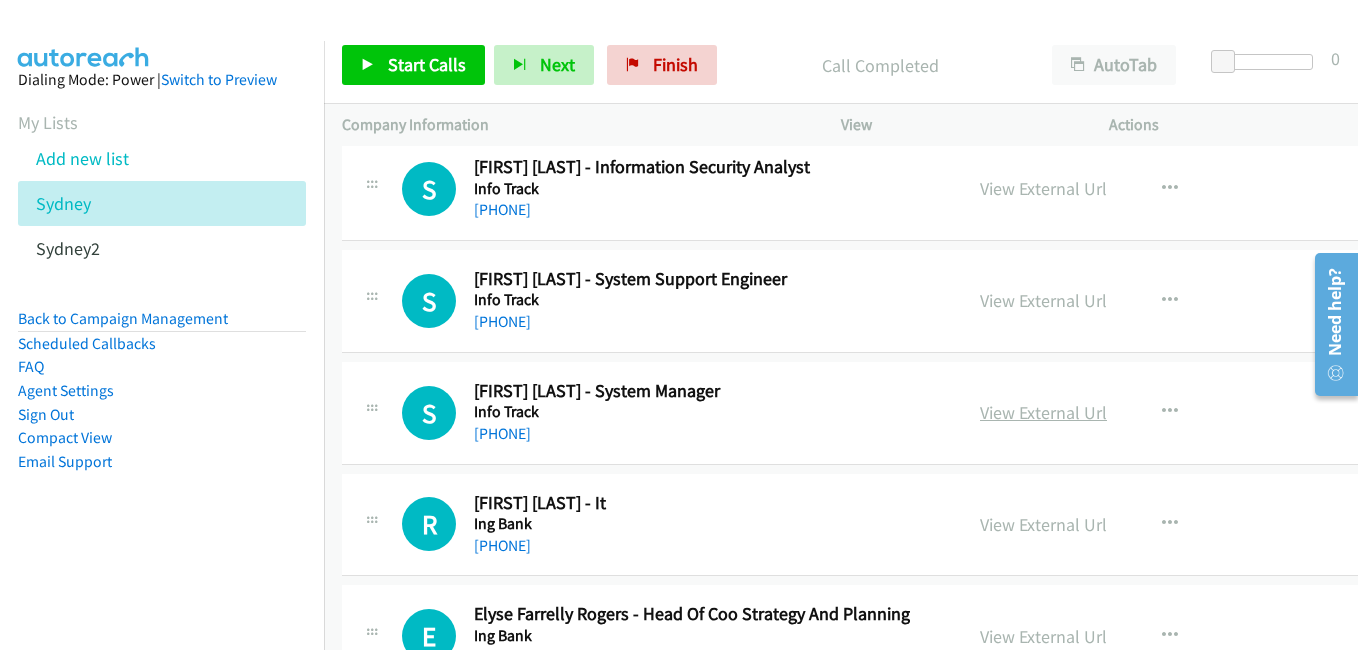 click on "View External Url" at bounding box center (1043, 412) 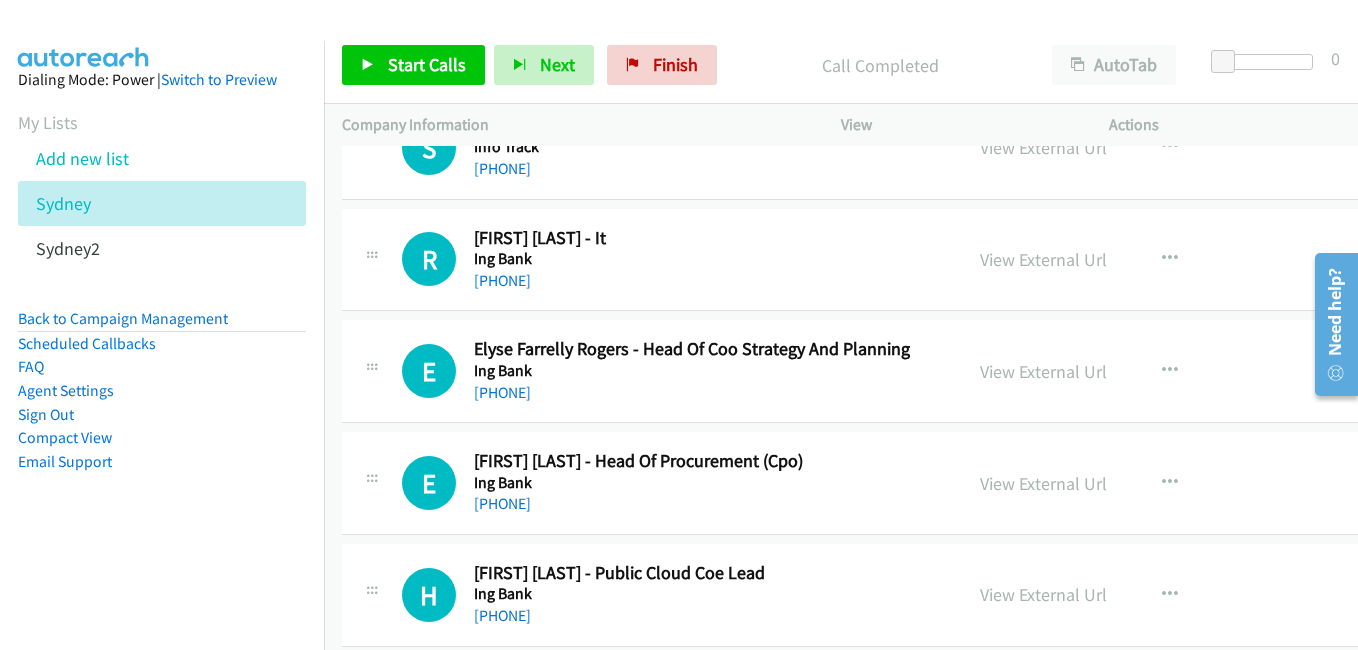 scroll, scrollTop: 12500, scrollLeft: 0, axis: vertical 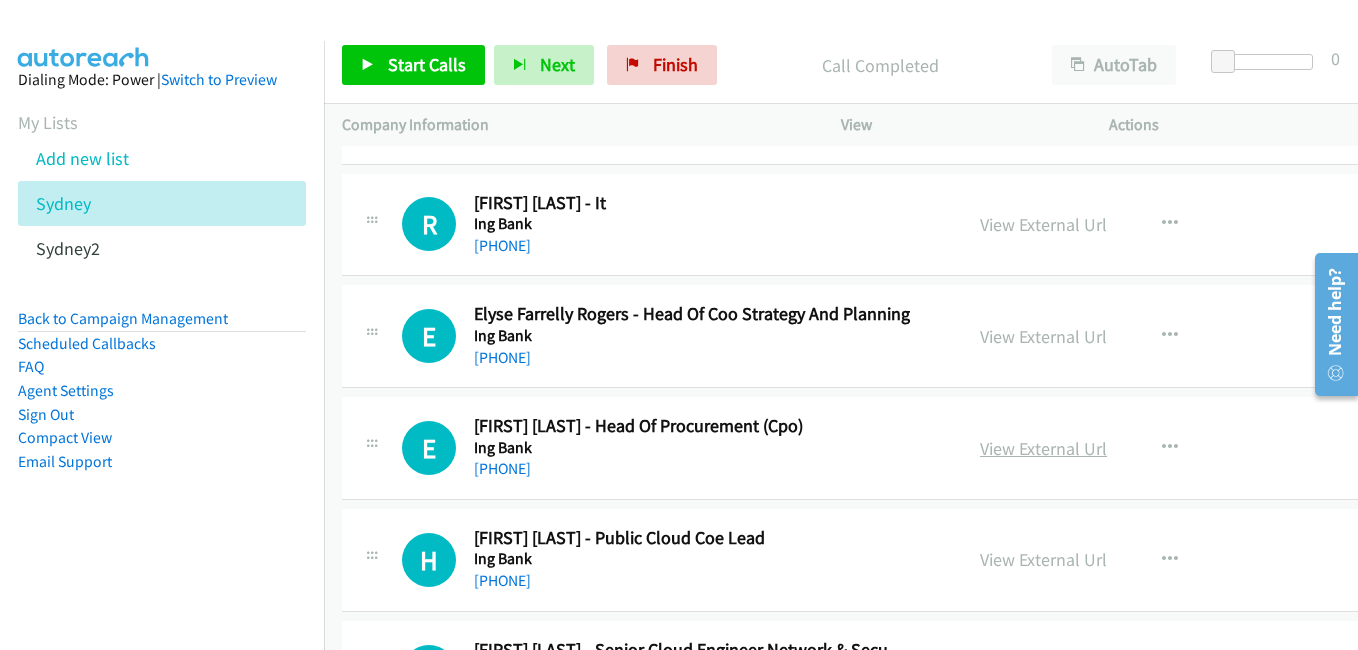 click on "View External Url" at bounding box center [1043, 448] 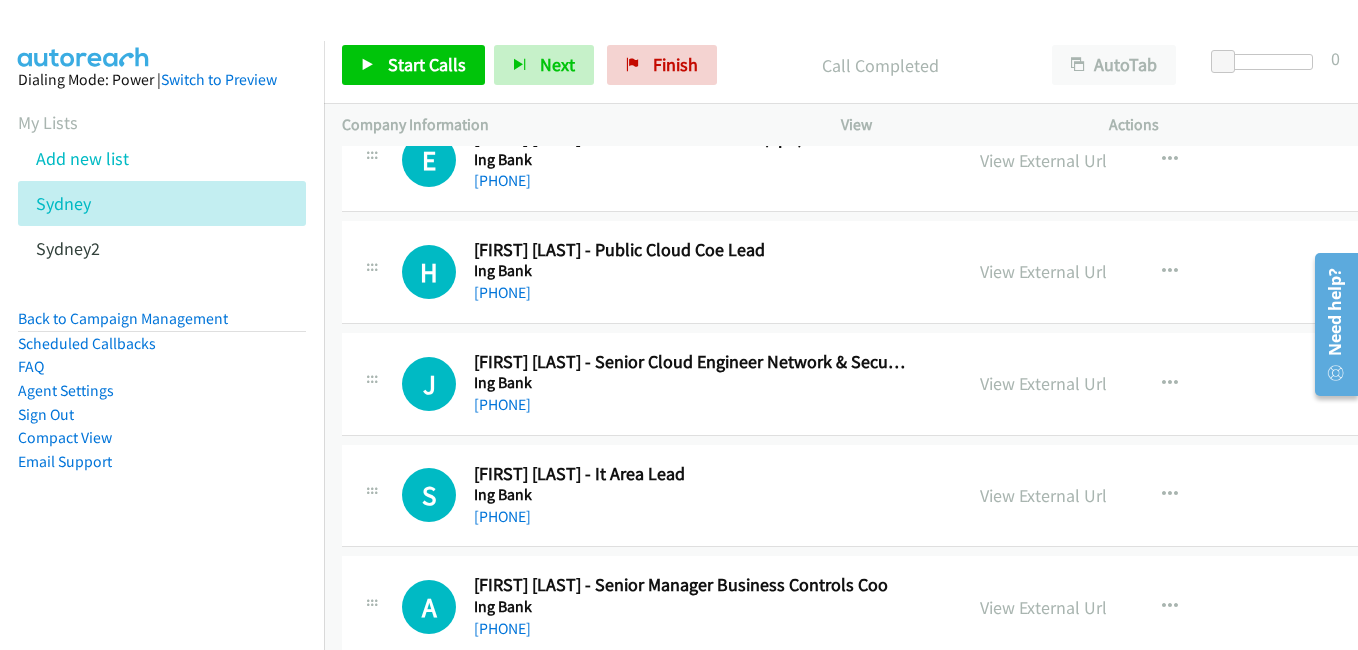 scroll, scrollTop: 12800, scrollLeft: 0, axis: vertical 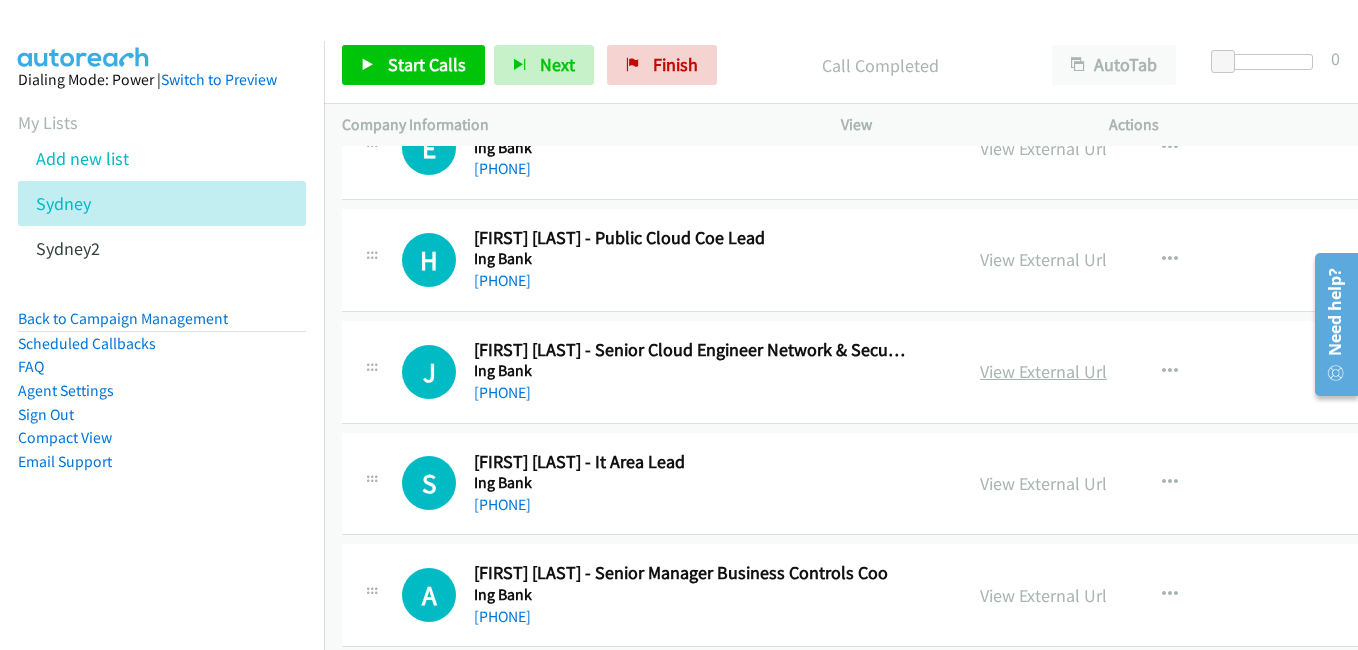 click on "View External Url" at bounding box center (1043, 371) 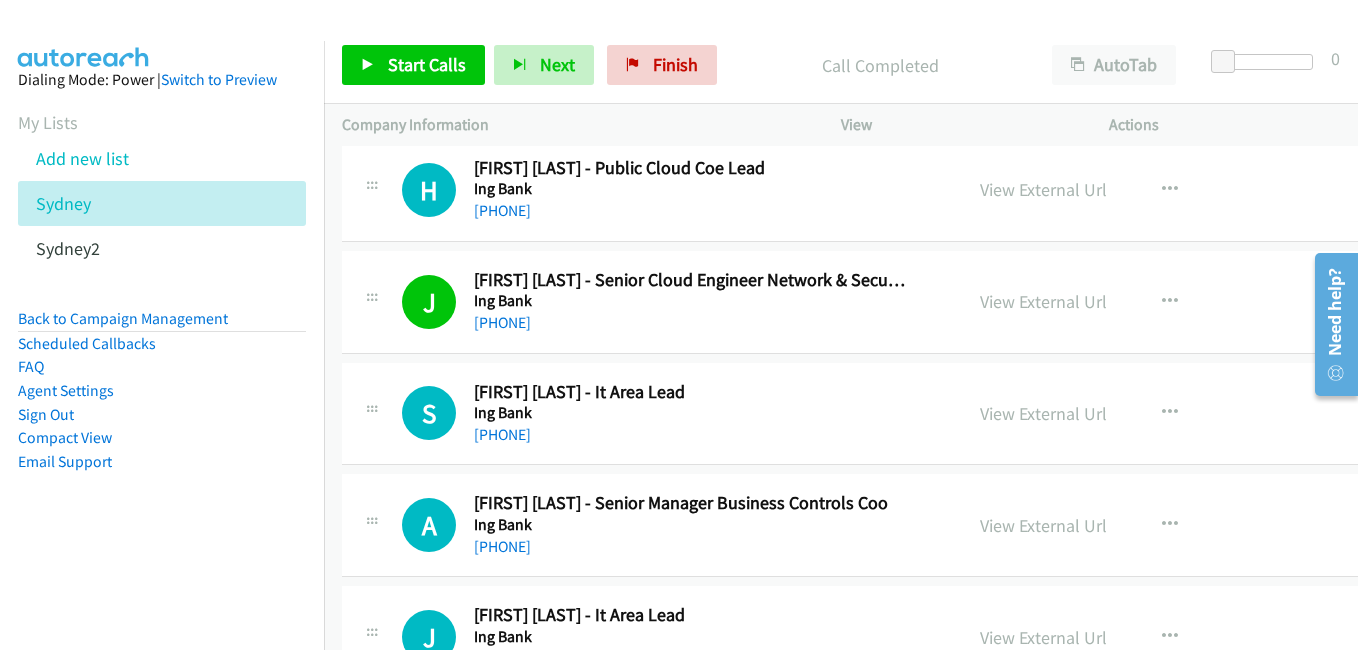 scroll, scrollTop: 13000, scrollLeft: 0, axis: vertical 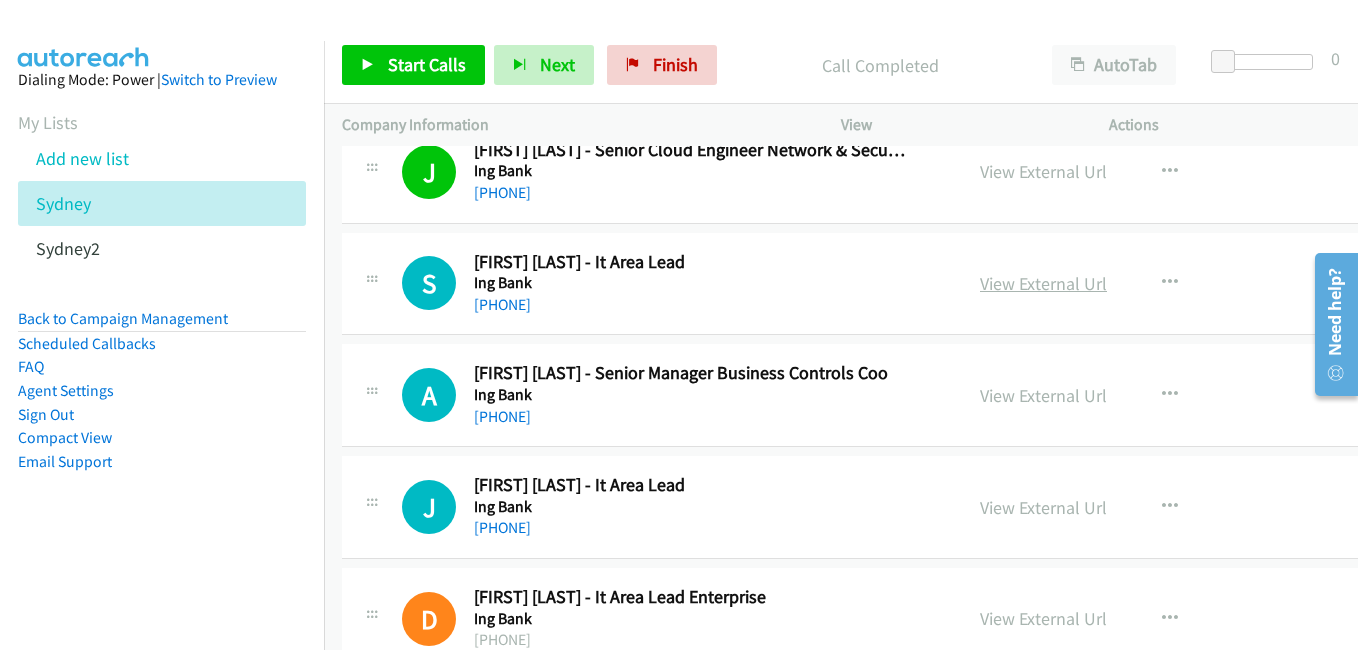click on "View External Url" at bounding box center (1043, 283) 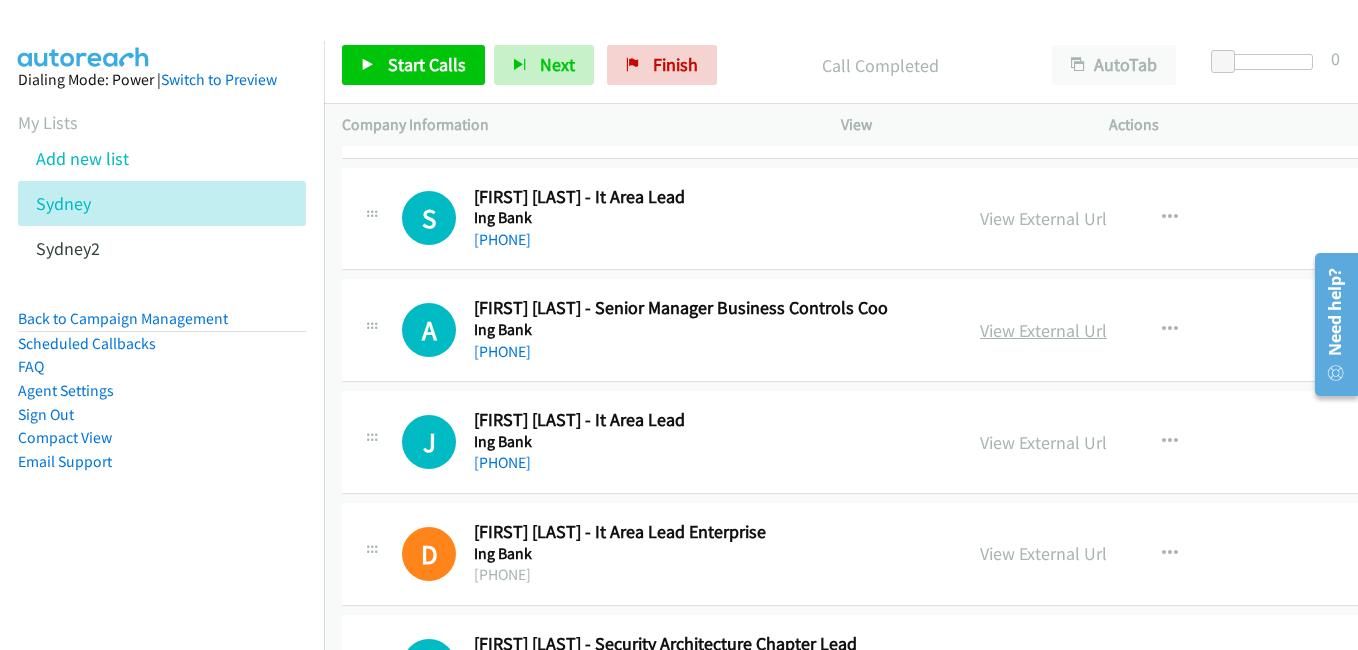 scroll, scrollTop: 13100, scrollLeft: 0, axis: vertical 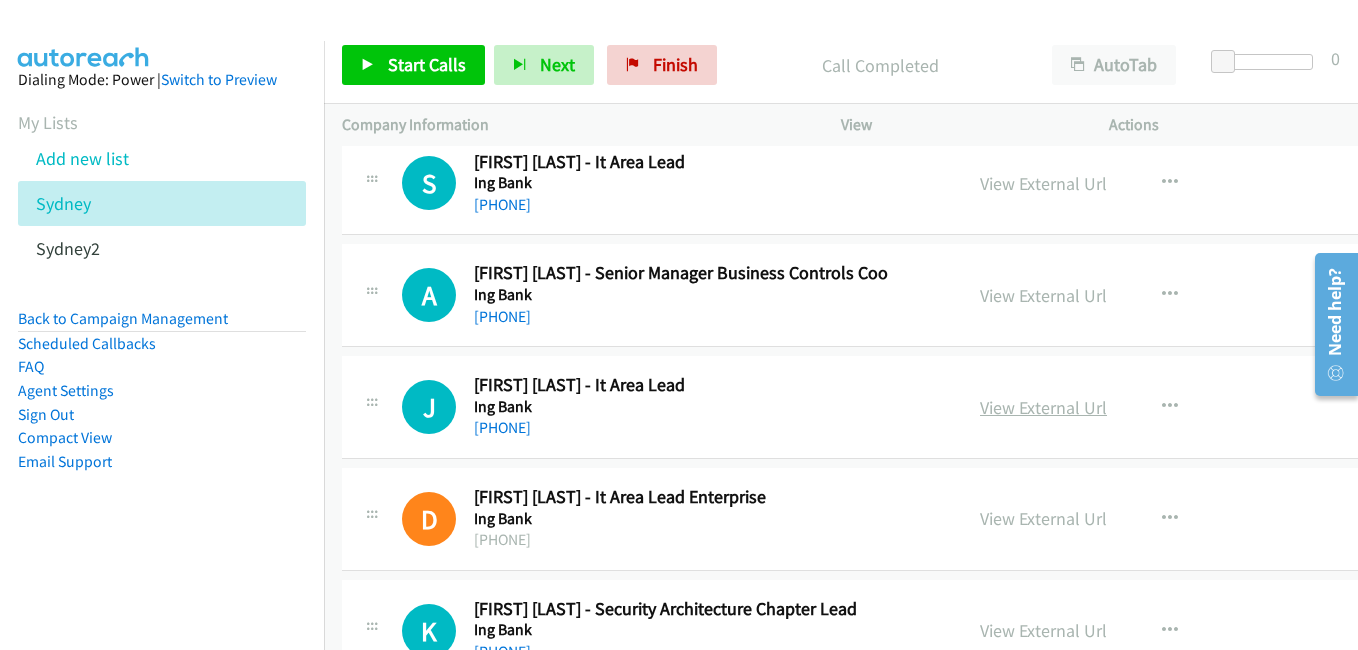 click on "View External Url" at bounding box center [1043, 407] 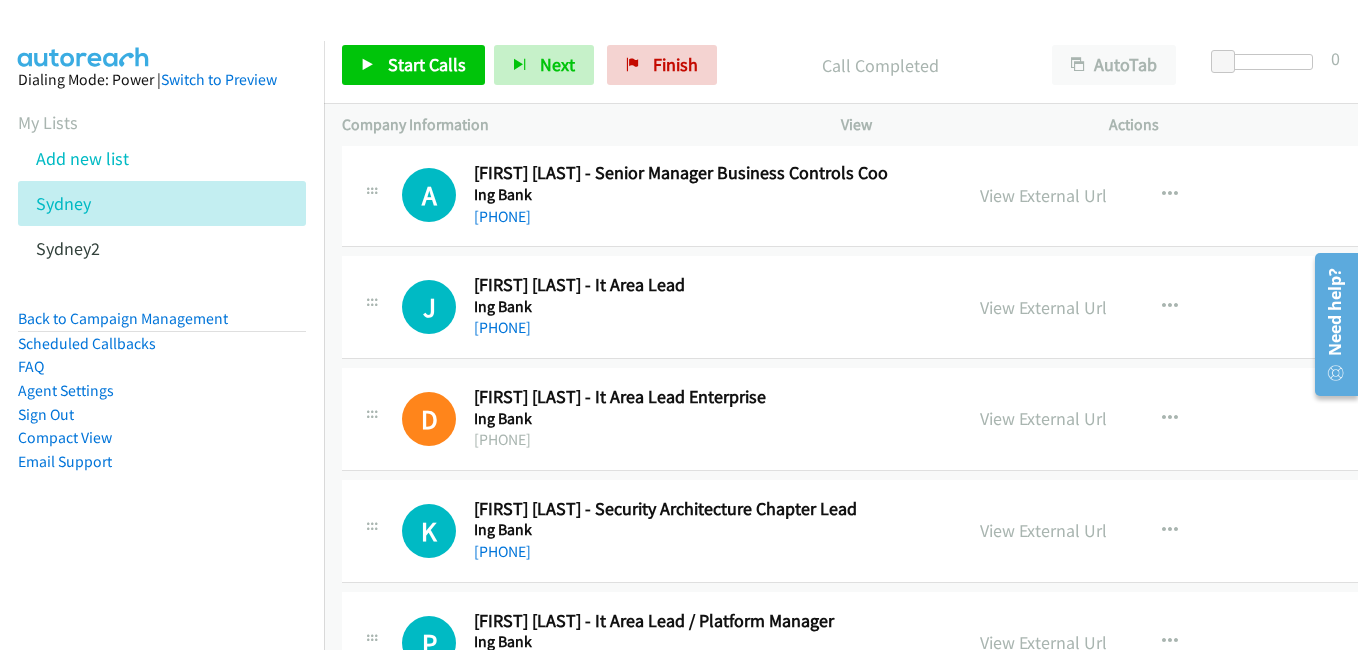 scroll, scrollTop: 13300, scrollLeft: 0, axis: vertical 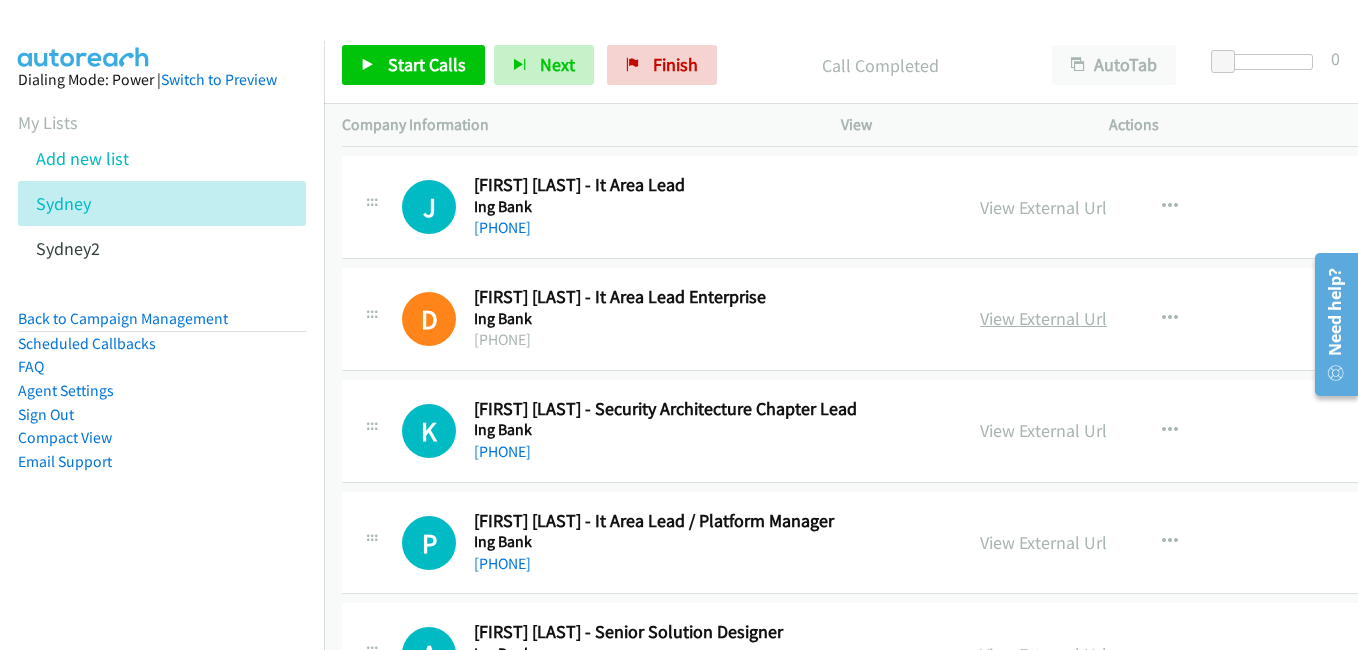 click on "View External Url" at bounding box center (1043, 318) 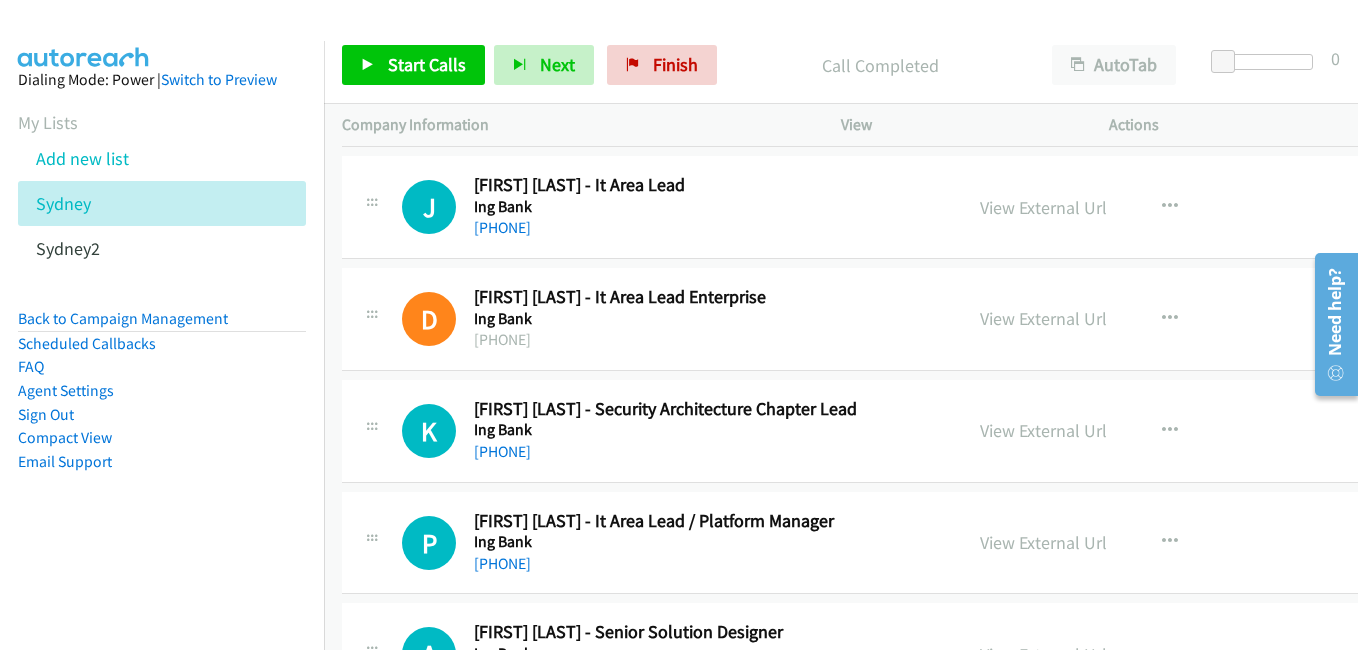 scroll, scrollTop: 13400, scrollLeft: 0, axis: vertical 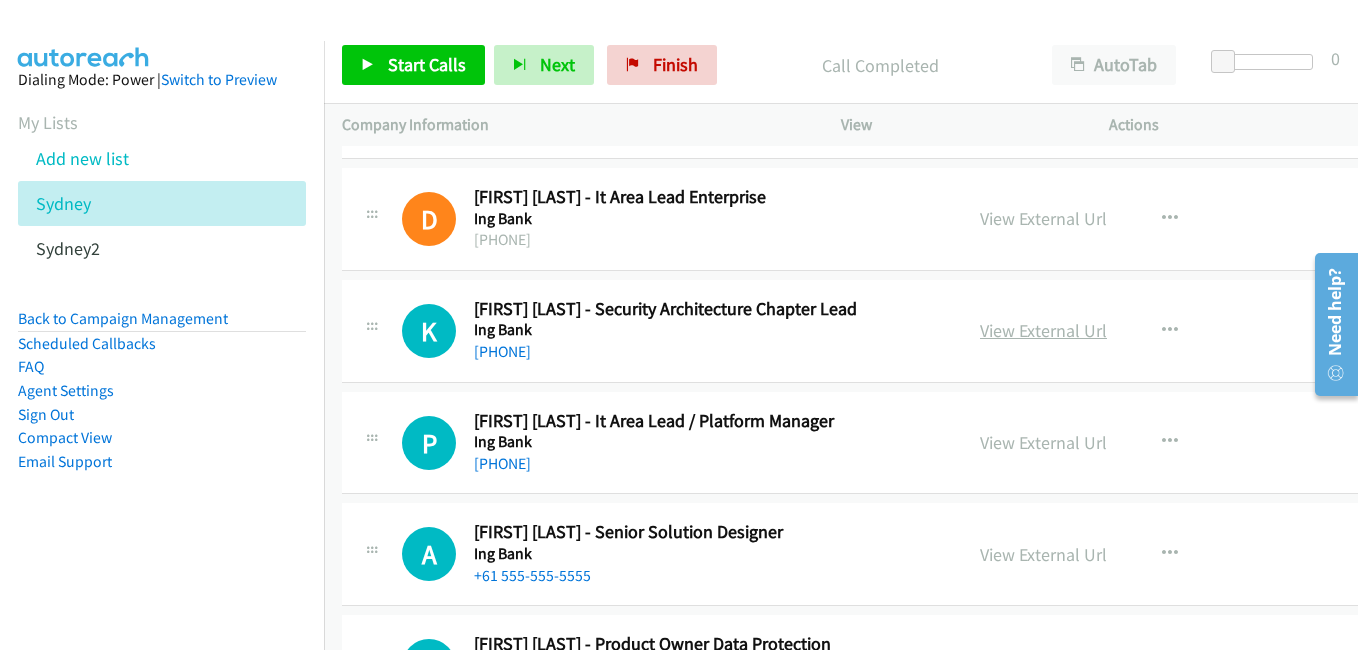 drag, startPoint x: 1002, startPoint y: 327, endPoint x: 989, endPoint y: 325, distance: 13.152946 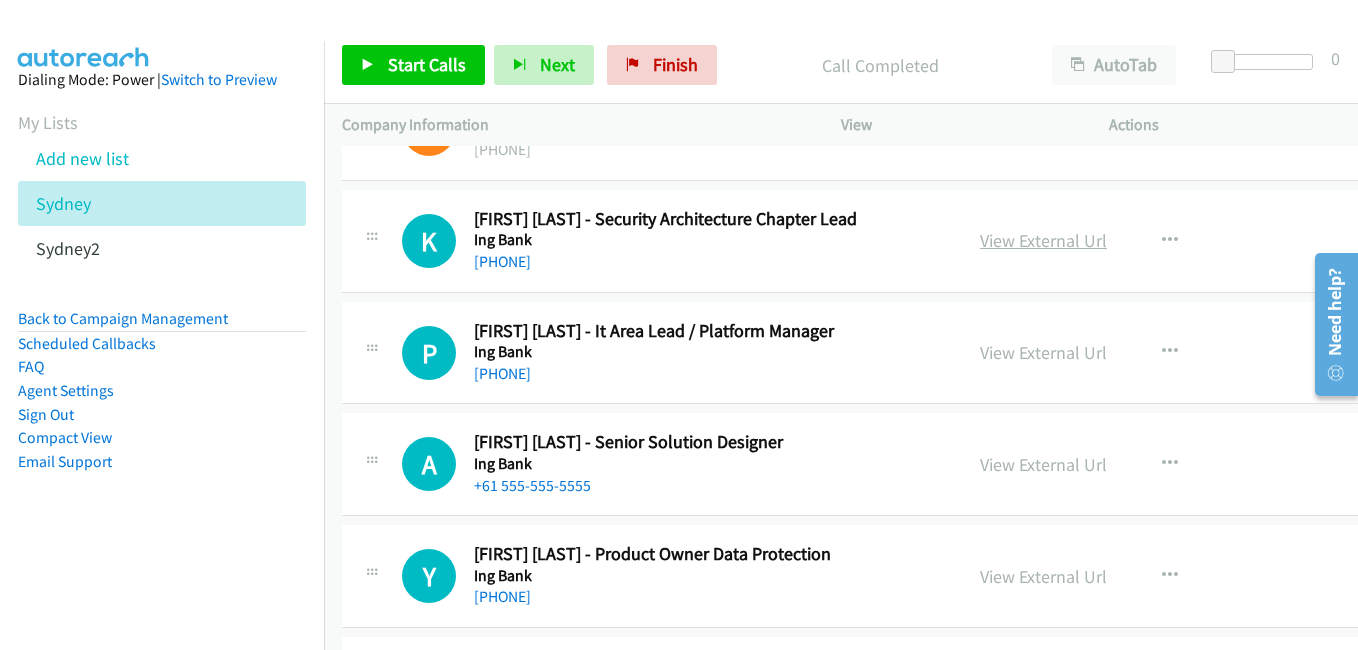 scroll, scrollTop: 13500, scrollLeft: 0, axis: vertical 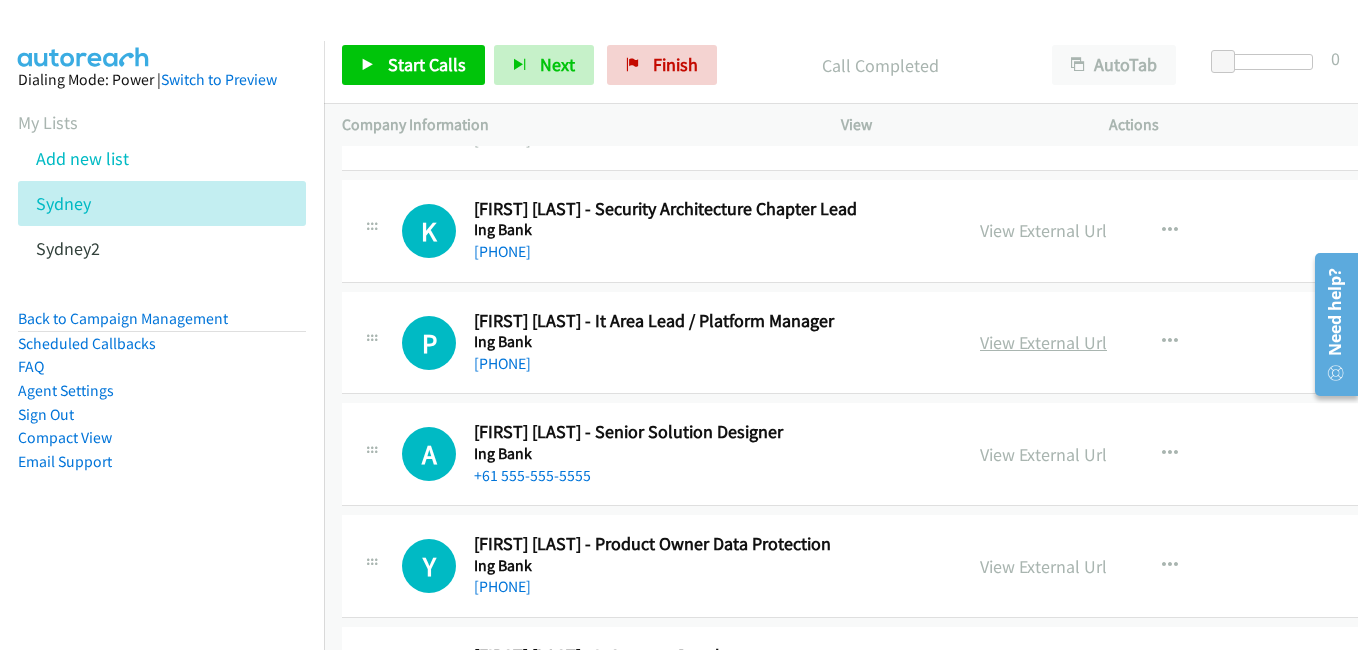 click on "View External Url" at bounding box center [1043, 342] 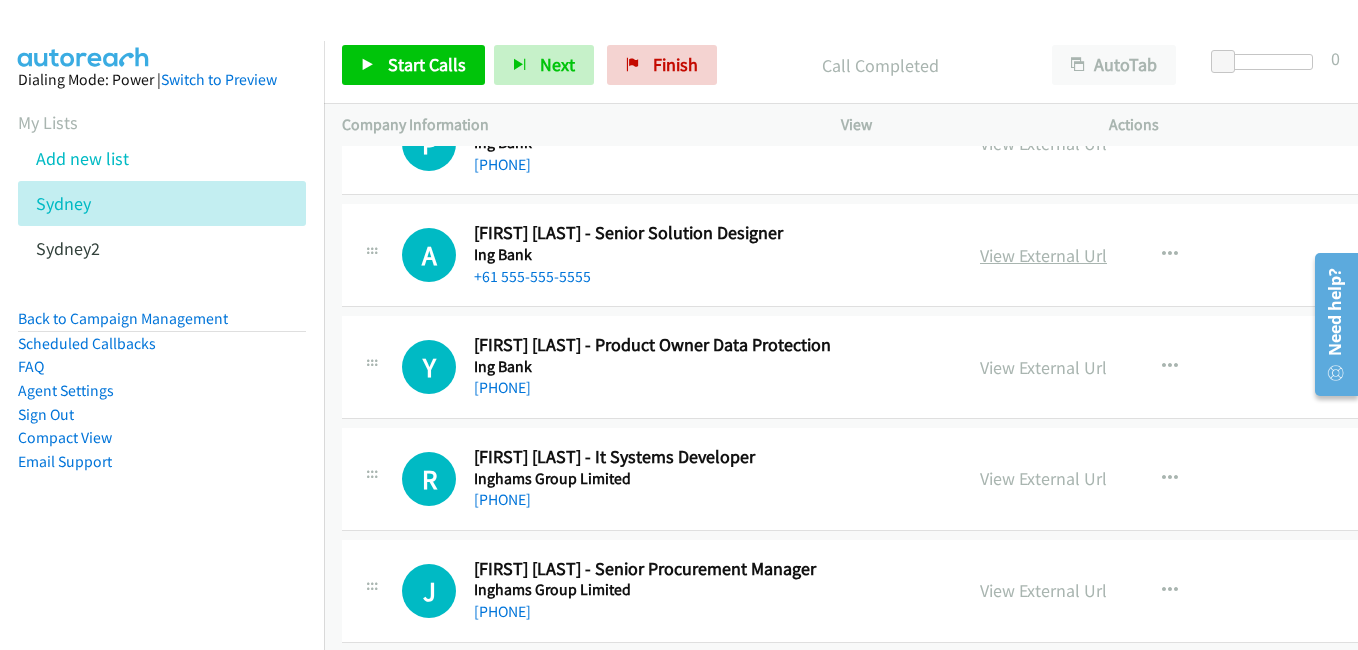 scroll, scrollTop: 13700, scrollLeft: 0, axis: vertical 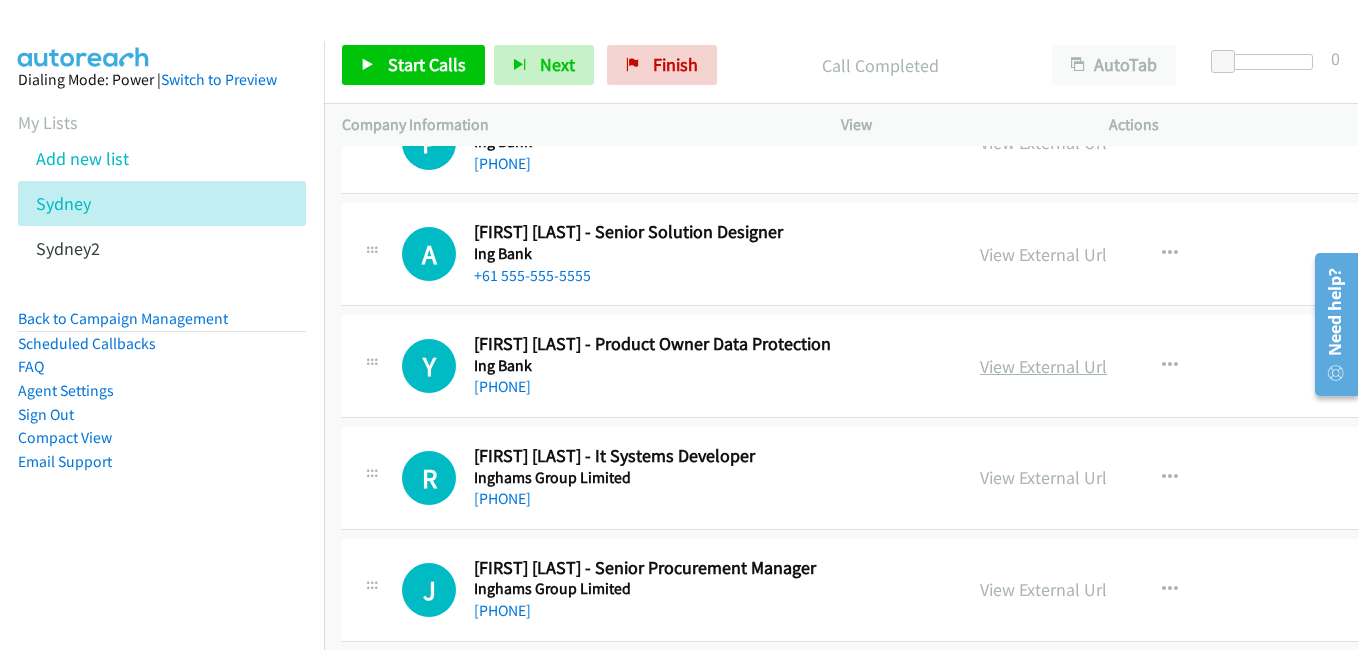 click on "View External Url" at bounding box center (1043, 366) 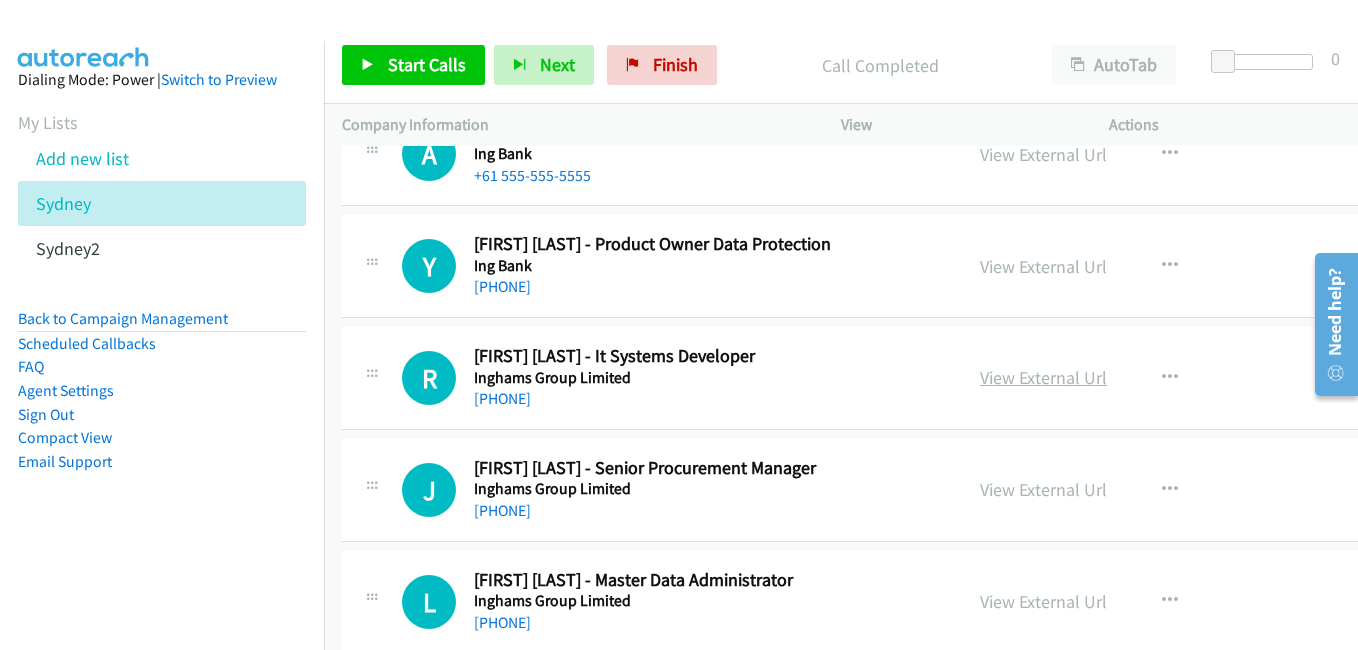 click on "View External Url" at bounding box center (1043, 377) 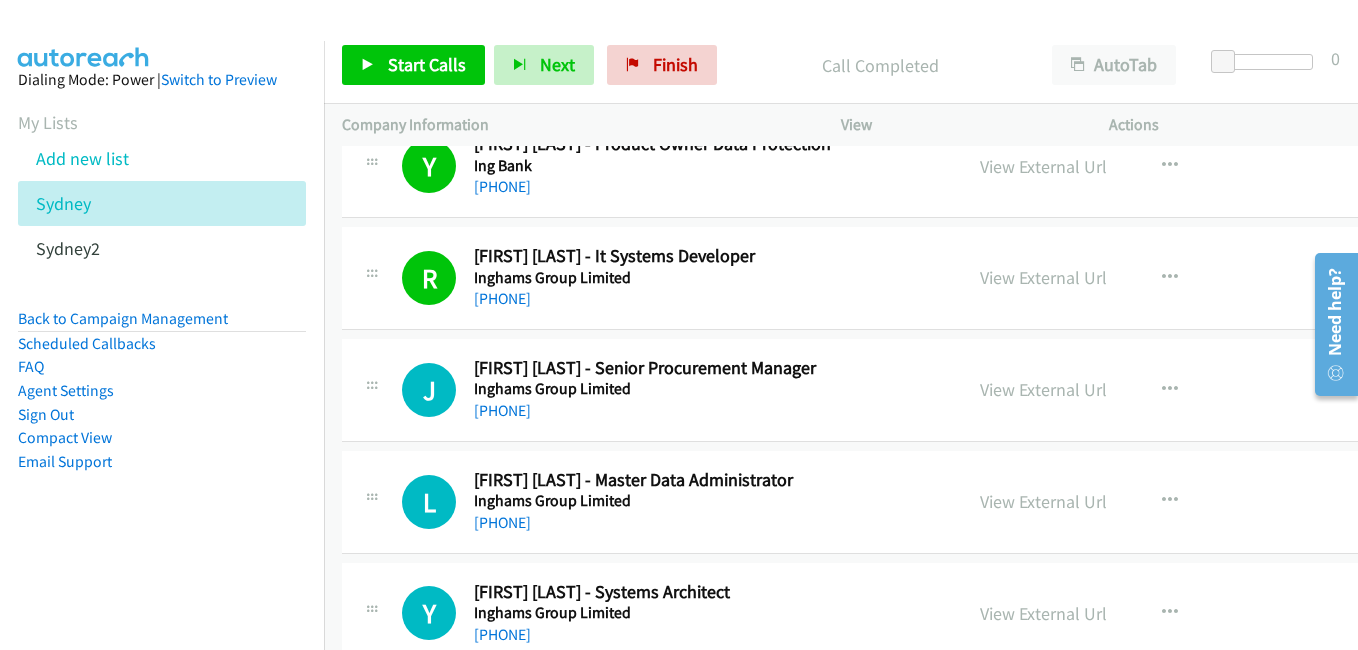 scroll, scrollTop: 14000, scrollLeft: 0, axis: vertical 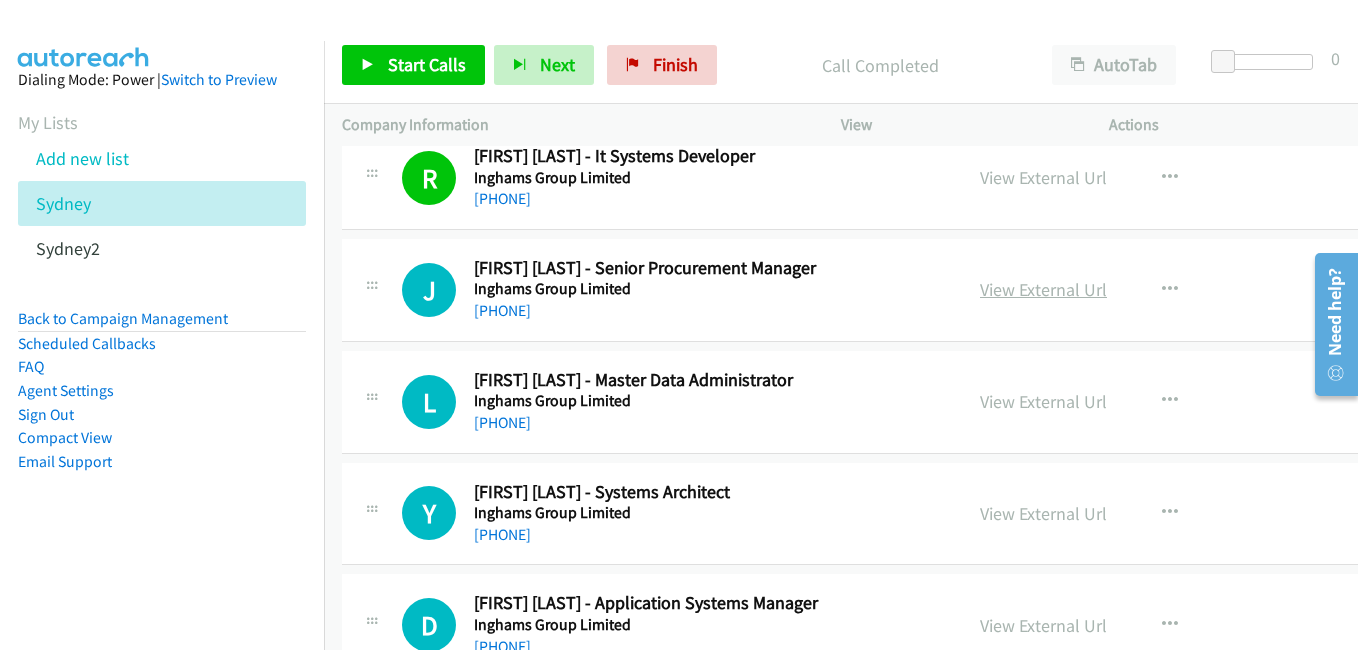 click on "View External Url" at bounding box center (1043, 289) 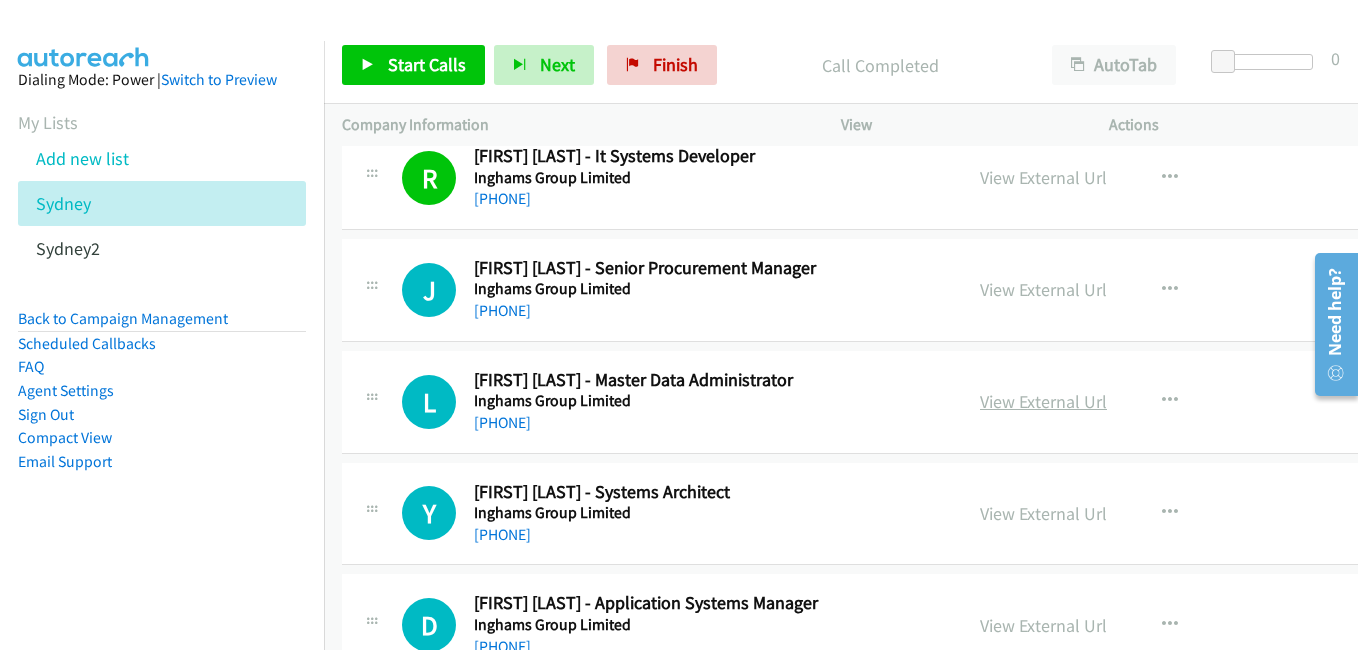 drag, startPoint x: 1057, startPoint y: 404, endPoint x: 1045, endPoint y: 404, distance: 12 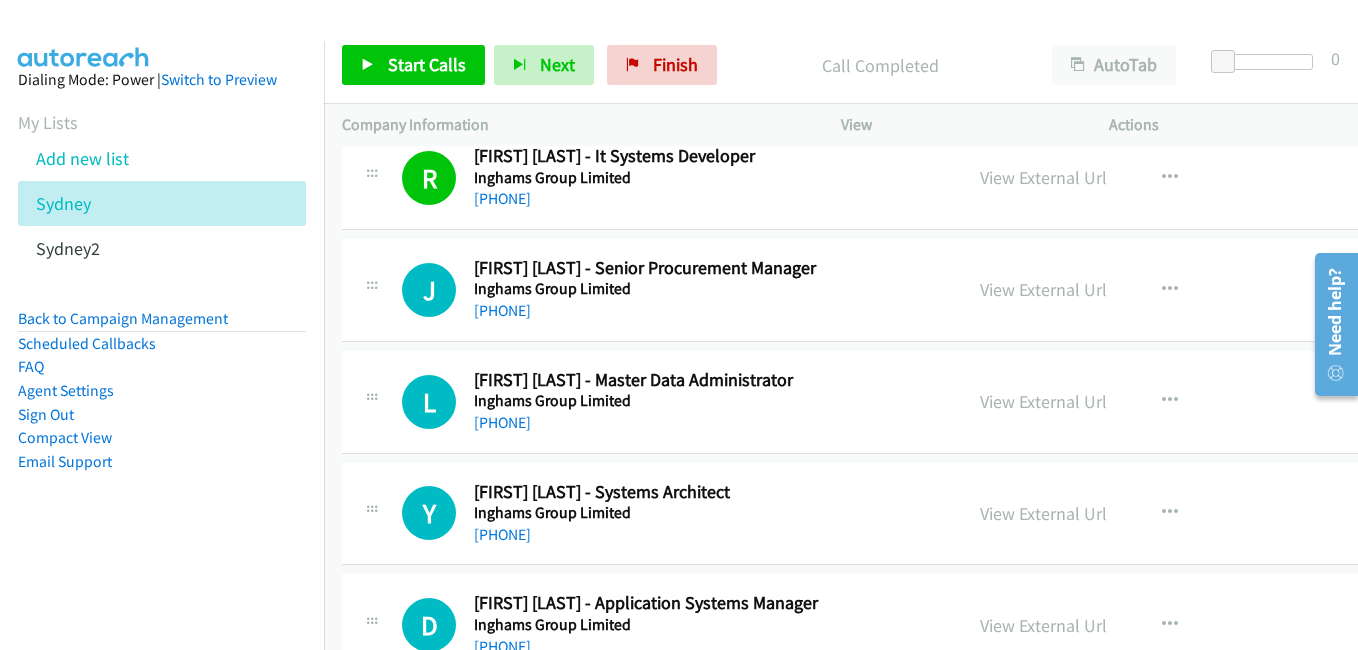 scroll, scrollTop: 14100, scrollLeft: 0, axis: vertical 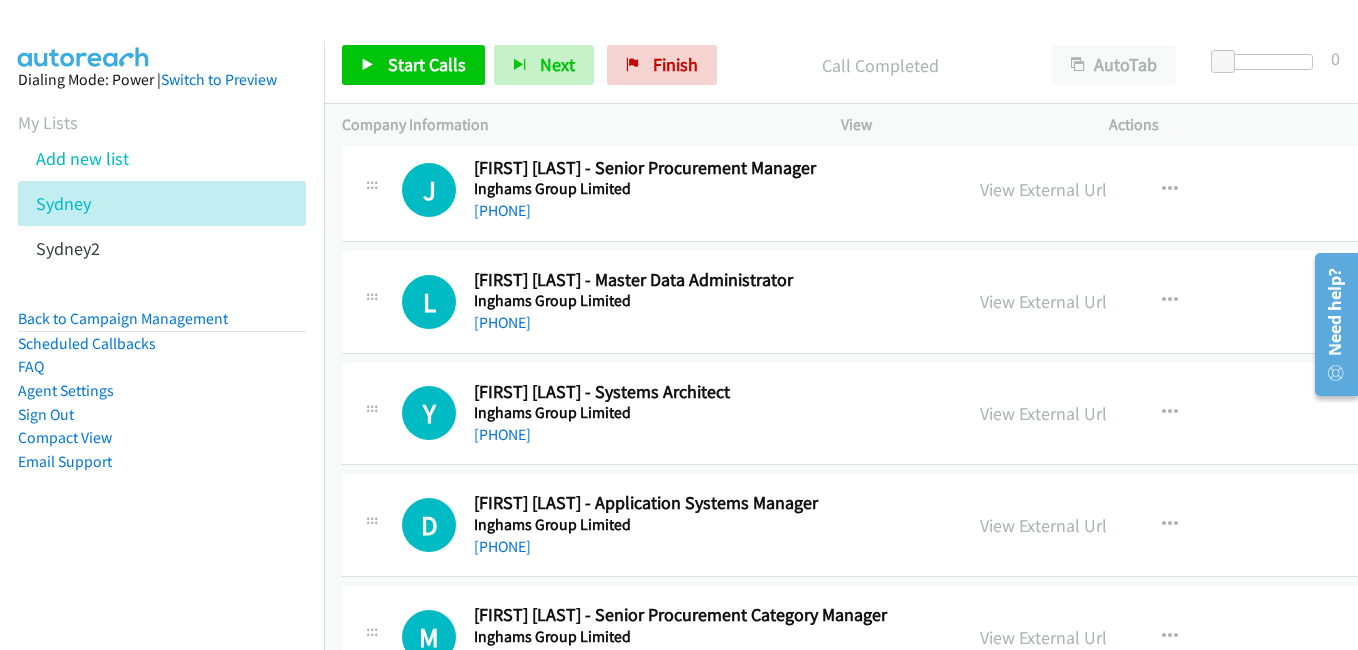 drag, startPoint x: 1005, startPoint y: 419, endPoint x: 938, endPoint y: 380, distance: 77.52419 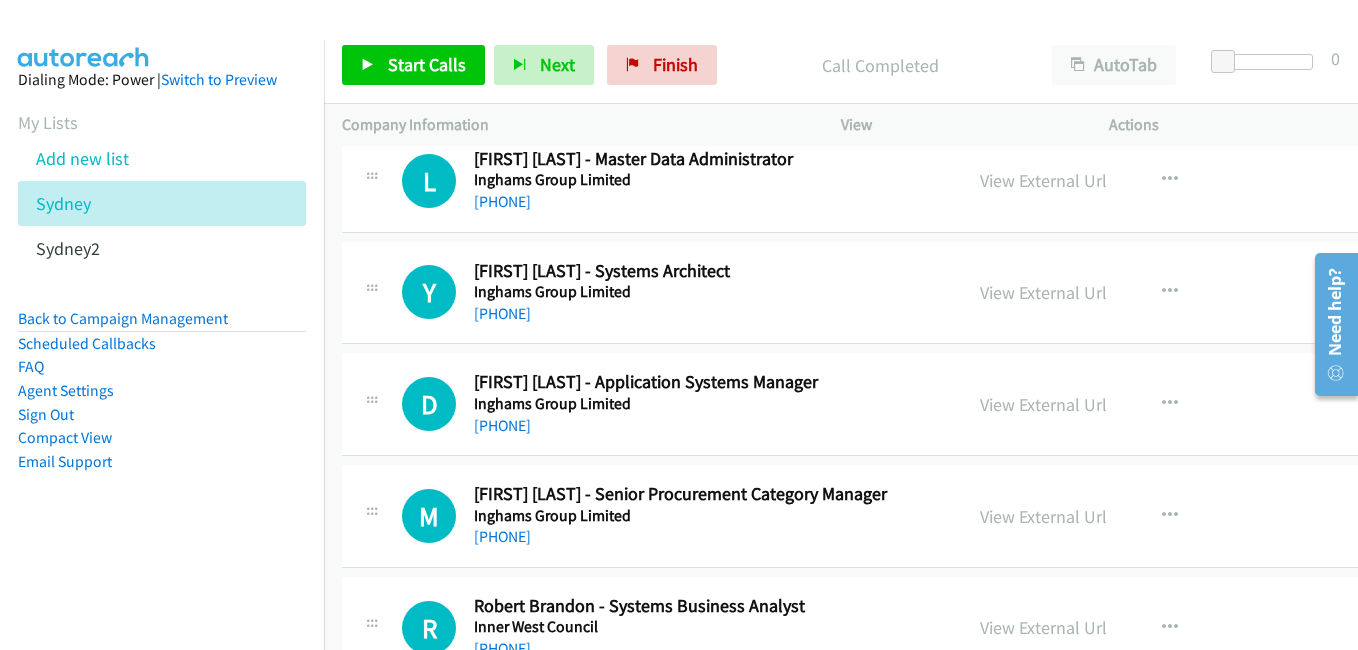scroll, scrollTop: 14300, scrollLeft: 0, axis: vertical 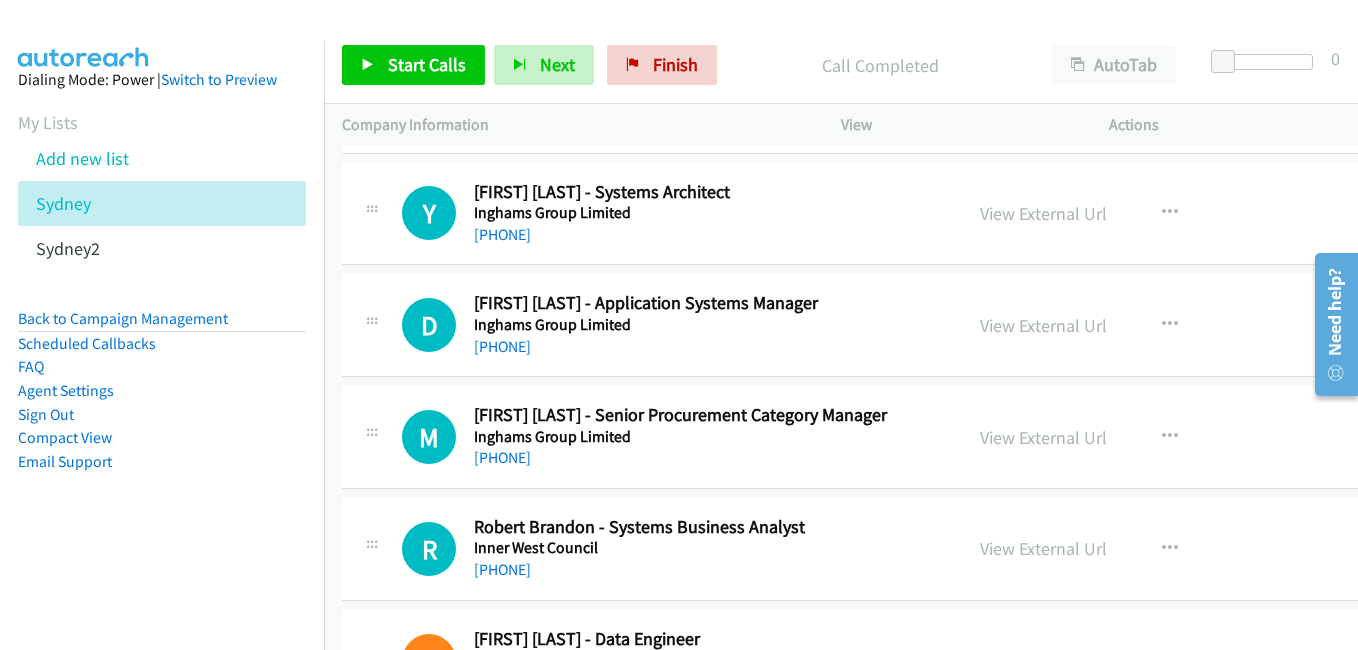 drag, startPoint x: 1029, startPoint y: 322, endPoint x: 1011, endPoint y: 300, distance: 28.42534 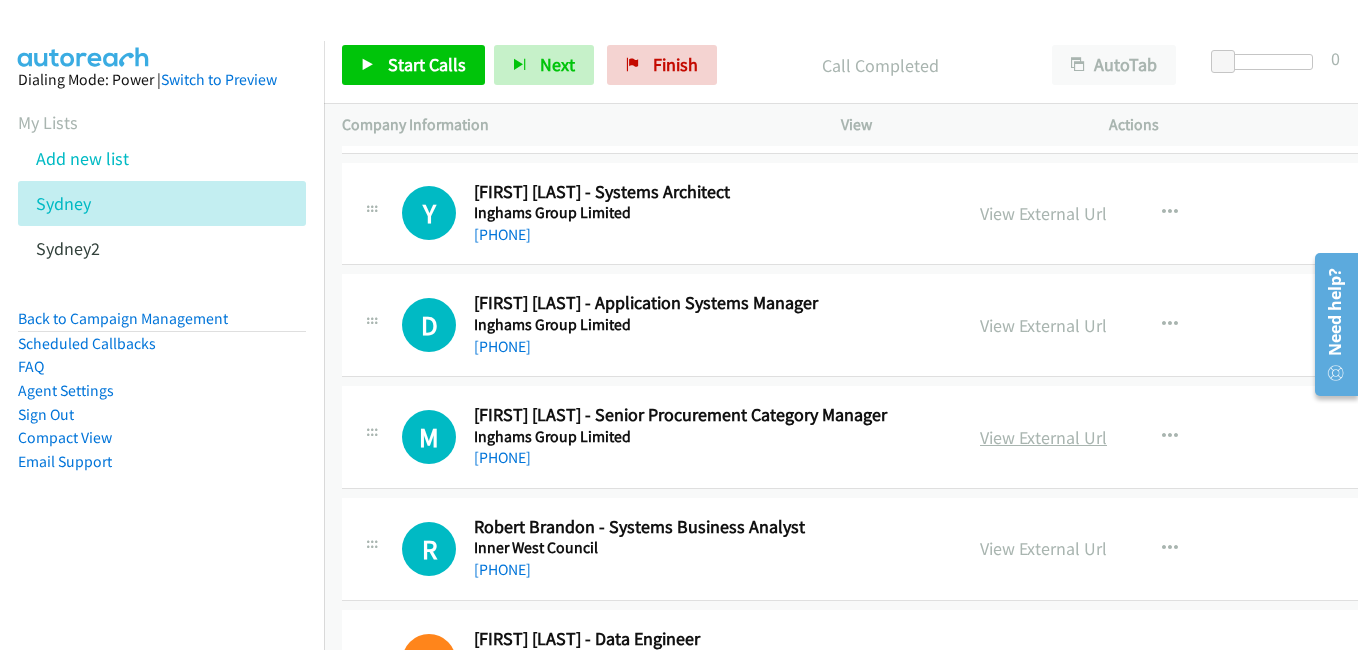 click on "View External Url" at bounding box center [1043, 437] 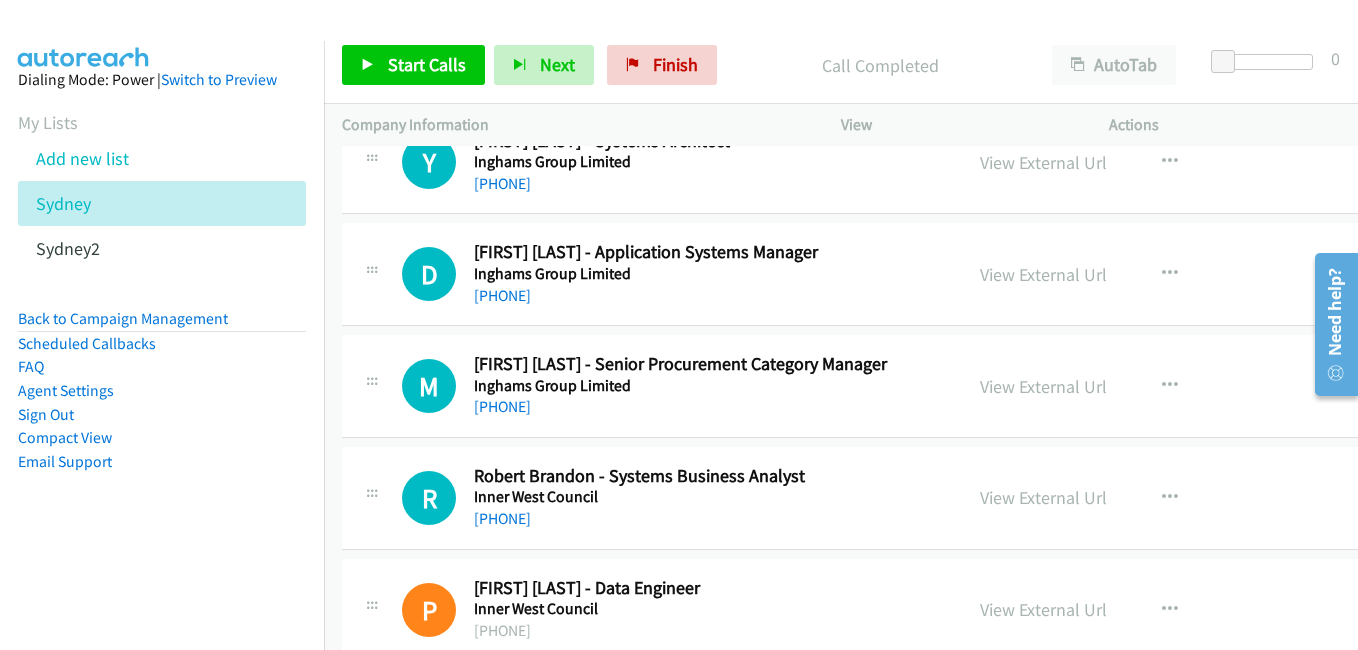 scroll, scrollTop: 14400, scrollLeft: 0, axis: vertical 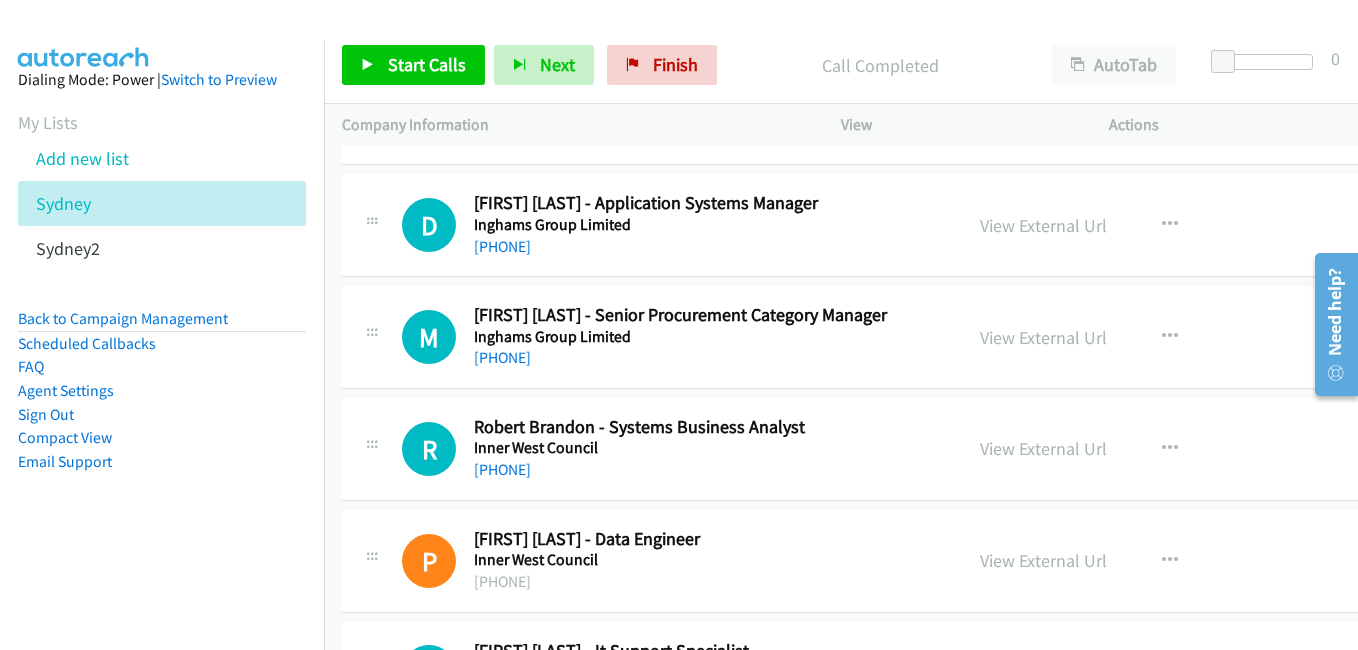 drag, startPoint x: 1012, startPoint y: 448, endPoint x: 983, endPoint y: 265, distance: 185.28357 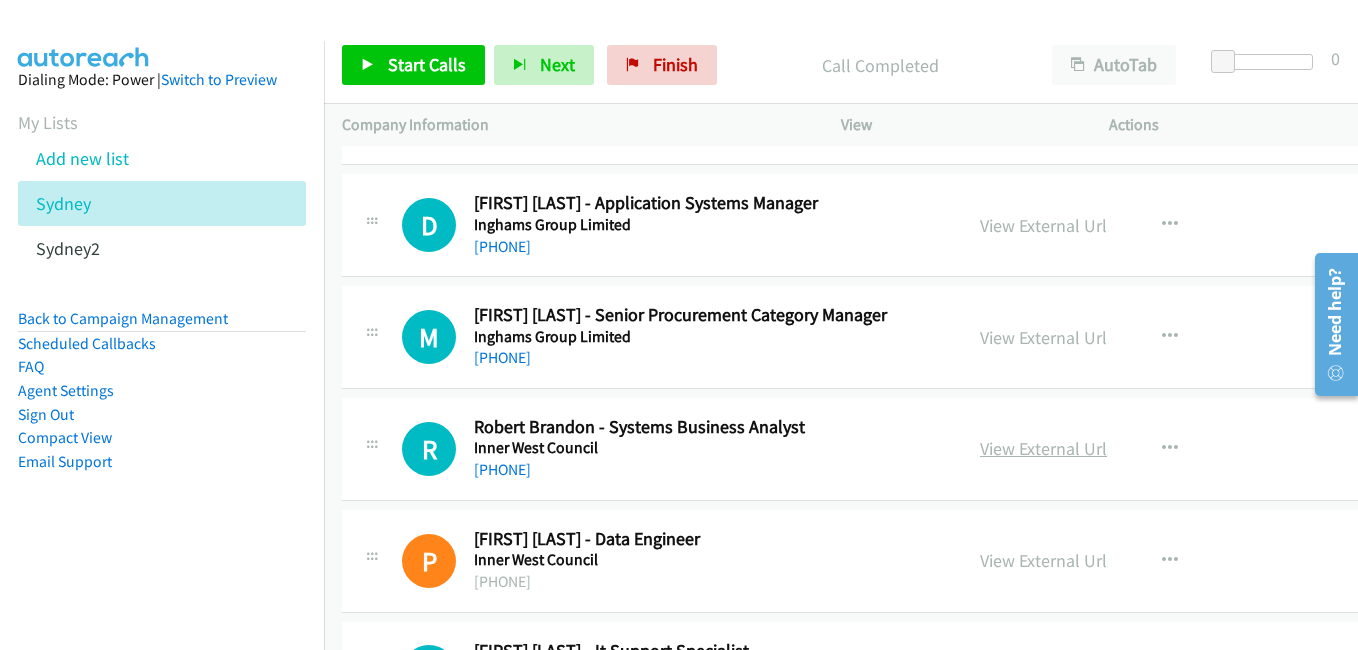 click on "View External Url" at bounding box center (1043, 448) 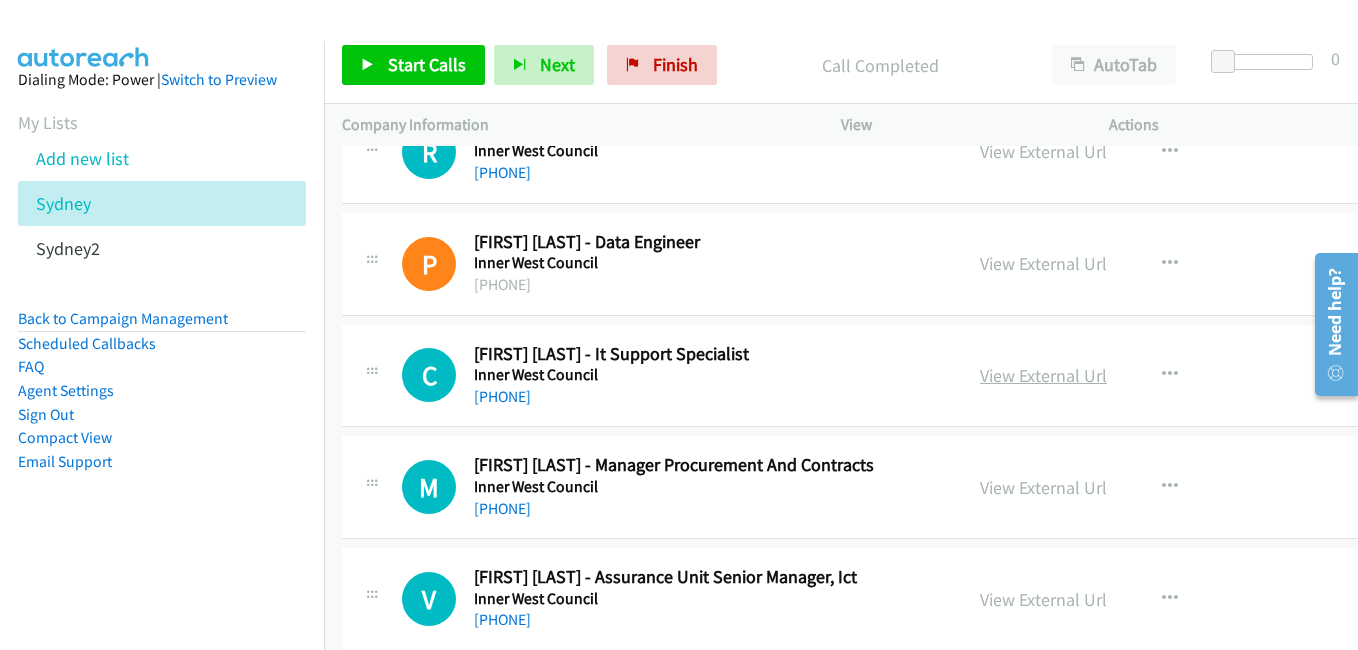scroll, scrollTop: 14700, scrollLeft: 0, axis: vertical 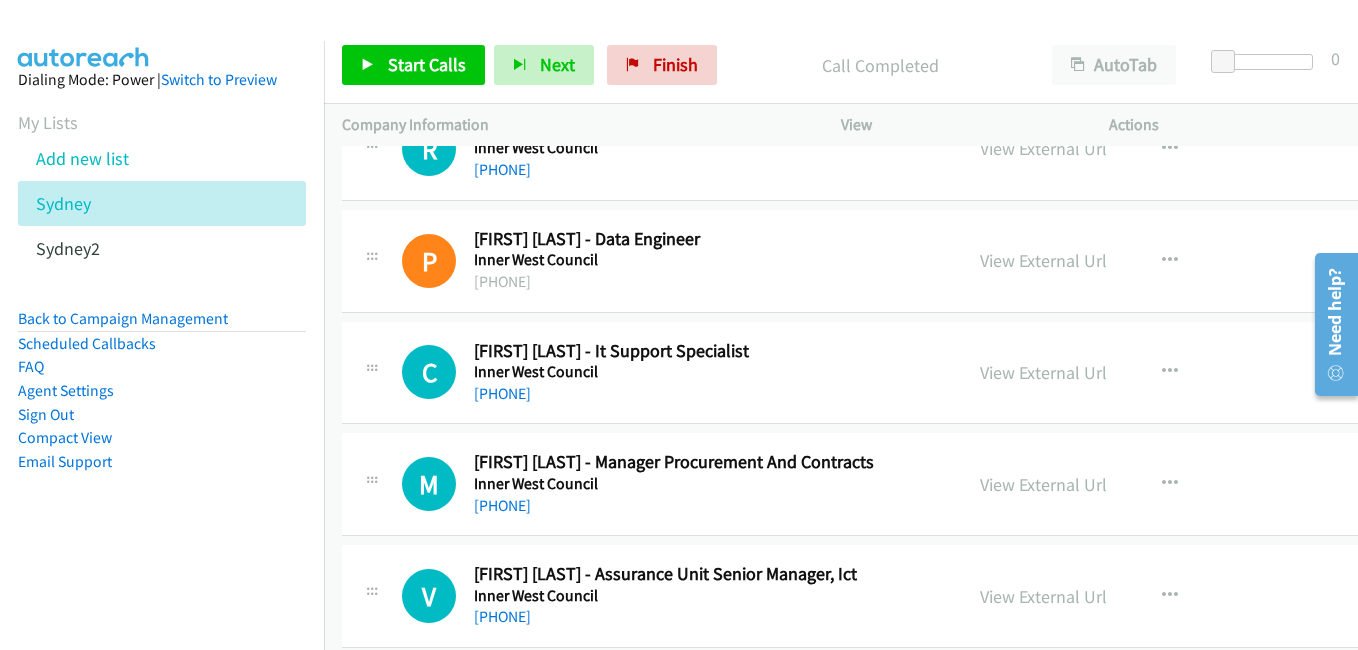 drag, startPoint x: 1040, startPoint y: 373, endPoint x: 959, endPoint y: 340, distance: 87.46428 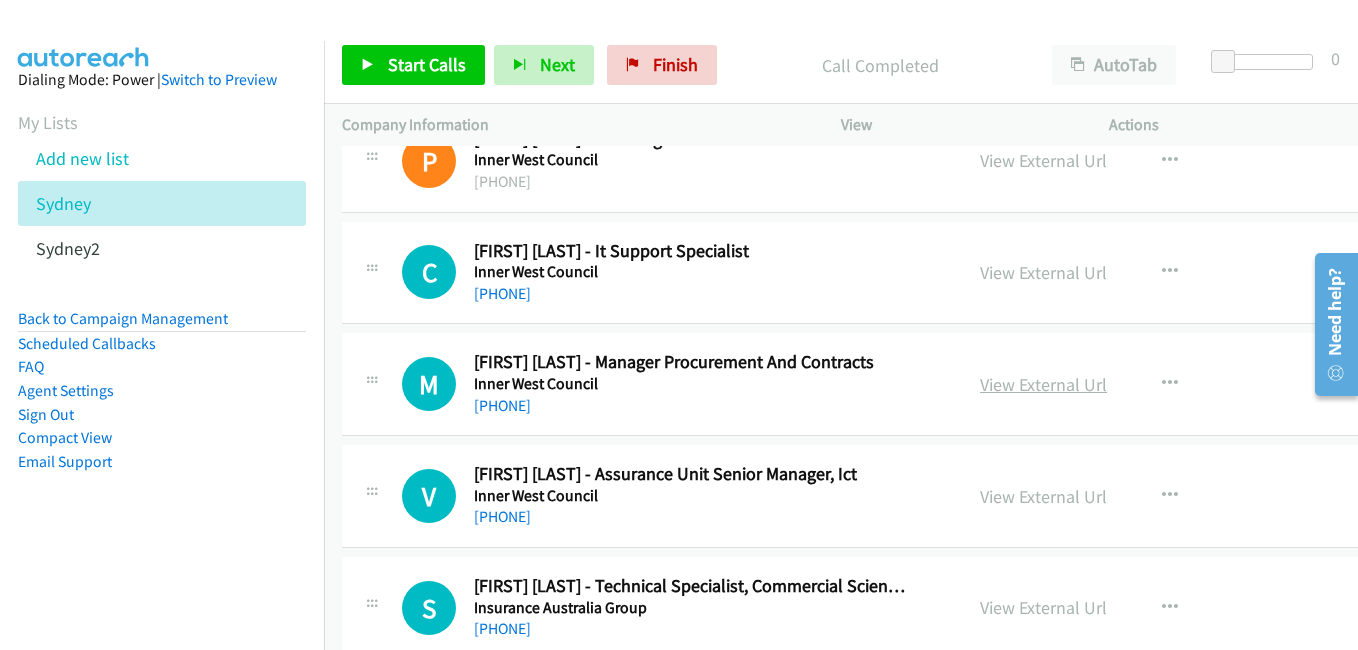 click on "View External Url" at bounding box center [1043, 384] 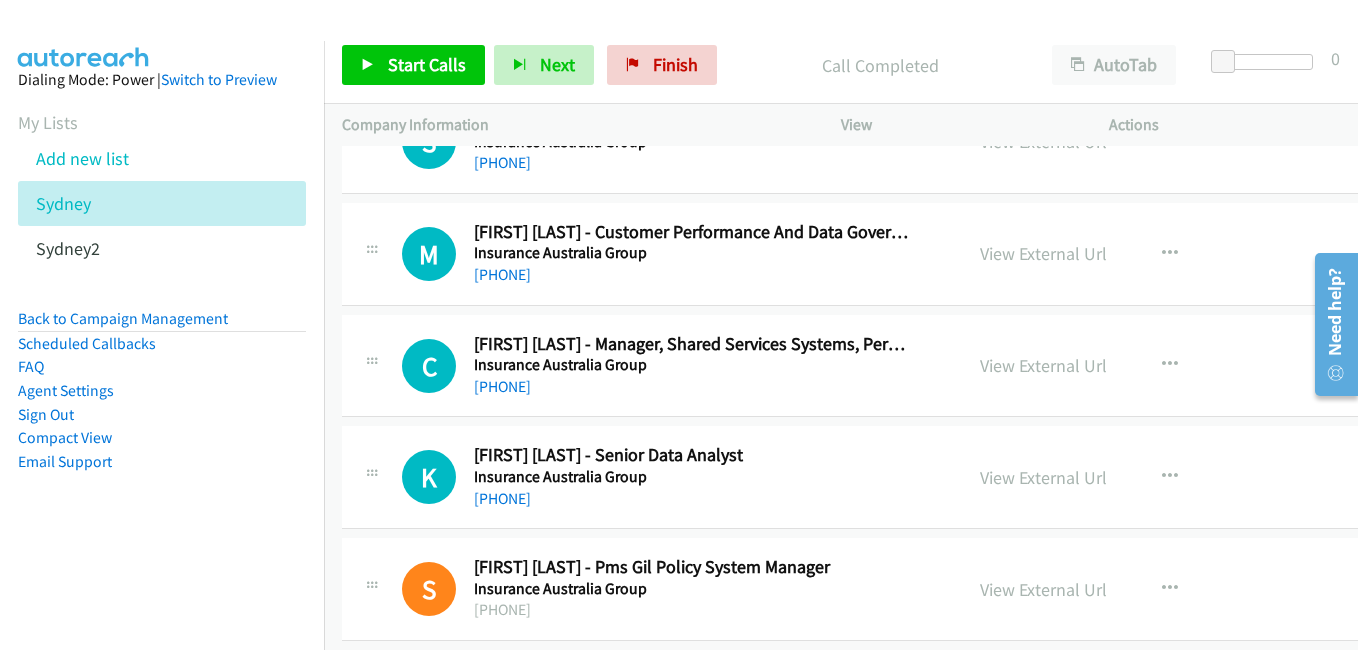 scroll, scrollTop: 15300, scrollLeft: 0, axis: vertical 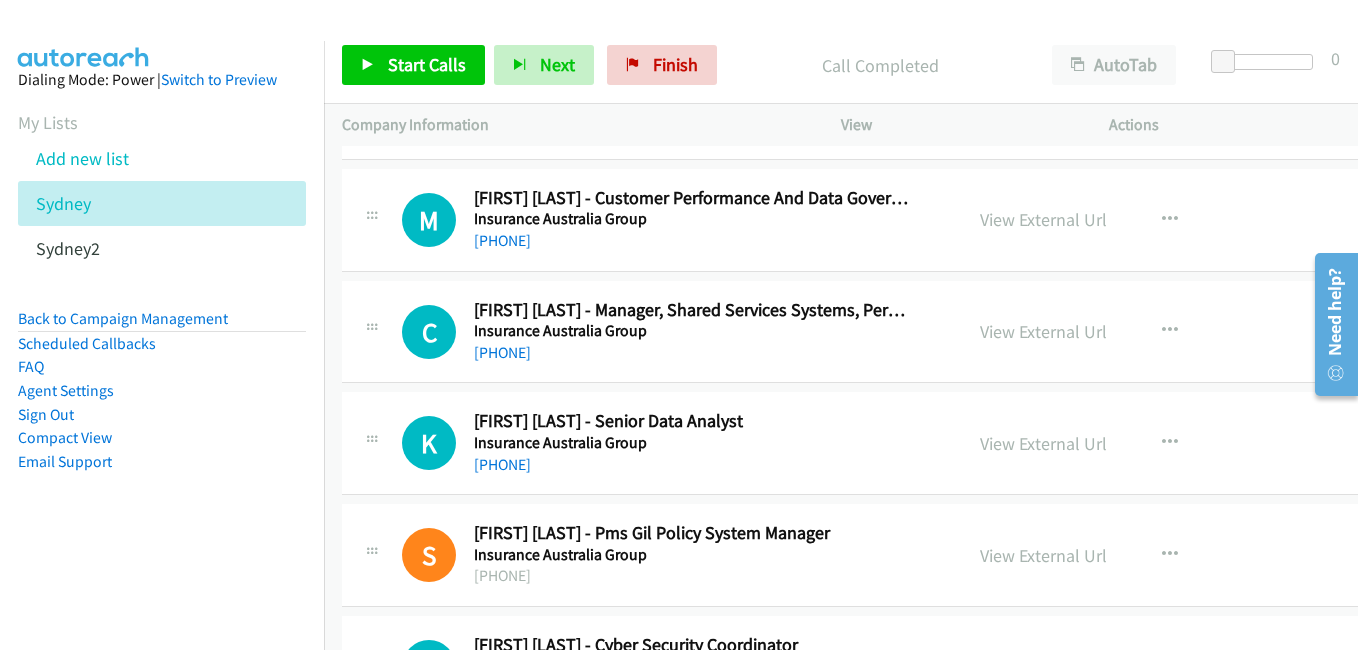 drag, startPoint x: 1046, startPoint y: 447, endPoint x: 356, endPoint y: 10, distance: 816.7429 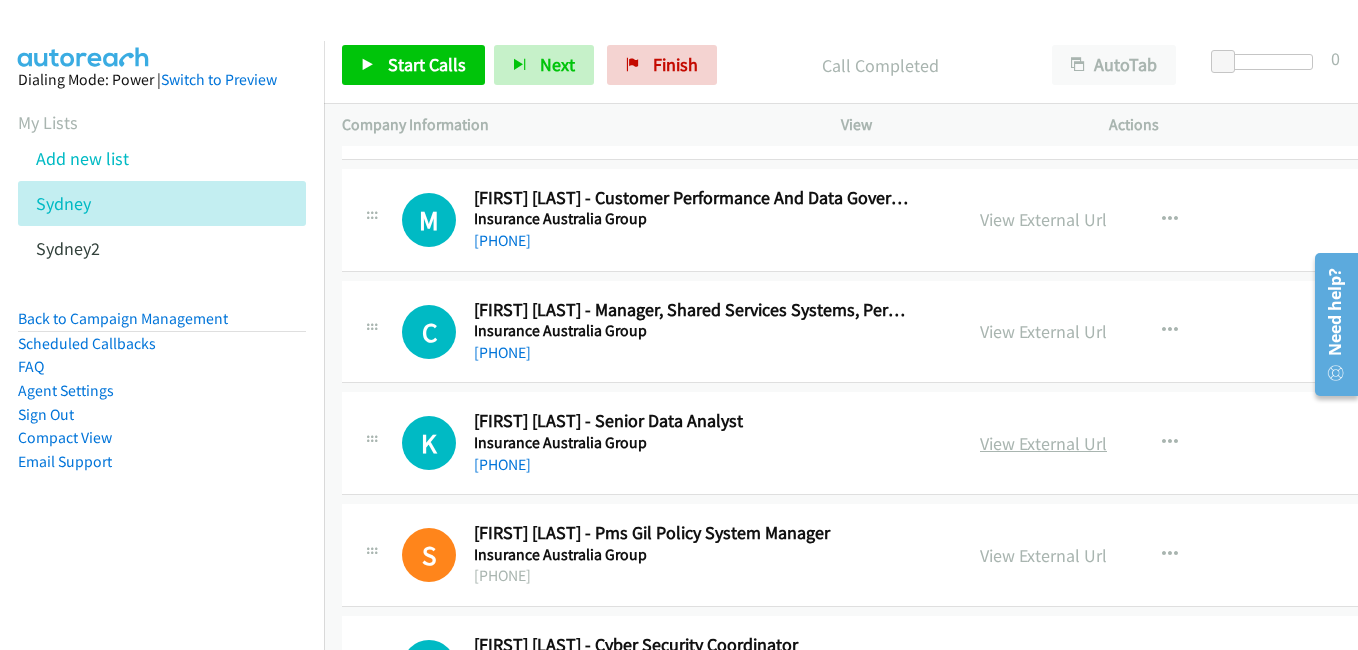 click on "View External Url" at bounding box center (1043, 443) 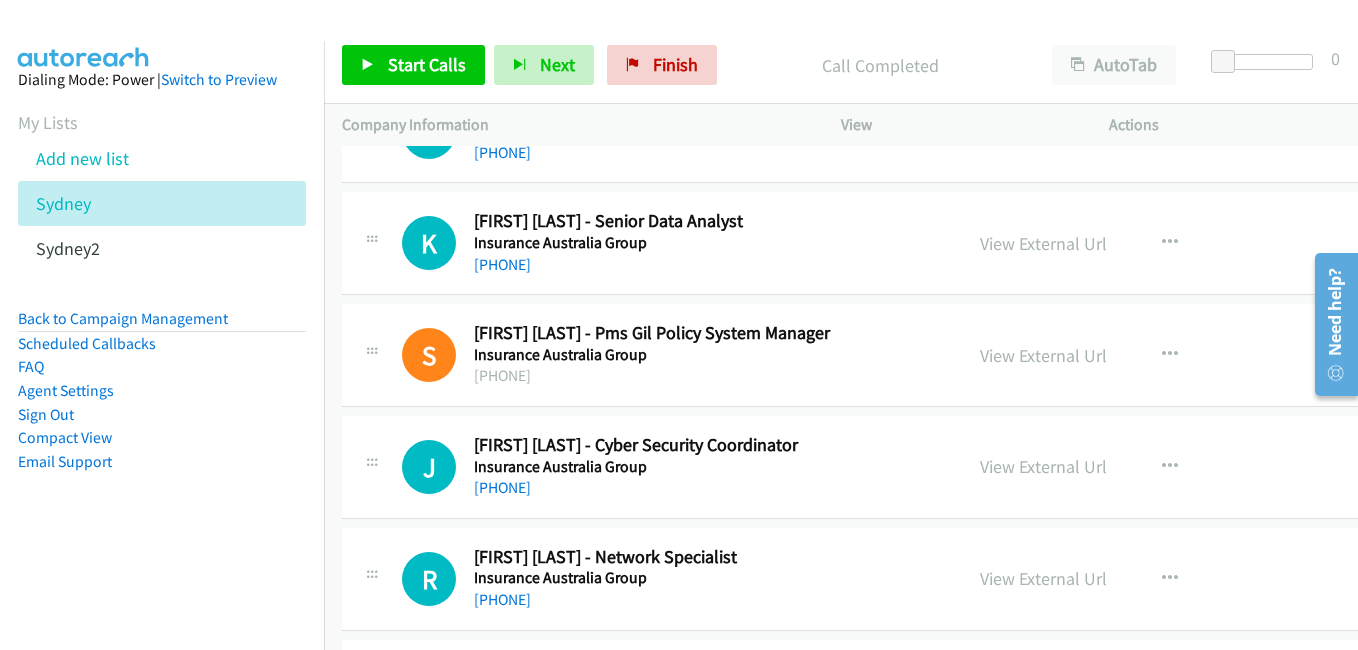 scroll, scrollTop: 15600, scrollLeft: 0, axis: vertical 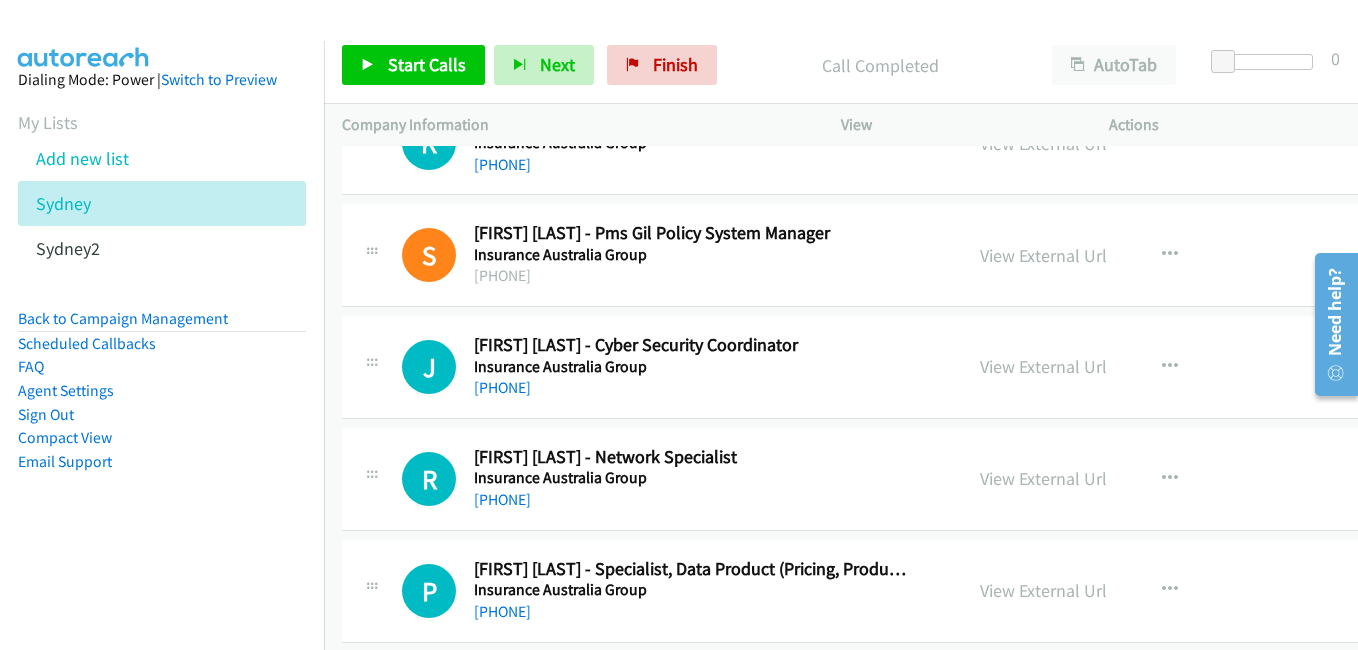 click on "View External Url" at bounding box center (1043, 366) 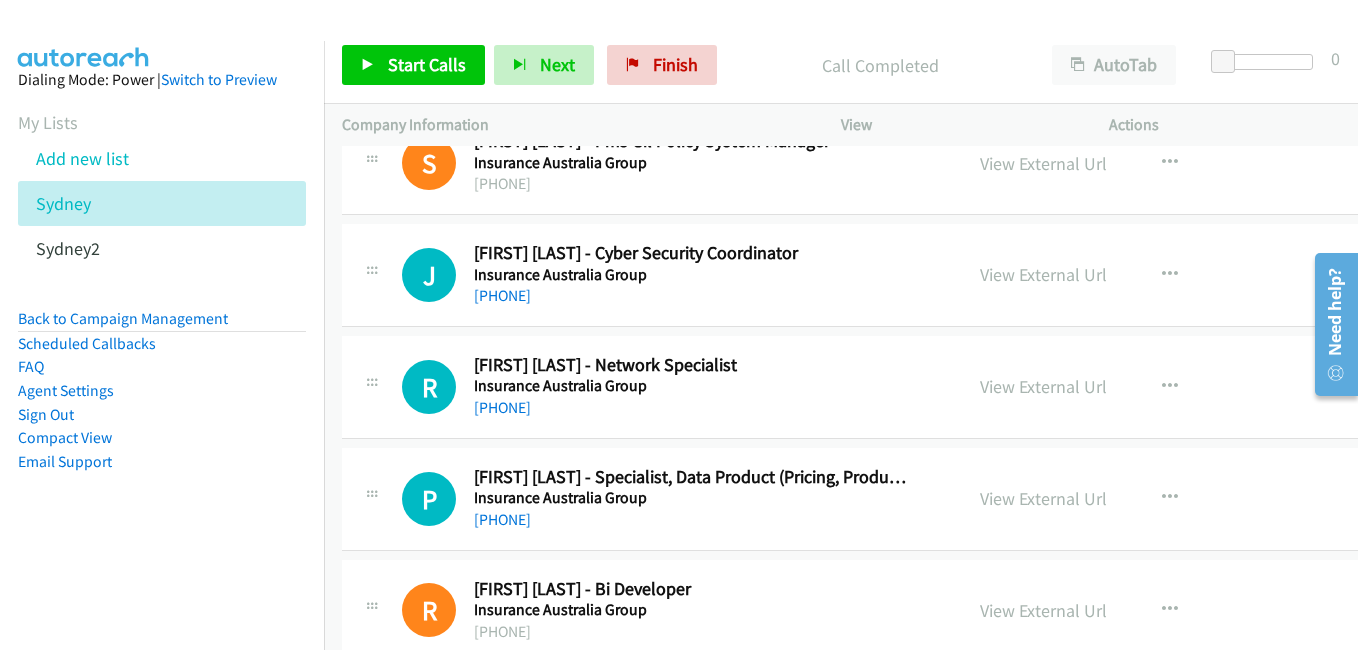 scroll, scrollTop: 15700, scrollLeft: 0, axis: vertical 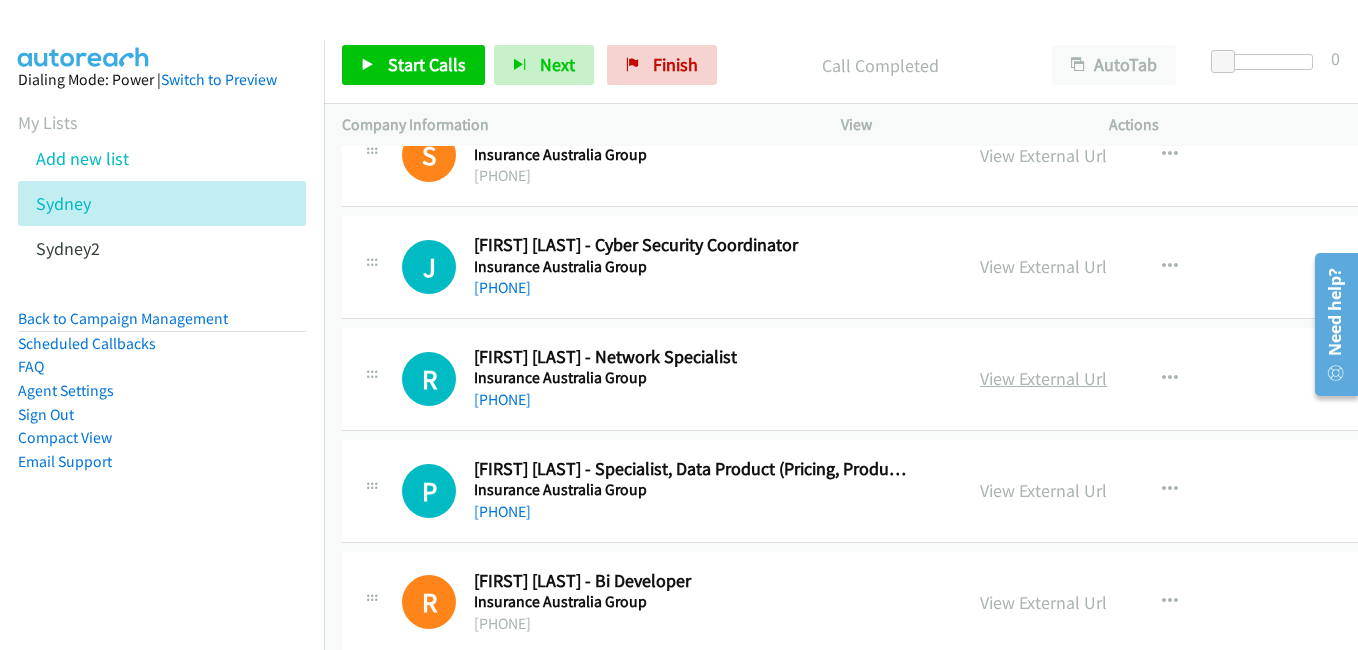 click on "View External Url" at bounding box center [1043, 378] 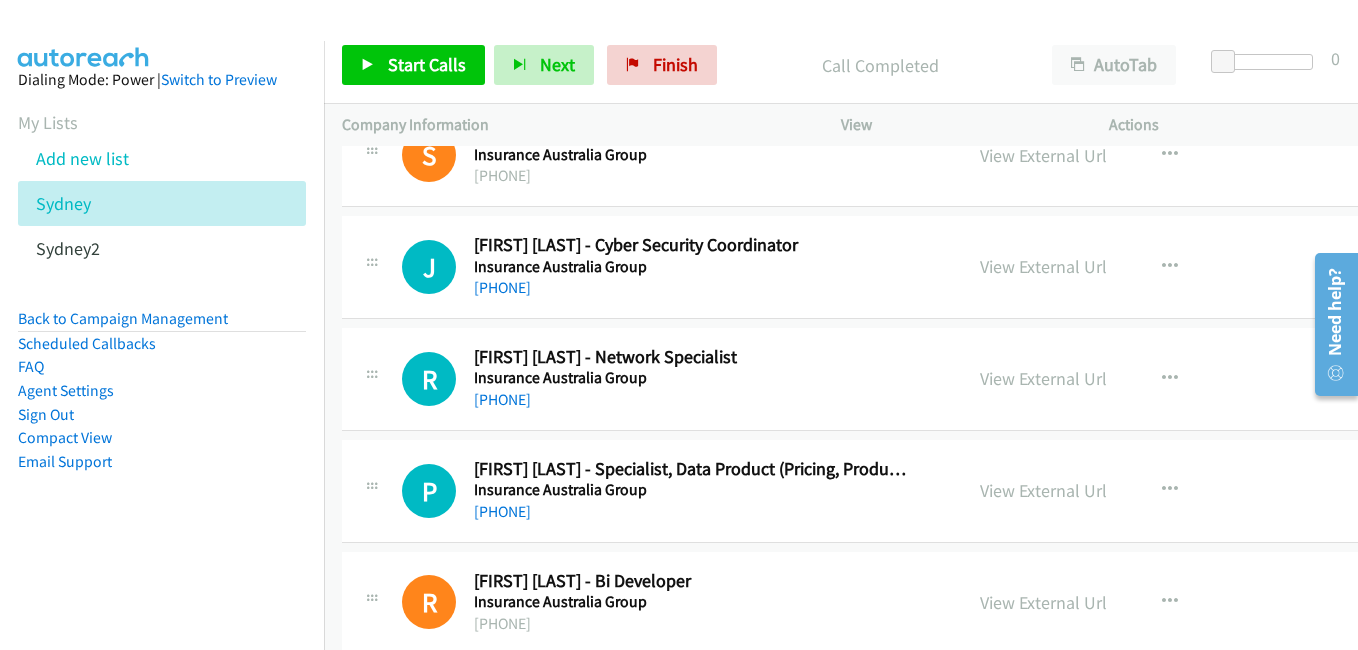 scroll, scrollTop: 15800, scrollLeft: 0, axis: vertical 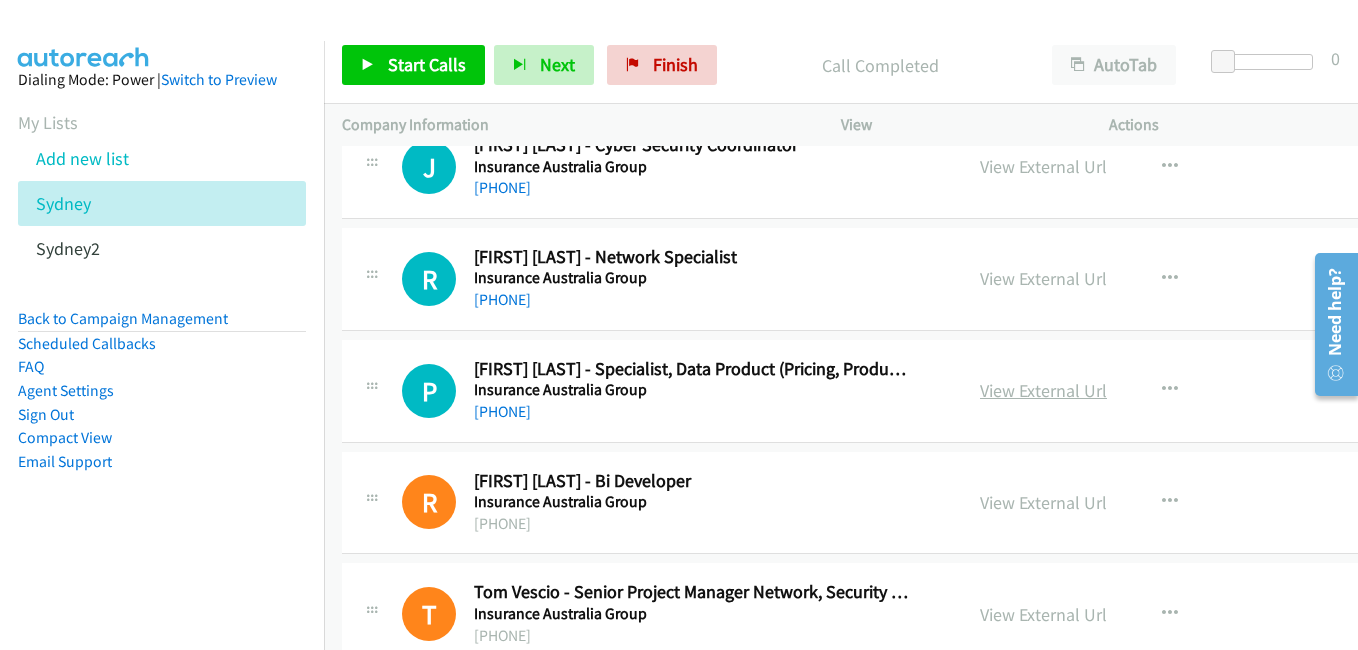 drag, startPoint x: 996, startPoint y: 392, endPoint x: 968, endPoint y: 389, distance: 28.160255 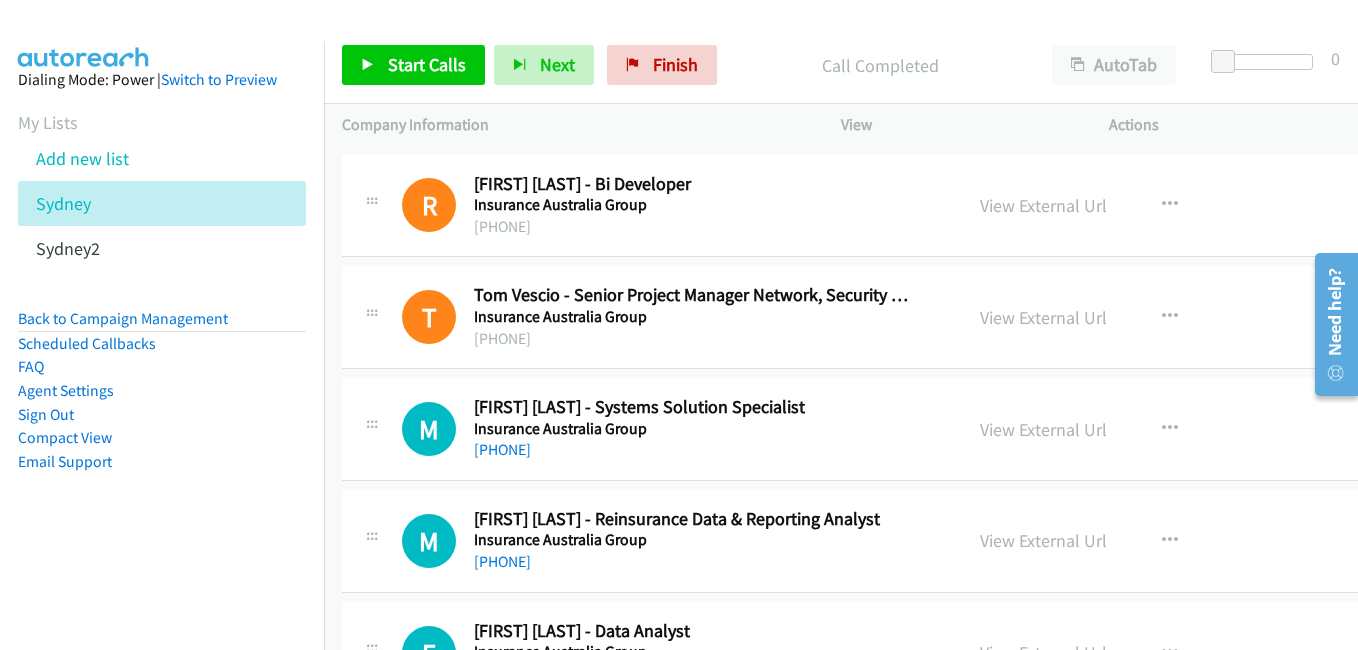 scroll, scrollTop: 16100, scrollLeft: 0, axis: vertical 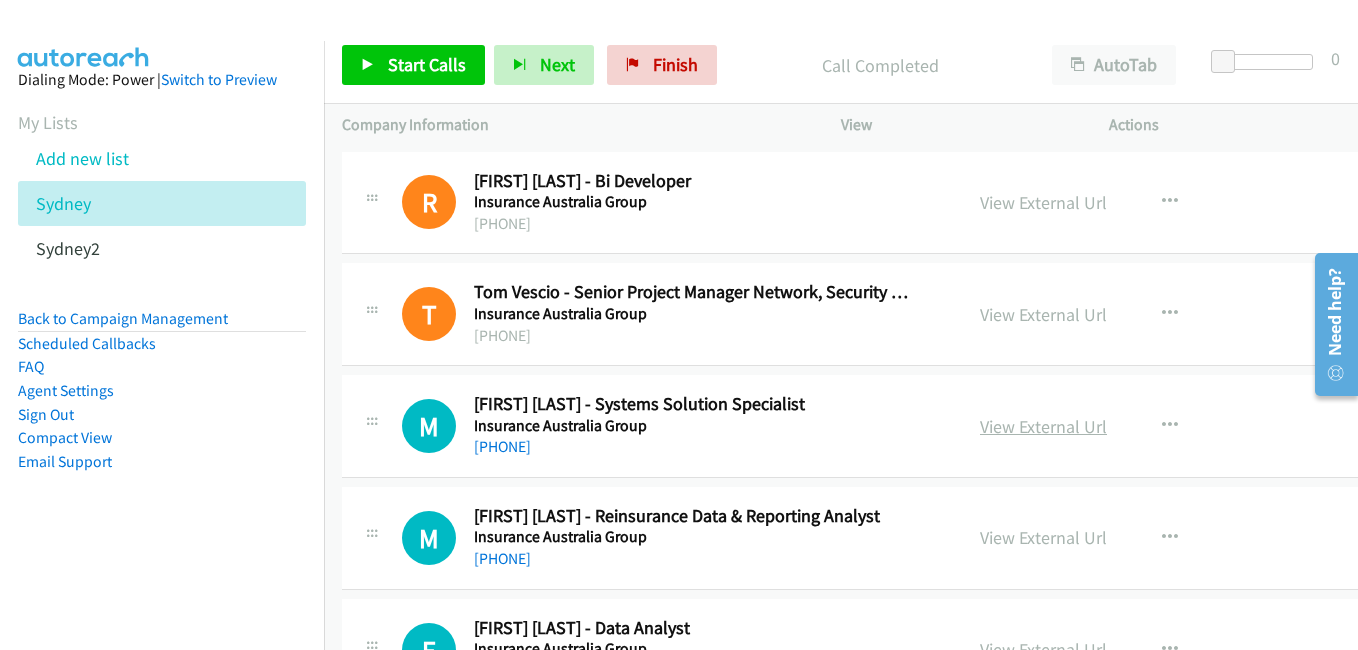 click on "View External Url" at bounding box center [1043, 426] 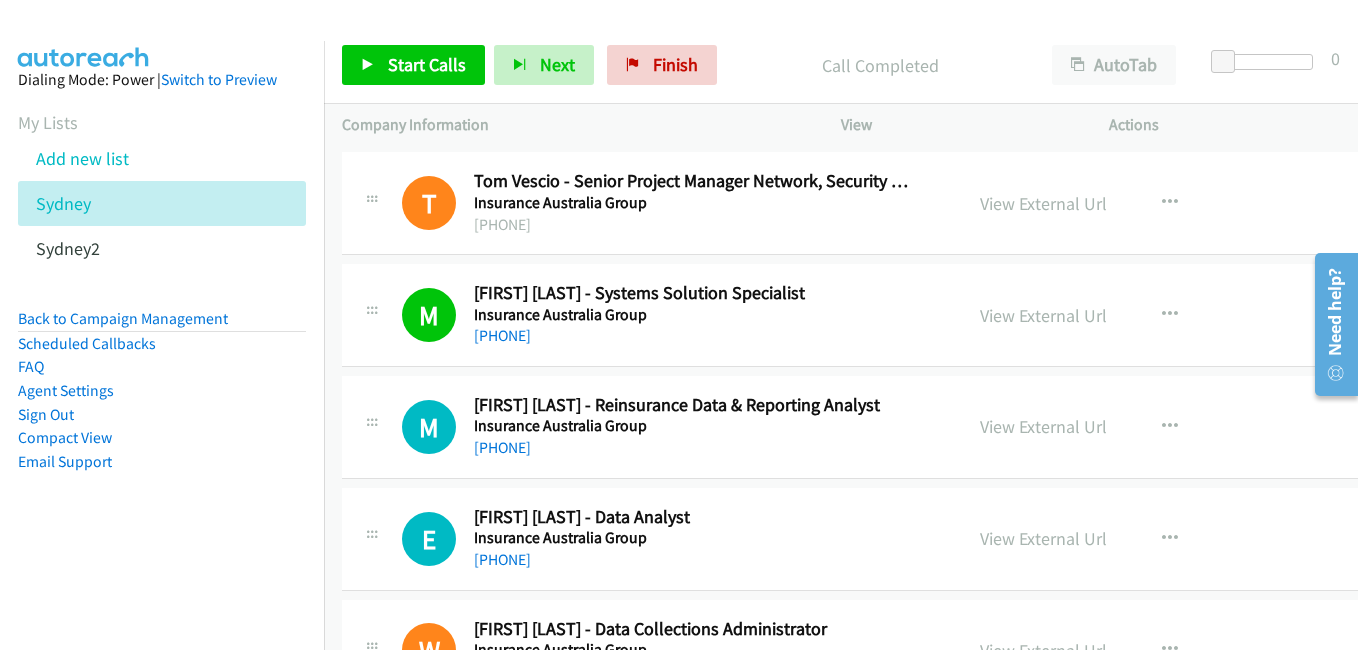 scroll, scrollTop: 16300, scrollLeft: 0, axis: vertical 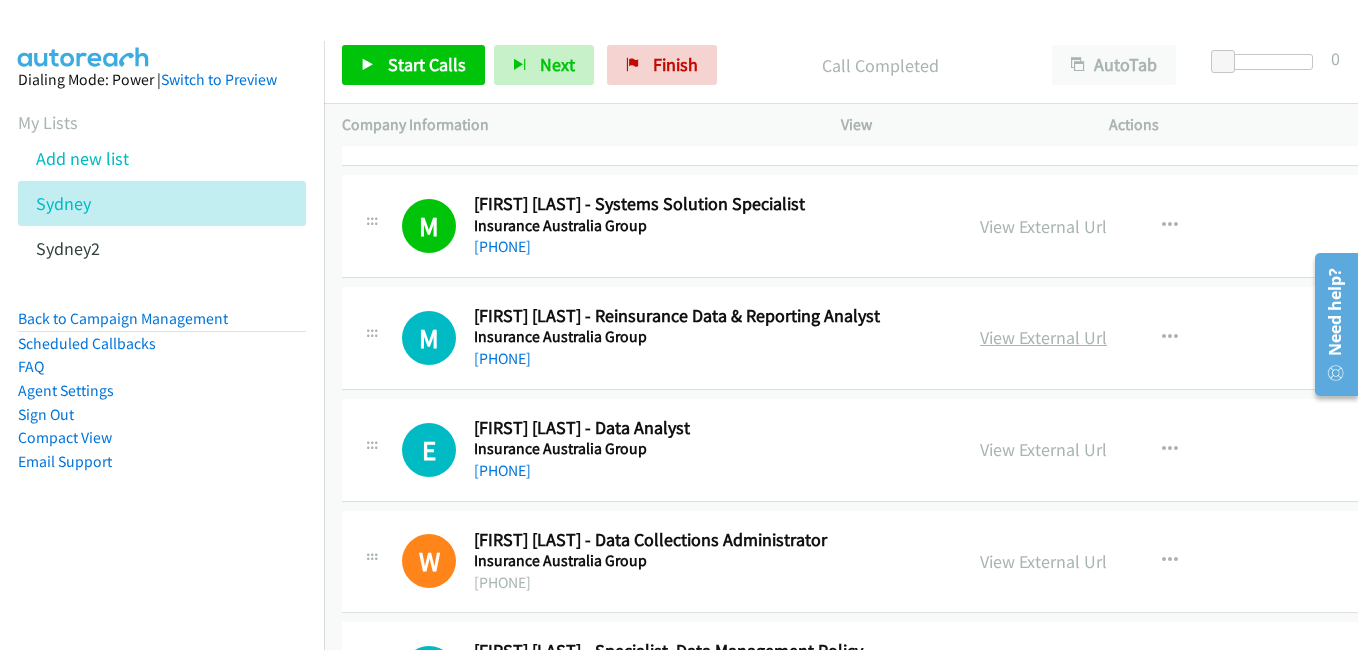 click on "View External Url" at bounding box center [1043, 337] 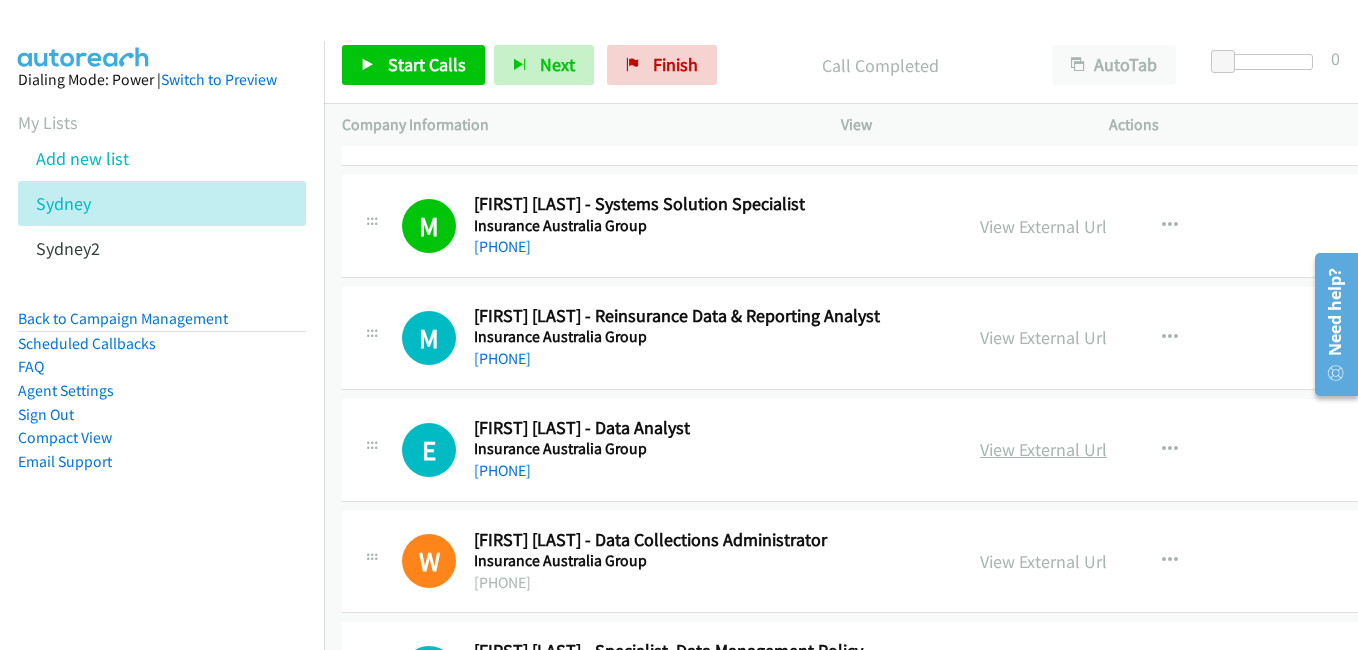 click on "View External Url" at bounding box center (1043, 449) 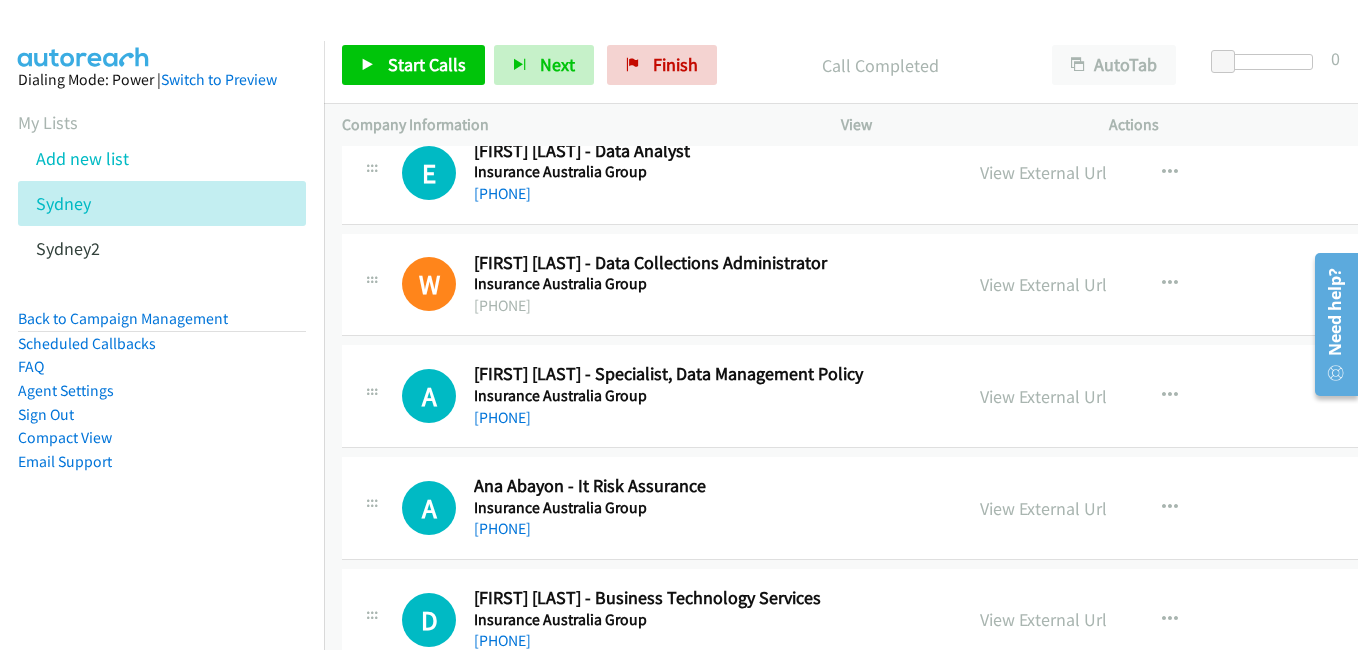 scroll, scrollTop: 16600, scrollLeft: 0, axis: vertical 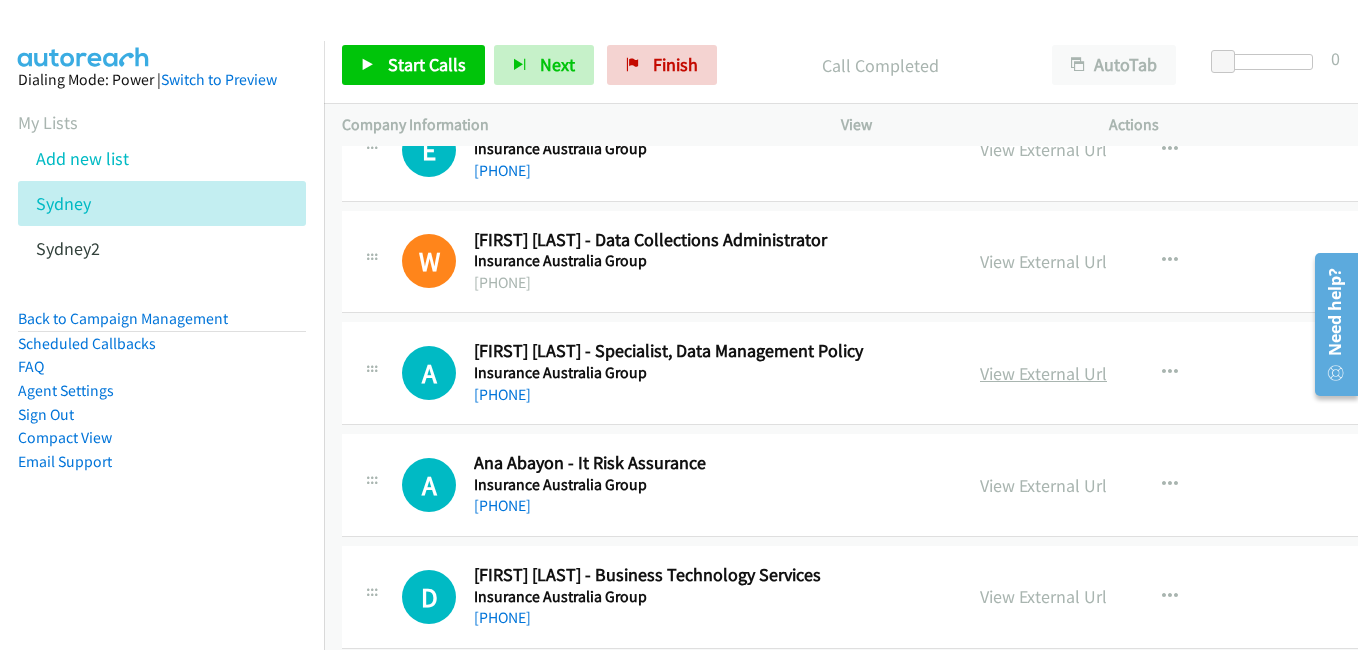 click on "View External Url" at bounding box center [1043, 373] 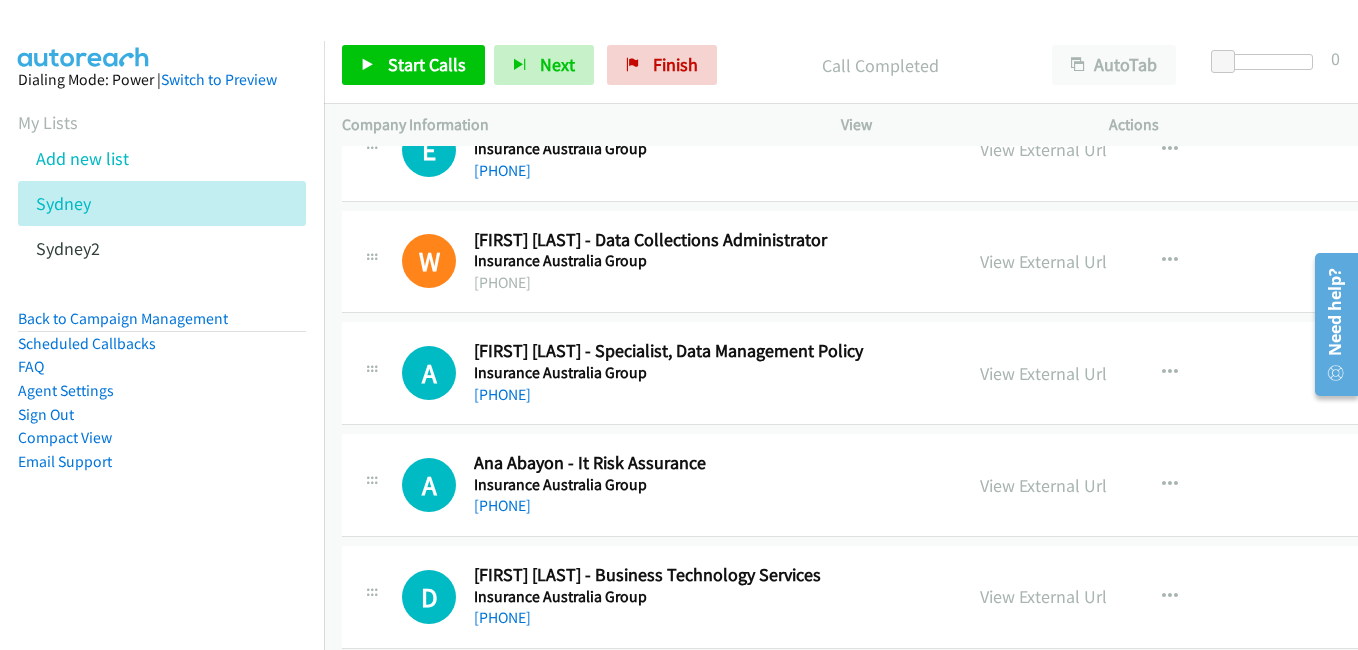 scroll, scrollTop: 16700, scrollLeft: 0, axis: vertical 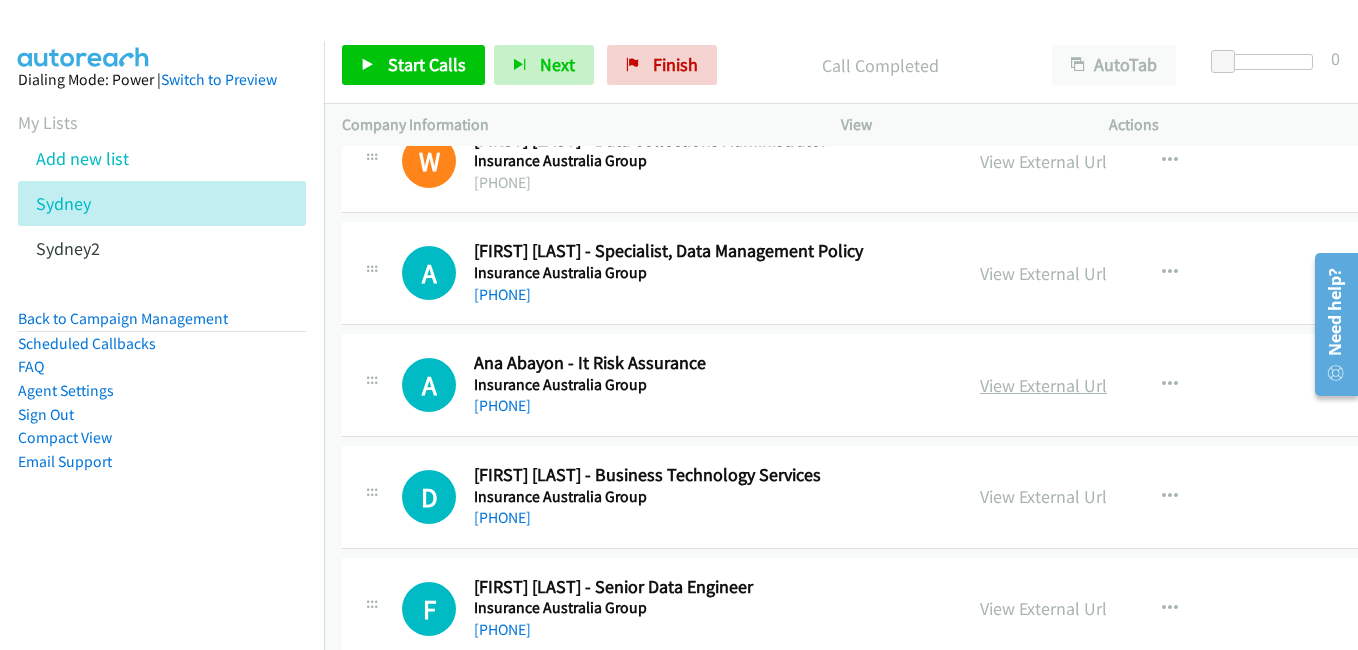 click on "View External Url" at bounding box center [1043, 385] 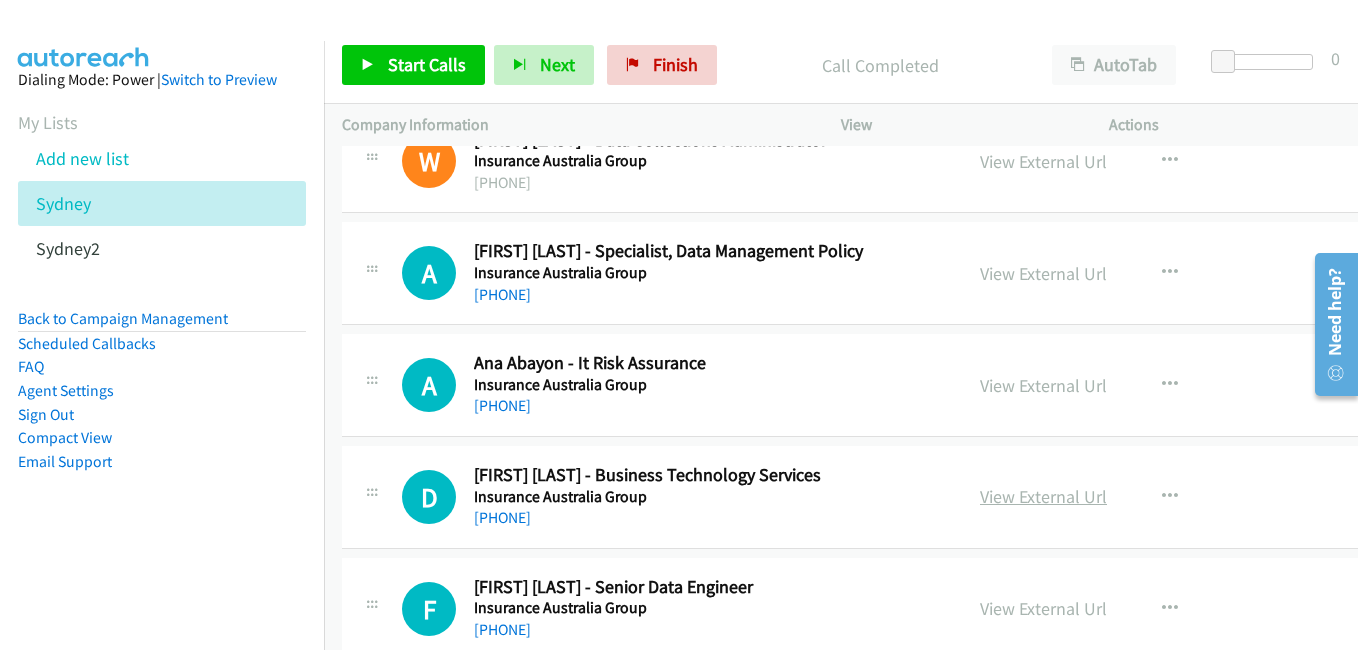 click on "View External Url" at bounding box center (1043, 496) 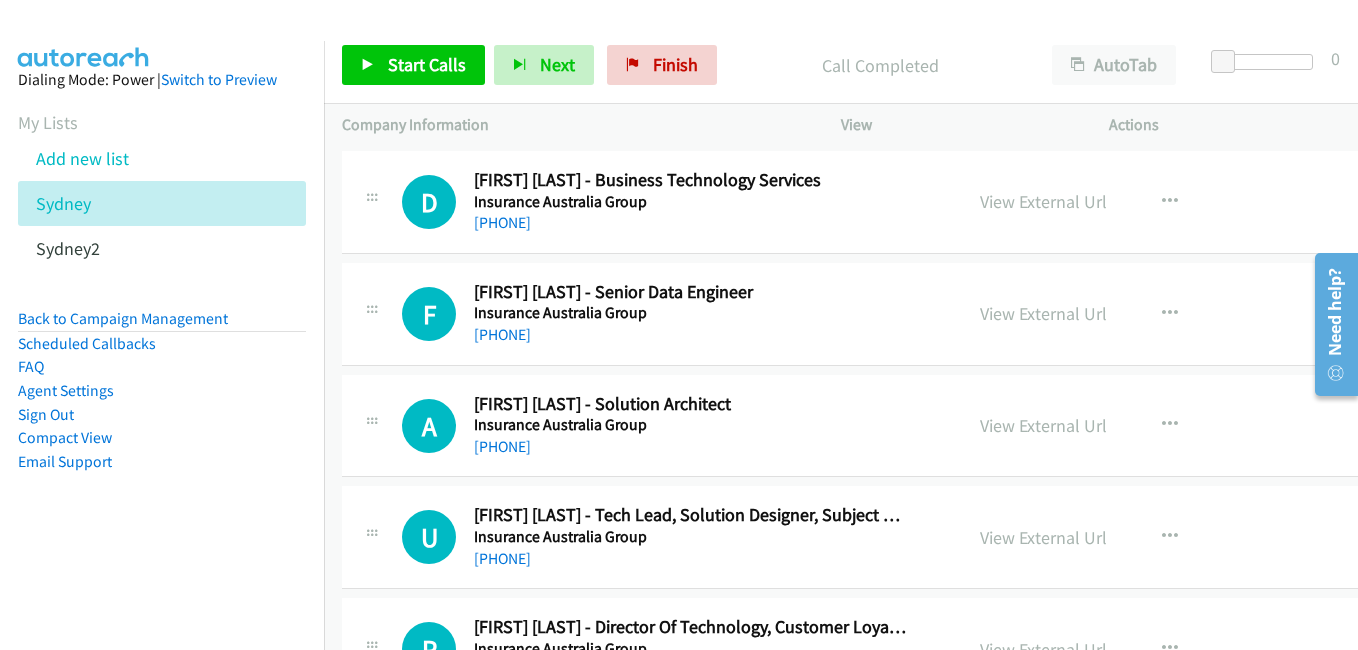 scroll, scrollTop: 17000, scrollLeft: 0, axis: vertical 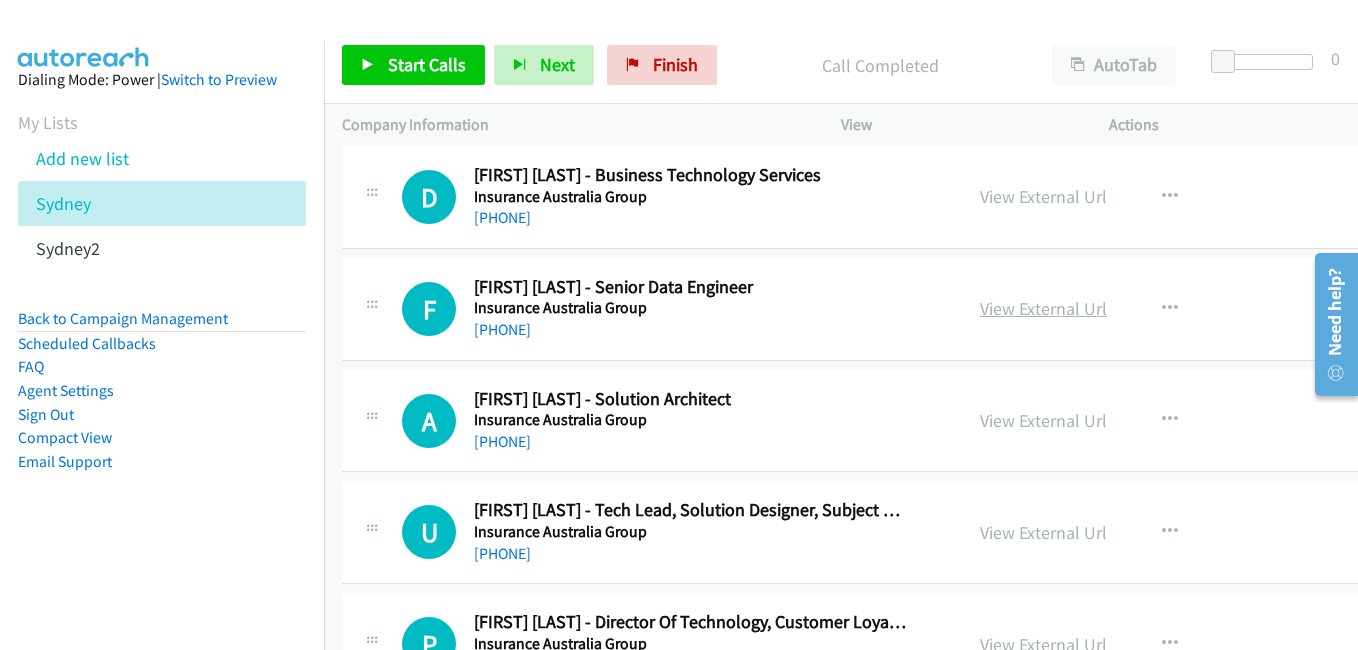 click on "View External Url" at bounding box center [1043, 308] 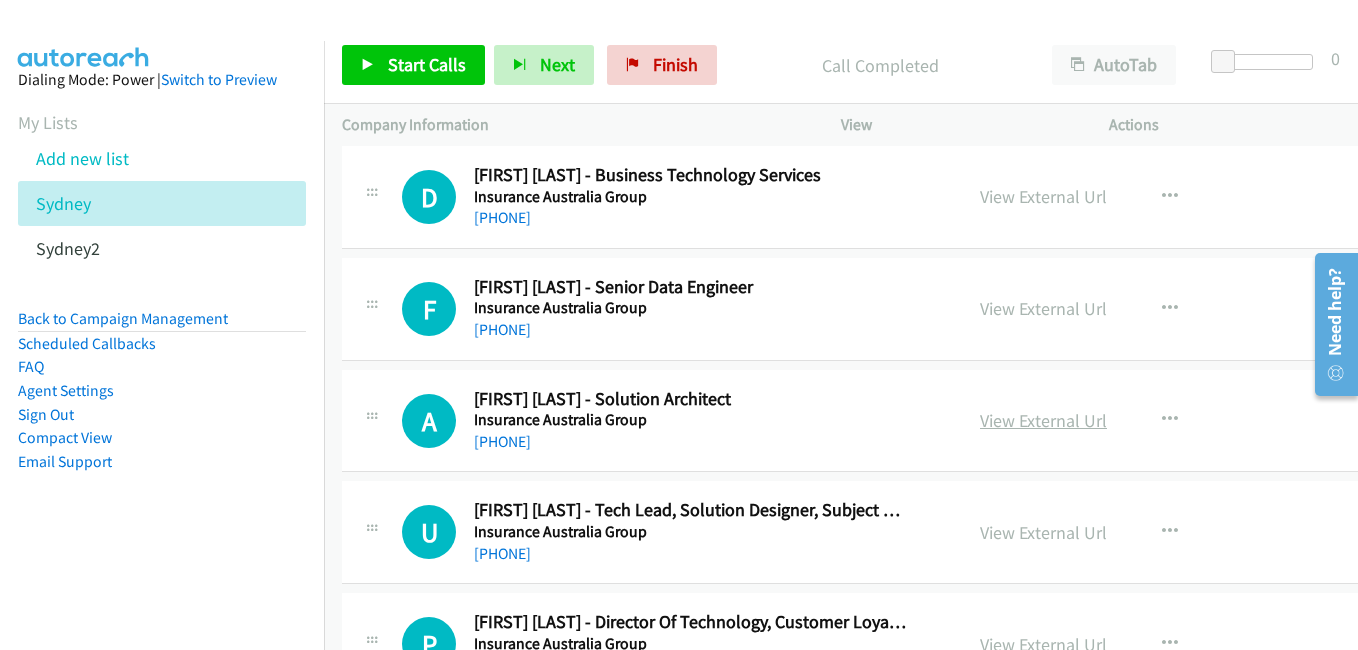 click on "View External Url" at bounding box center [1043, 420] 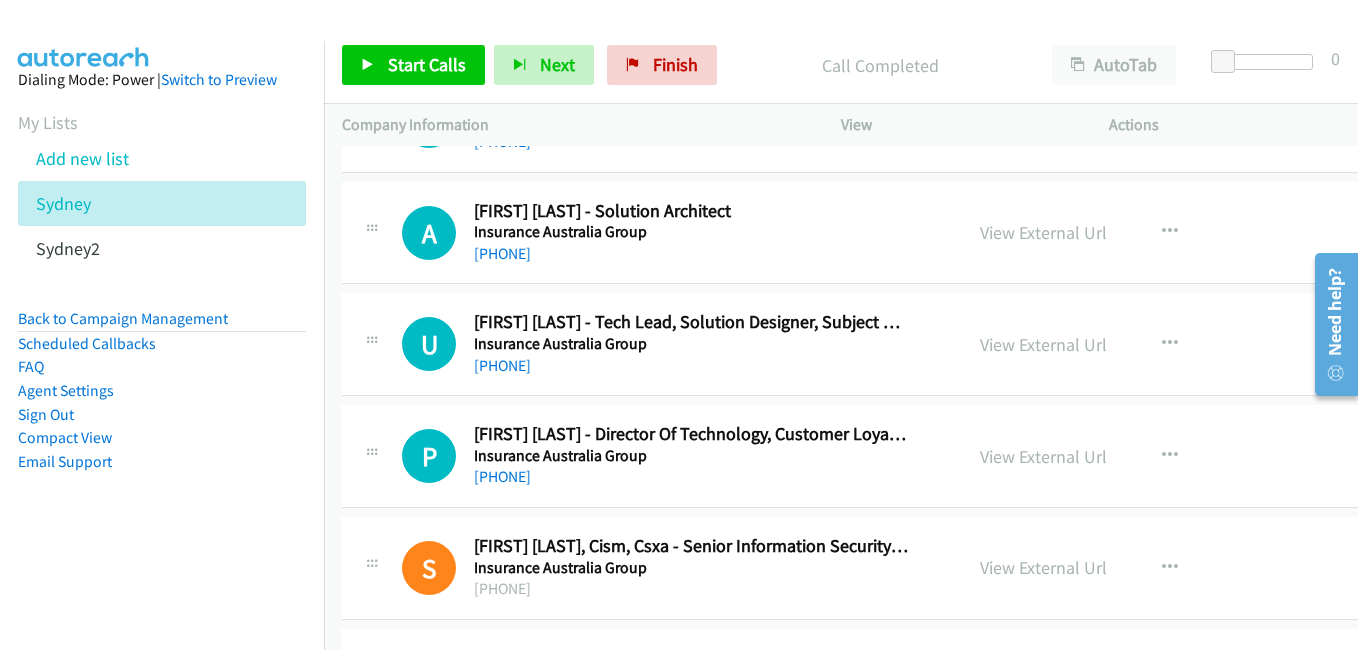 scroll, scrollTop: 17300, scrollLeft: 0, axis: vertical 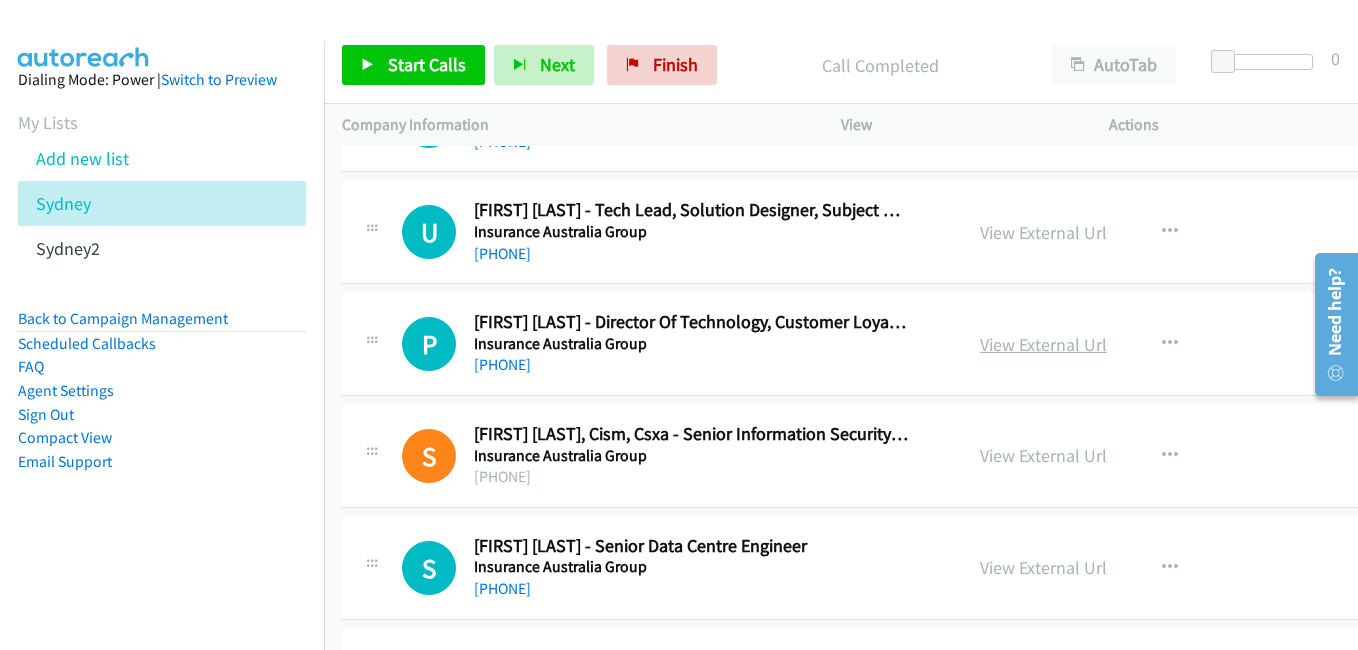 drag, startPoint x: 1003, startPoint y: 347, endPoint x: 976, endPoint y: 339, distance: 28.160255 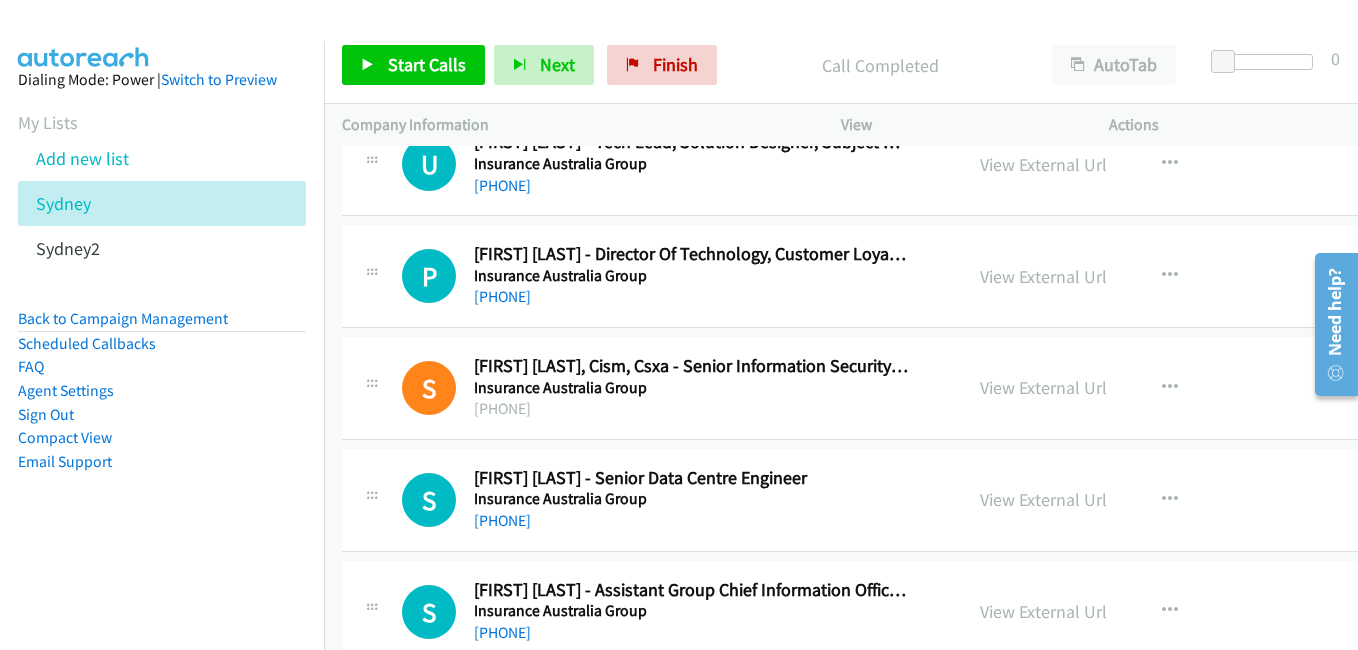 scroll, scrollTop: 17400, scrollLeft: 0, axis: vertical 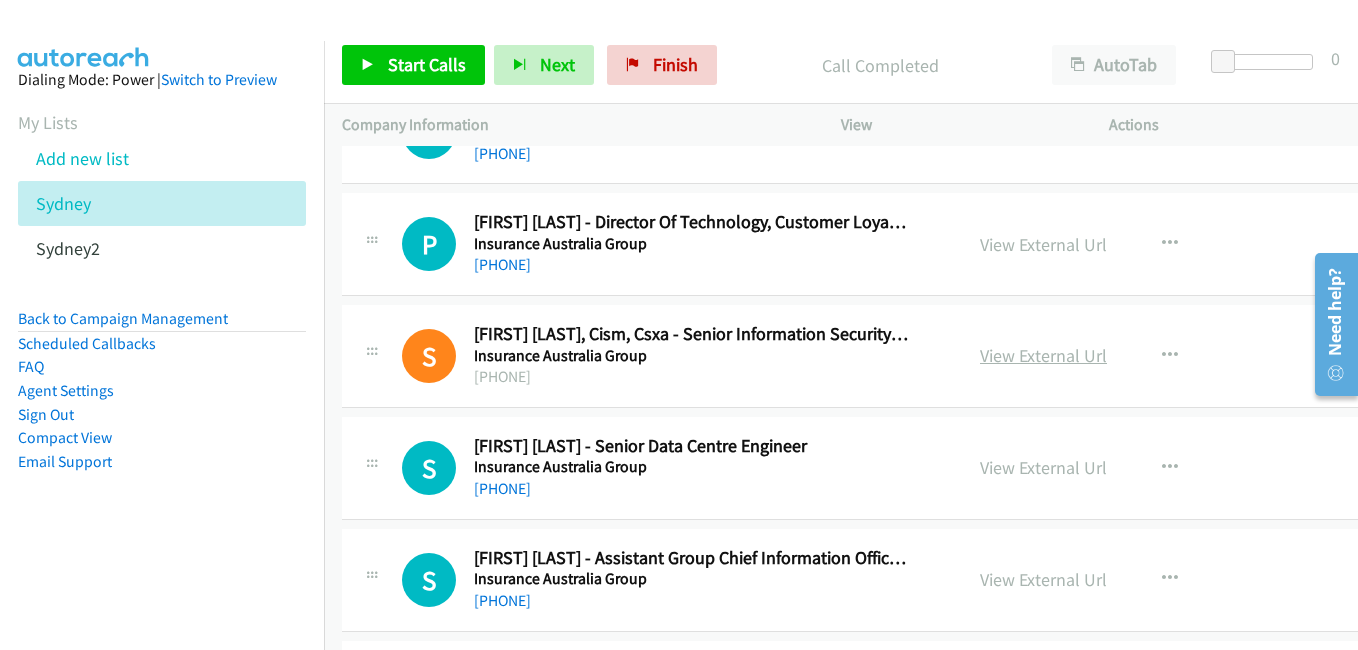 click on "View External Url" at bounding box center [1043, 355] 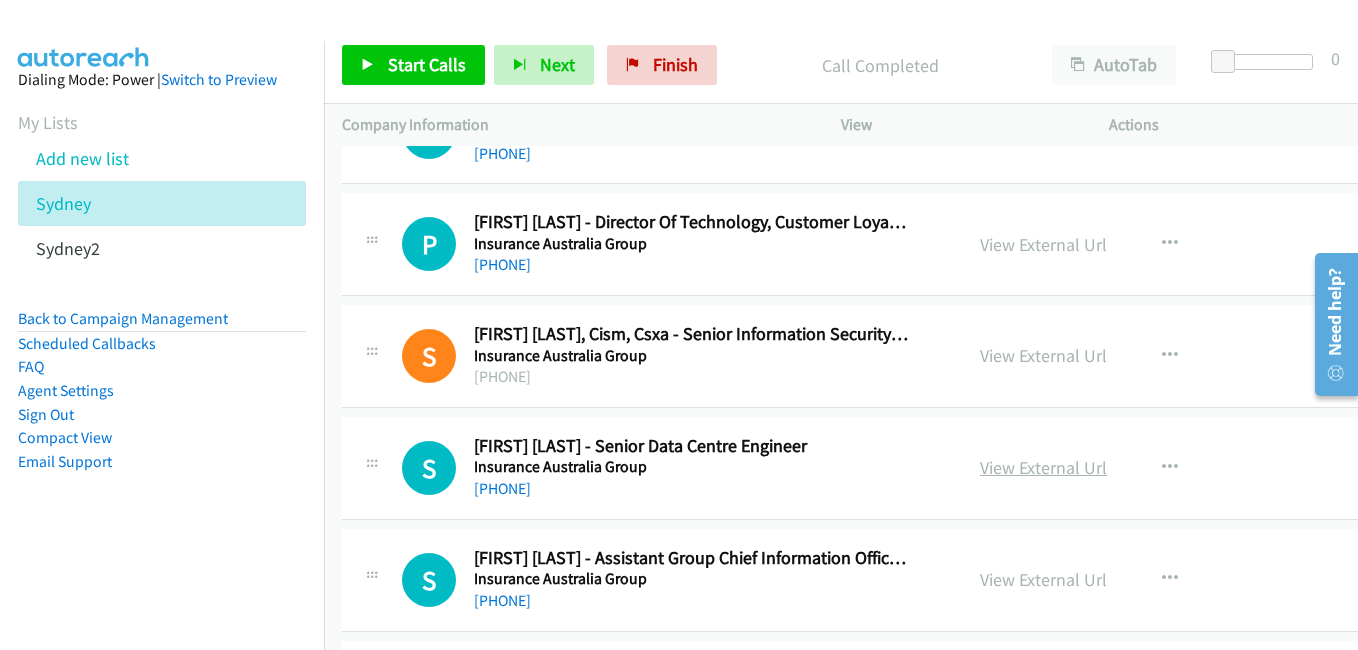 click on "View External Url" at bounding box center [1043, 467] 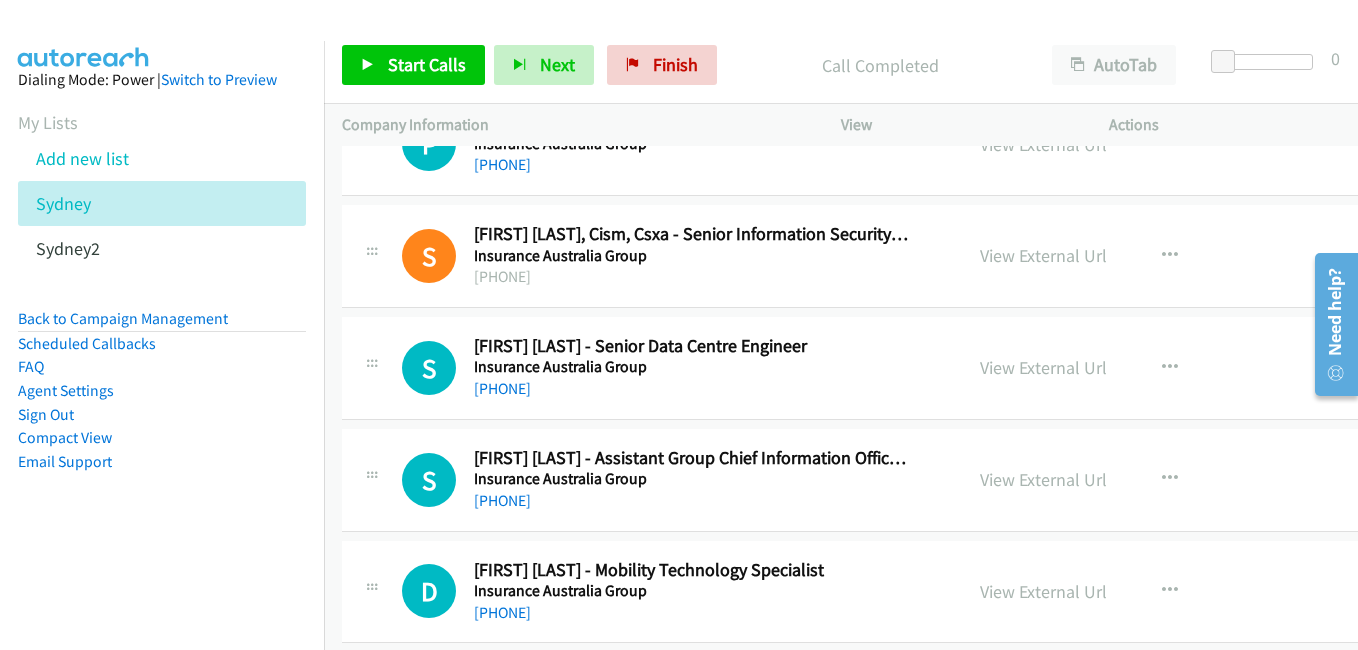 scroll, scrollTop: 17600, scrollLeft: 0, axis: vertical 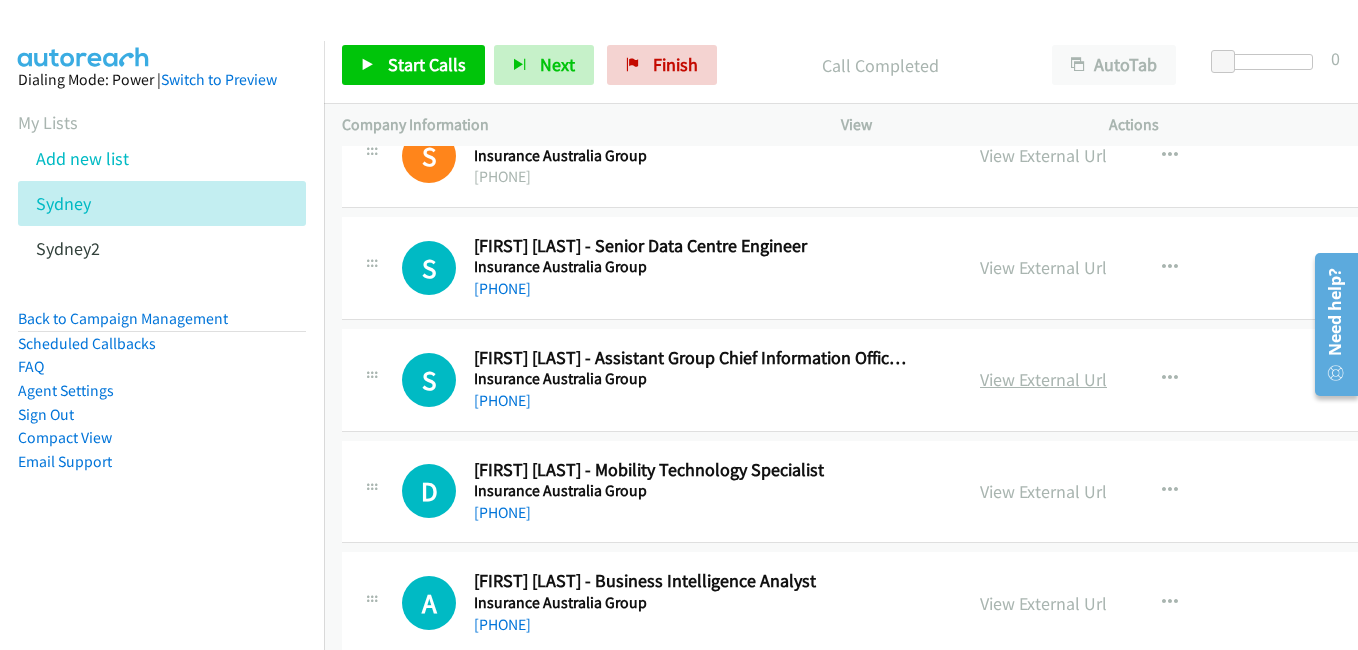 click on "View External Url" at bounding box center [1043, 379] 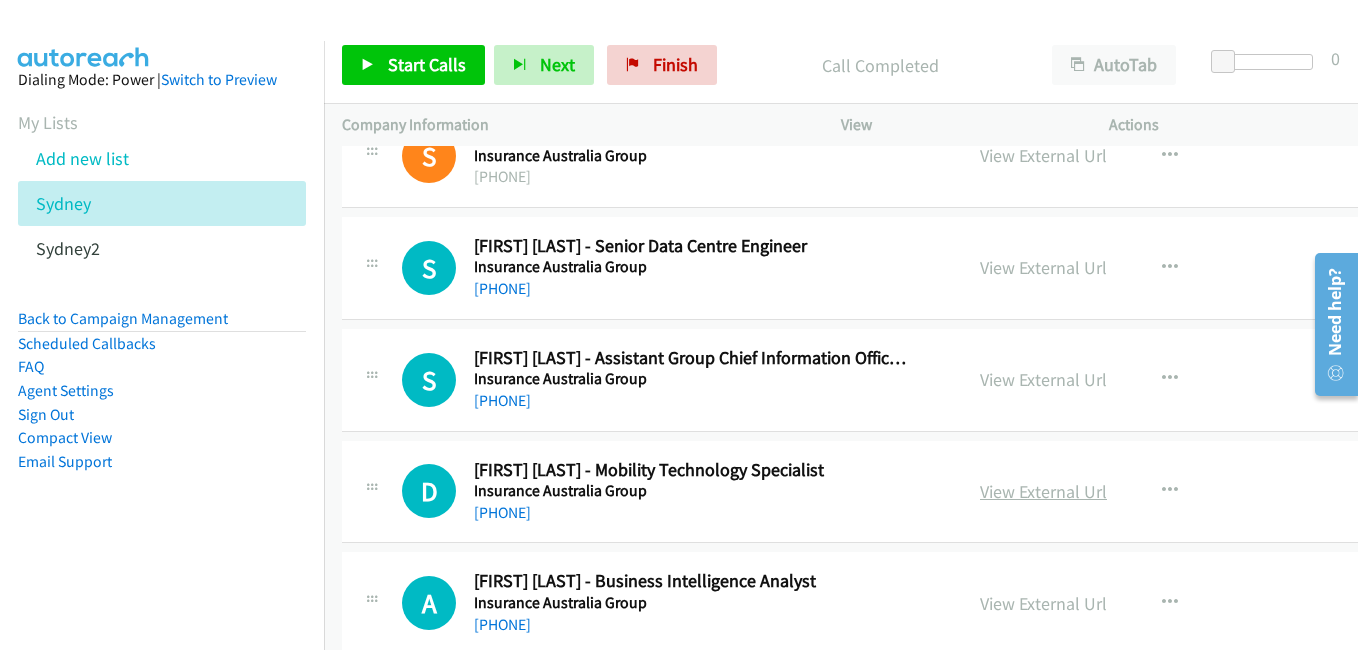 click on "View External Url" at bounding box center (1043, 491) 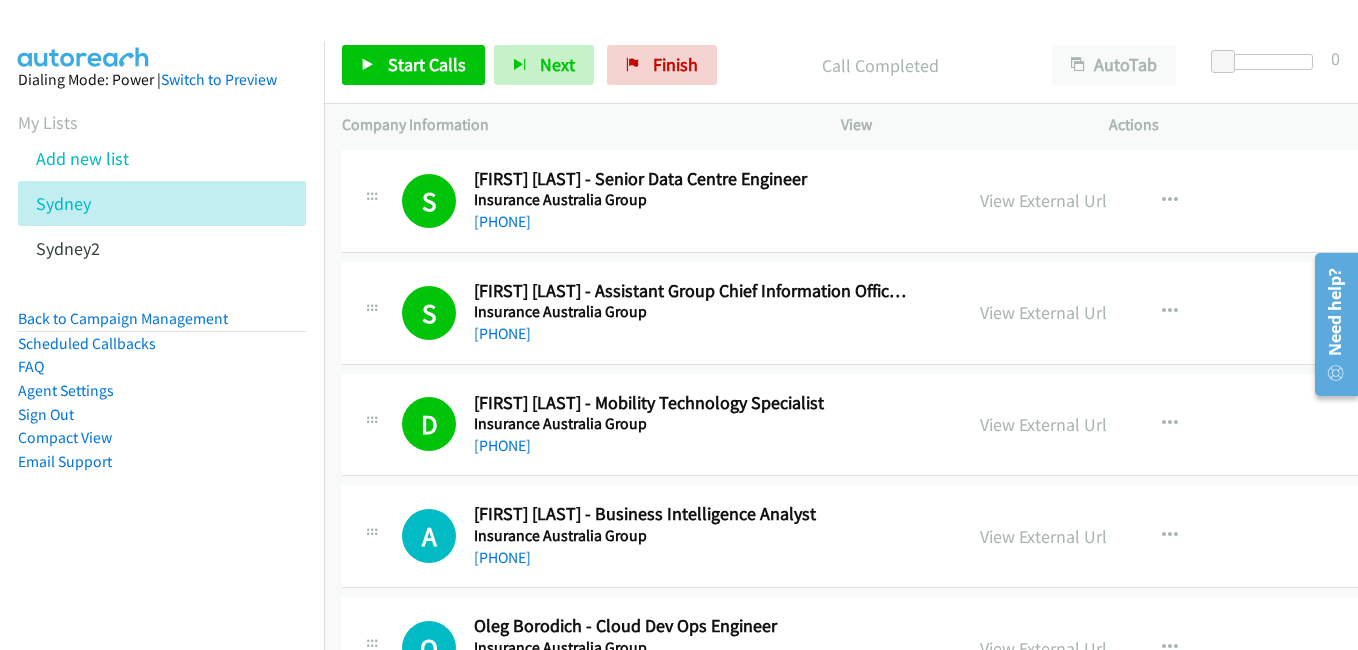 scroll, scrollTop: 17700, scrollLeft: 0, axis: vertical 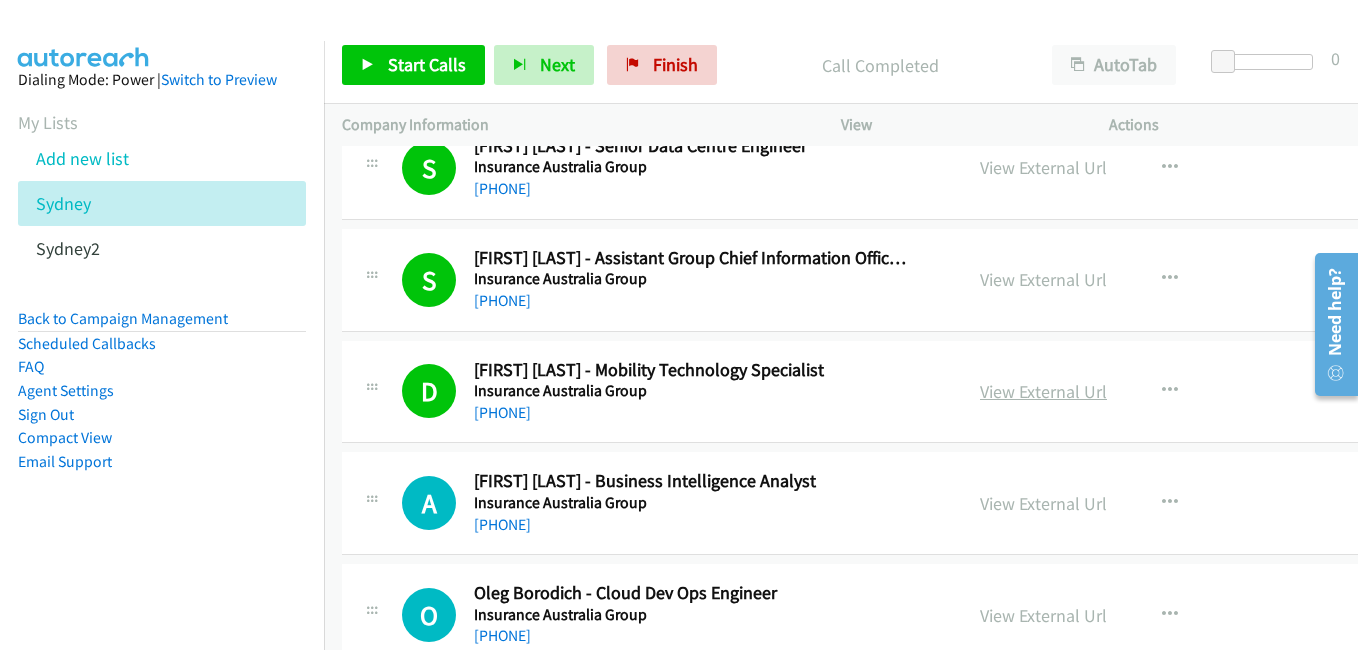 click on "View External Url" at bounding box center (1043, 391) 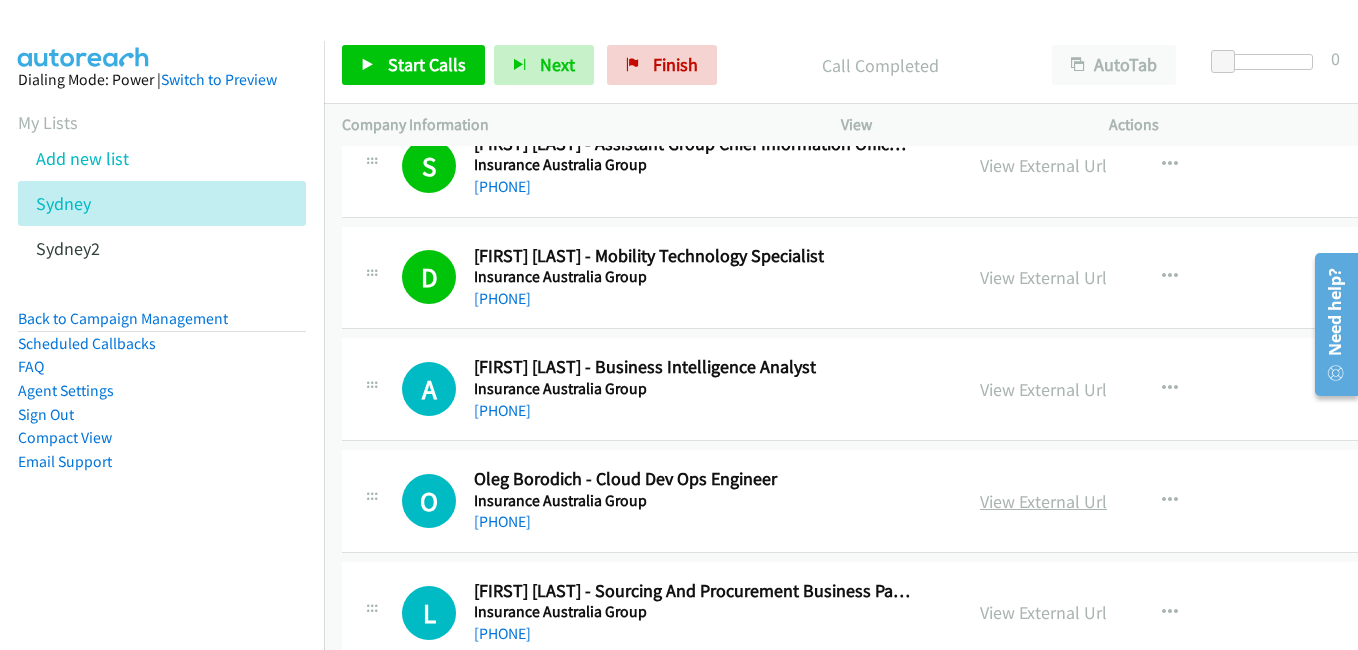 scroll, scrollTop: 17900, scrollLeft: 0, axis: vertical 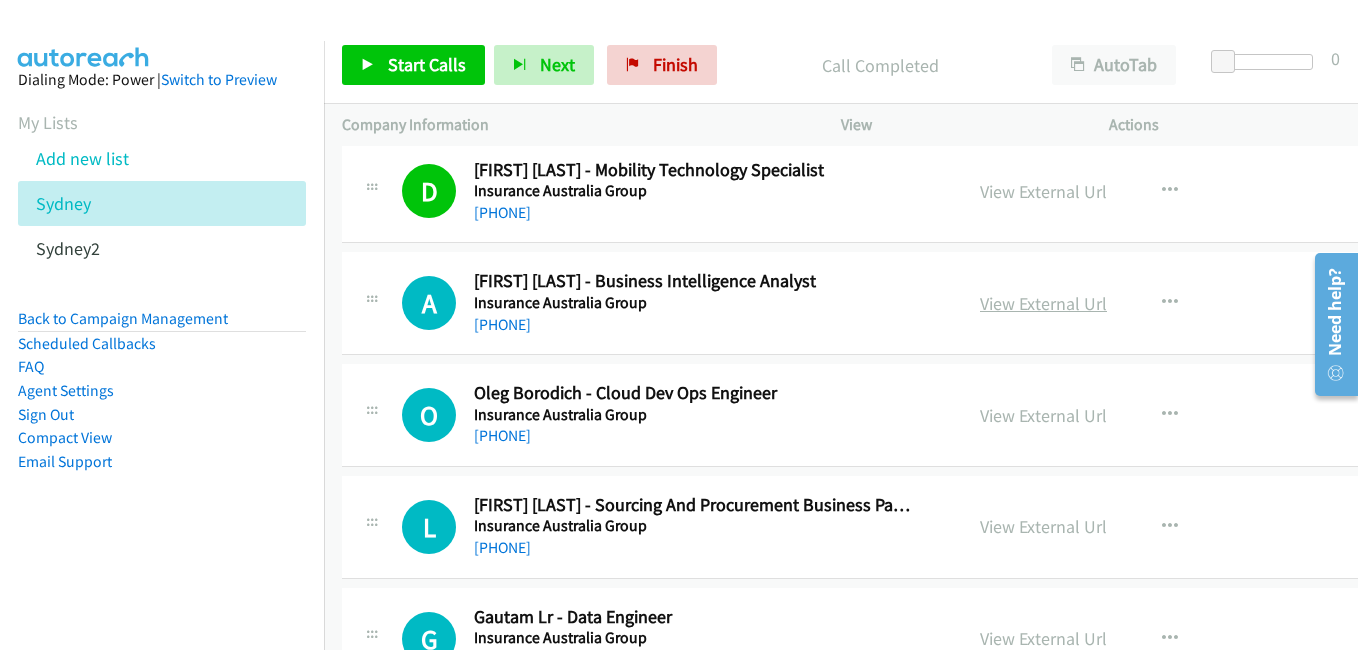 click on "View External Url" at bounding box center (1043, 303) 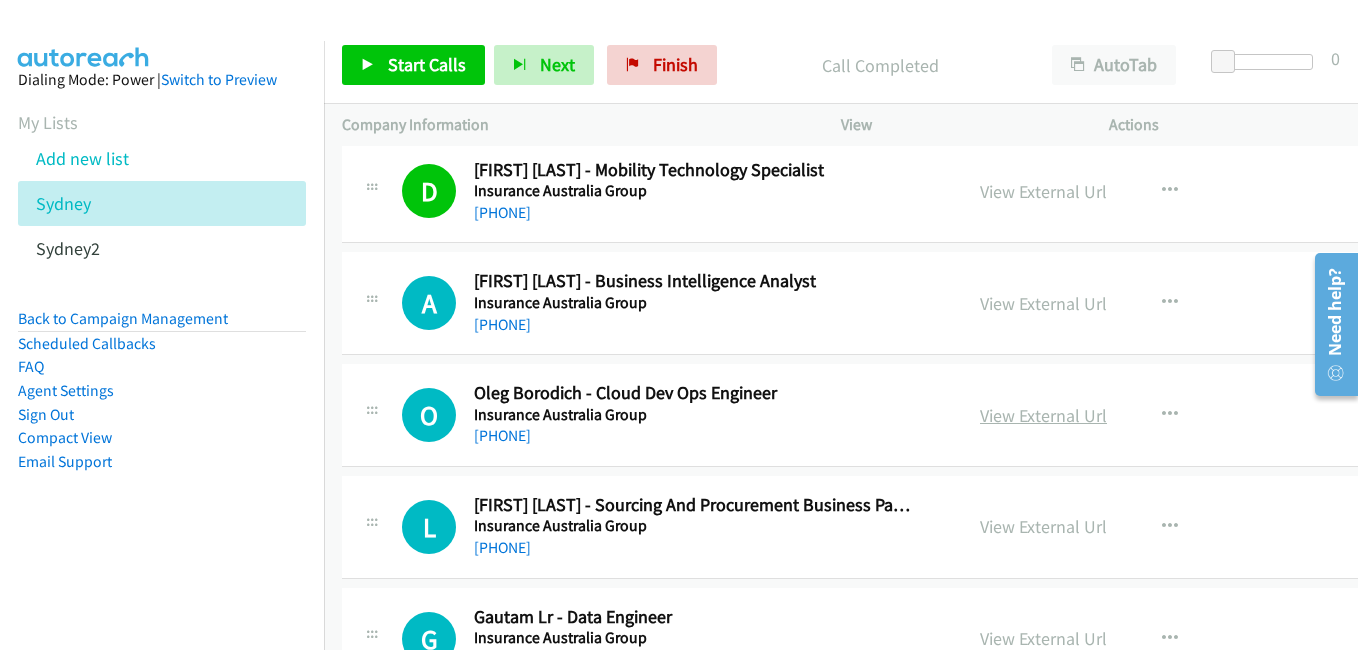click on "View External Url" at bounding box center [1043, 415] 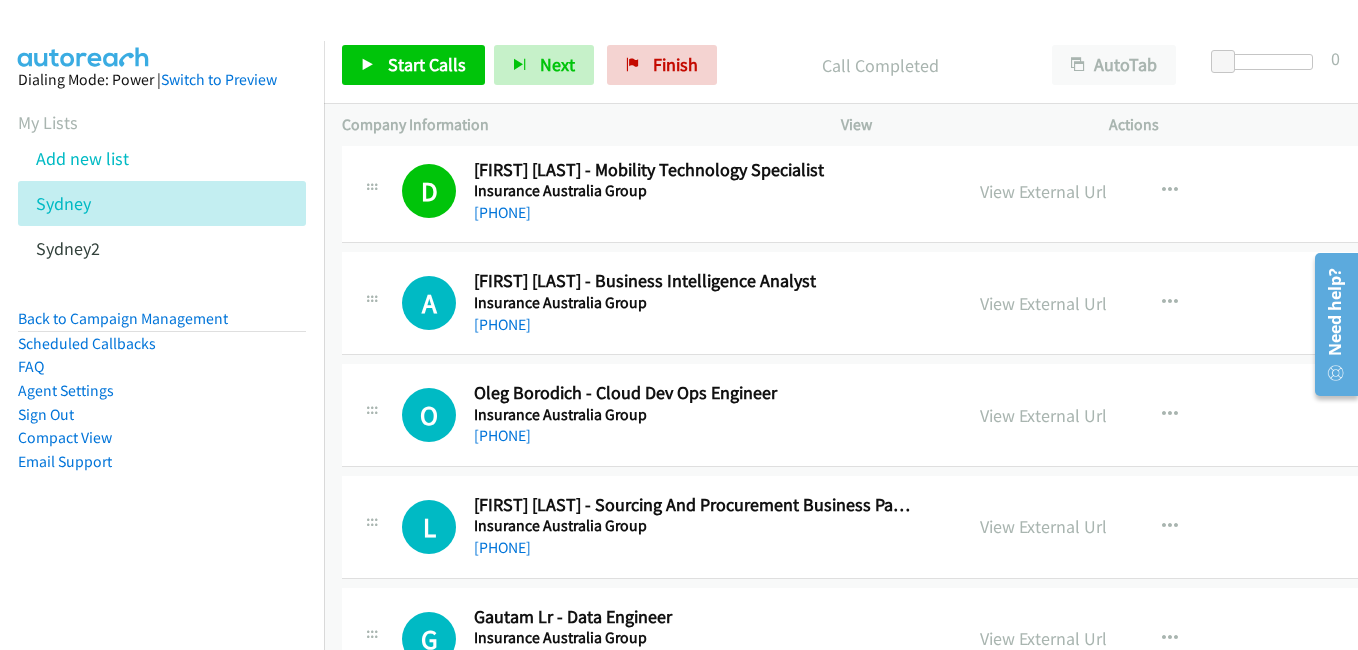 scroll, scrollTop: 18000, scrollLeft: 0, axis: vertical 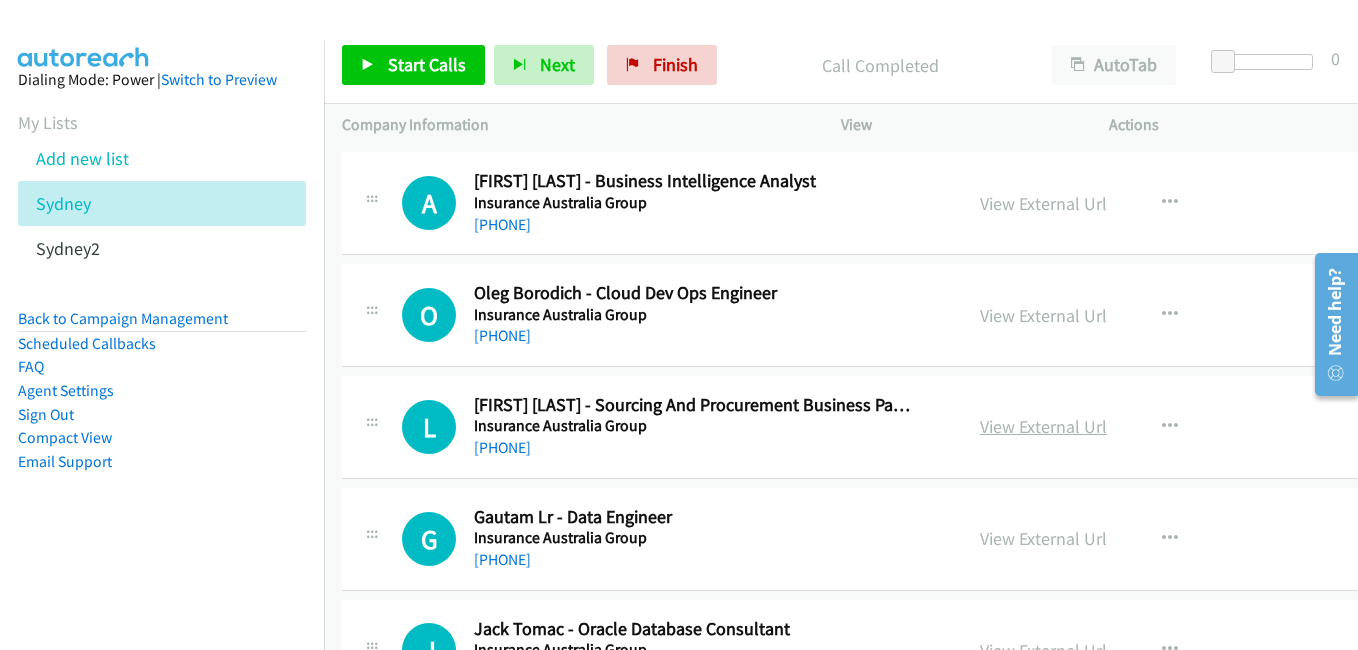 click on "View External Url" at bounding box center [1043, 426] 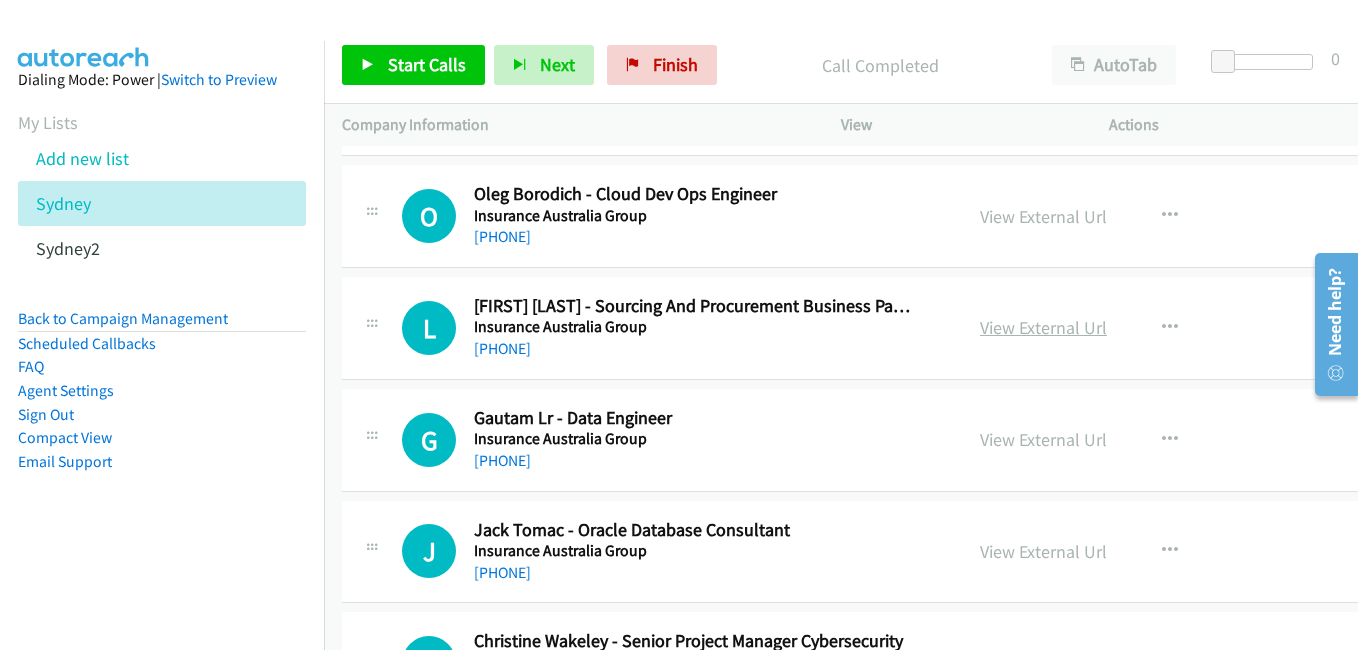 scroll, scrollTop: 18100, scrollLeft: 0, axis: vertical 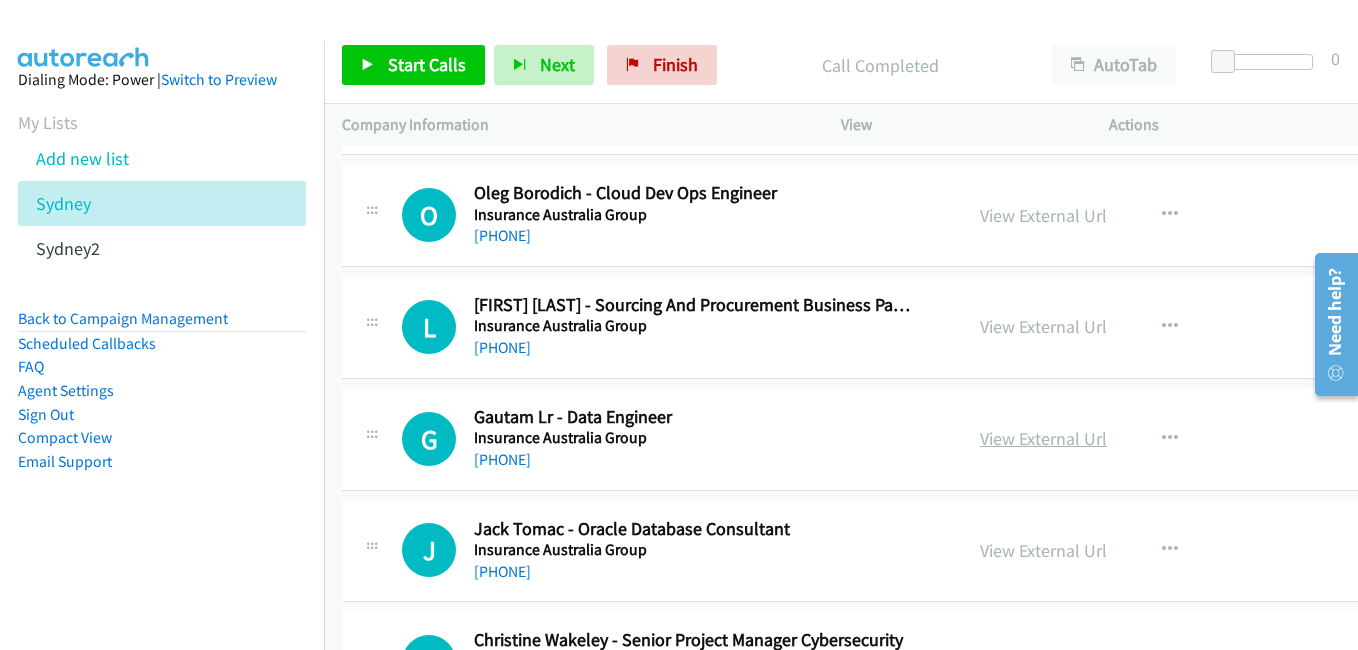 click on "View External Url" at bounding box center (1043, 438) 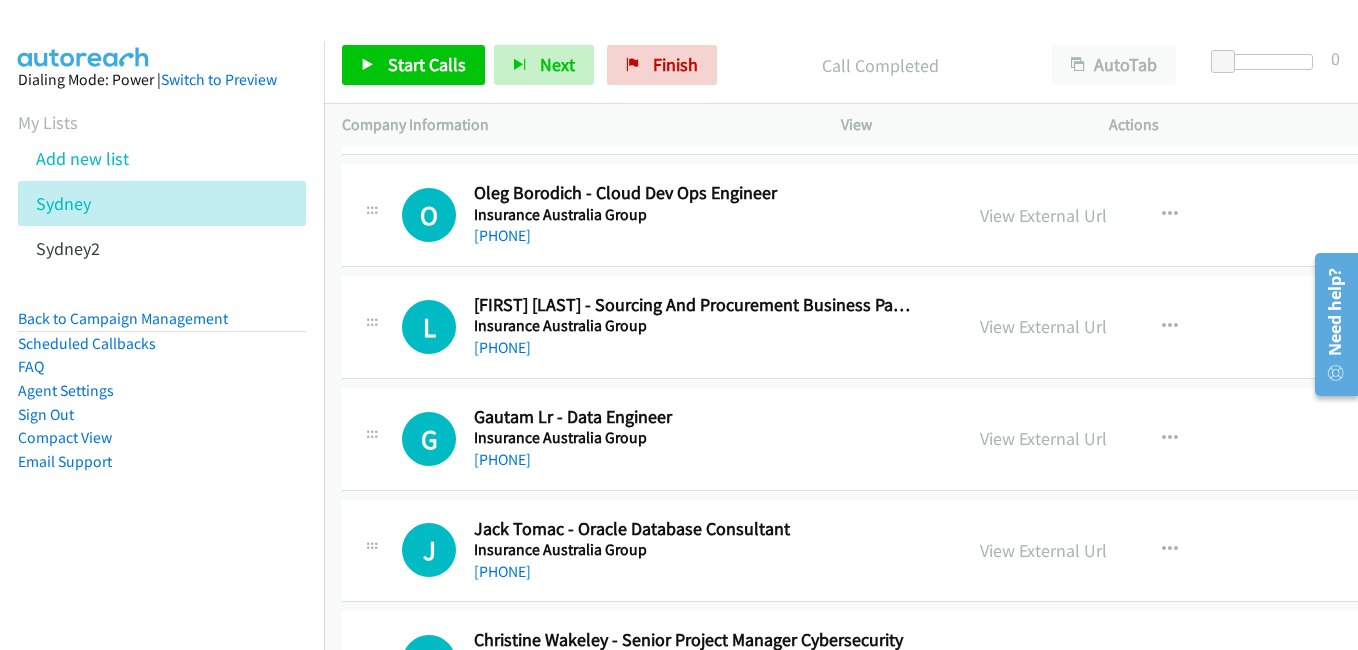 scroll, scrollTop: 18300, scrollLeft: 0, axis: vertical 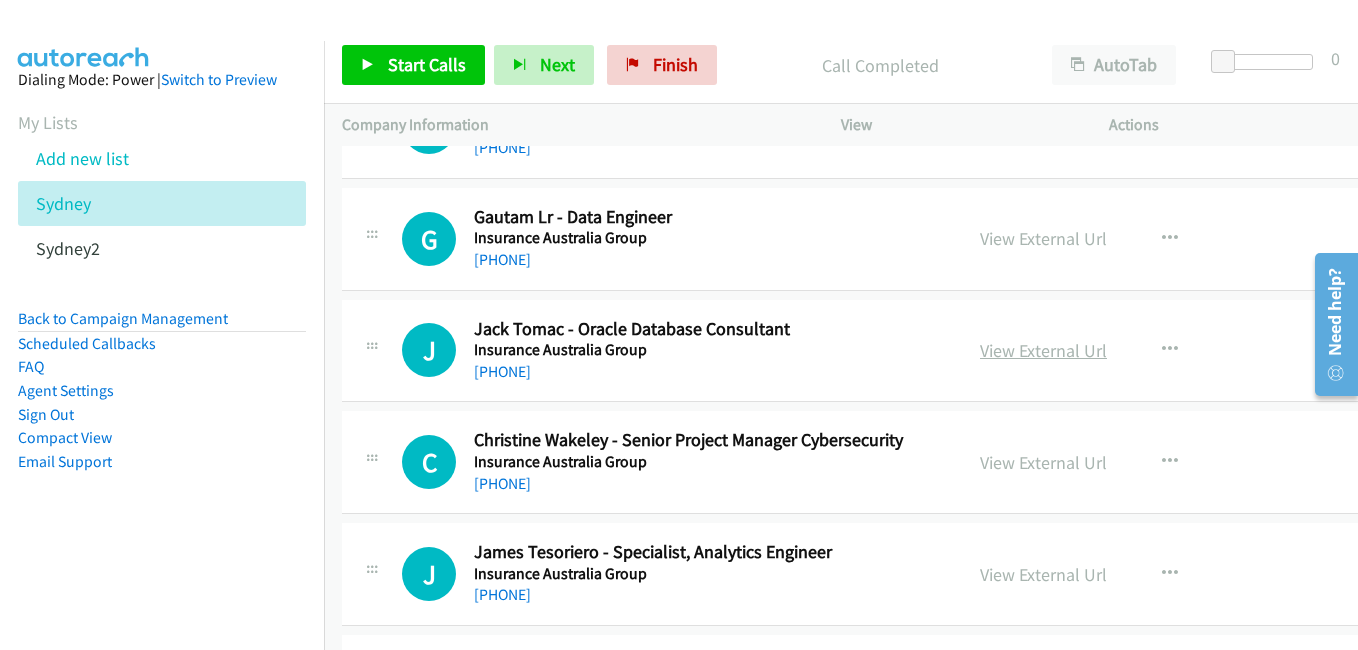 click on "View External Url" at bounding box center [1043, 350] 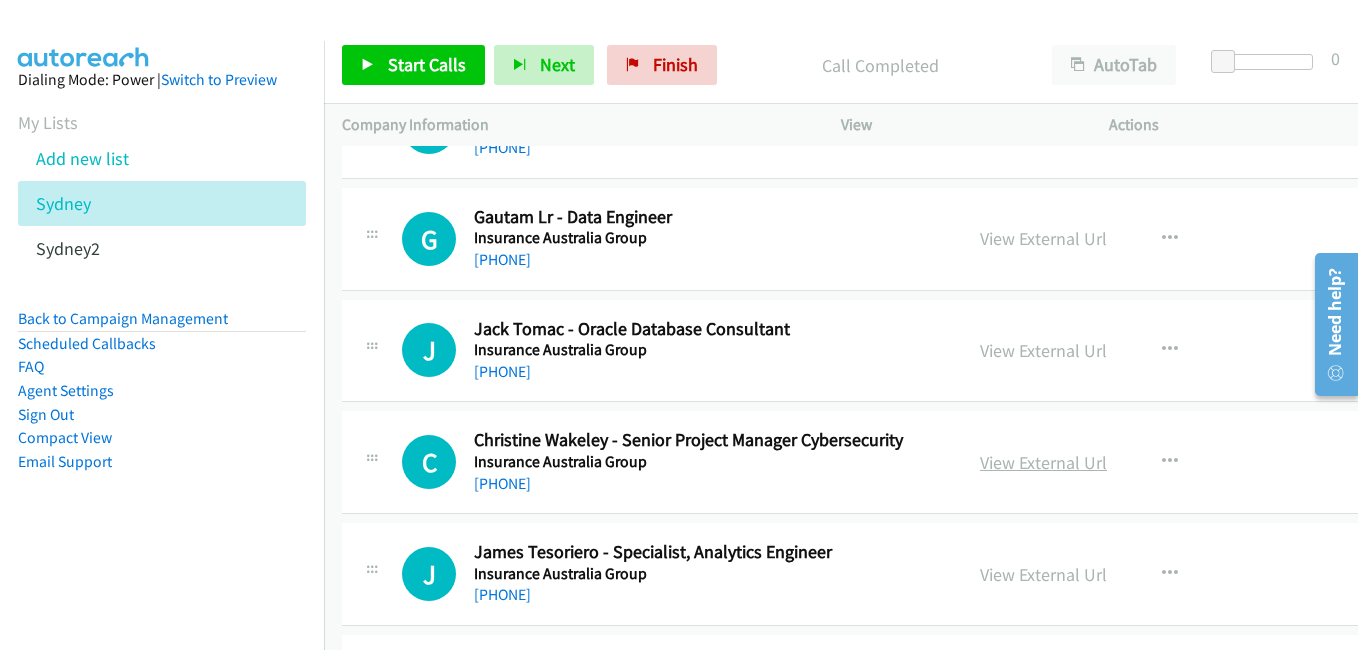 click on "View External Url" at bounding box center (1043, 462) 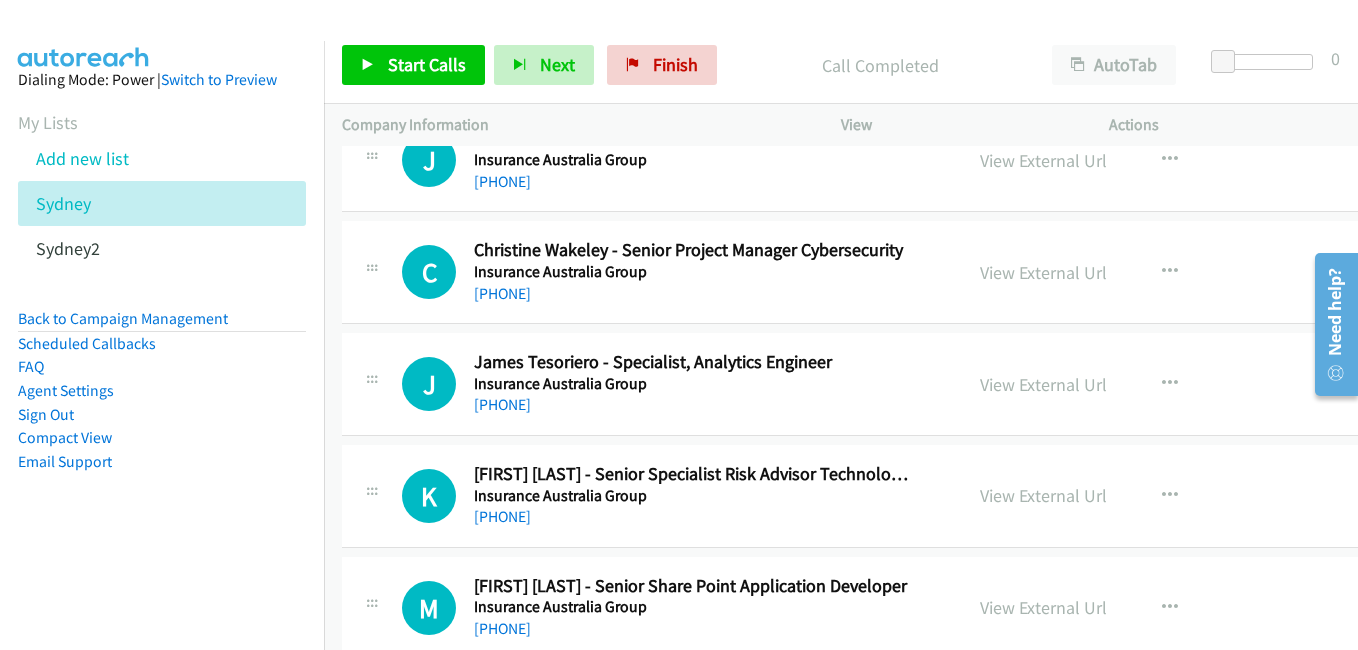 scroll, scrollTop: 18500, scrollLeft: 0, axis: vertical 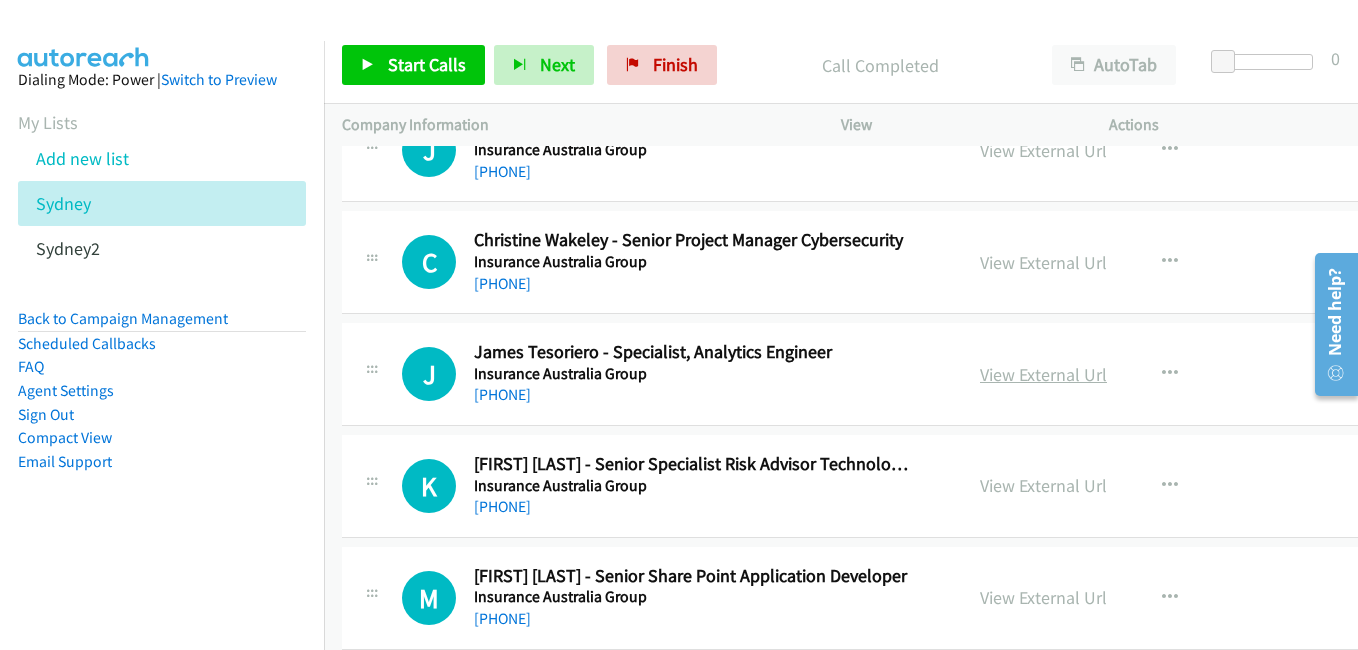 click on "View External Url" at bounding box center [1043, 374] 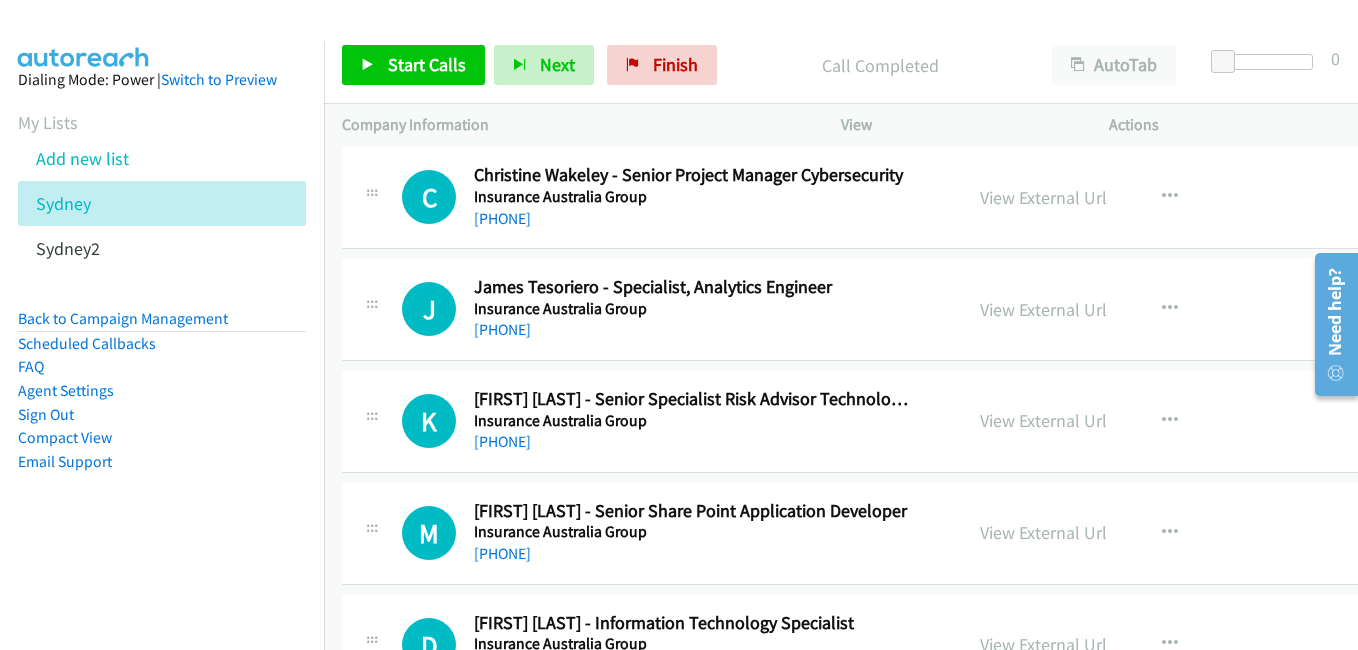 scroll, scrollTop: 18600, scrollLeft: 0, axis: vertical 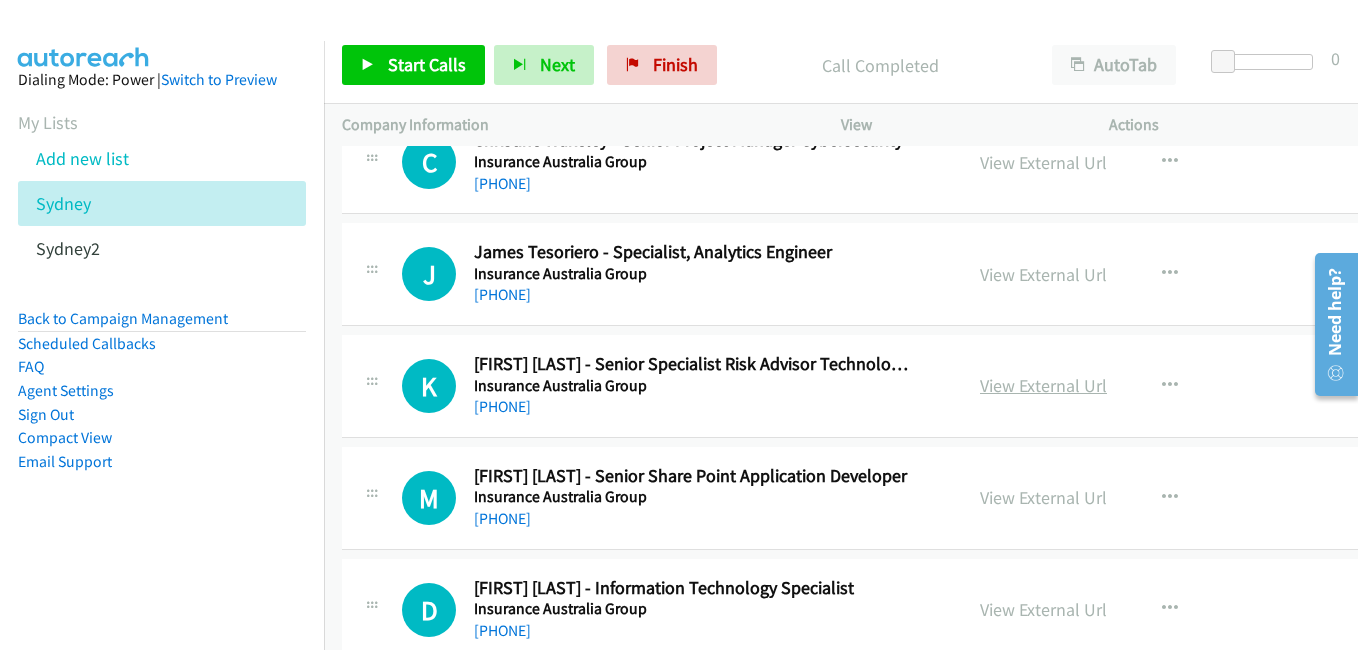 click on "View External Url" at bounding box center (1043, 385) 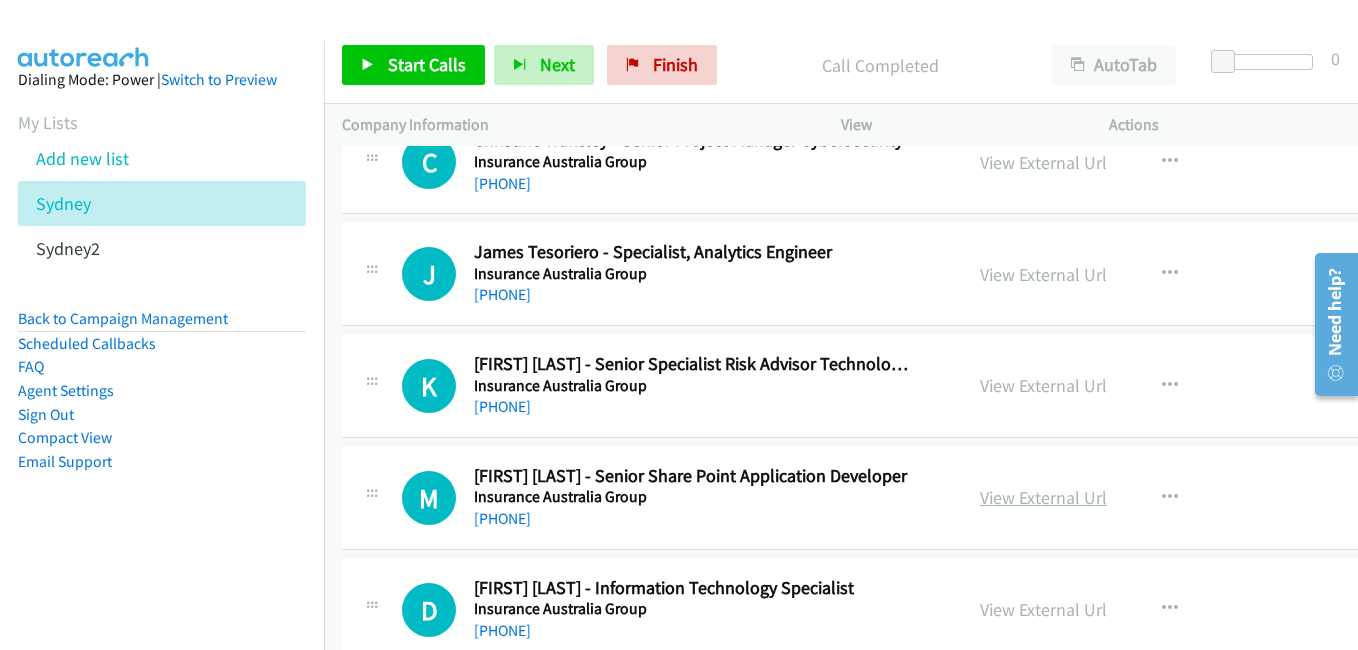 click on "View External Url" at bounding box center [1043, 497] 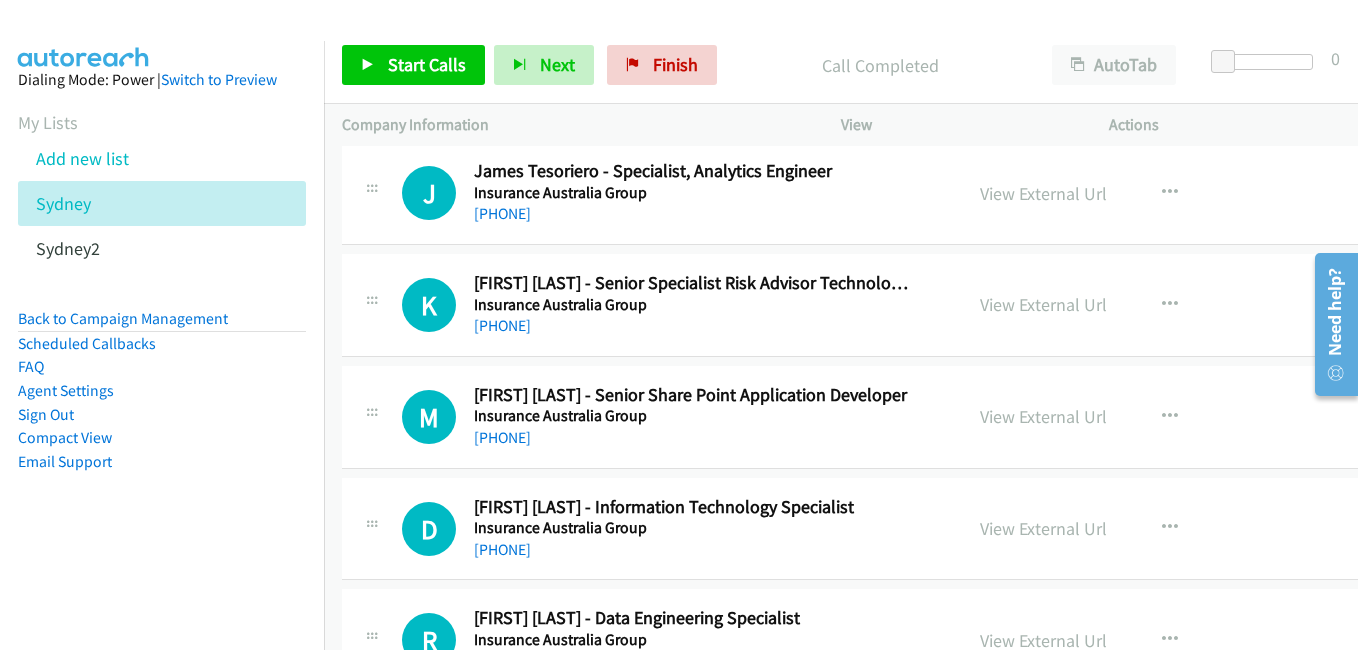 scroll, scrollTop: 18700, scrollLeft: 0, axis: vertical 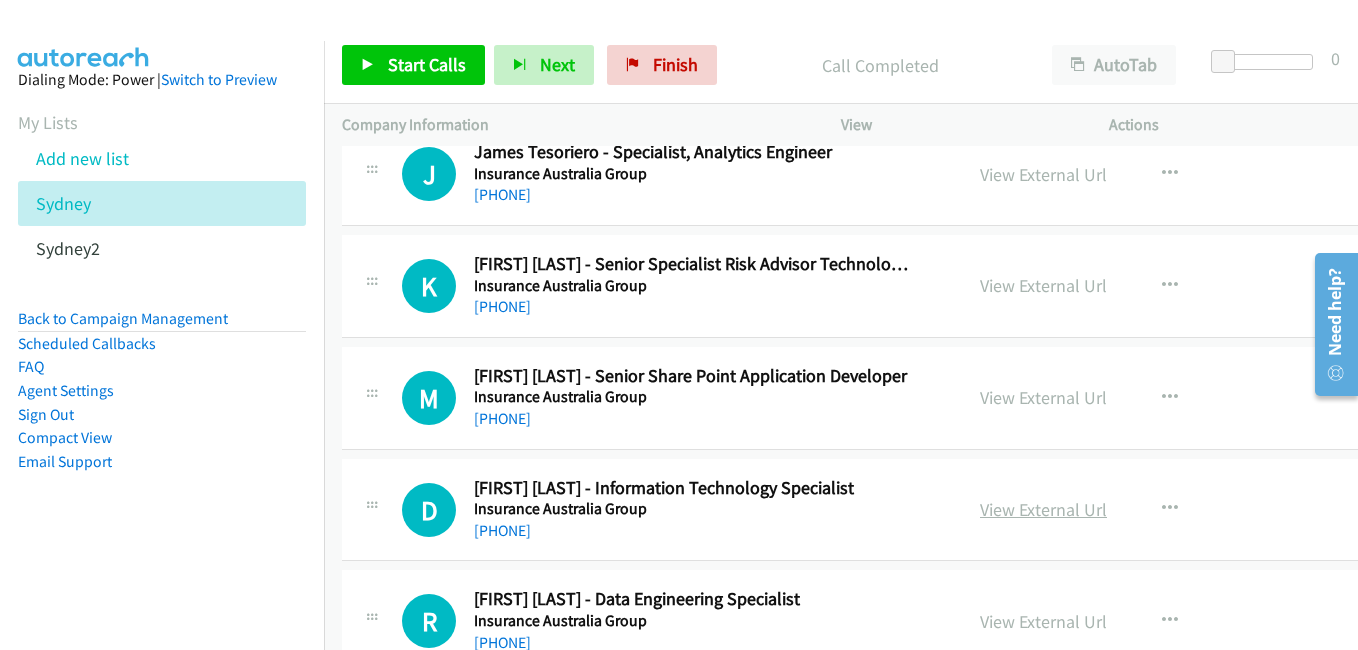 click on "View External Url" at bounding box center (1043, 509) 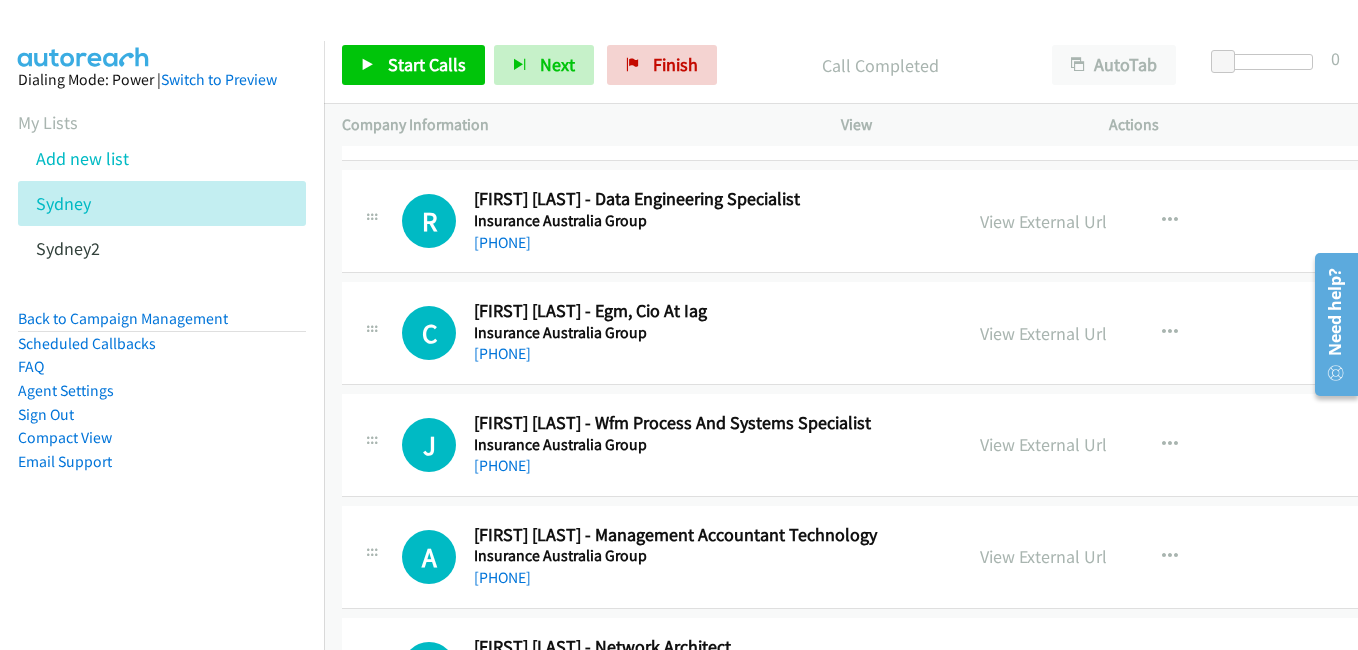 scroll, scrollTop: 19000, scrollLeft: 0, axis: vertical 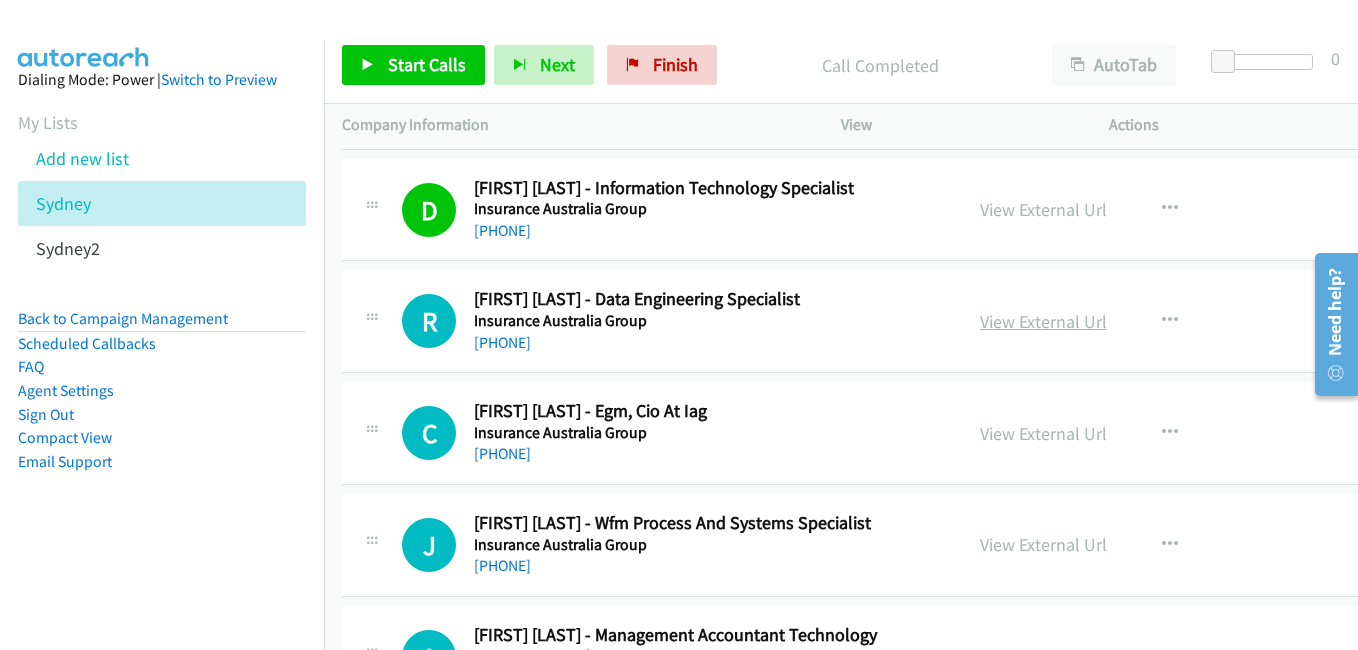 click on "View External Url" at bounding box center (1043, 321) 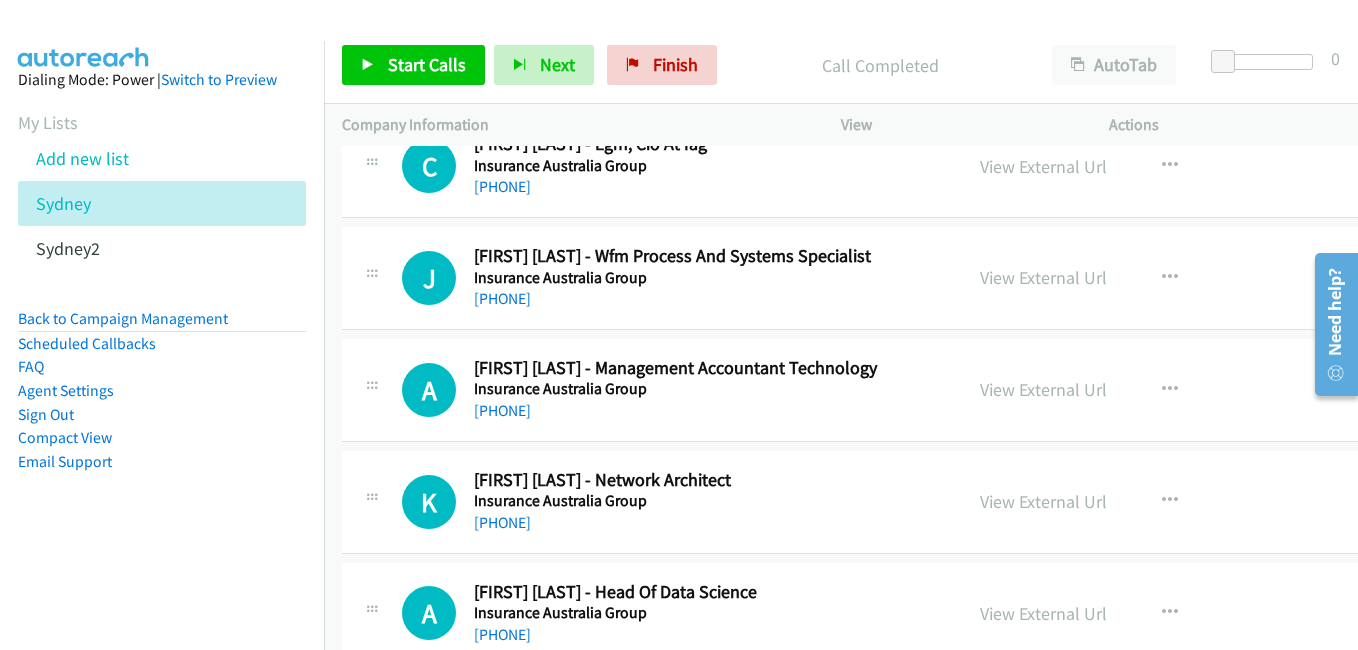 scroll, scrollTop: 19300, scrollLeft: 0, axis: vertical 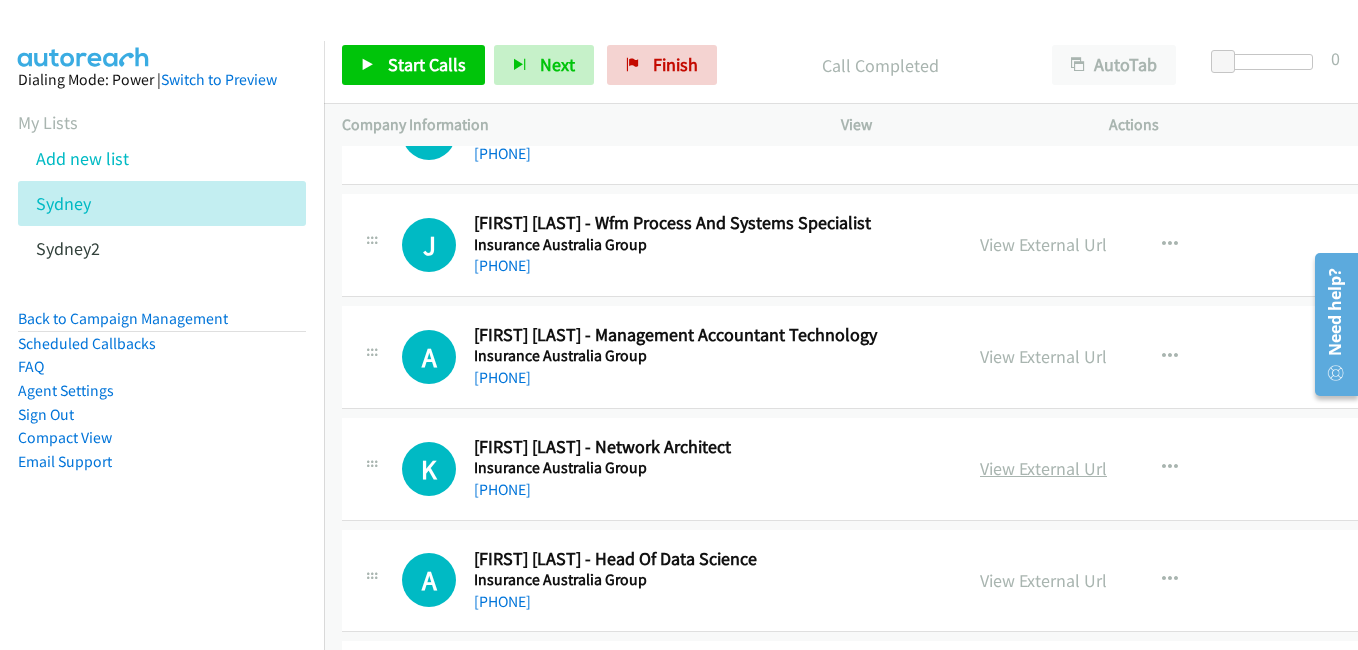 click on "View External Url" at bounding box center (1043, 468) 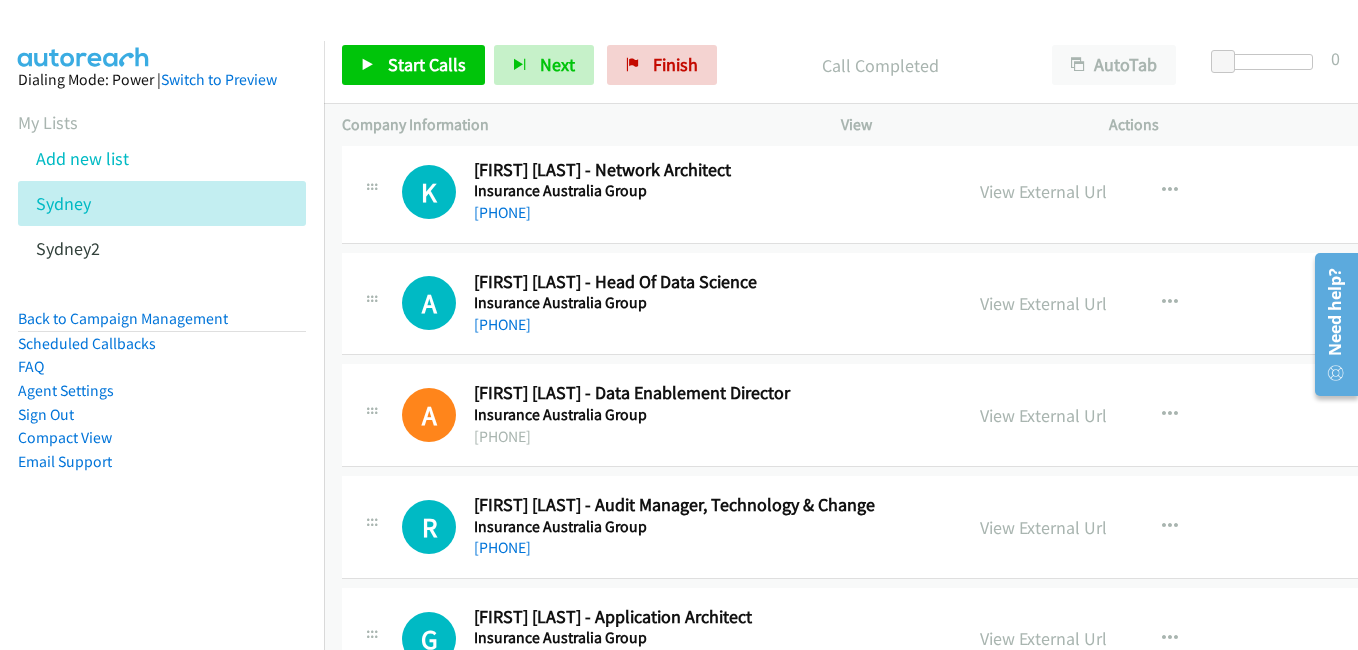 scroll, scrollTop: 19600, scrollLeft: 0, axis: vertical 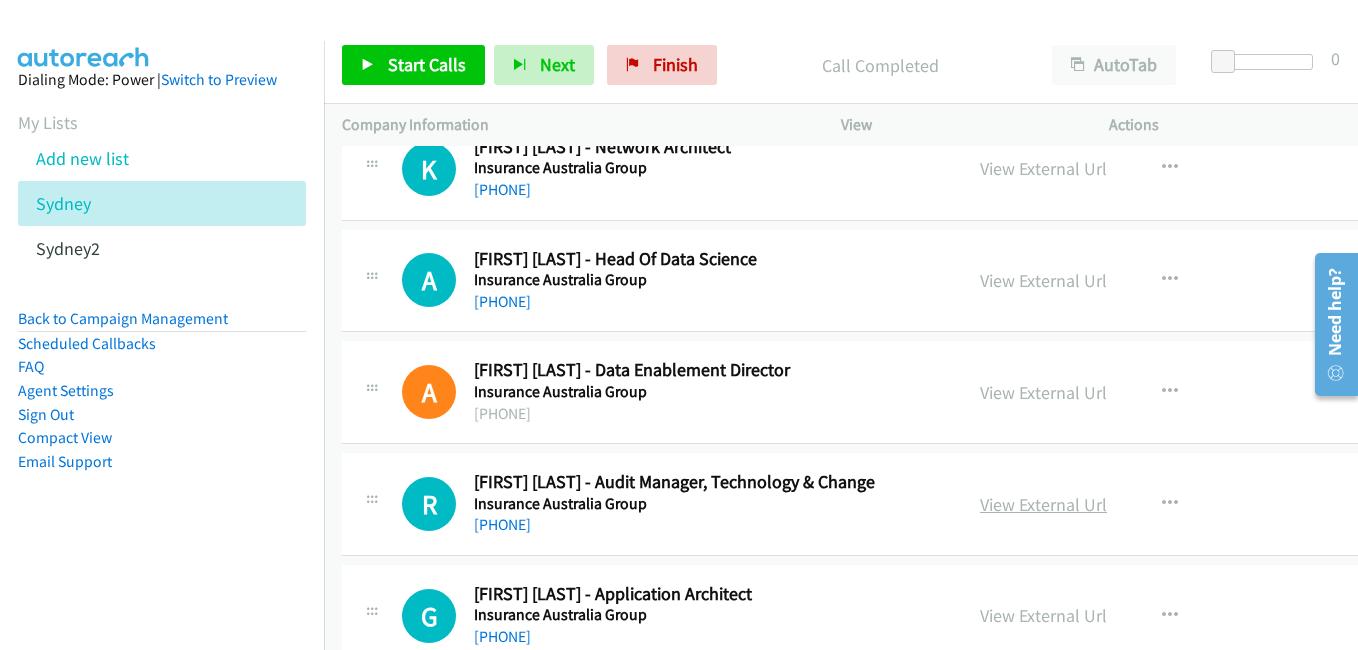 click on "View External Url" at bounding box center (1043, 504) 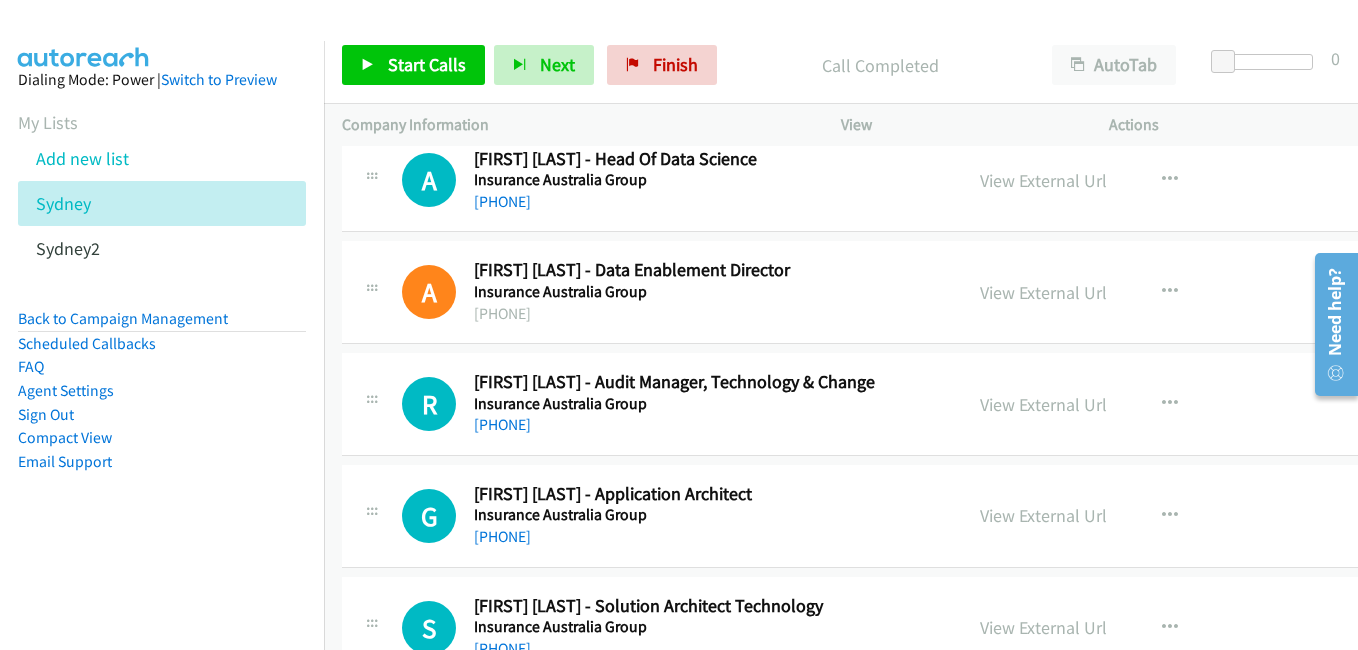 scroll, scrollTop: 19800, scrollLeft: 0, axis: vertical 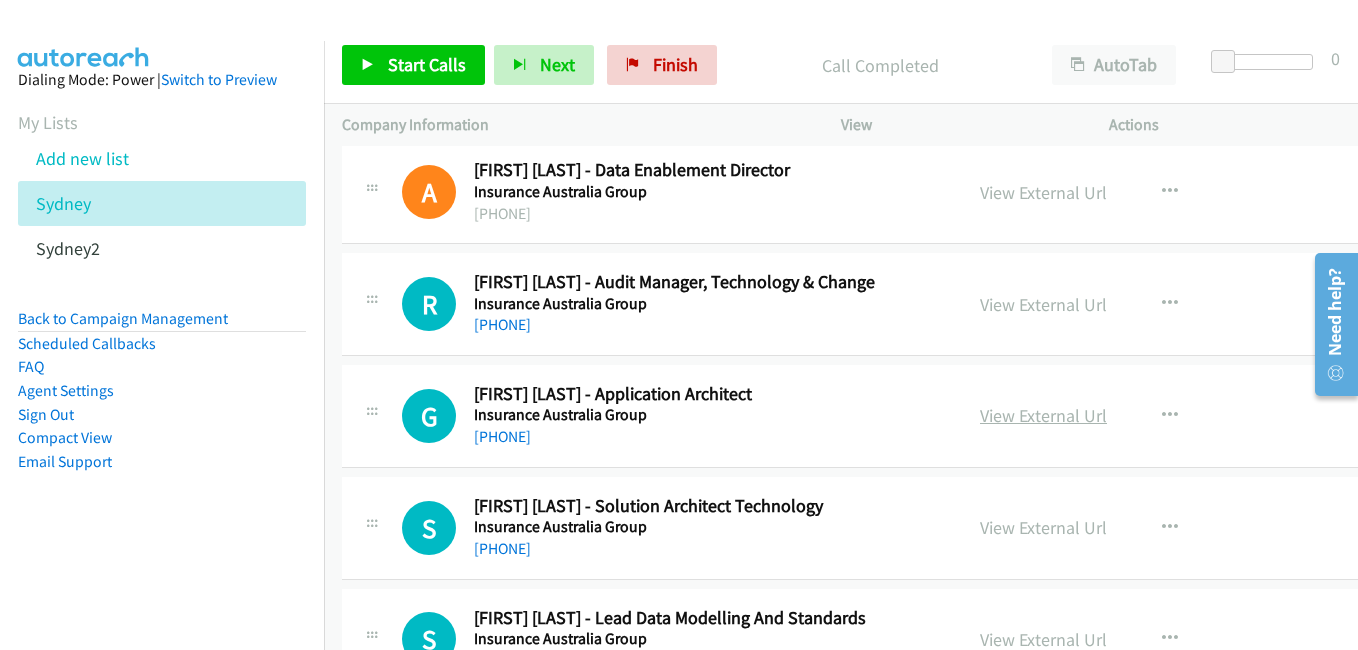 click on "View External Url" at bounding box center (1043, 415) 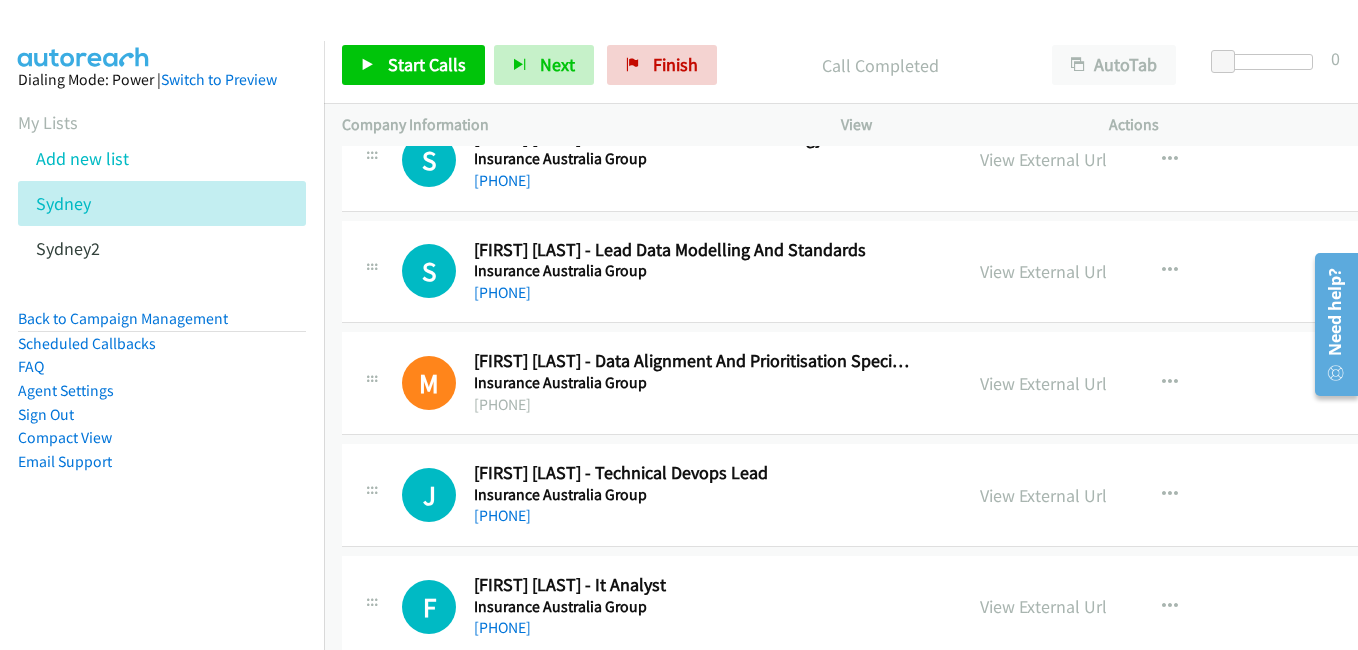 scroll, scrollTop: 20200, scrollLeft: 0, axis: vertical 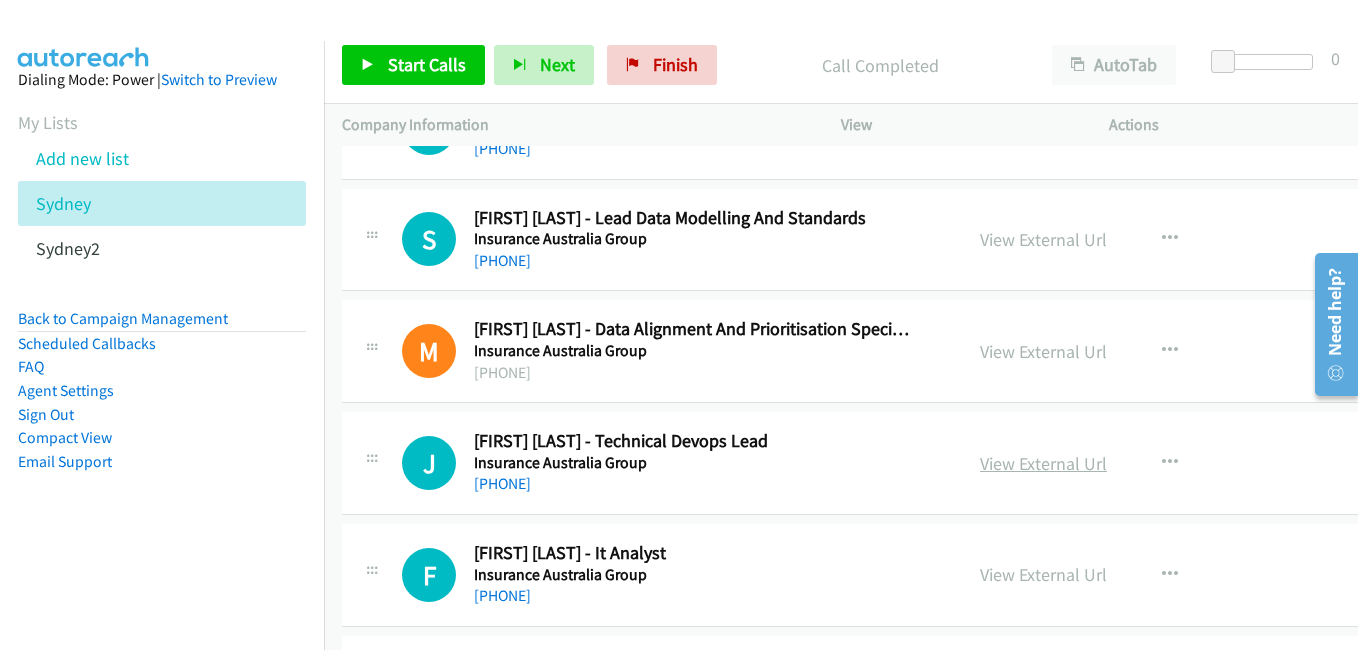 click on "View External Url" at bounding box center [1043, 463] 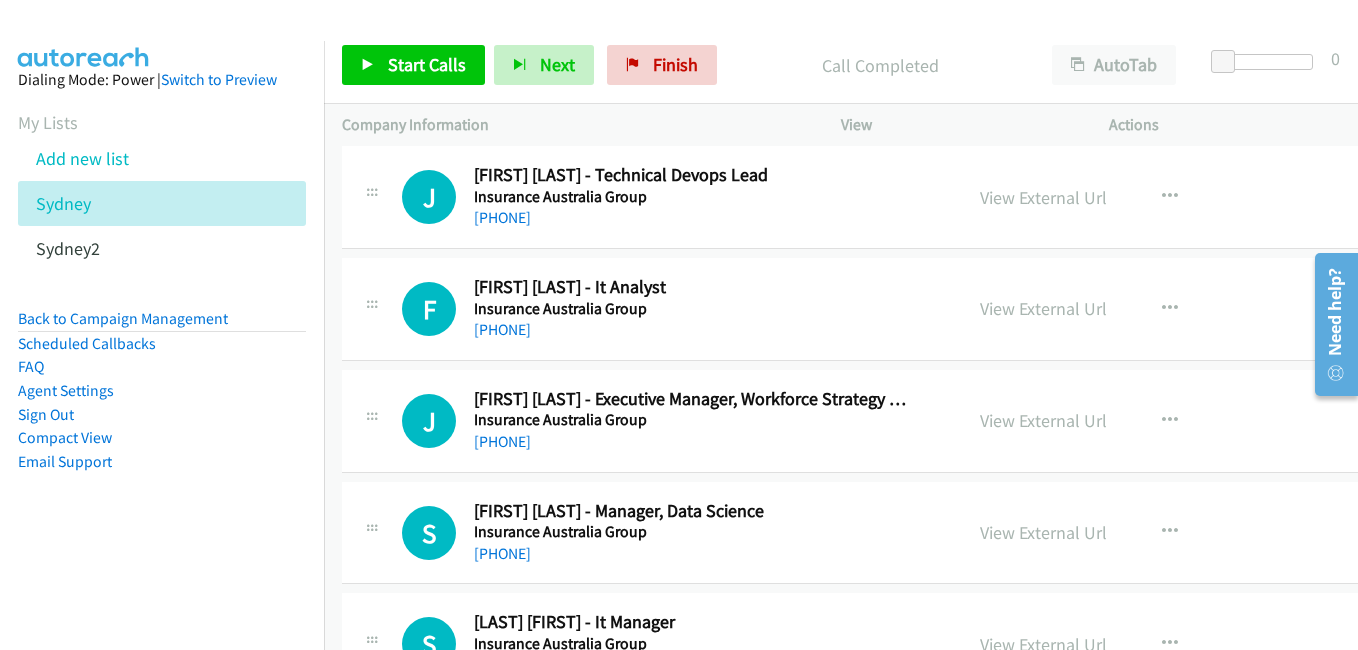 scroll, scrollTop: 20500, scrollLeft: 0, axis: vertical 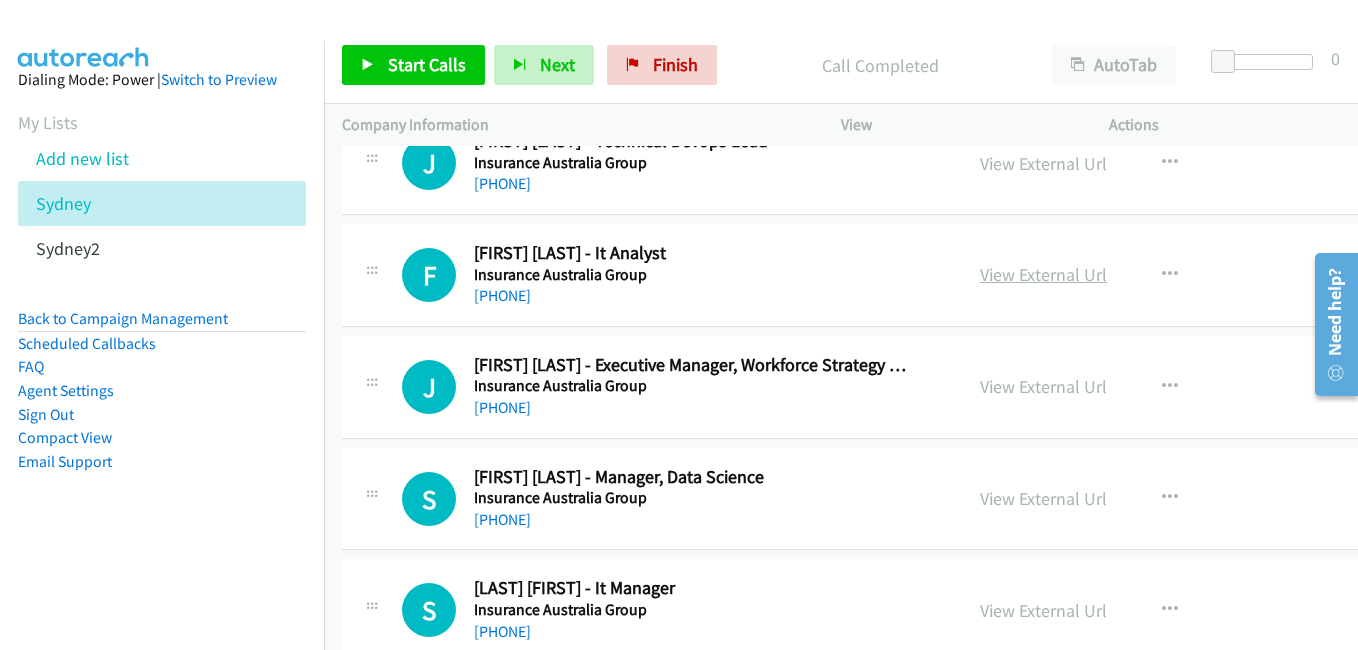 click on "View External Url" at bounding box center (1043, 274) 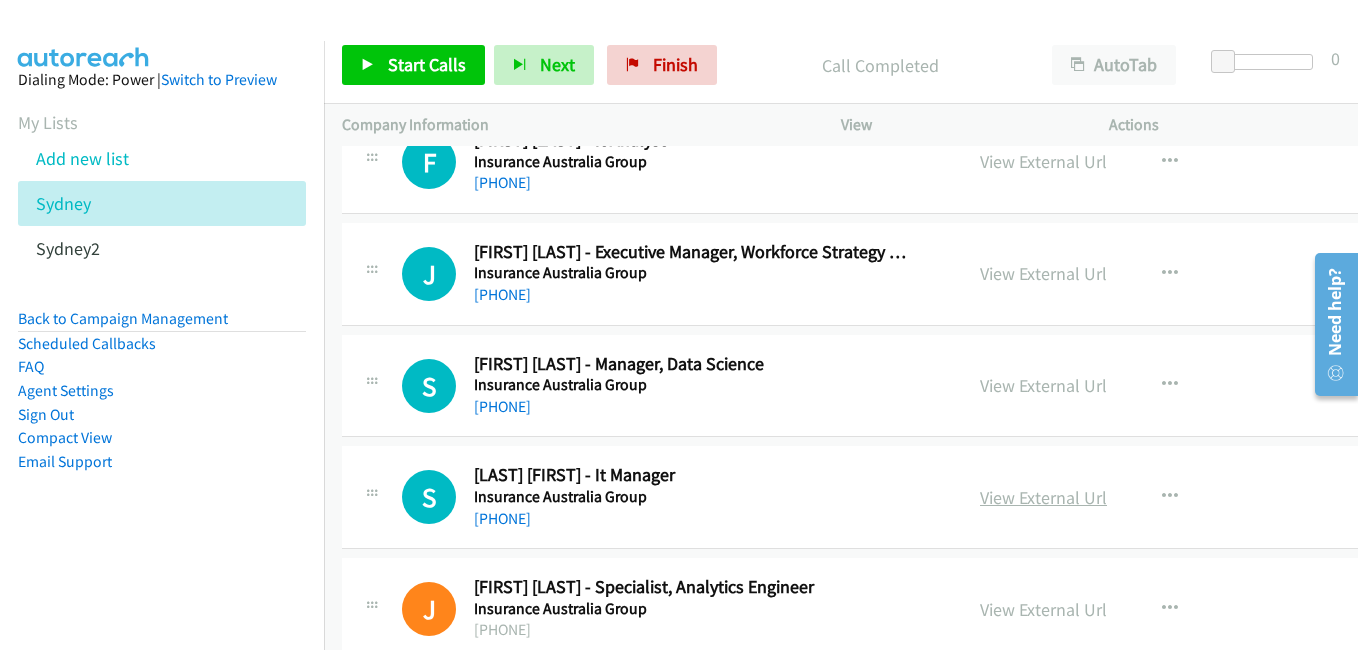 scroll, scrollTop: 20700, scrollLeft: 0, axis: vertical 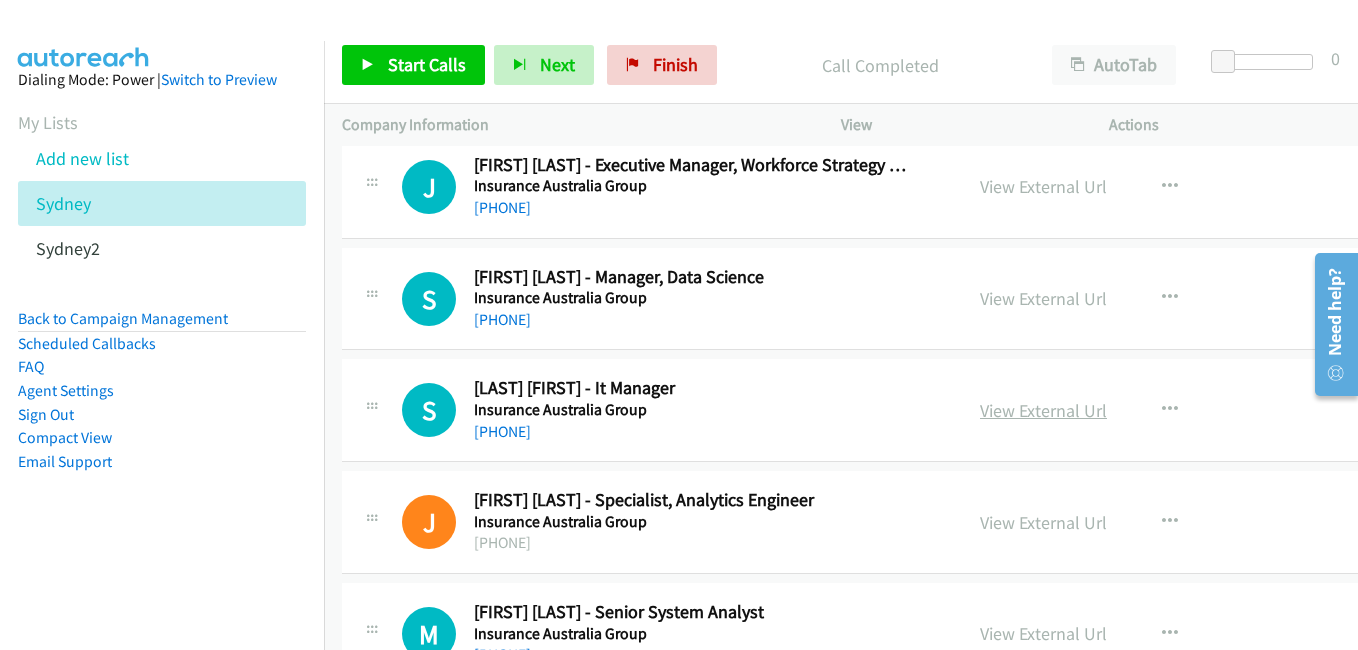 click on "View External Url" at bounding box center [1043, 410] 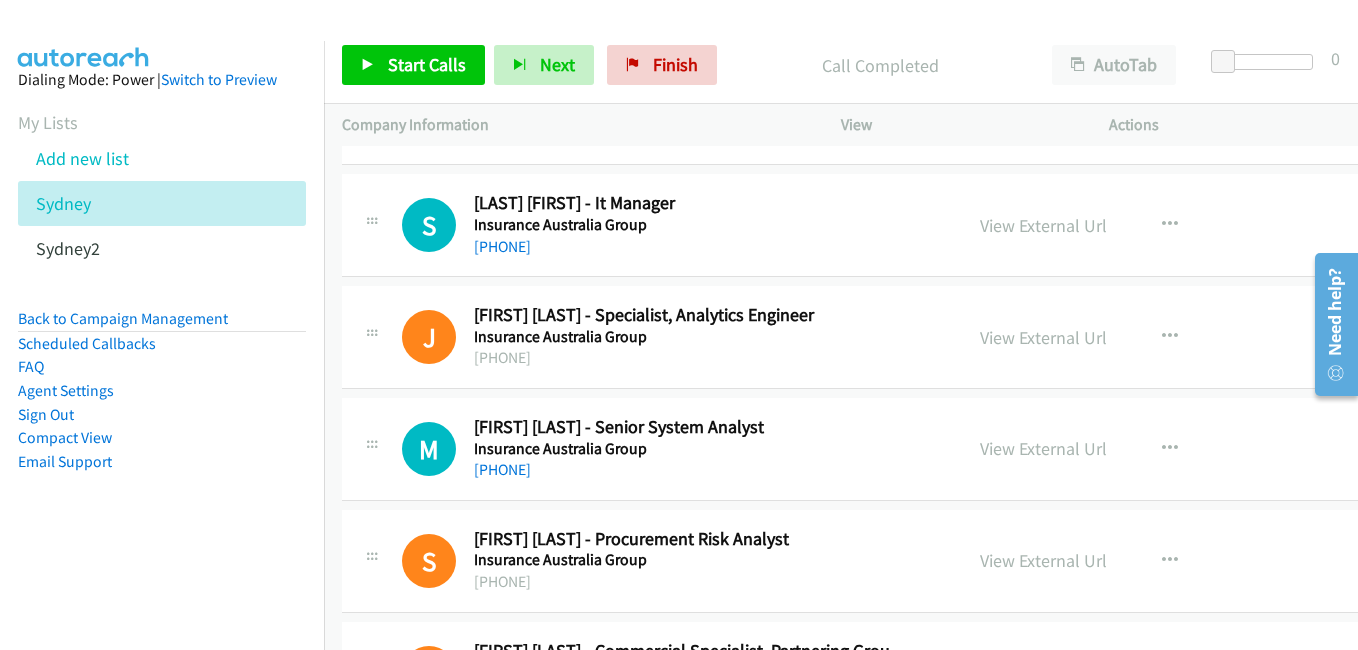scroll, scrollTop: 20900, scrollLeft: 0, axis: vertical 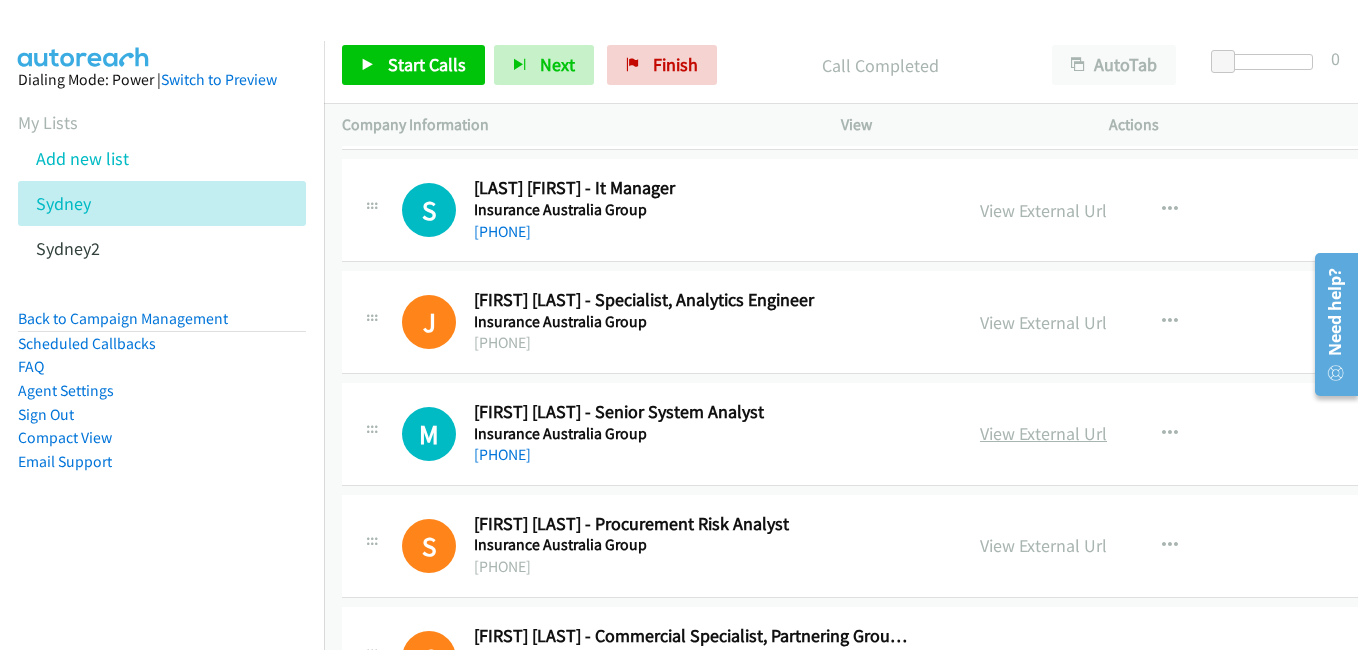 click on "View External Url" at bounding box center (1043, 433) 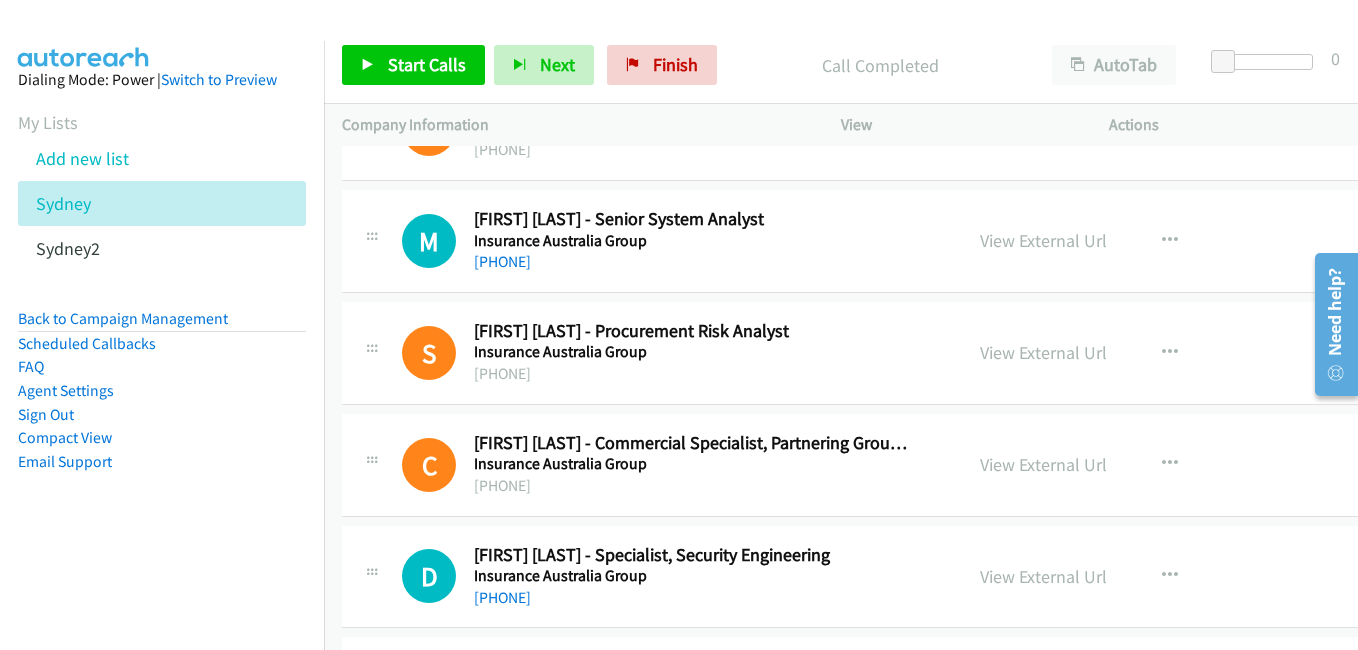 scroll, scrollTop: 21100, scrollLeft: 0, axis: vertical 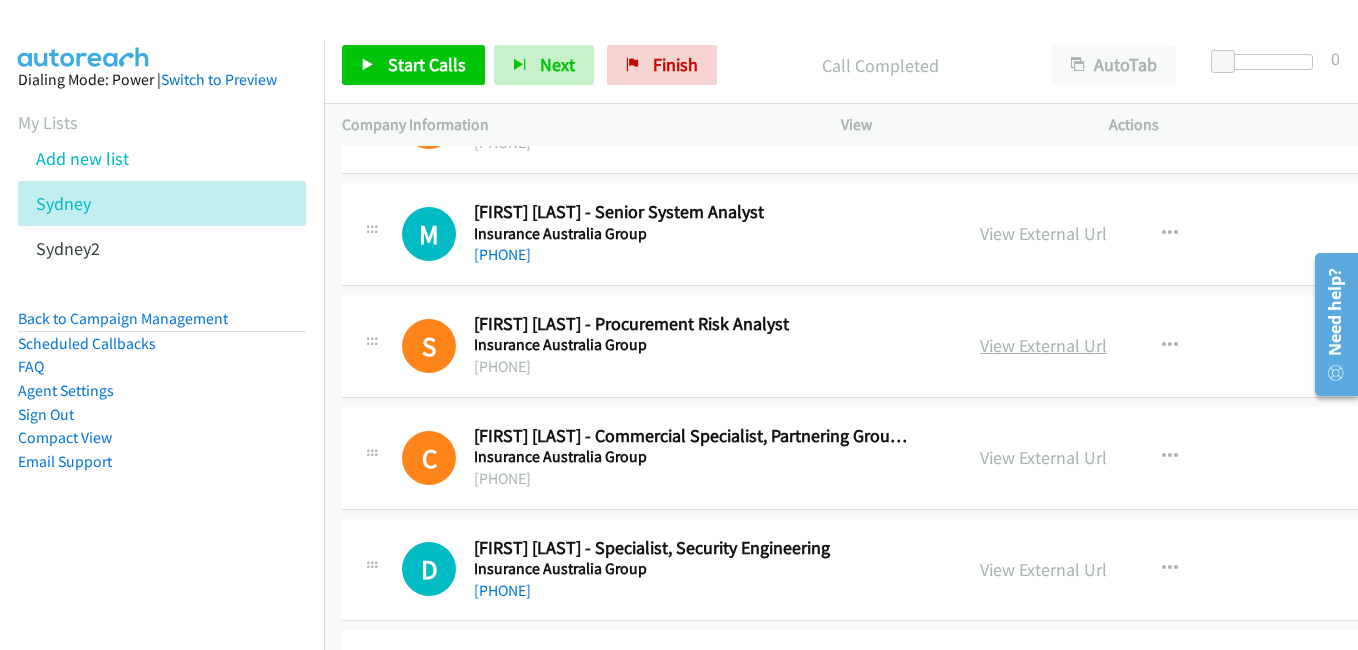 click on "View External Url" at bounding box center [1043, 345] 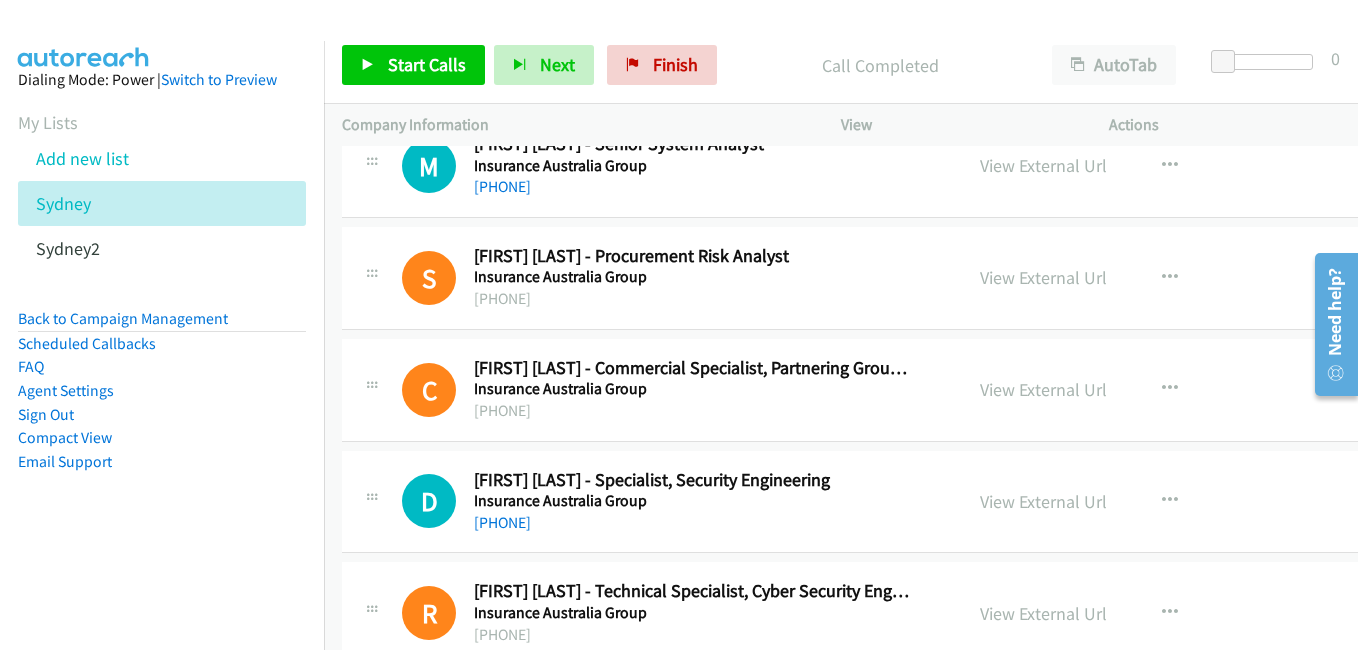 scroll, scrollTop: 21200, scrollLeft: 0, axis: vertical 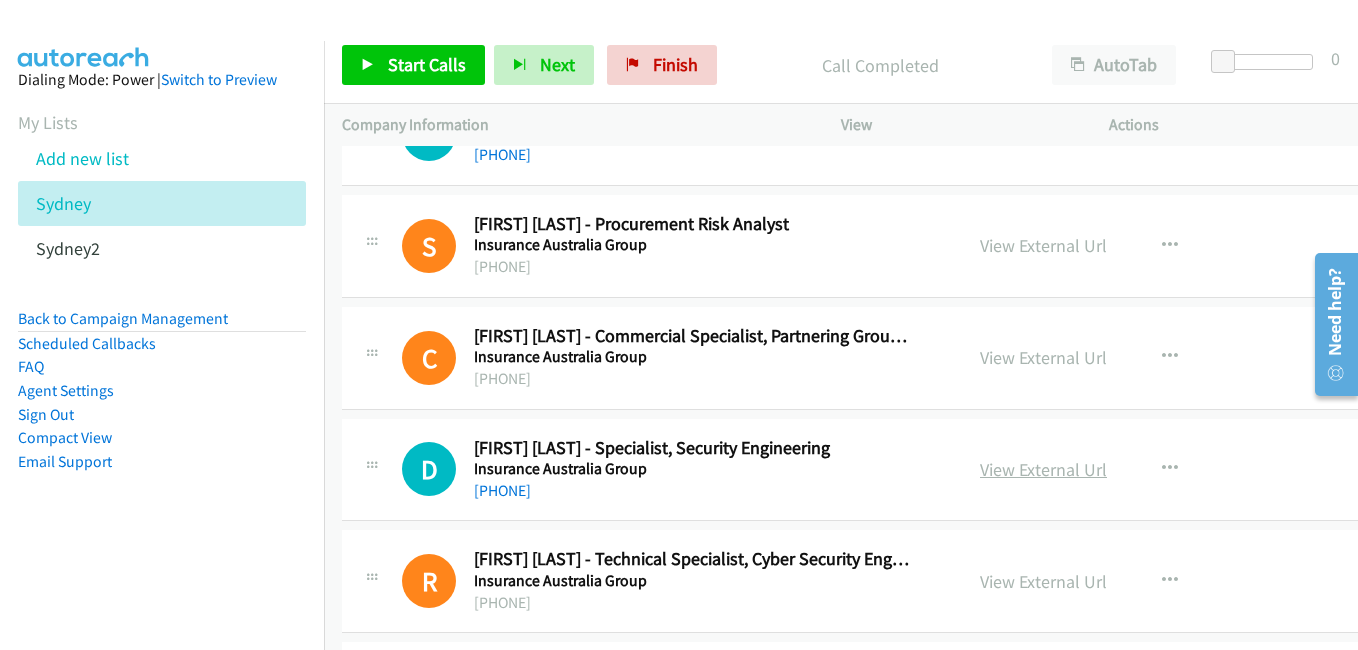 click on "View External Url" at bounding box center [1043, 469] 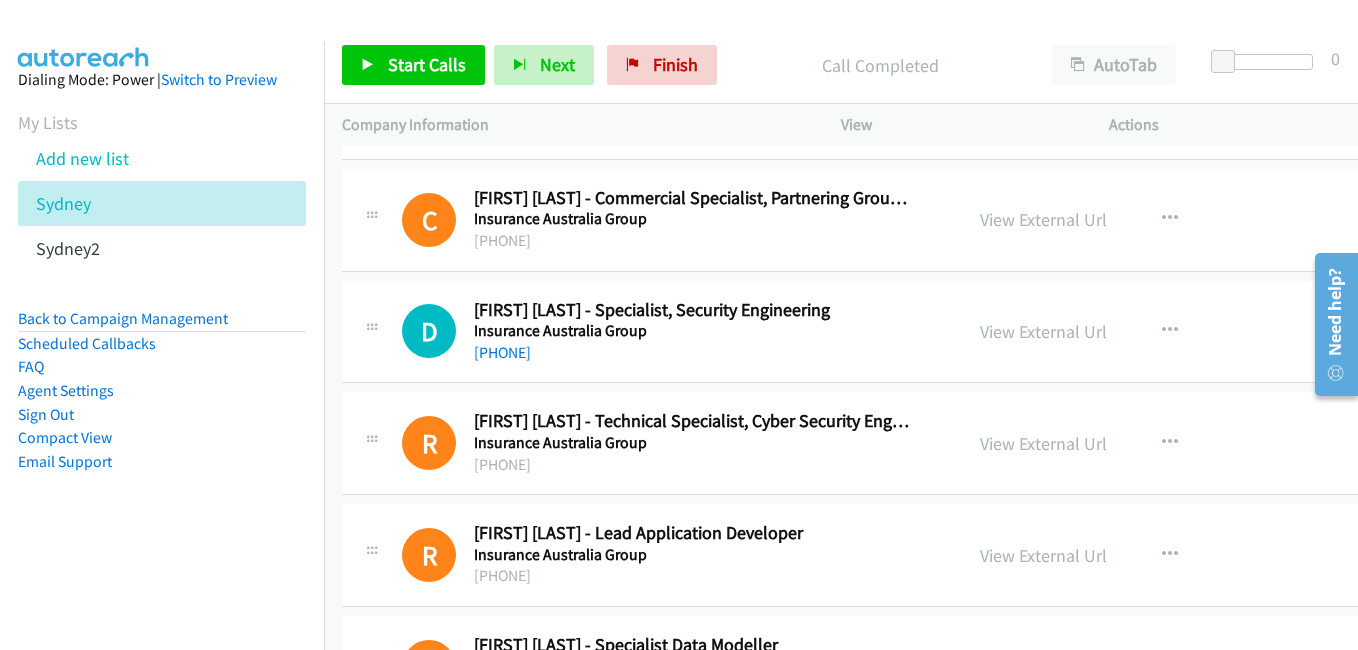 scroll, scrollTop: 21400, scrollLeft: 0, axis: vertical 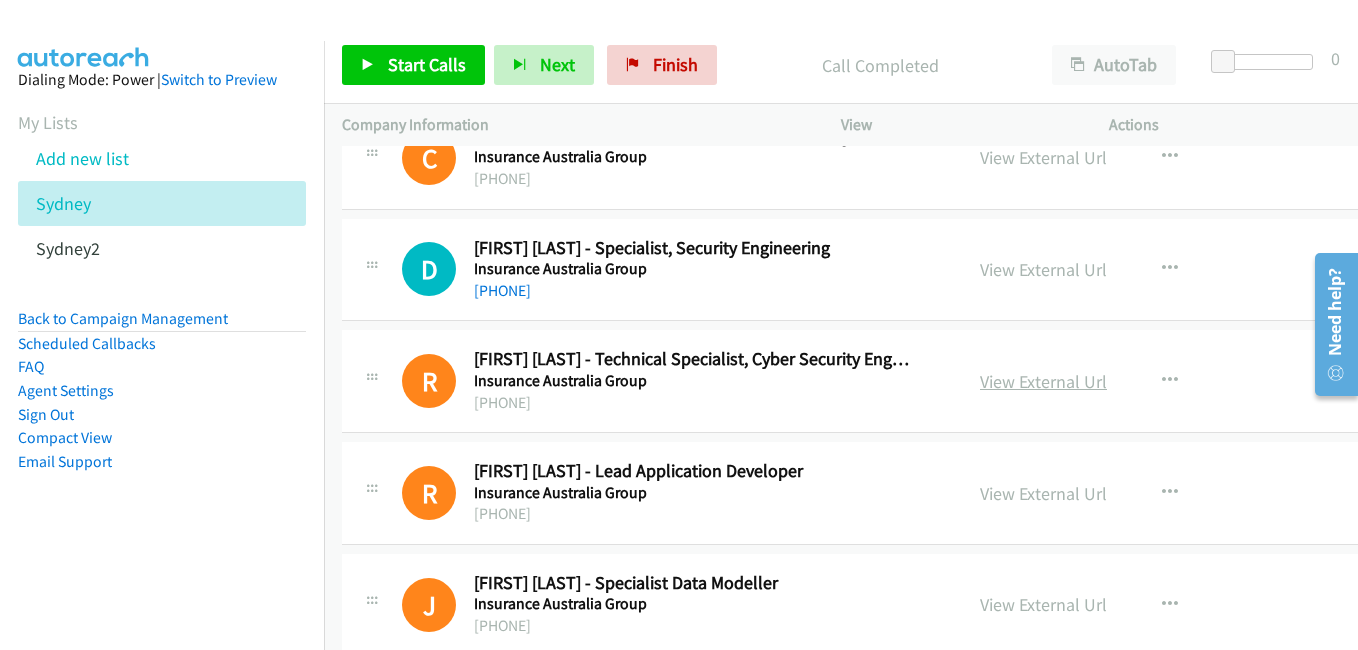 click on "View External Url" at bounding box center [1043, 381] 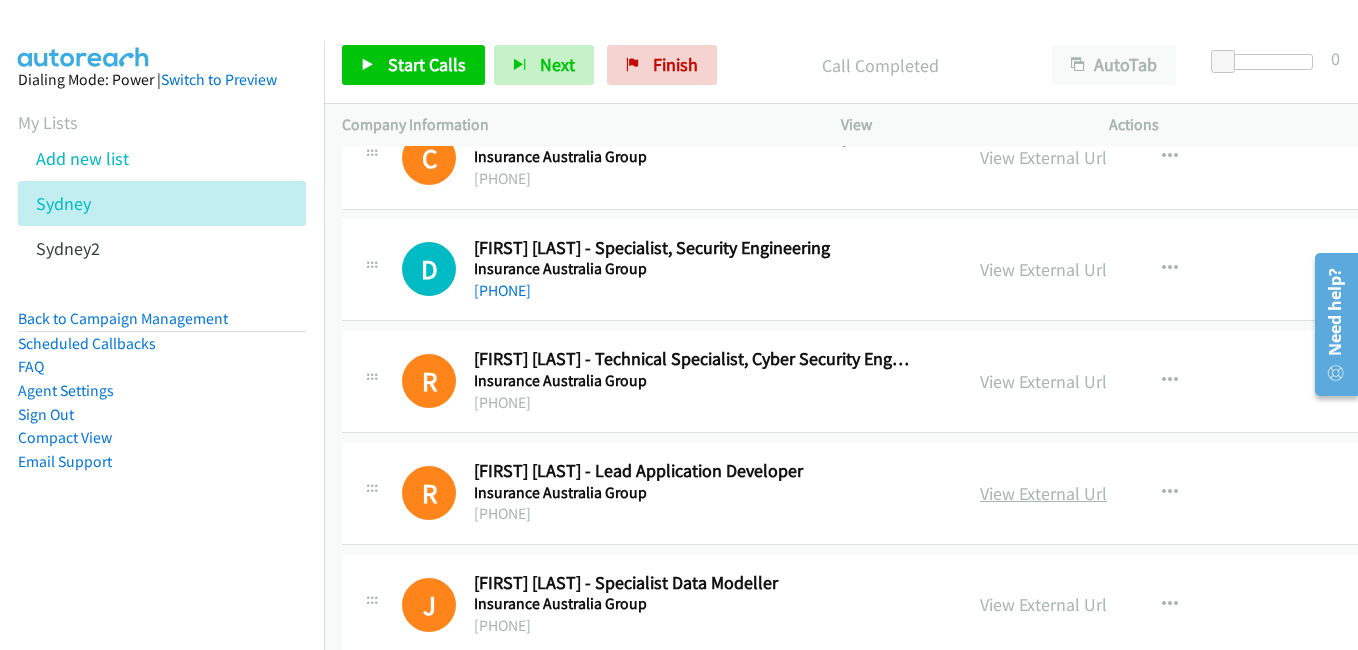 click on "View External Url" at bounding box center [1043, 493] 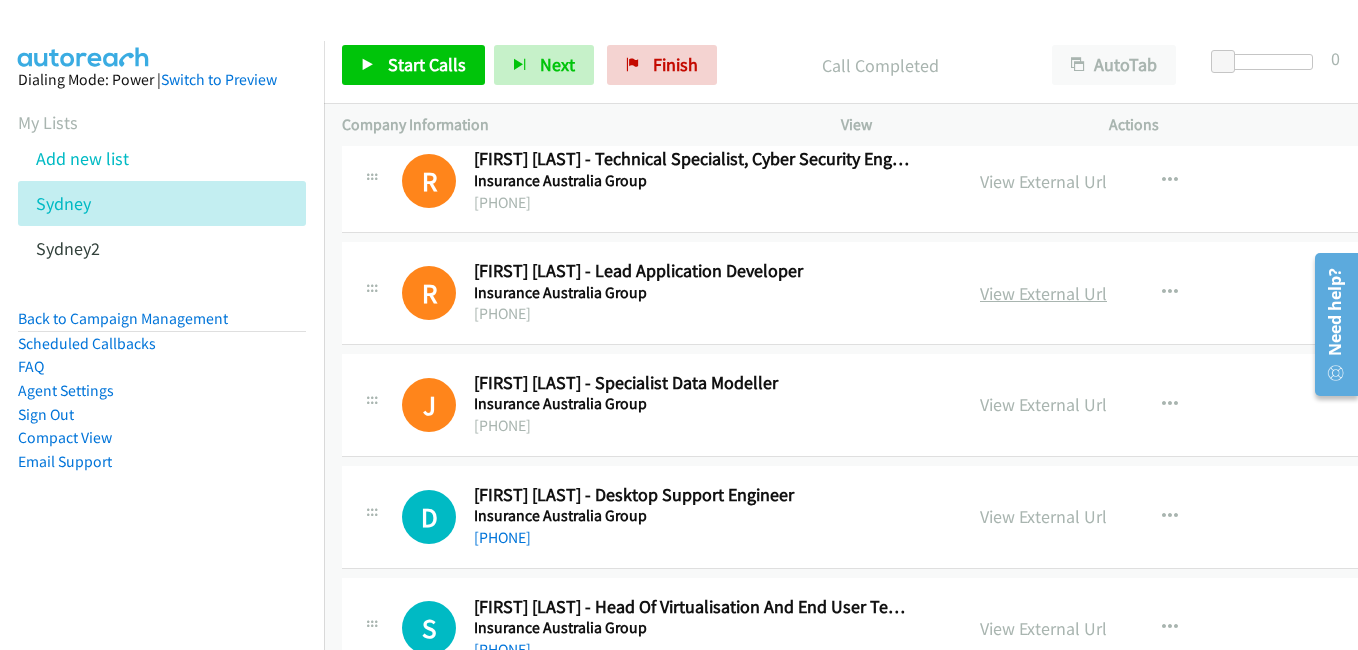 scroll, scrollTop: 21700, scrollLeft: 0, axis: vertical 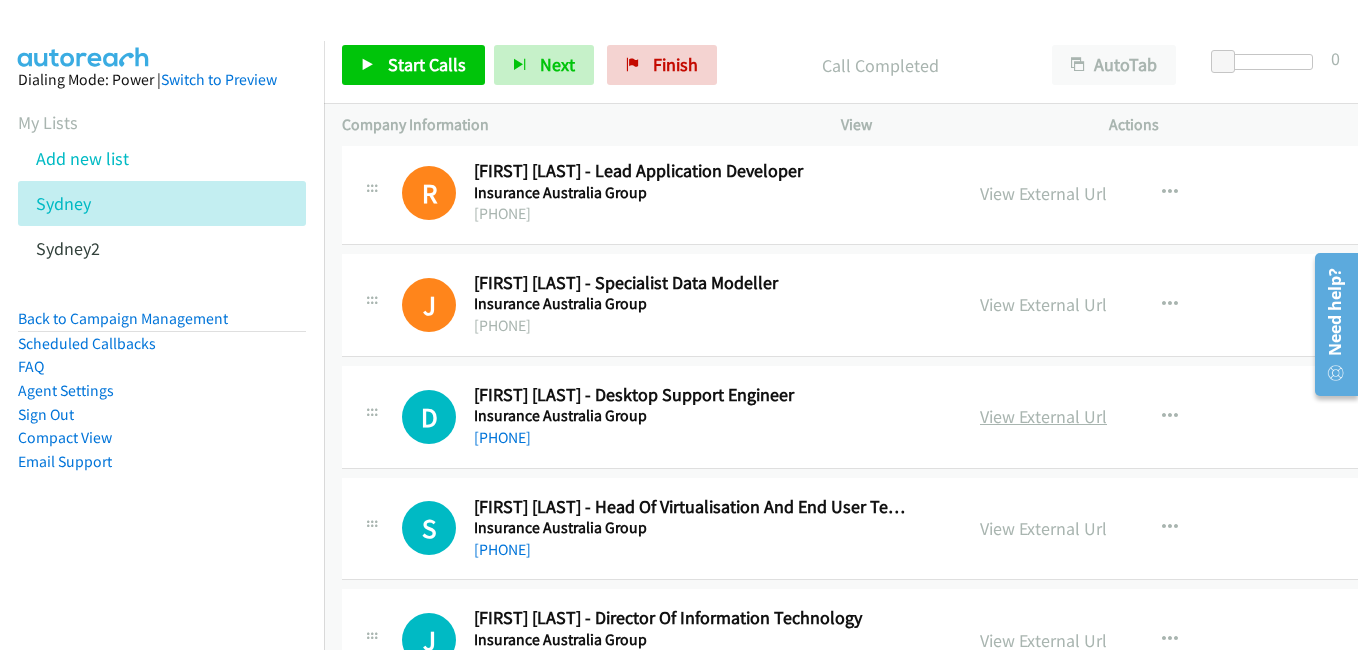 click on "View External Url" at bounding box center (1043, 416) 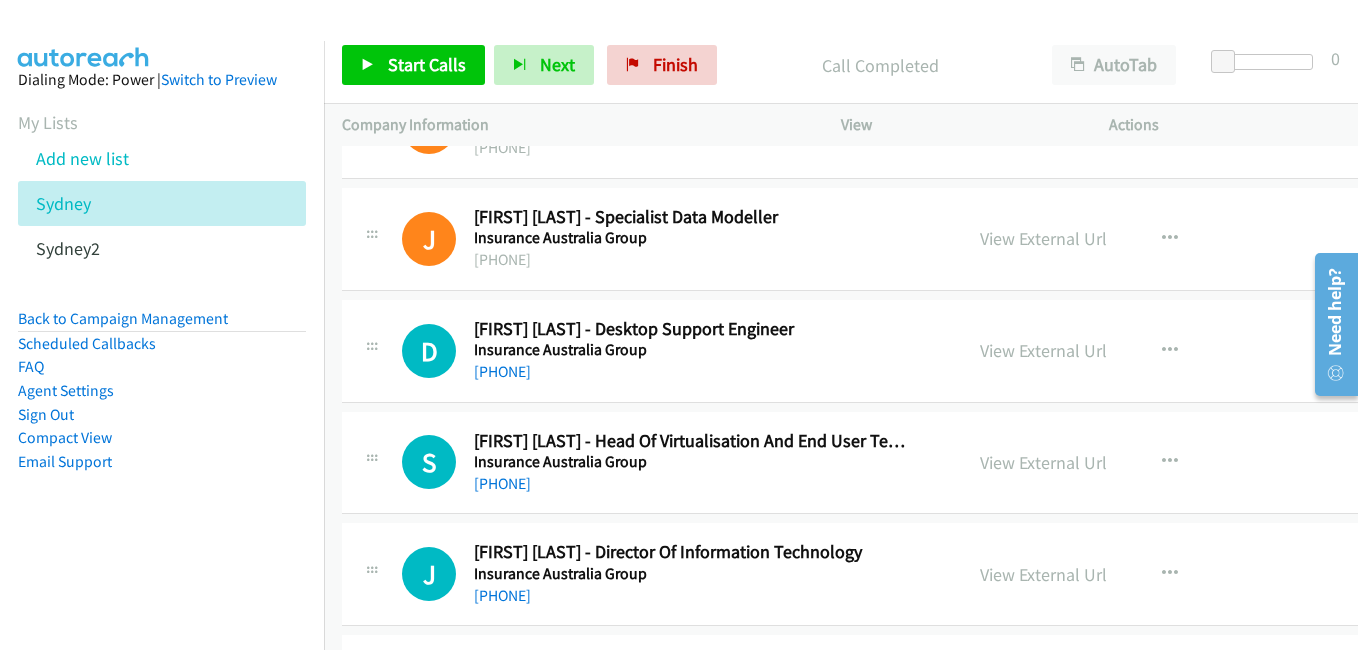 scroll, scrollTop: 21800, scrollLeft: 0, axis: vertical 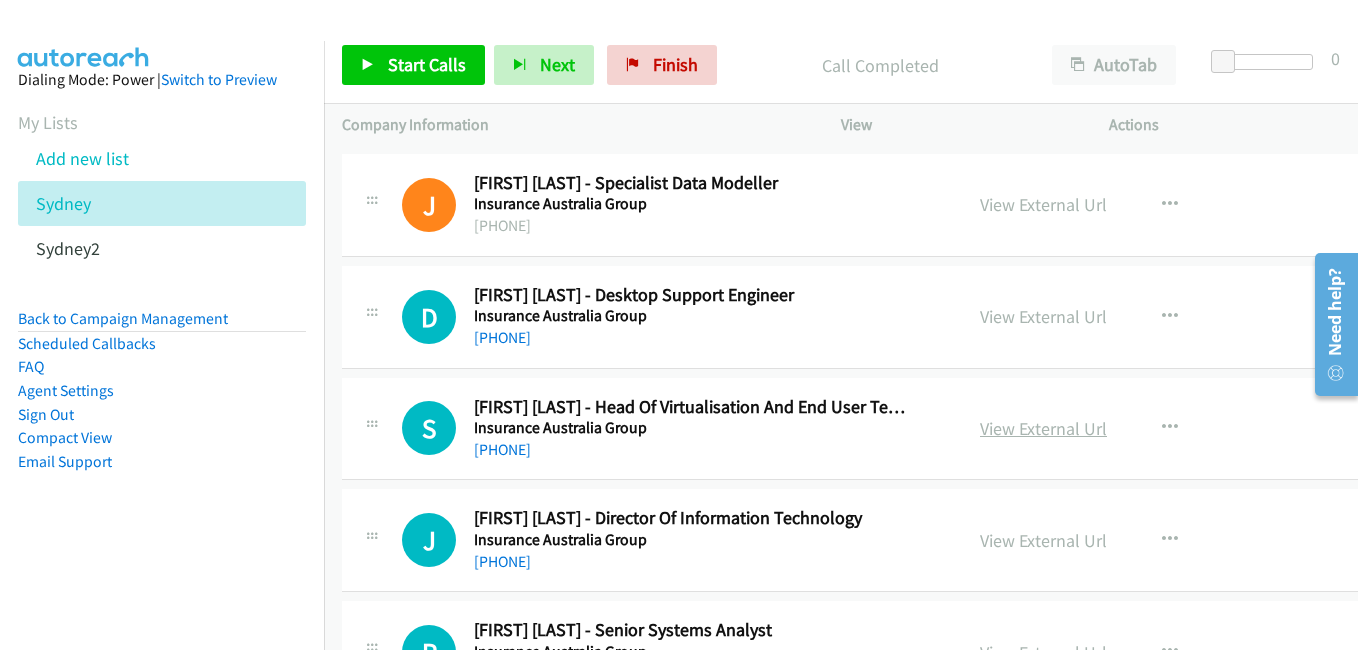 click on "View External Url" at bounding box center (1043, 428) 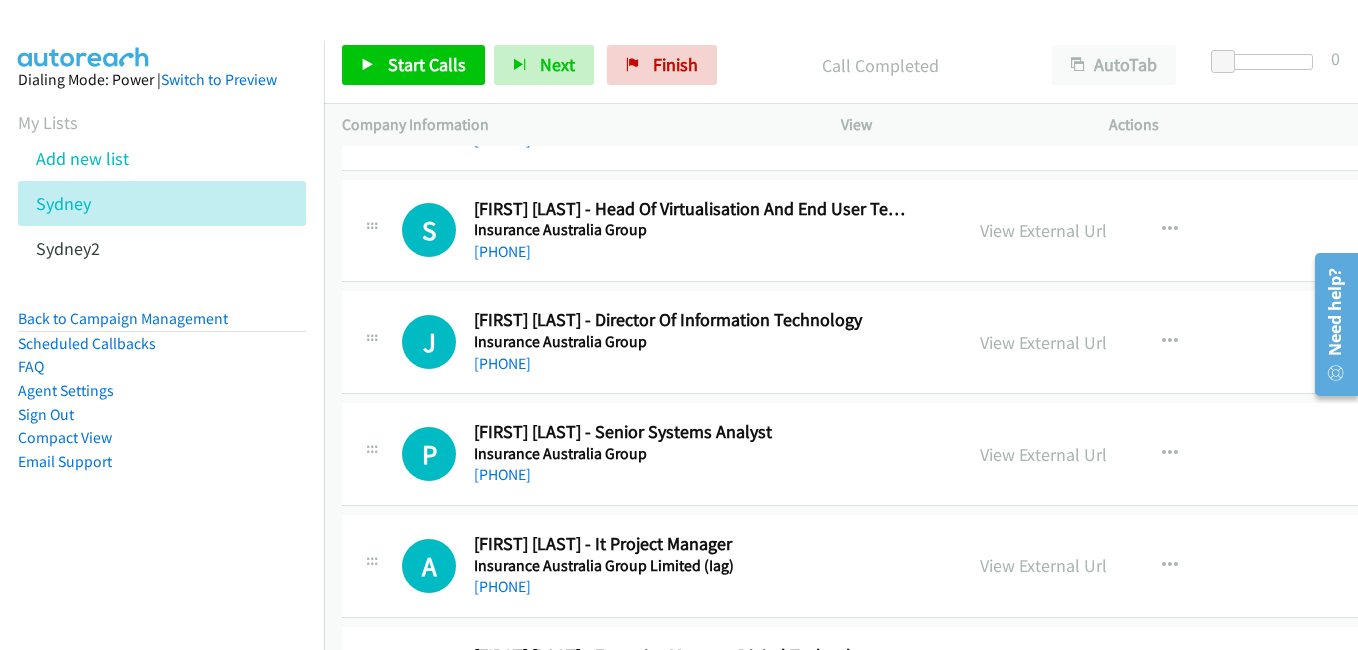 scroll, scrollTop: 22000, scrollLeft: 0, axis: vertical 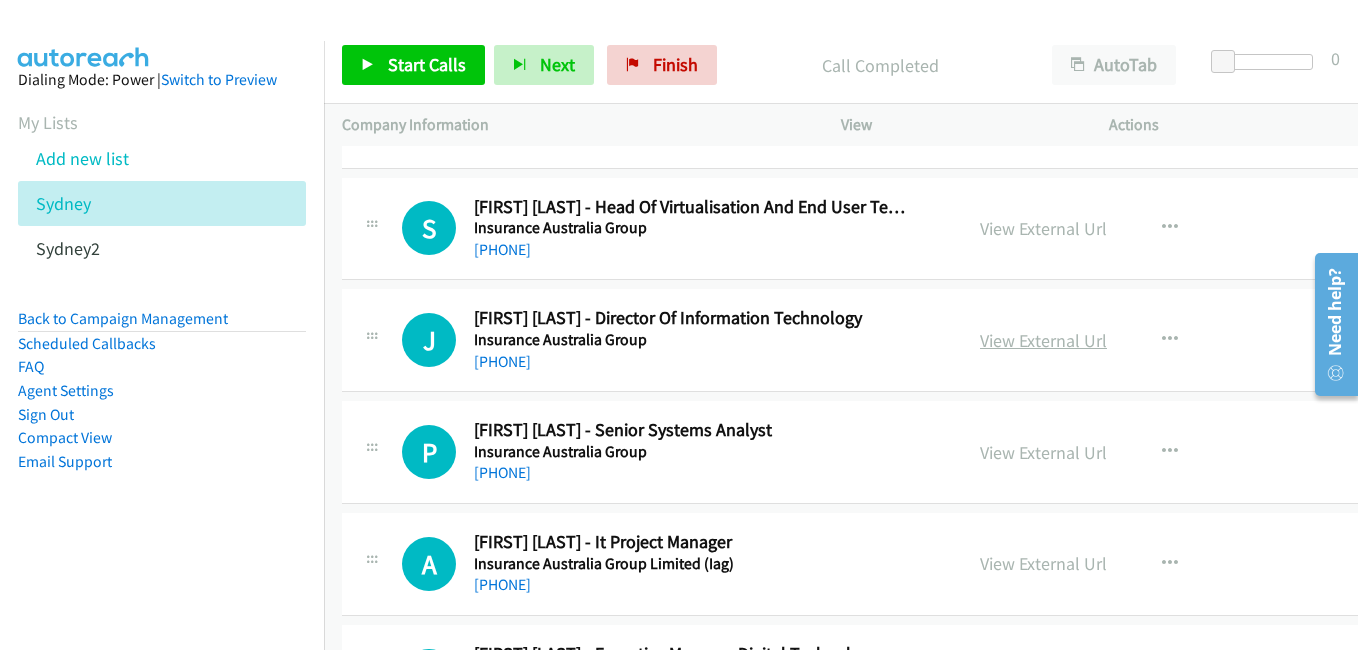 click on "View External Url" at bounding box center (1043, 340) 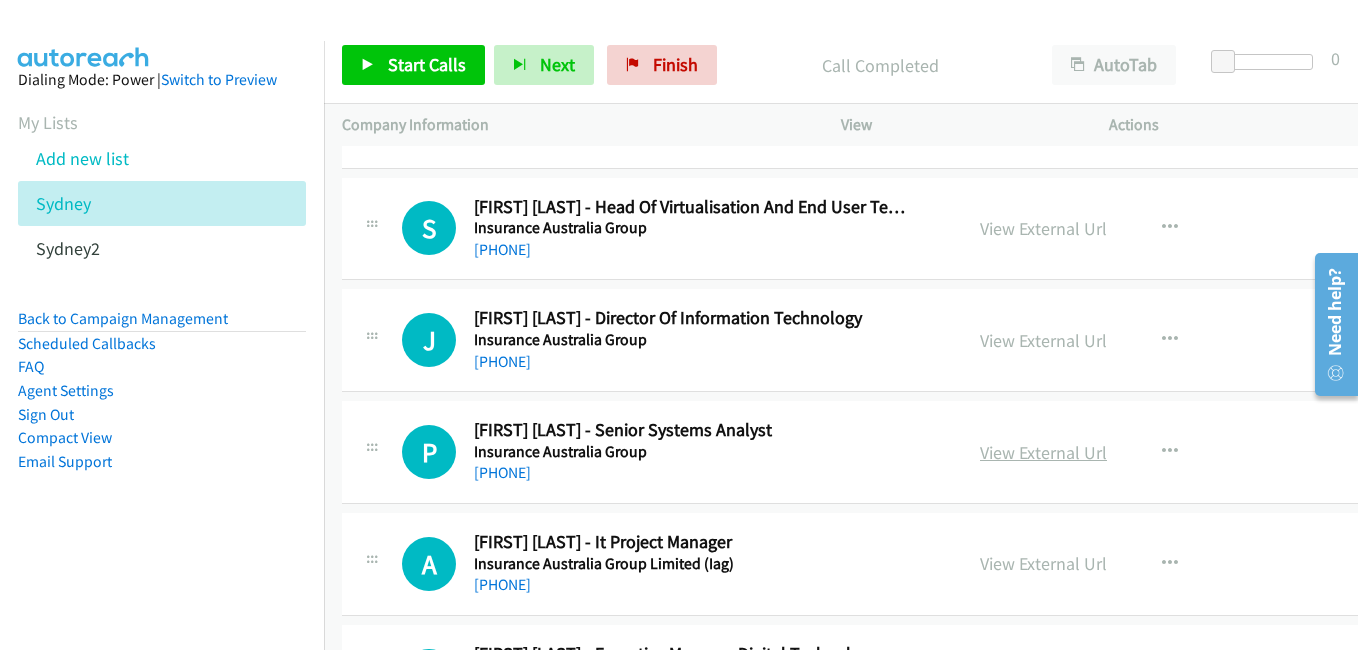 click on "View External Url" at bounding box center (1043, 452) 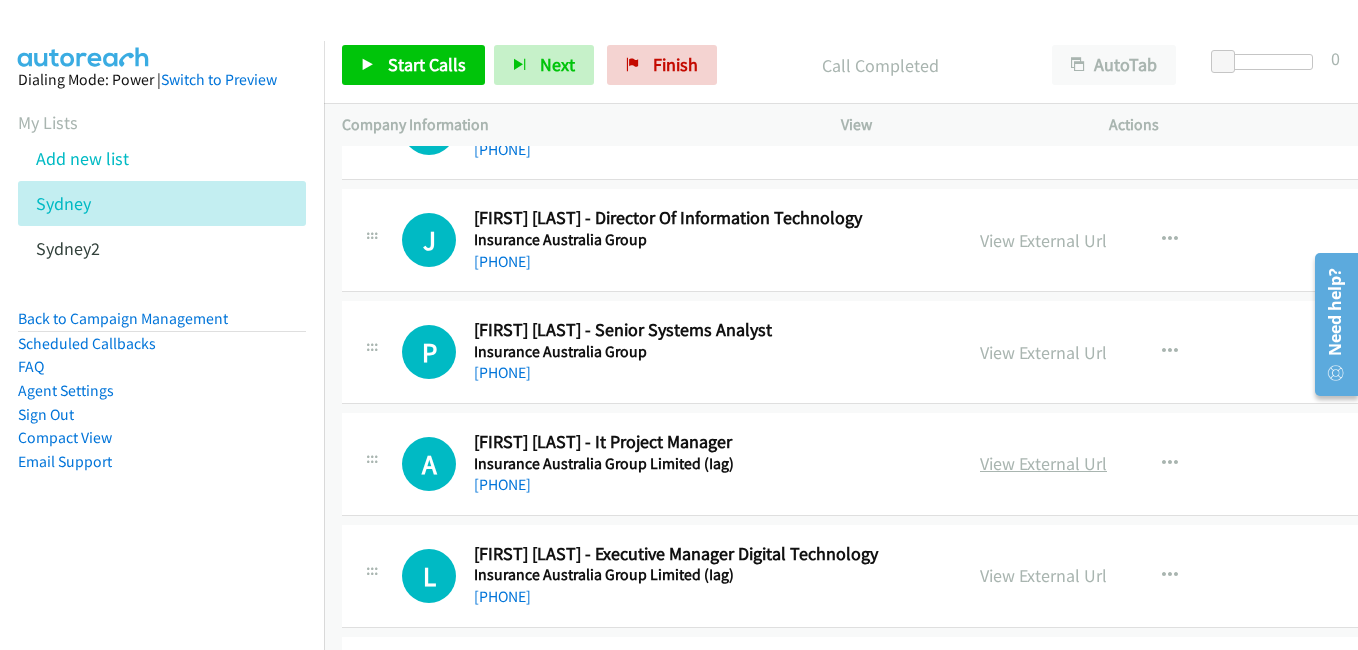 click on "View External Url" at bounding box center (1043, 463) 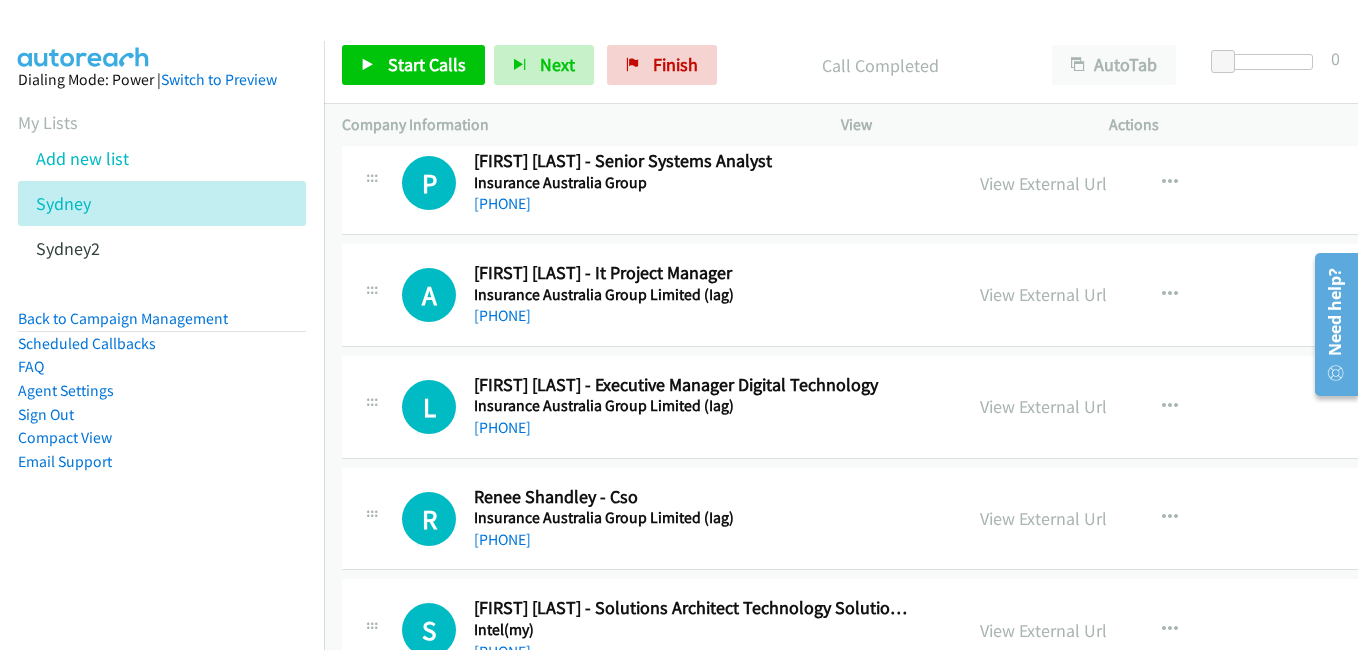 scroll, scrollTop: 22300, scrollLeft: 0, axis: vertical 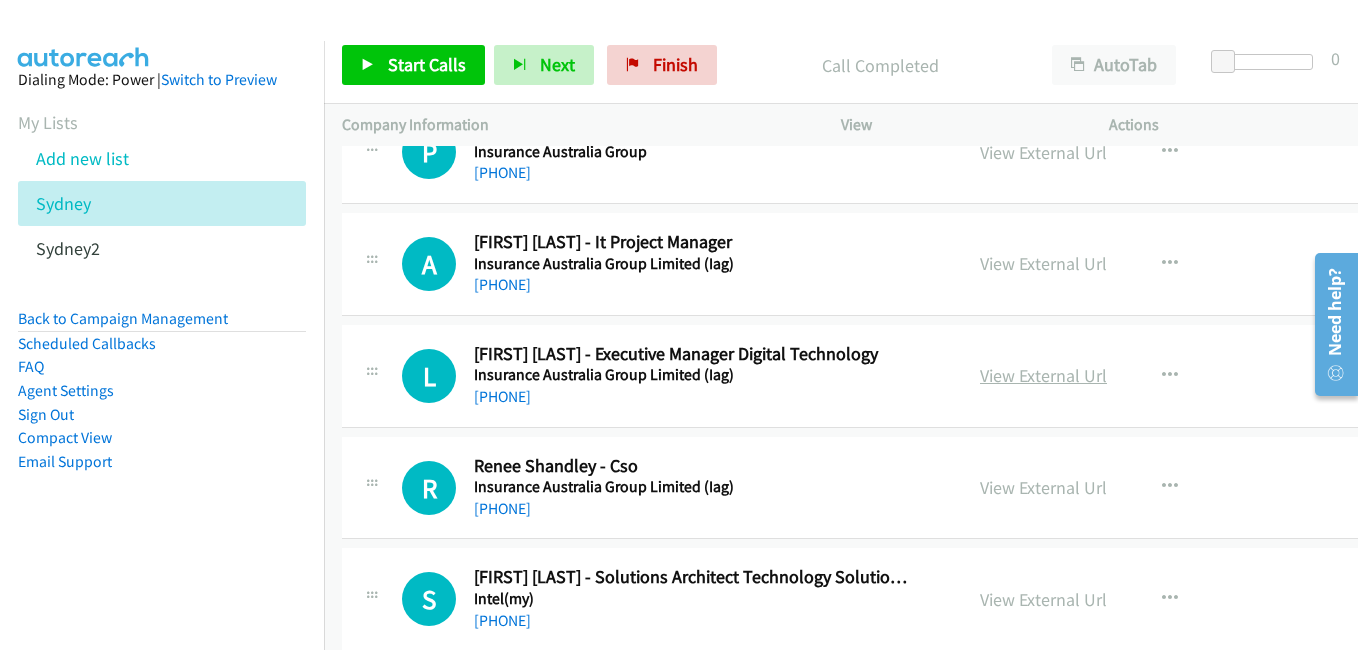 click on "View External Url" at bounding box center [1043, 375] 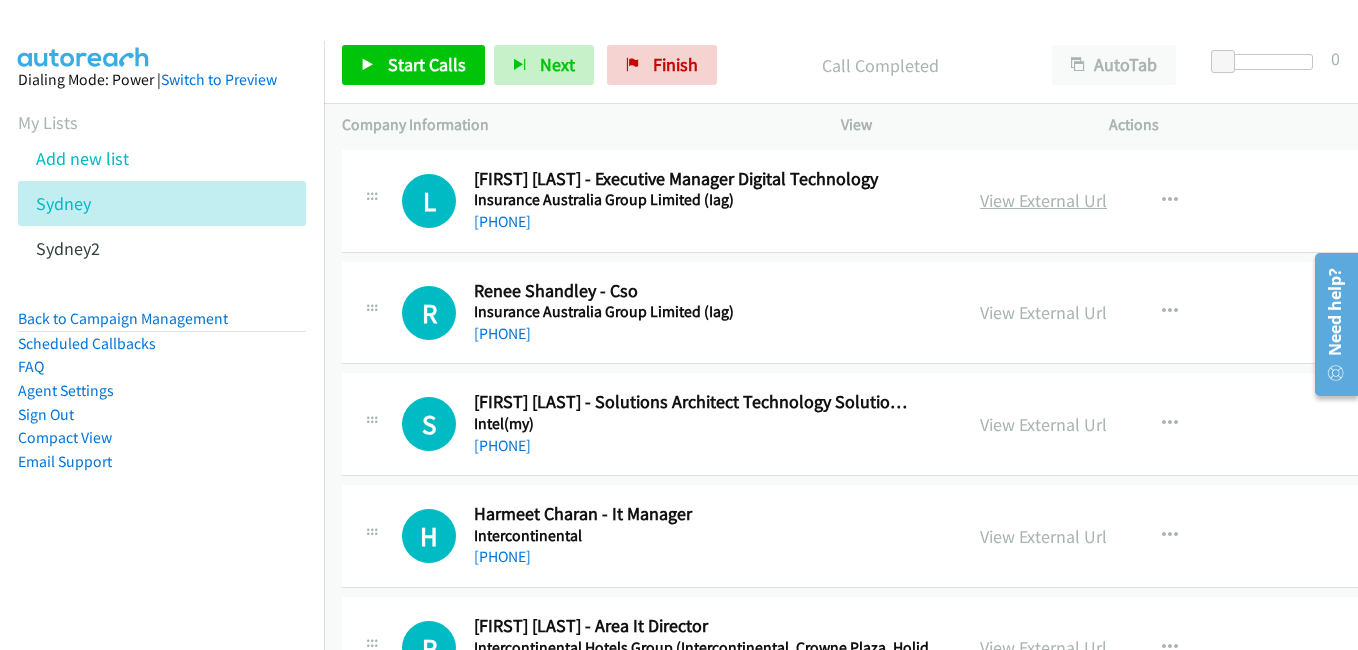 scroll, scrollTop: 22500, scrollLeft: 0, axis: vertical 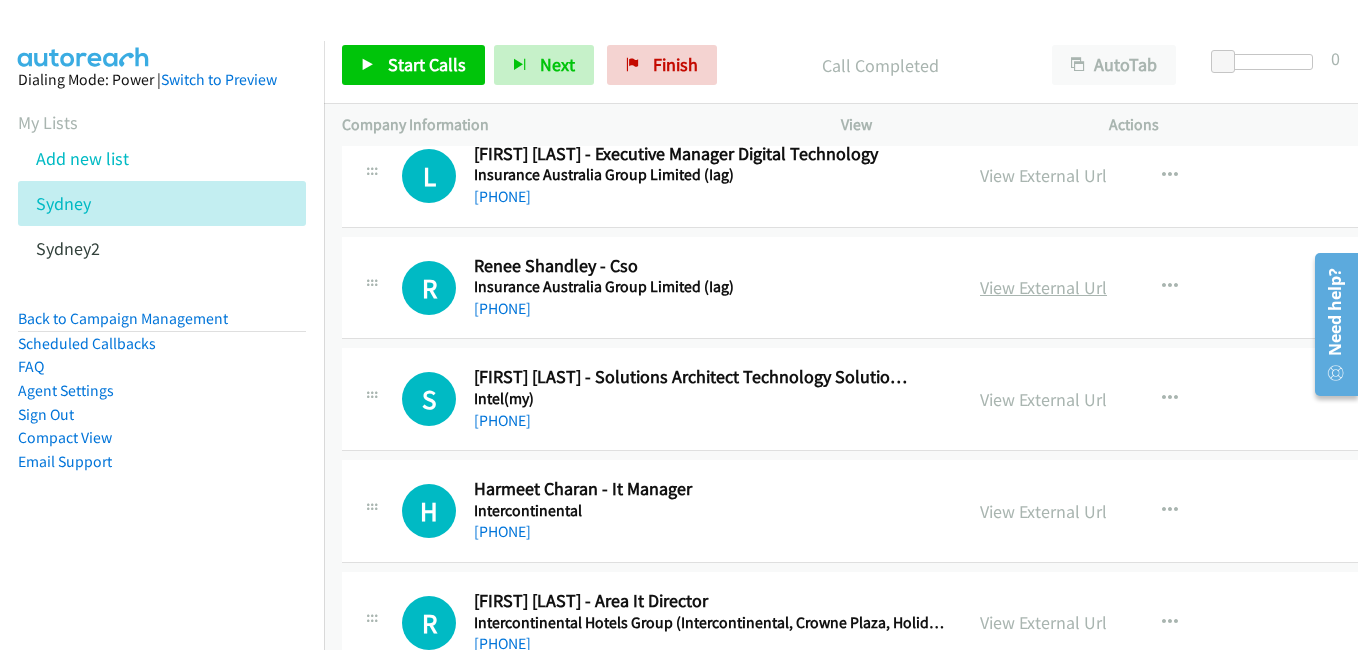 click on "View External Url" at bounding box center (1043, 287) 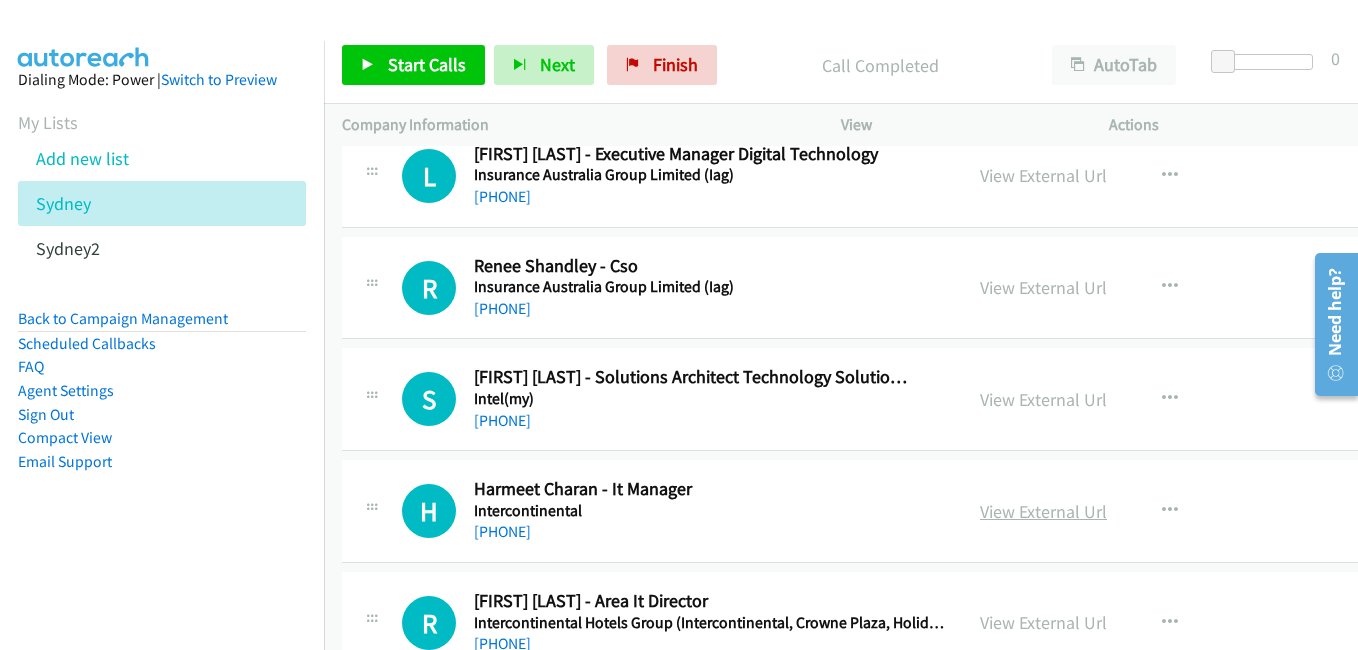 click on "View External Url" at bounding box center (1043, 511) 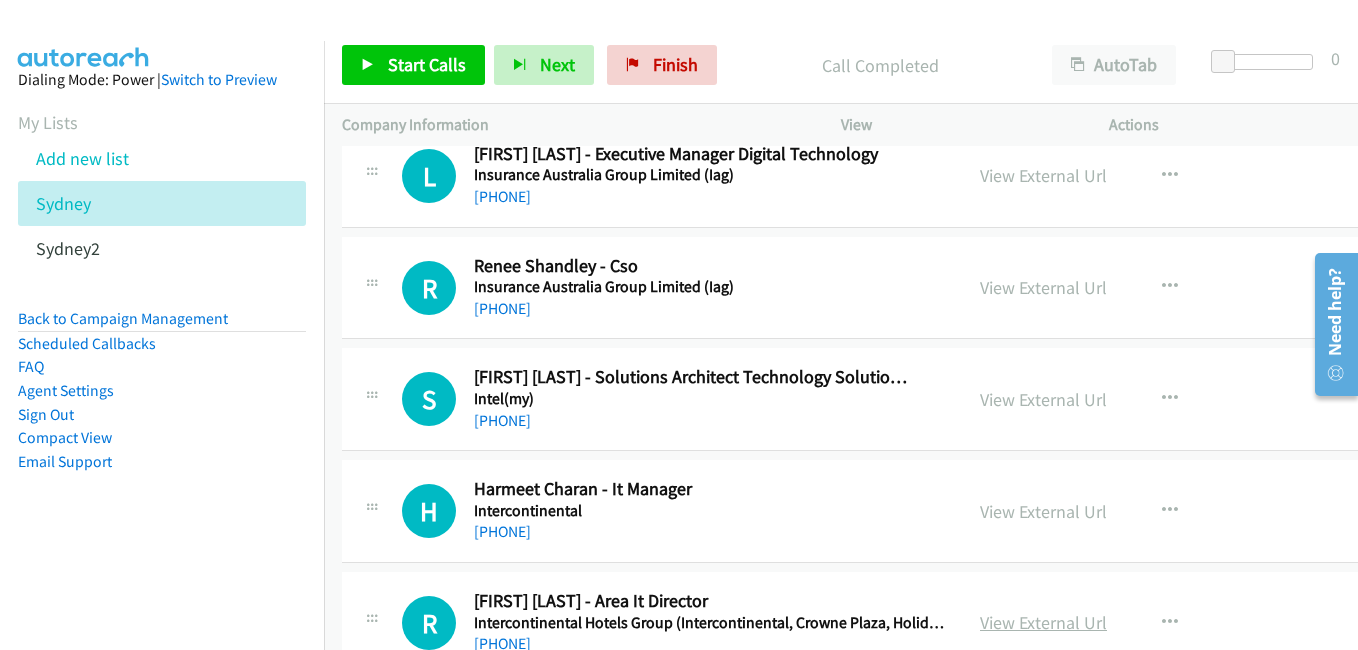 click on "View External Url" at bounding box center [1043, 622] 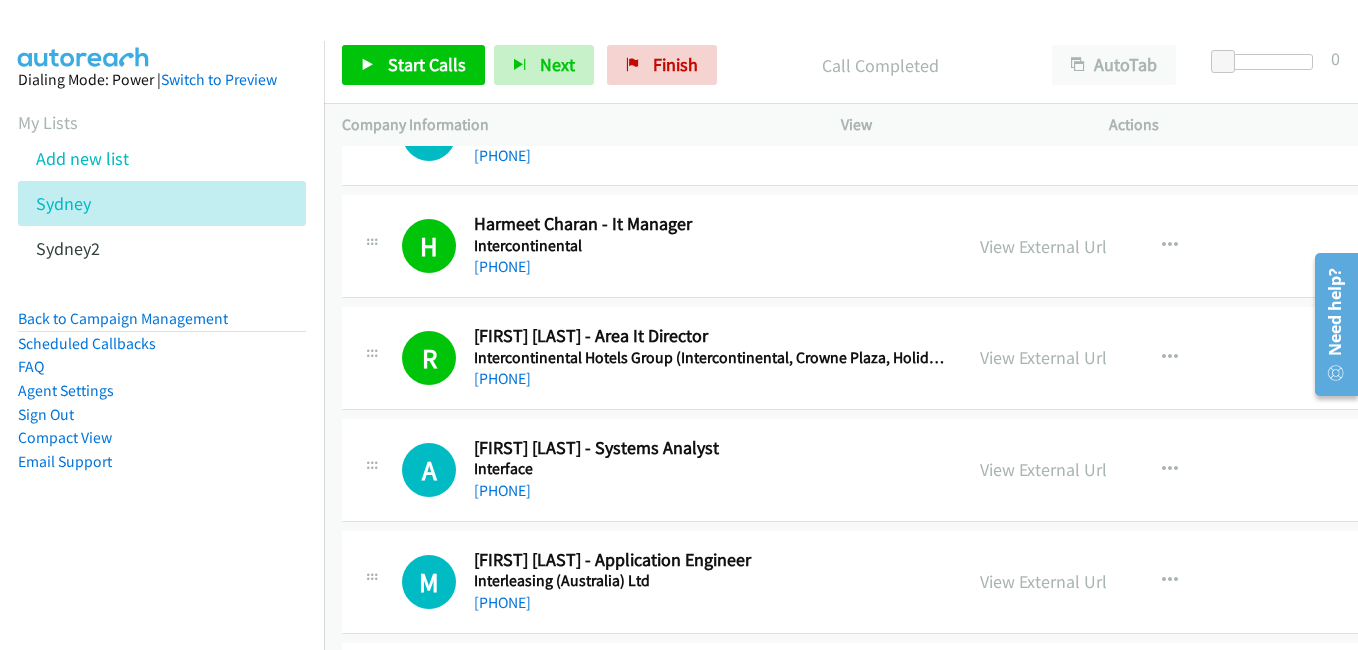 scroll, scrollTop: 22800, scrollLeft: 0, axis: vertical 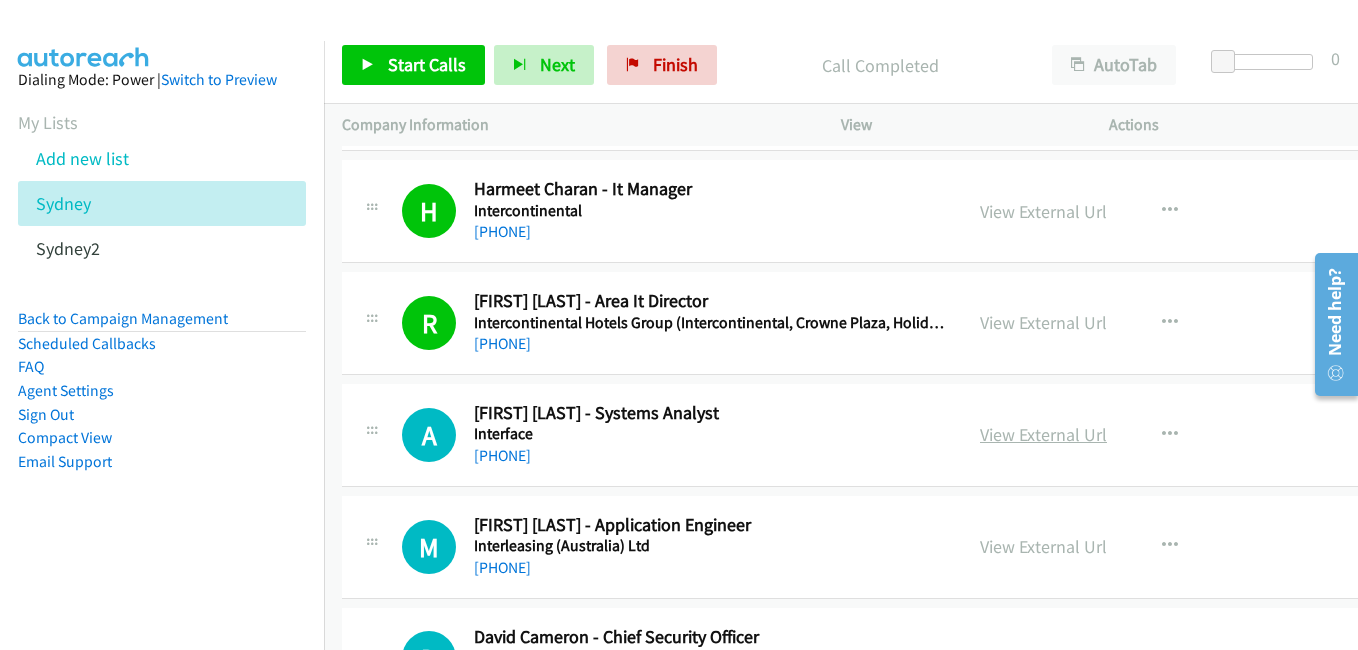 click on "View External Url" at bounding box center [1043, 434] 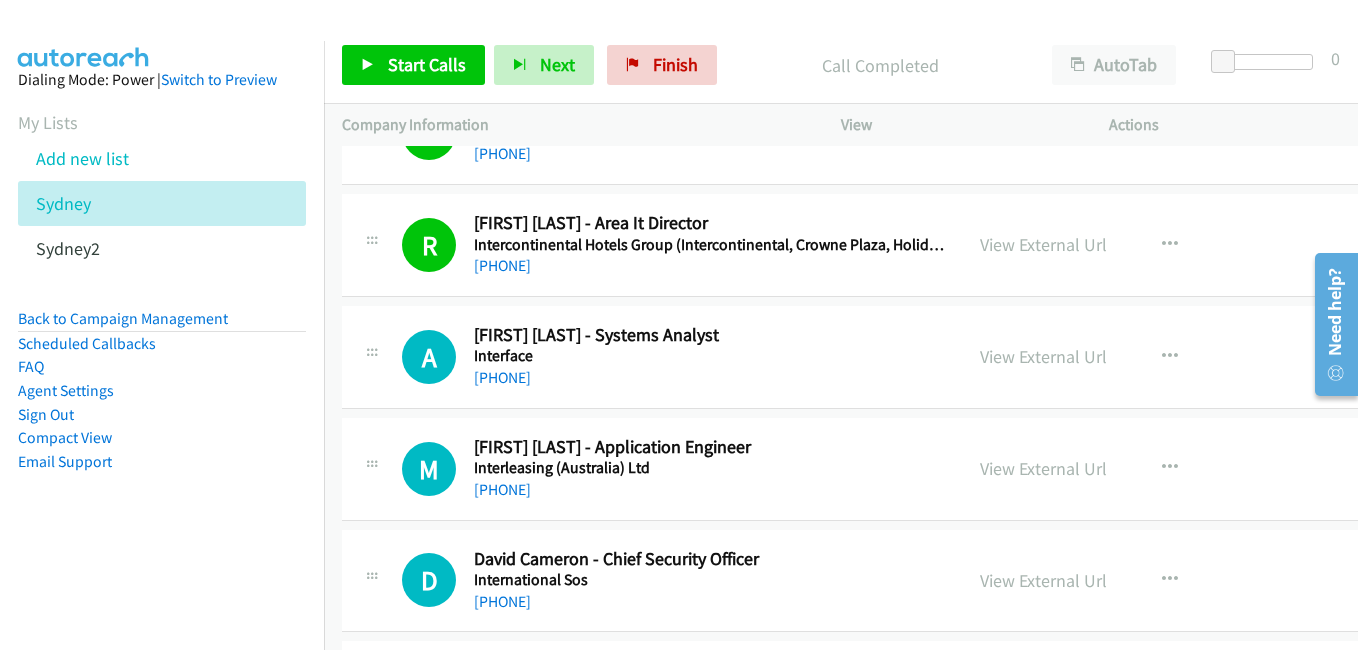 scroll, scrollTop: 22900, scrollLeft: 0, axis: vertical 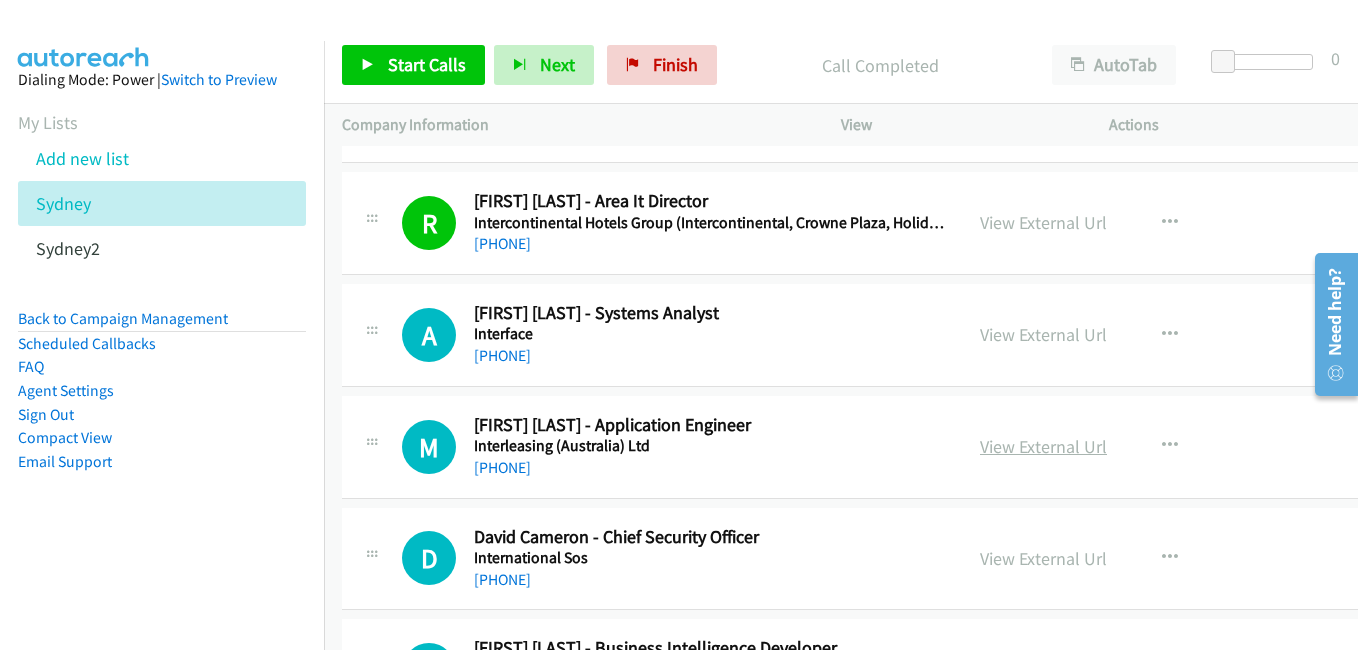 click on "View External Url" at bounding box center [1043, 446] 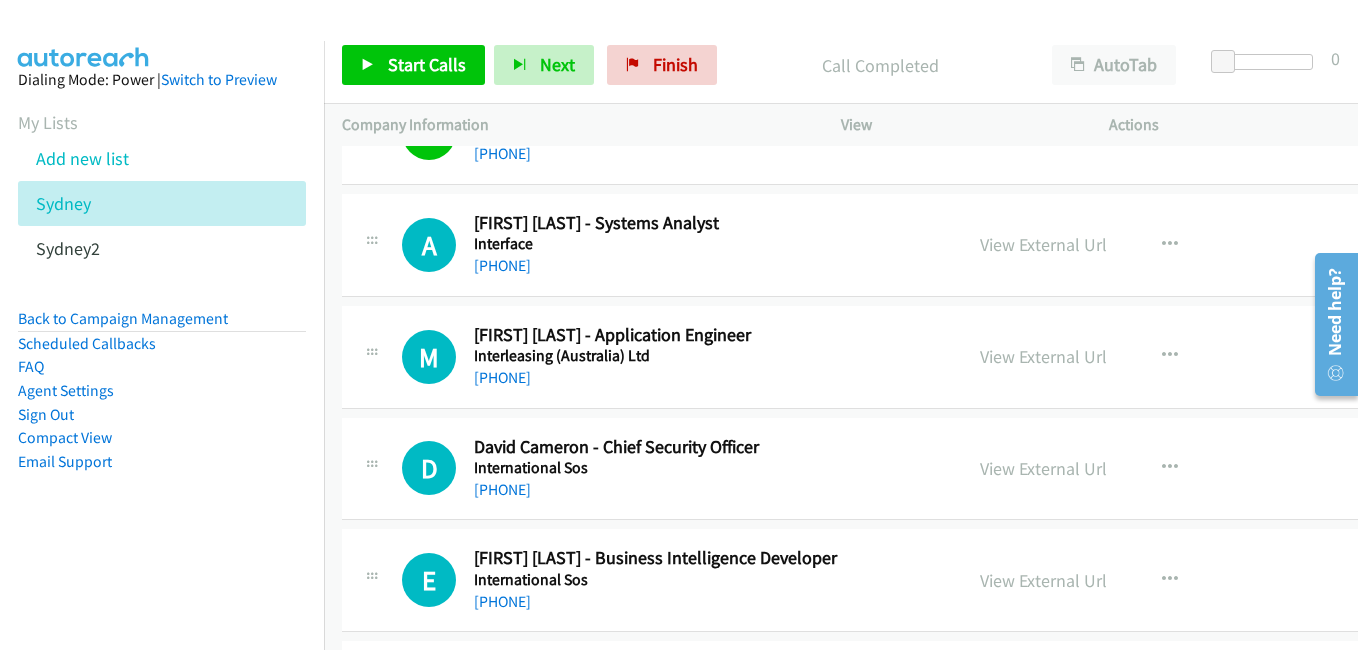 scroll, scrollTop: 23000, scrollLeft: 0, axis: vertical 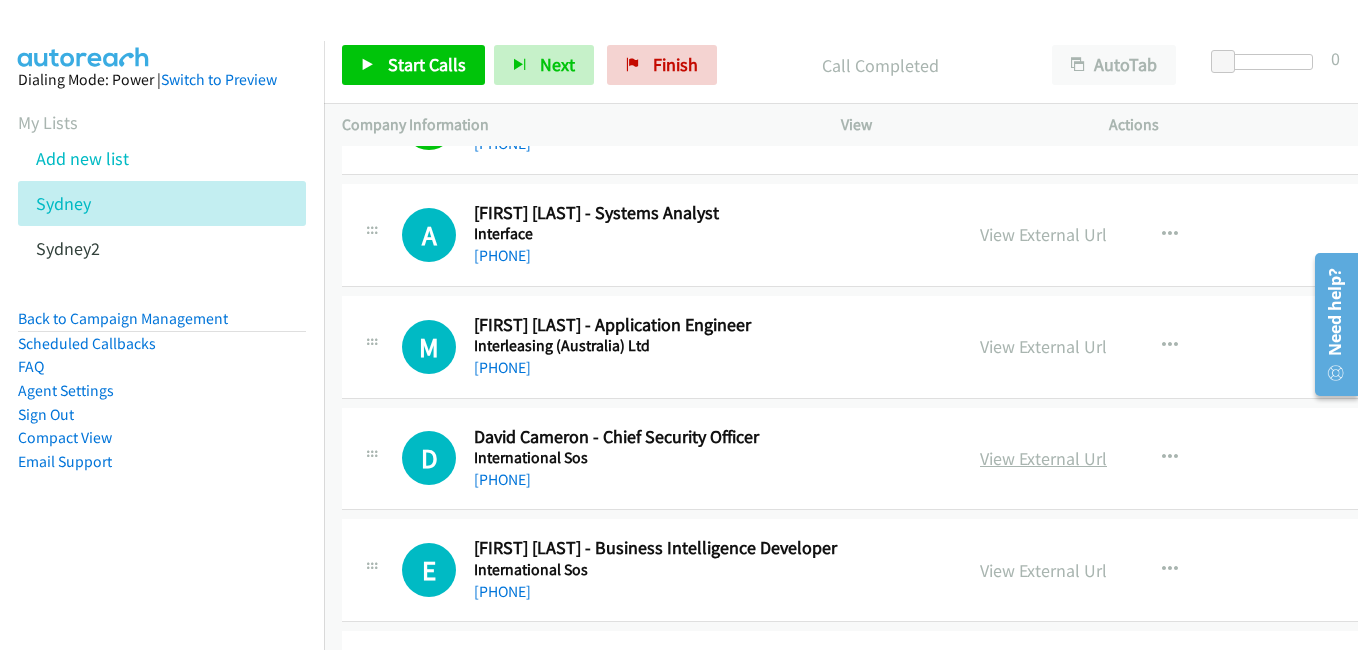 click on "View External Url" at bounding box center [1043, 458] 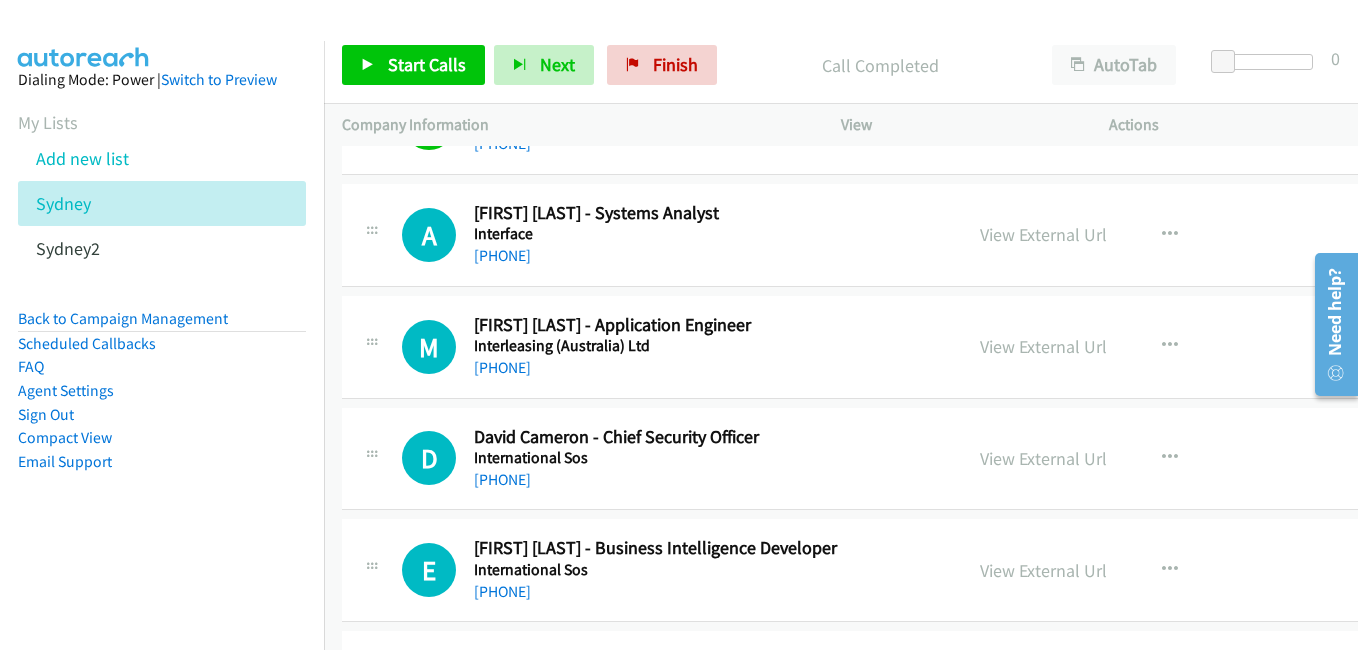 scroll, scrollTop: 23200, scrollLeft: 0, axis: vertical 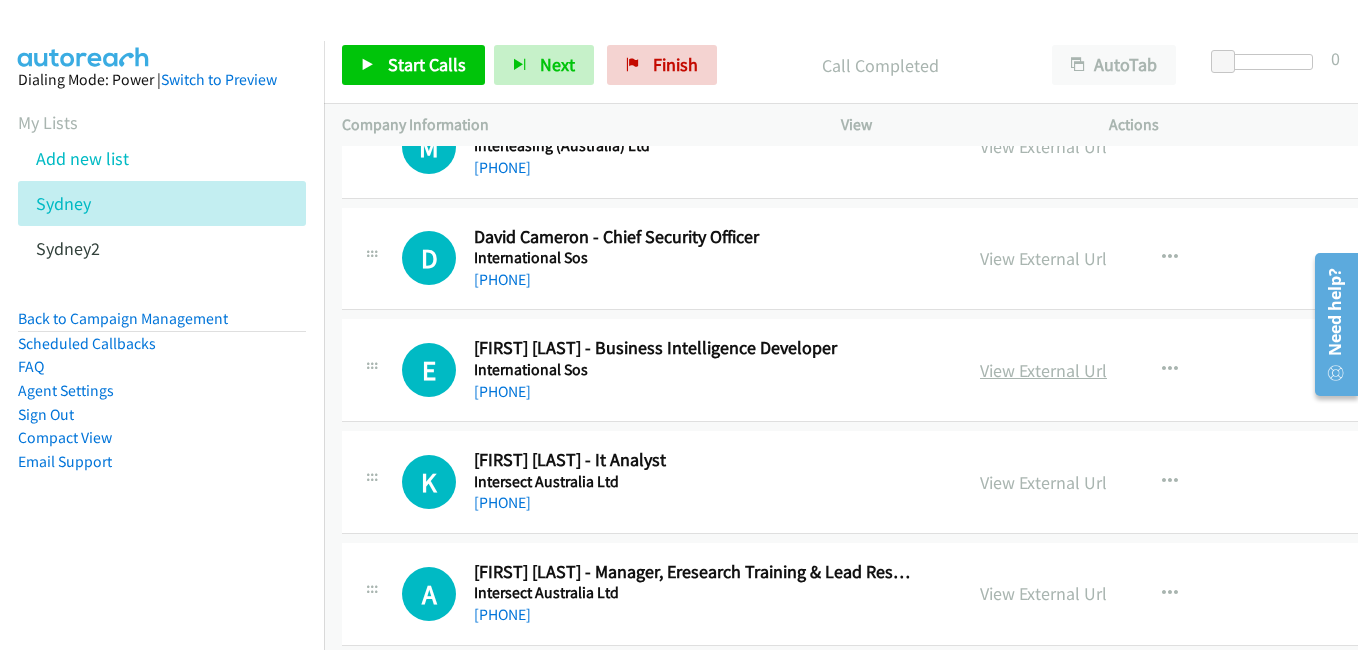 click on "View External Url" at bounding box center [1043, 370] 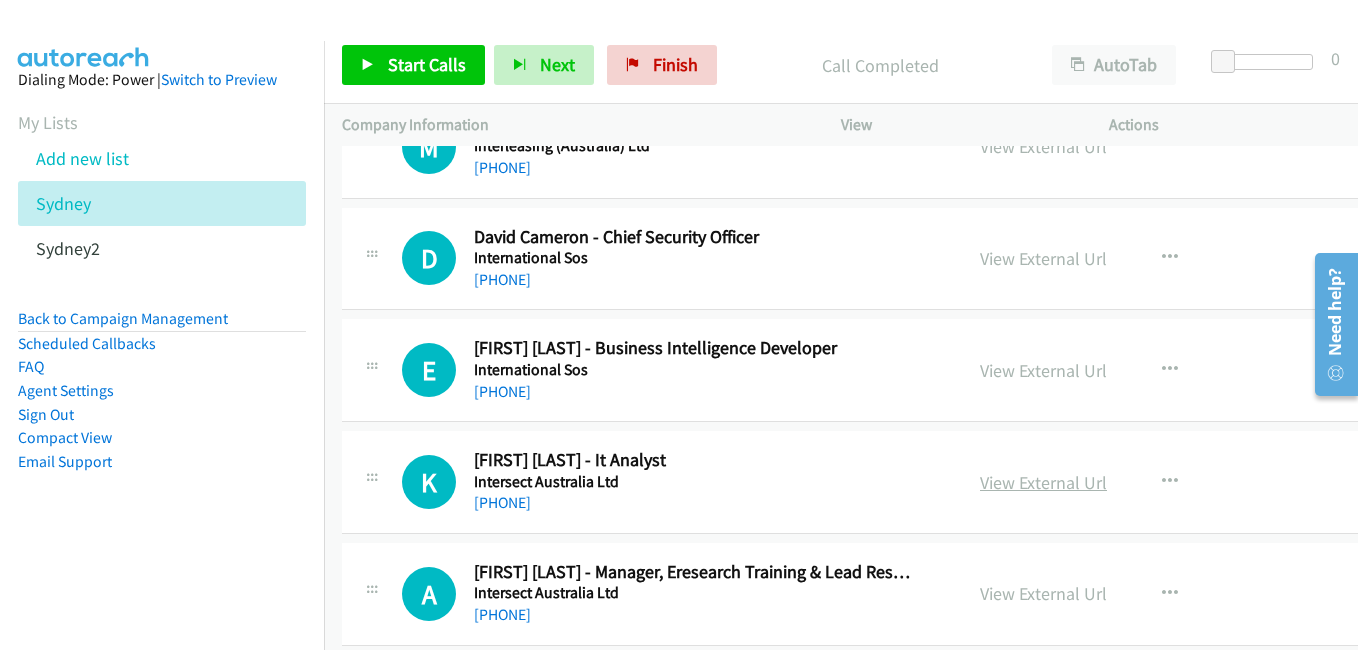 click on "View External Url" at bounding box center [1043, 482] 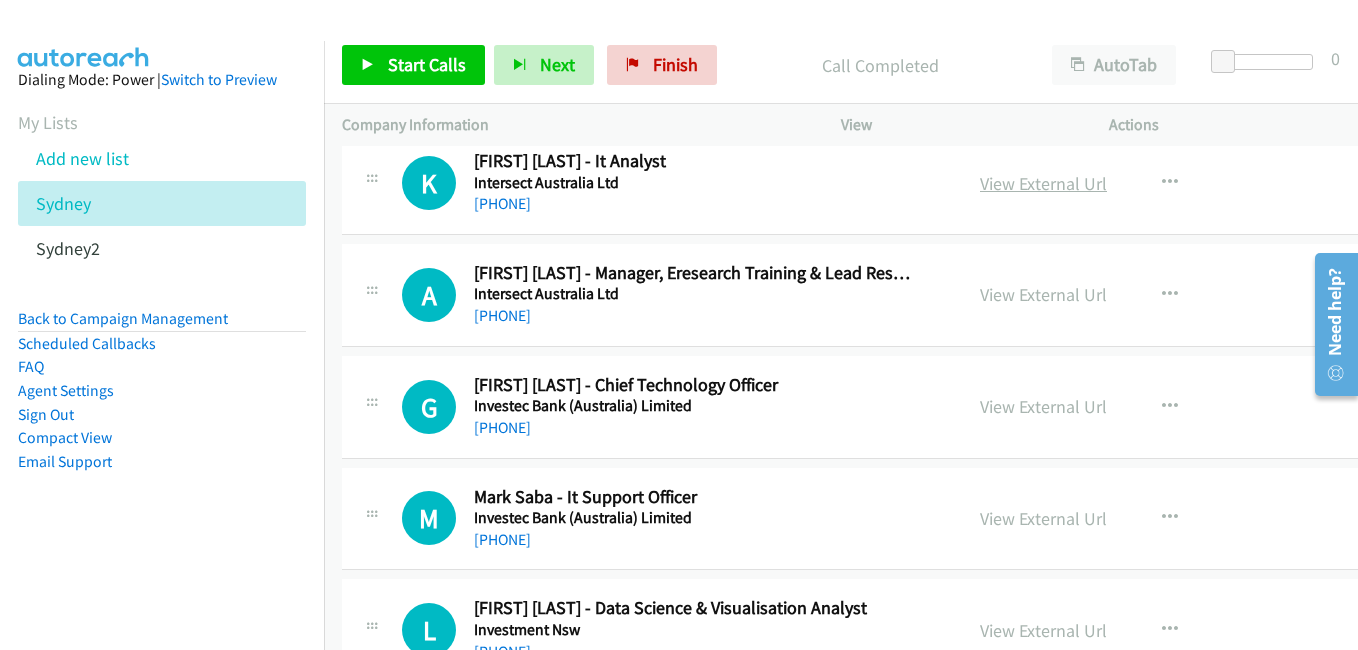 scroll, scrollTop: 23500, scrollLeft: 0, axis: vertical 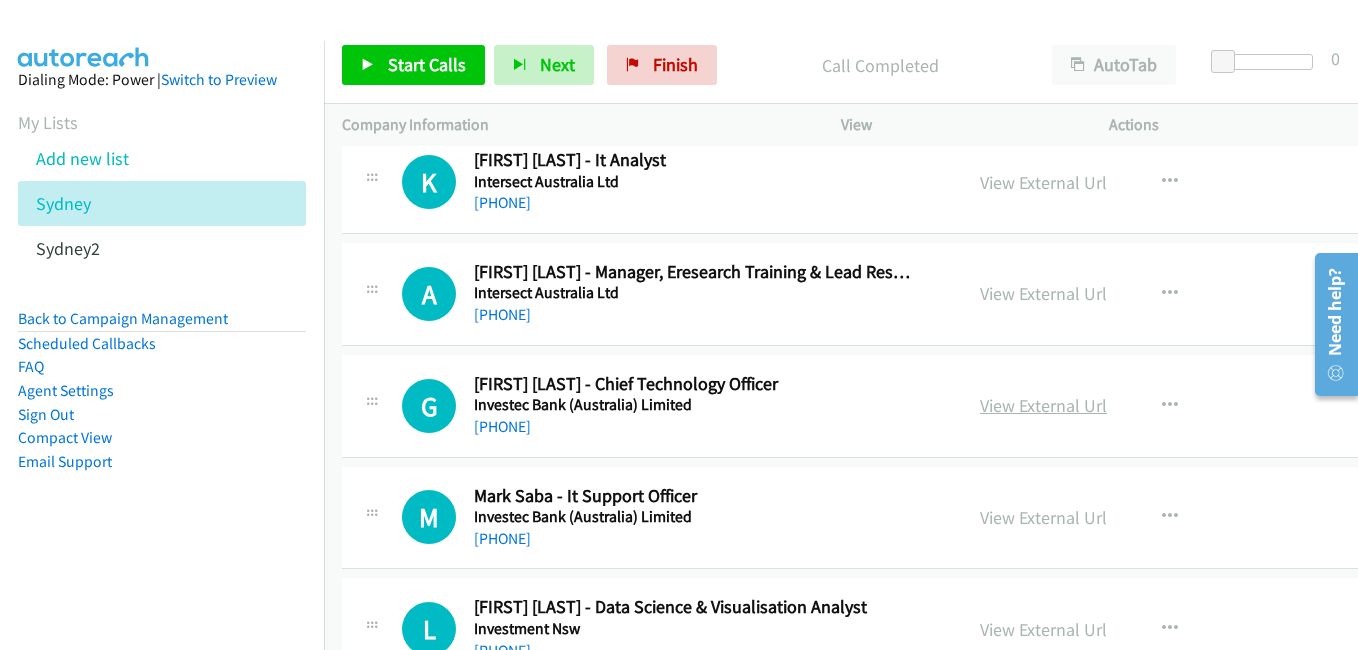 click on "View External Url" at bounding box center (1043, 405) 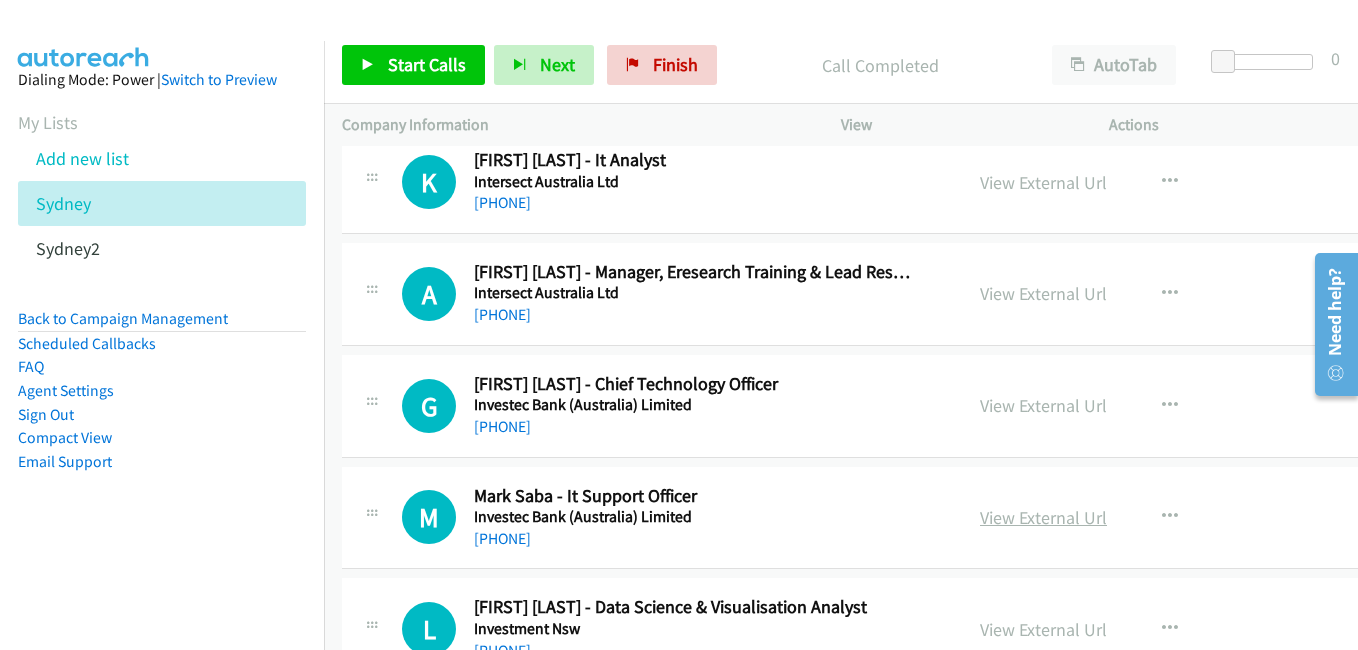 click on "View External Url" at bounding box center (1043, 517) 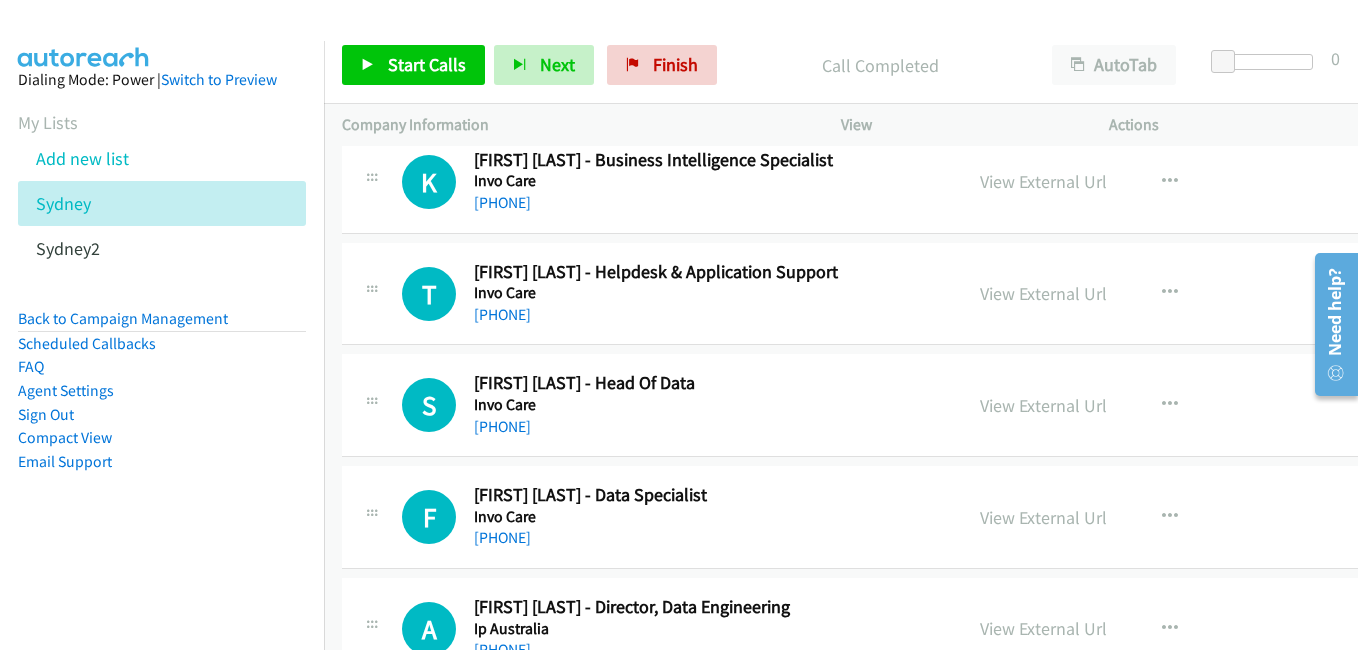 scroll, scrollTop: 24300, scrollLeft: 0, axis: vertical 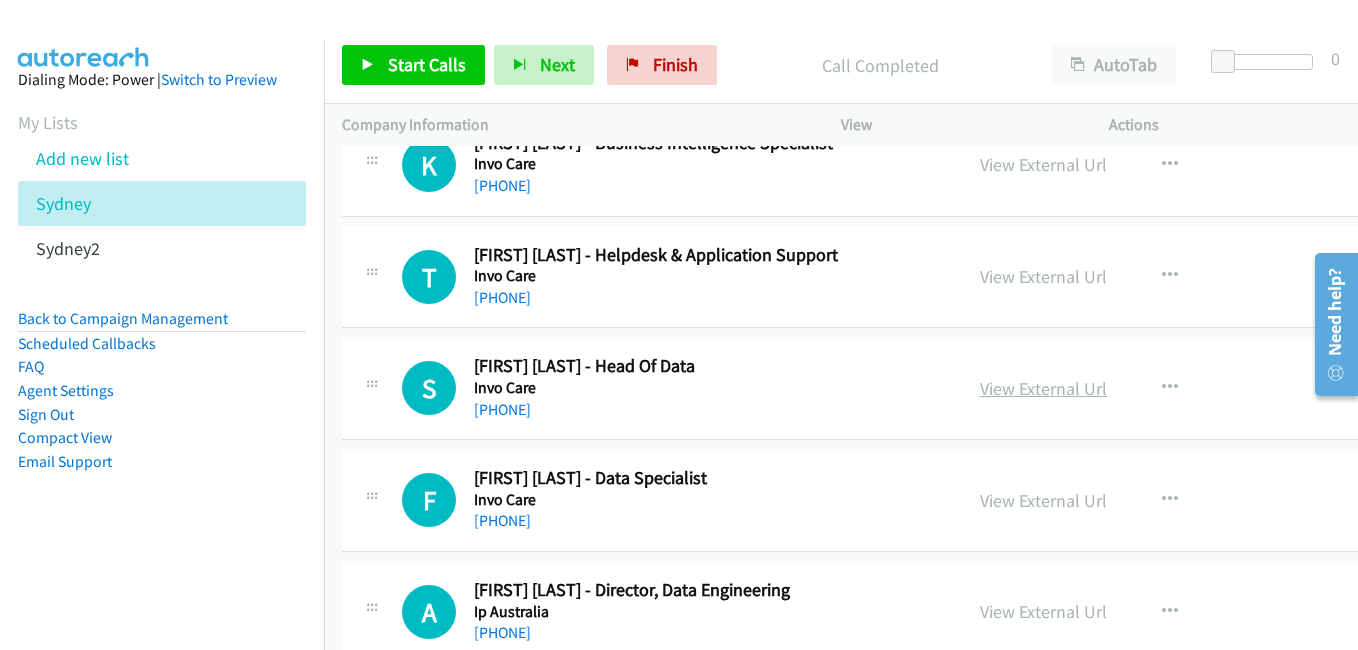 click on "View External Url" at bounding box center [1043, 388] 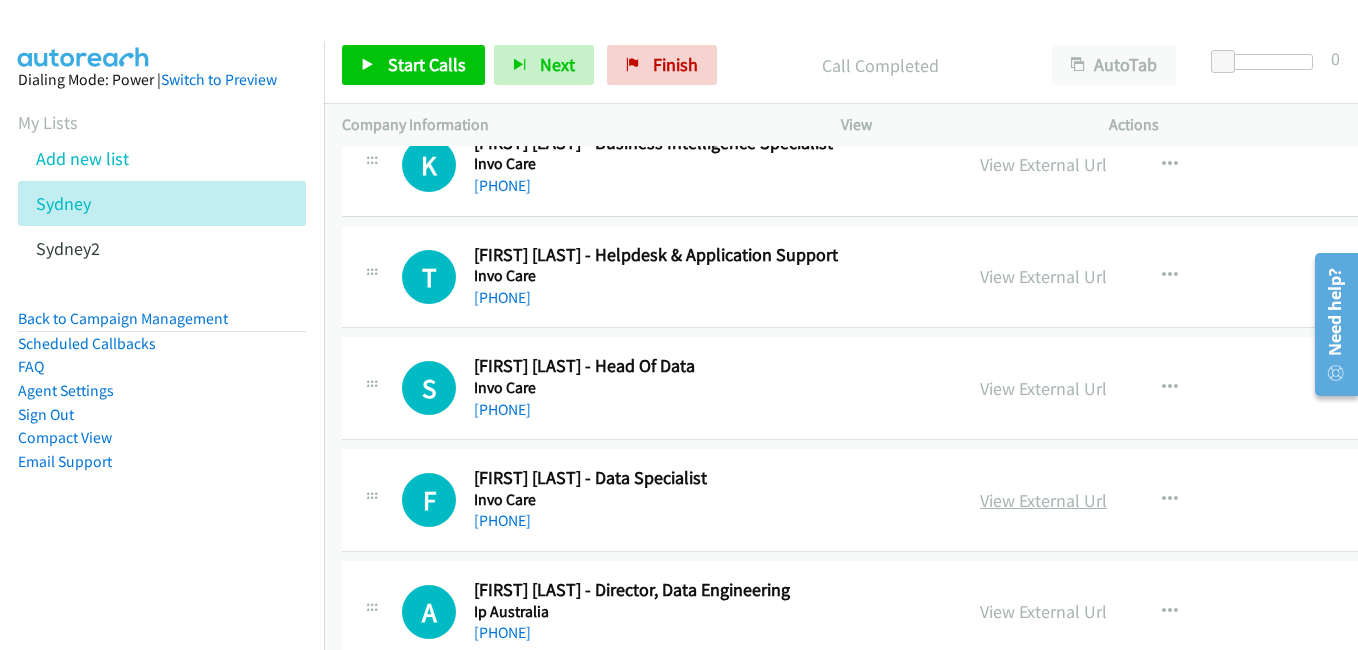drag, startPoint x: 1036, startPoint y: 499, endPoint x: 1018, endPoint y: 495, distance: 18.439089 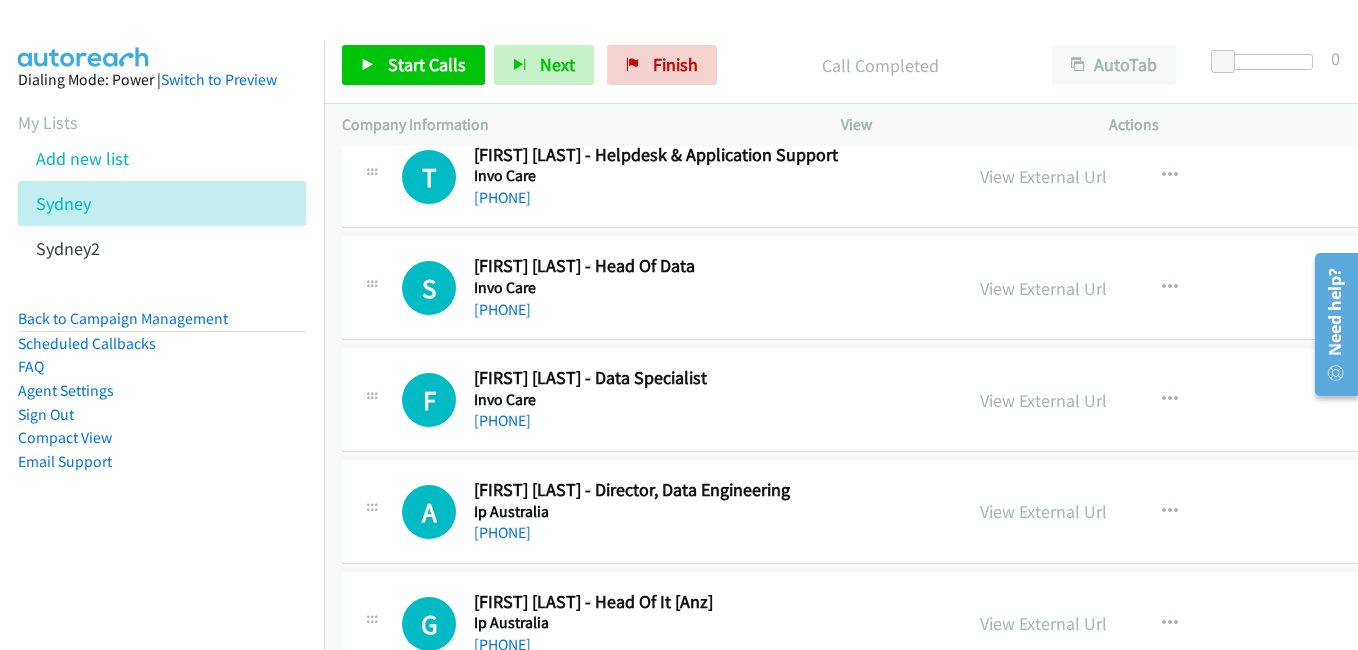 scroll, scrollTop: 24500, scrollLeft: 0, axis: vertical 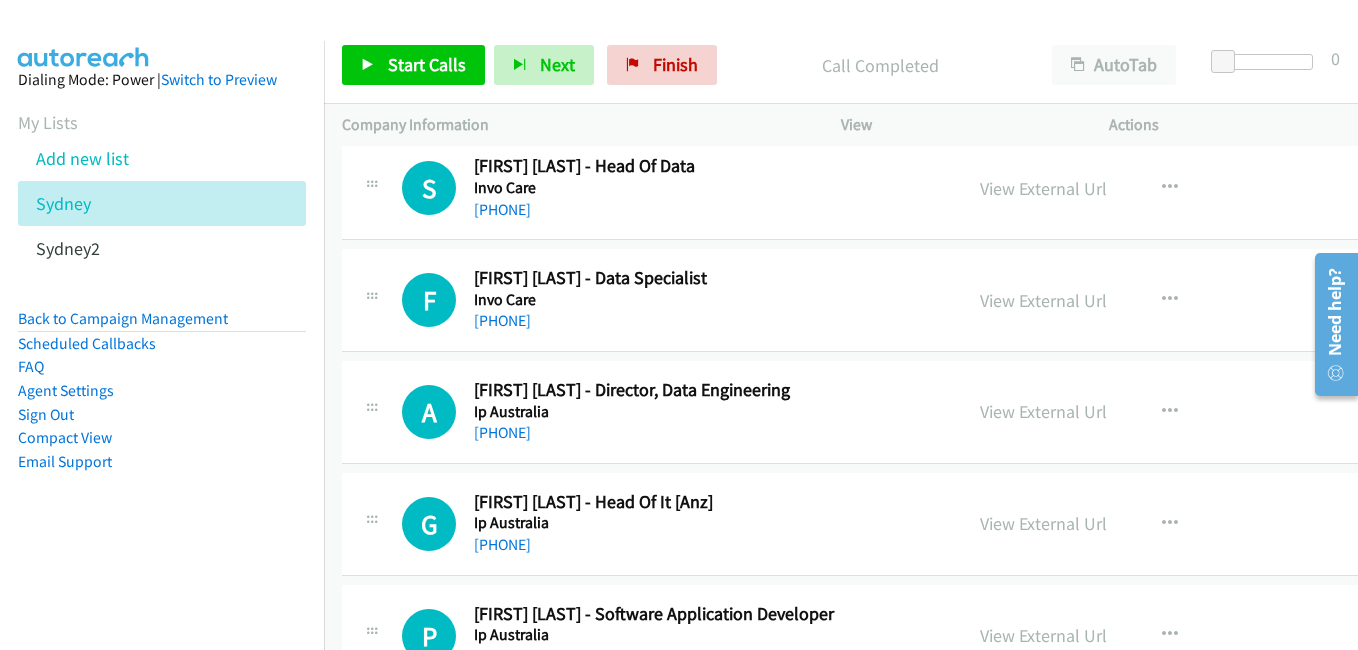 drag, startPoint x: 1007, startPoint y: 411, endPoint x: 999, endPoint y: 396, distance: 17 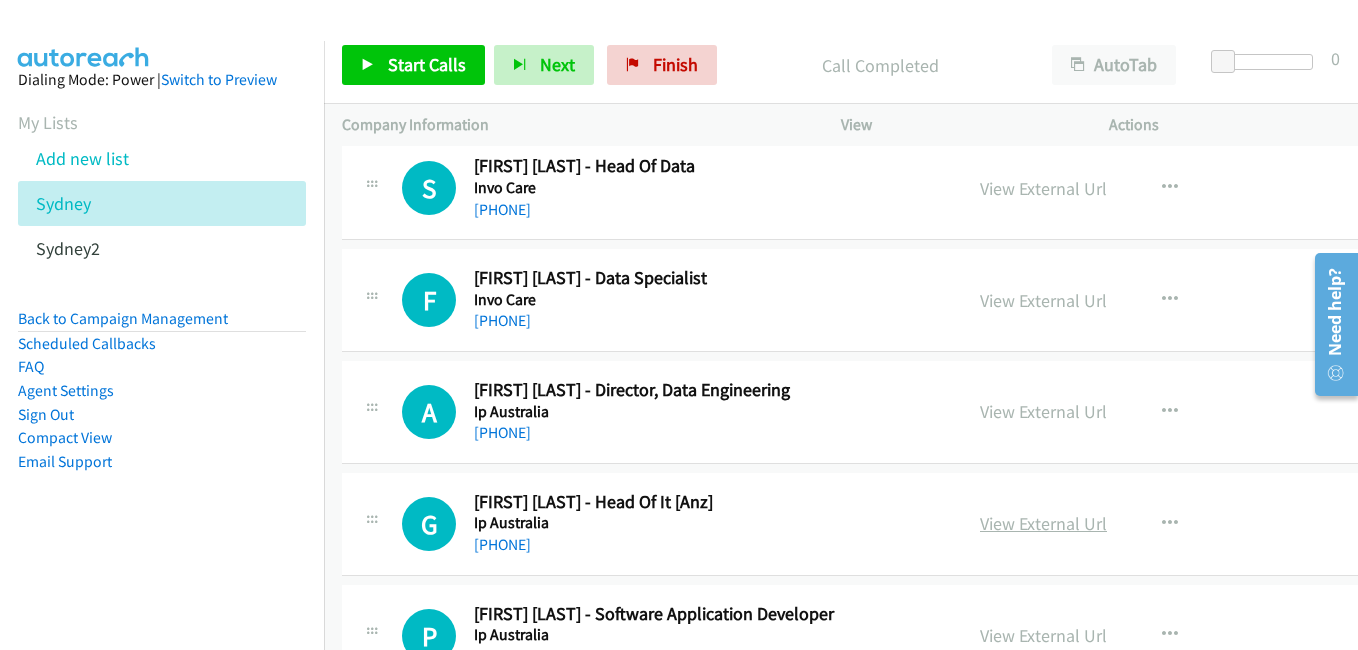 click on "View External Url" at bounding box center (1043, 523) 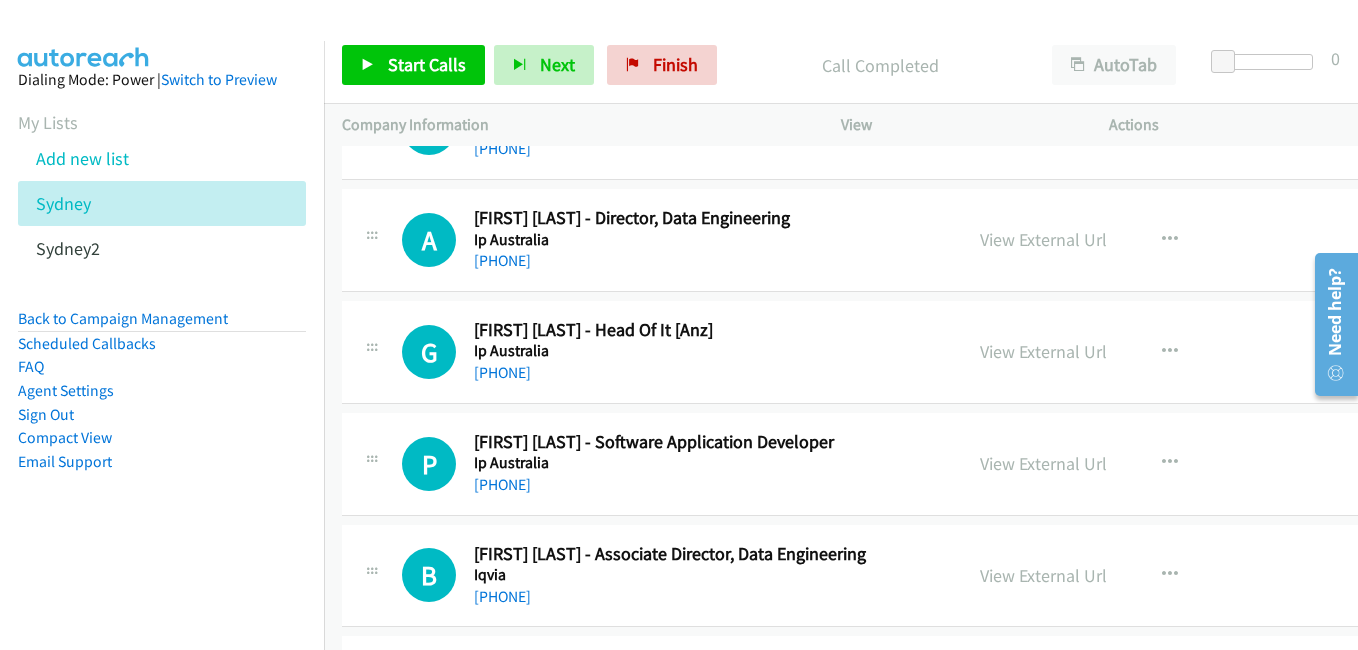 scroll, scrollTop: 24700, scrollLeft: 0, axis: vertical 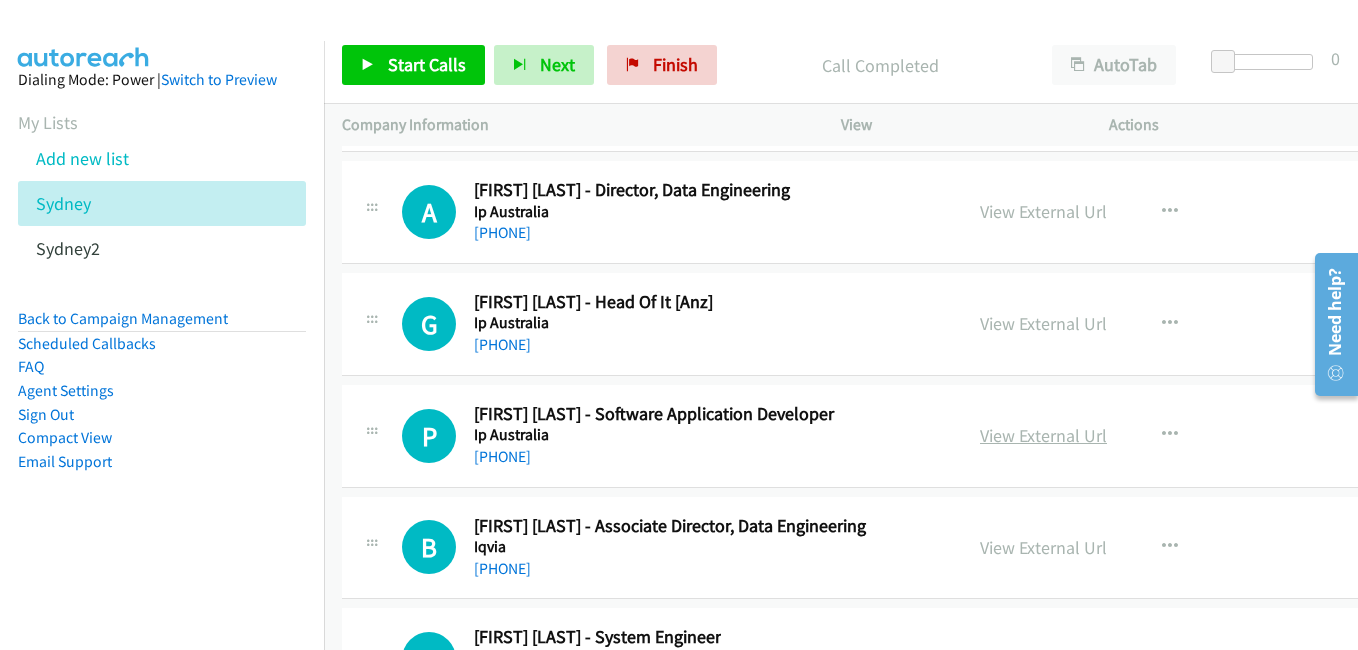 click on "View External Url" at bounding box center (1043, 435) 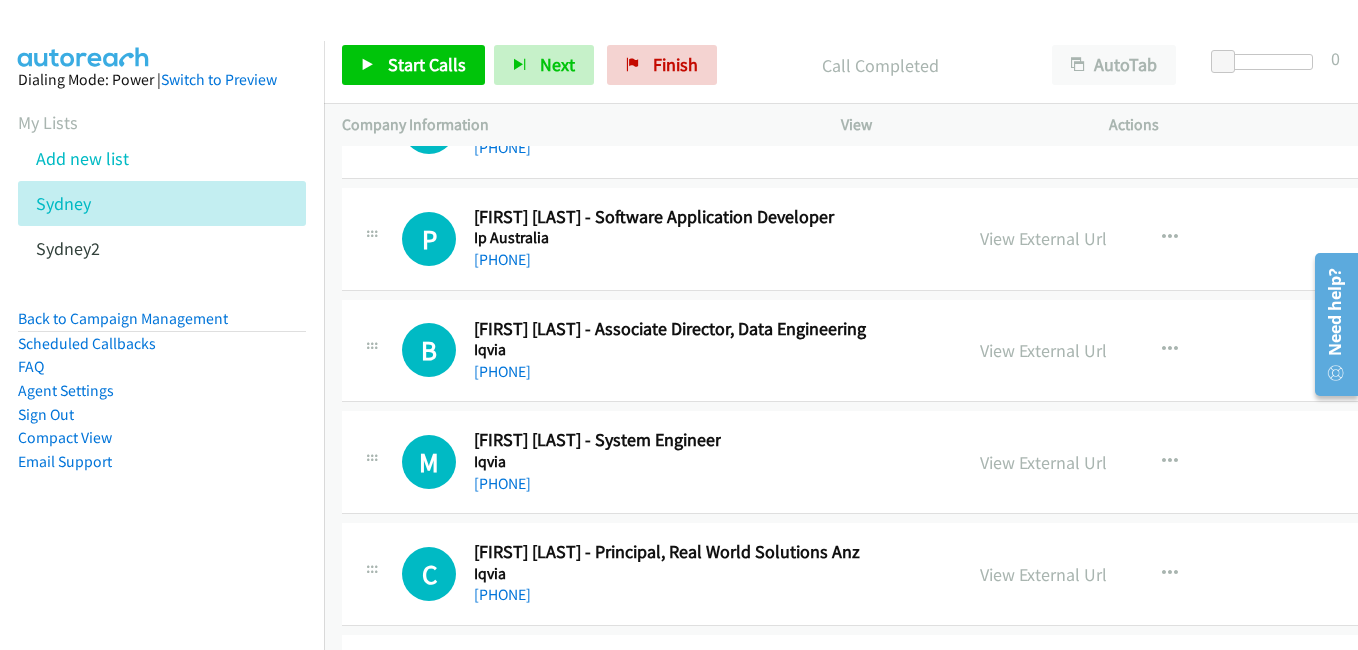scroll, scrollTop: 24900, scrollLeft: 0, axis: vertical 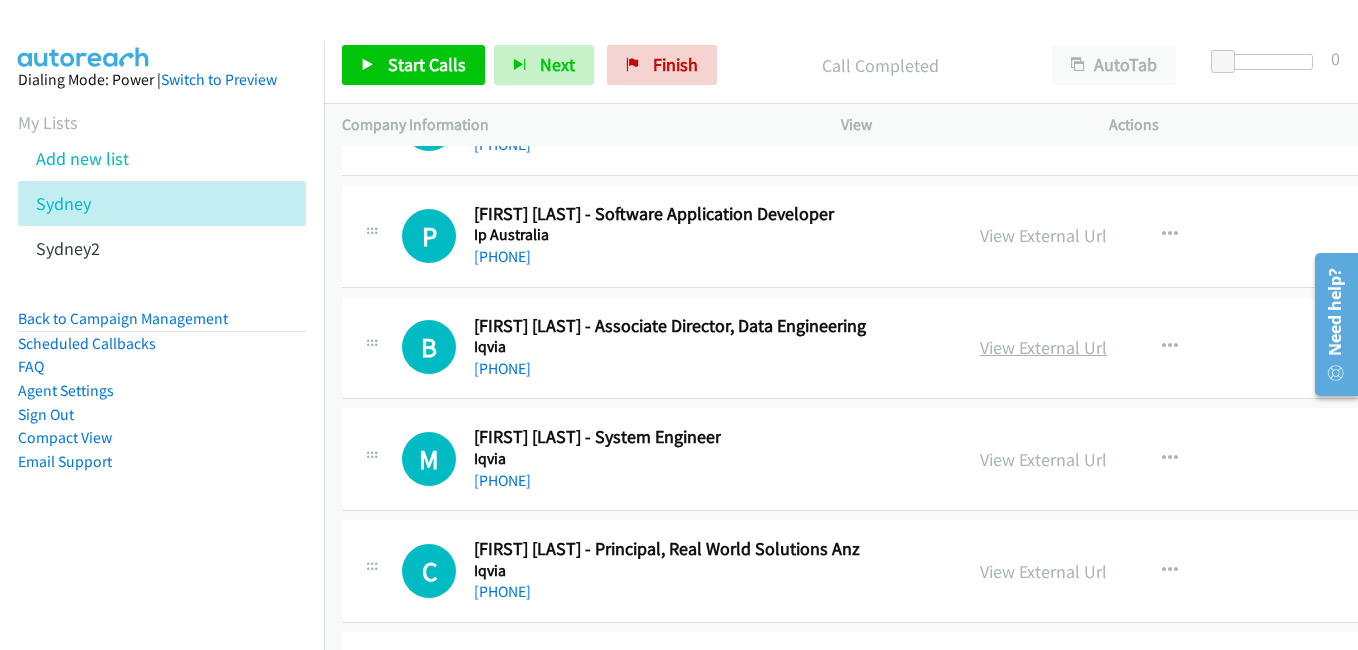 click on "View External Url" at bounding box center (1043, 347) 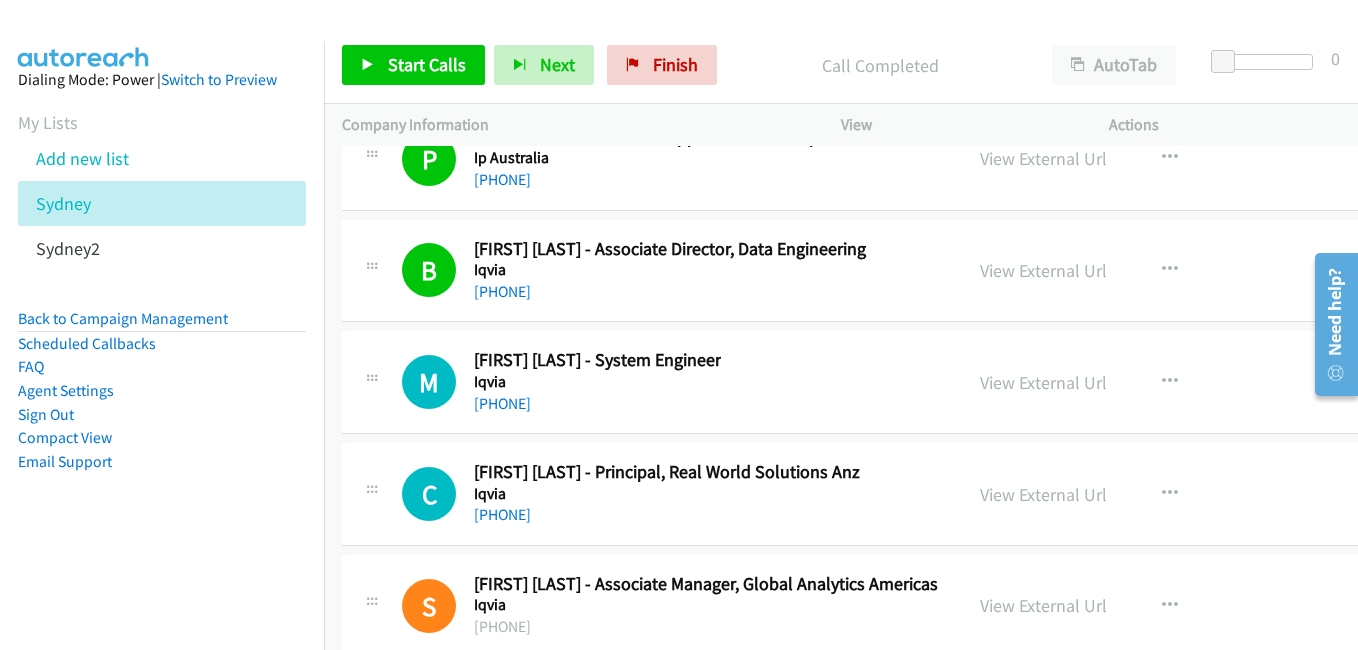 scroll, scrollTop: 25000, scrollLeft: 0, axis: vertical 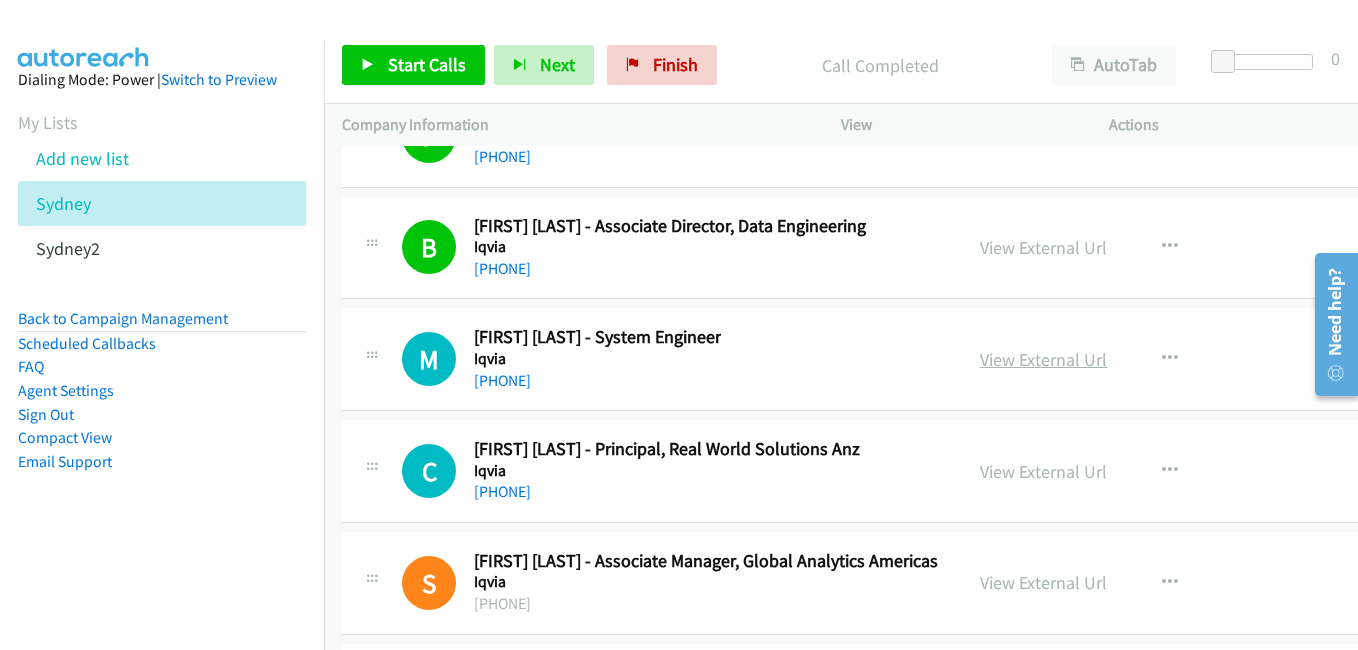 click on "View External Url" at bounding box center [1043, 359] 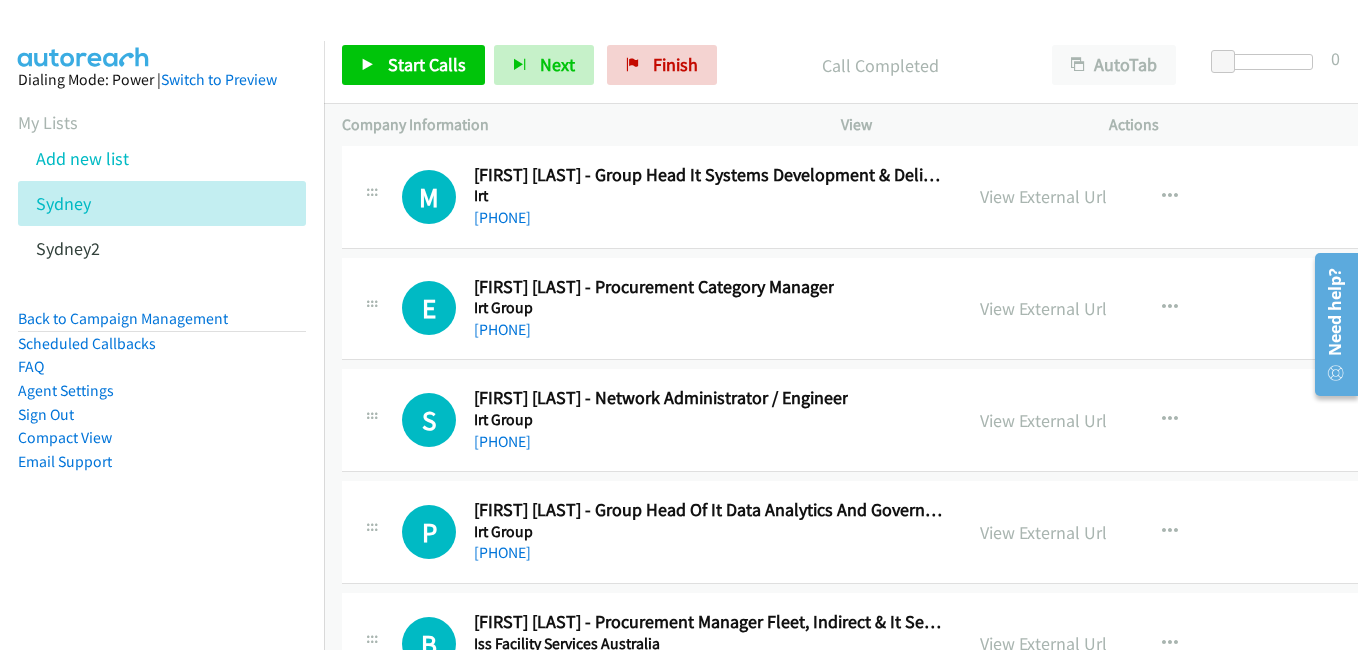 scroll, scrollTop: 25500, scrollLeft: 0, axis: vertical 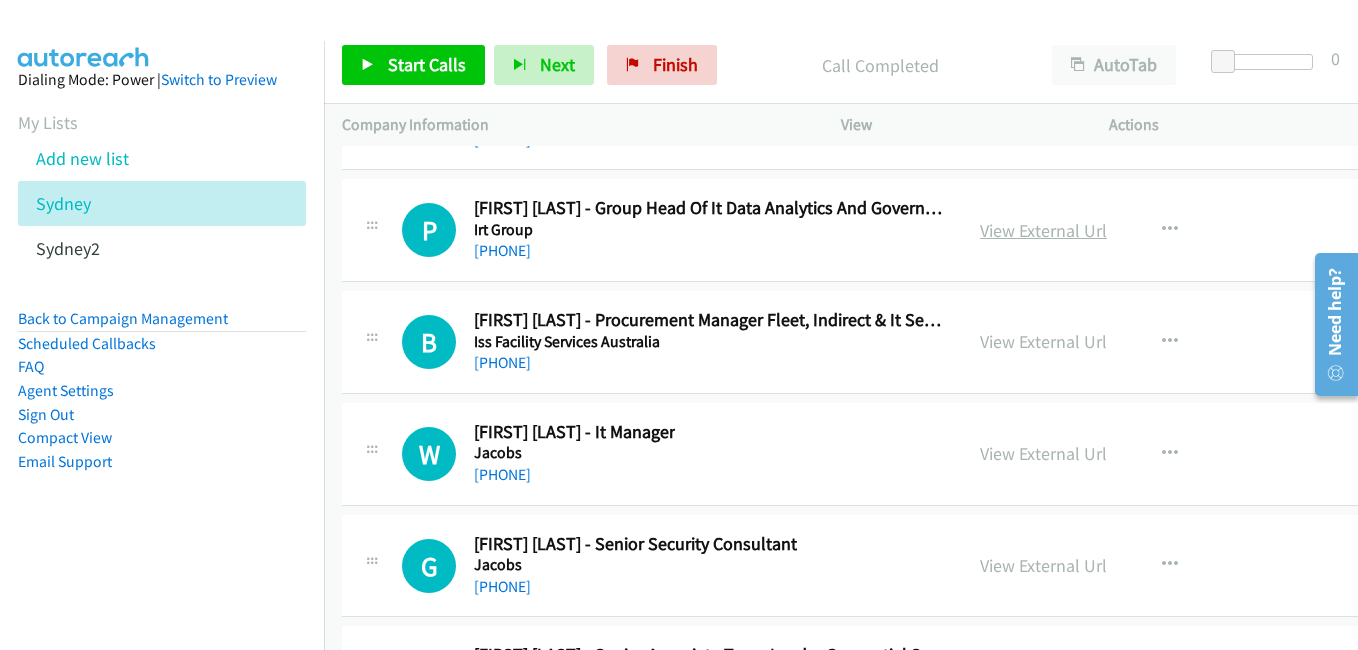 click on "View External Url" at bounding box center [1043, 230] 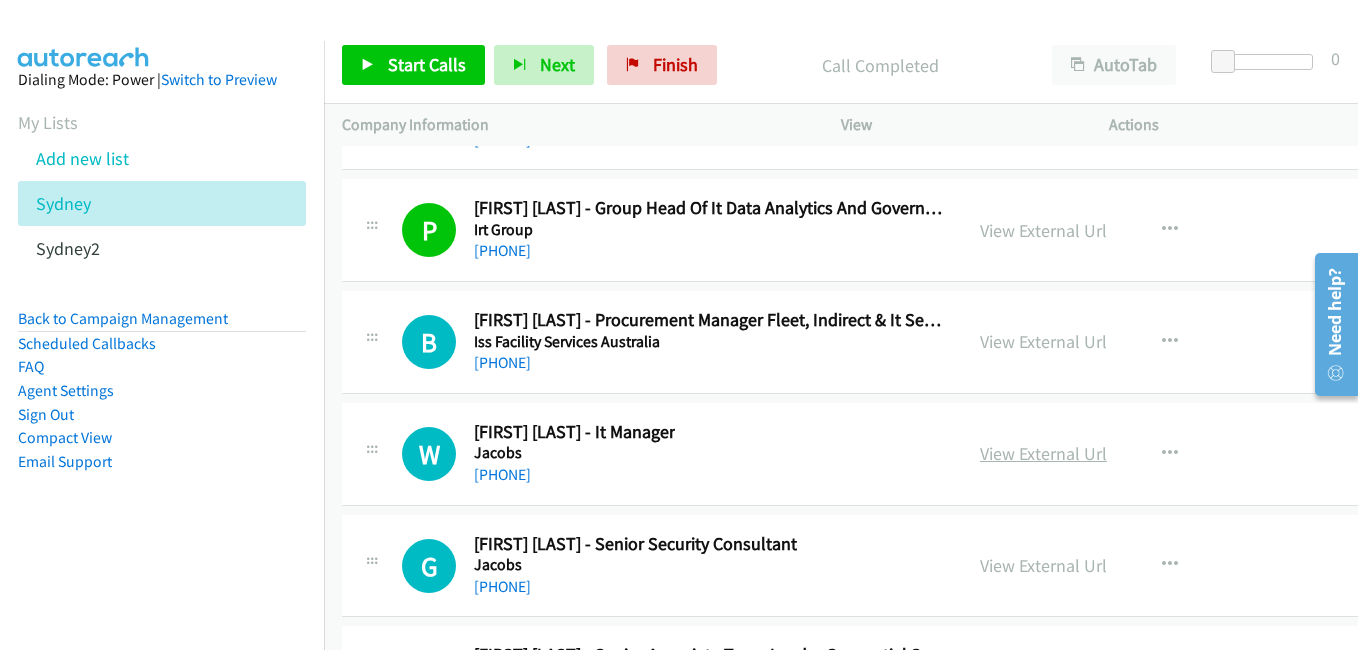 click on "View External Url" at bounding box center [1043, 453] 